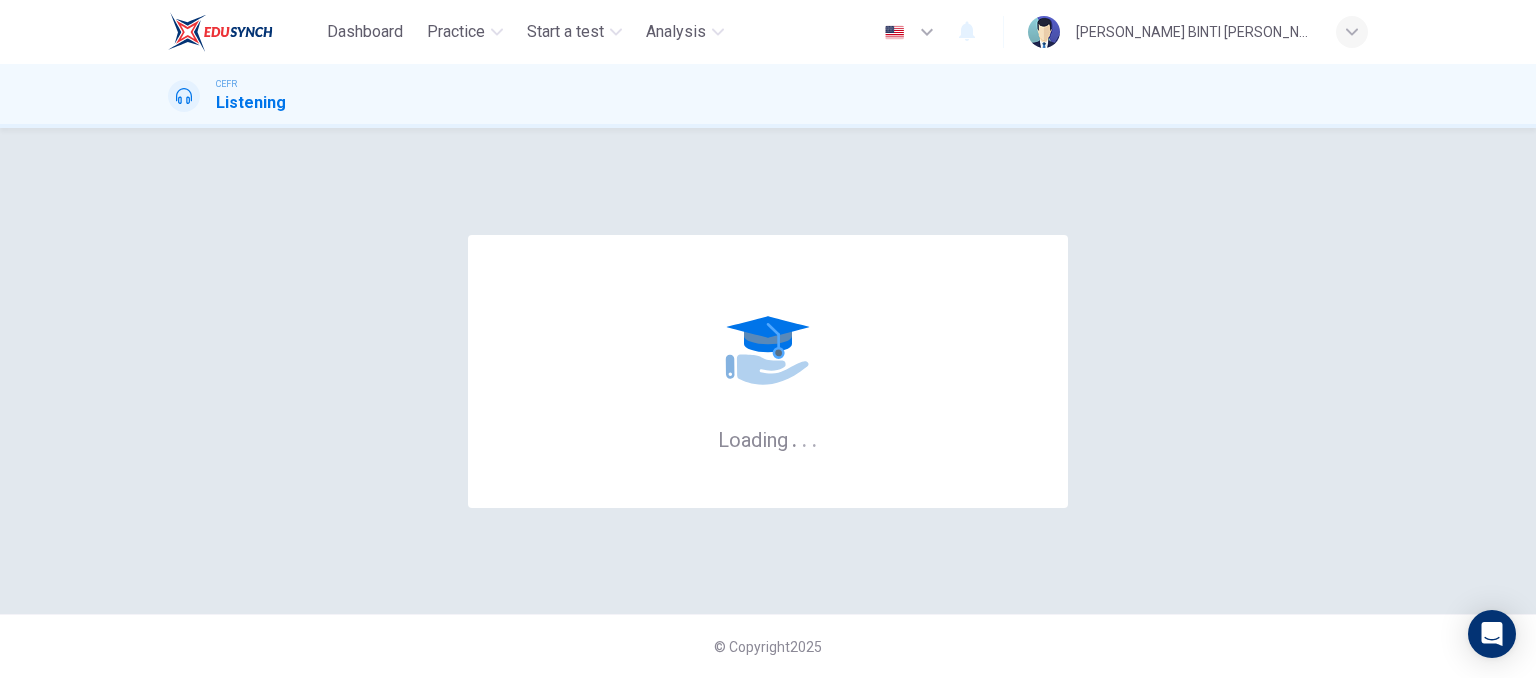 scroll, scrollTop: 0, scrollLeft: 0, axis: both 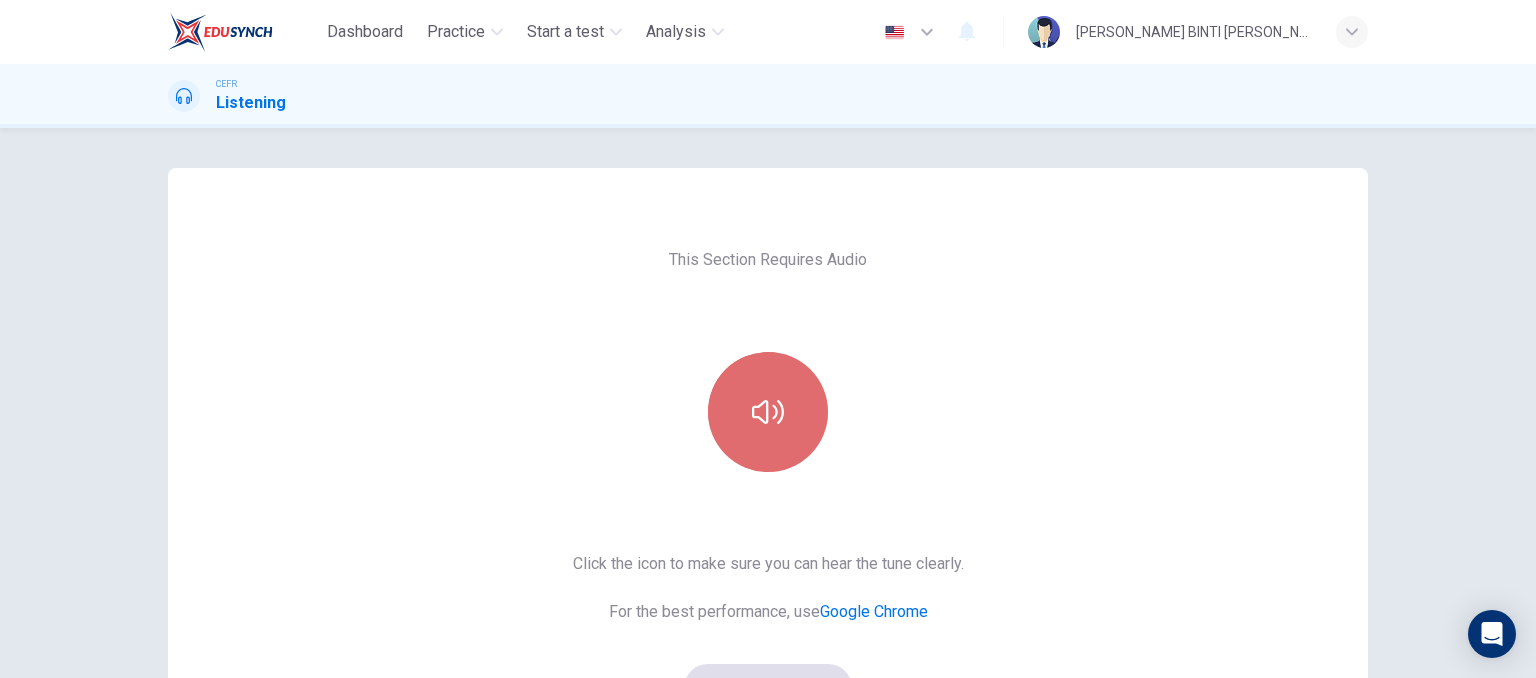 click at bounding box center (768, 412) 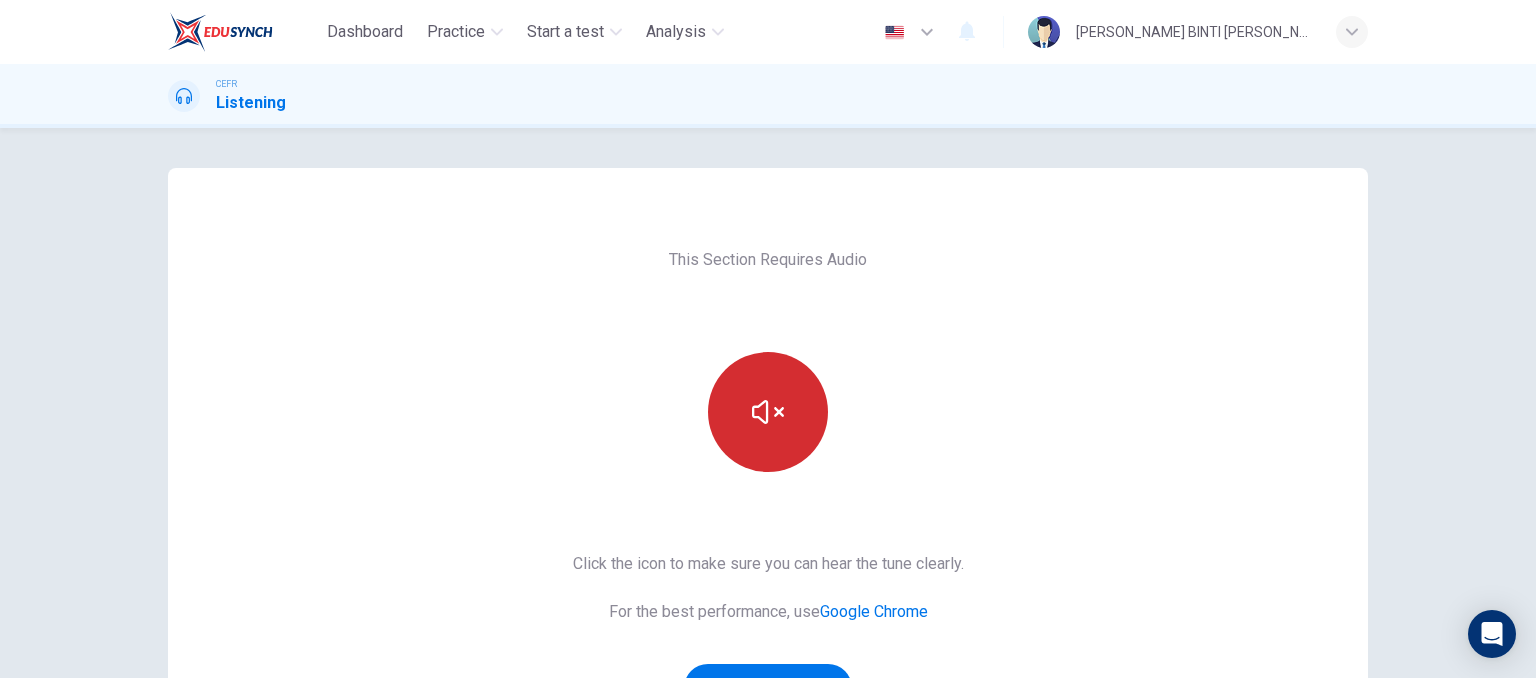 scroll, scrollTop: 95, scrollLeft: 0, axis: vertical 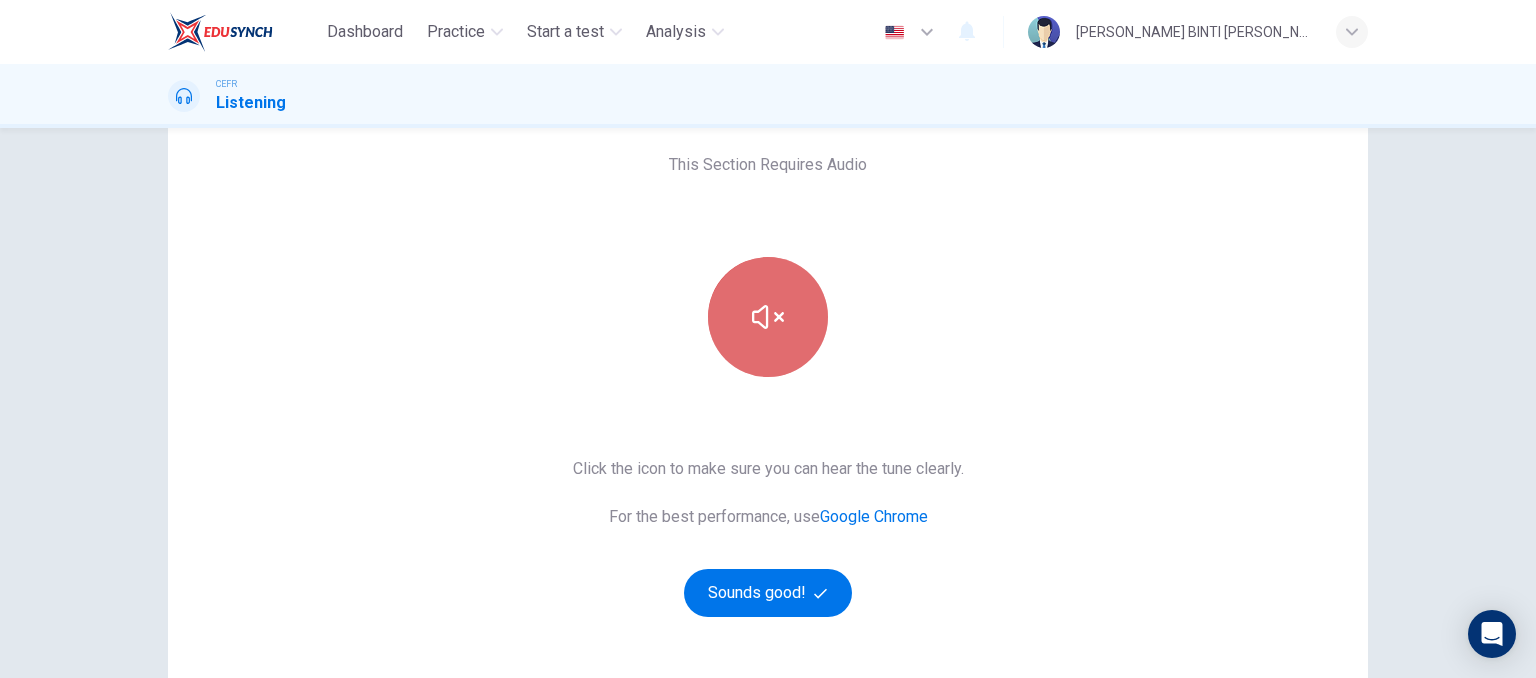 click at bounding box center (768, 317) 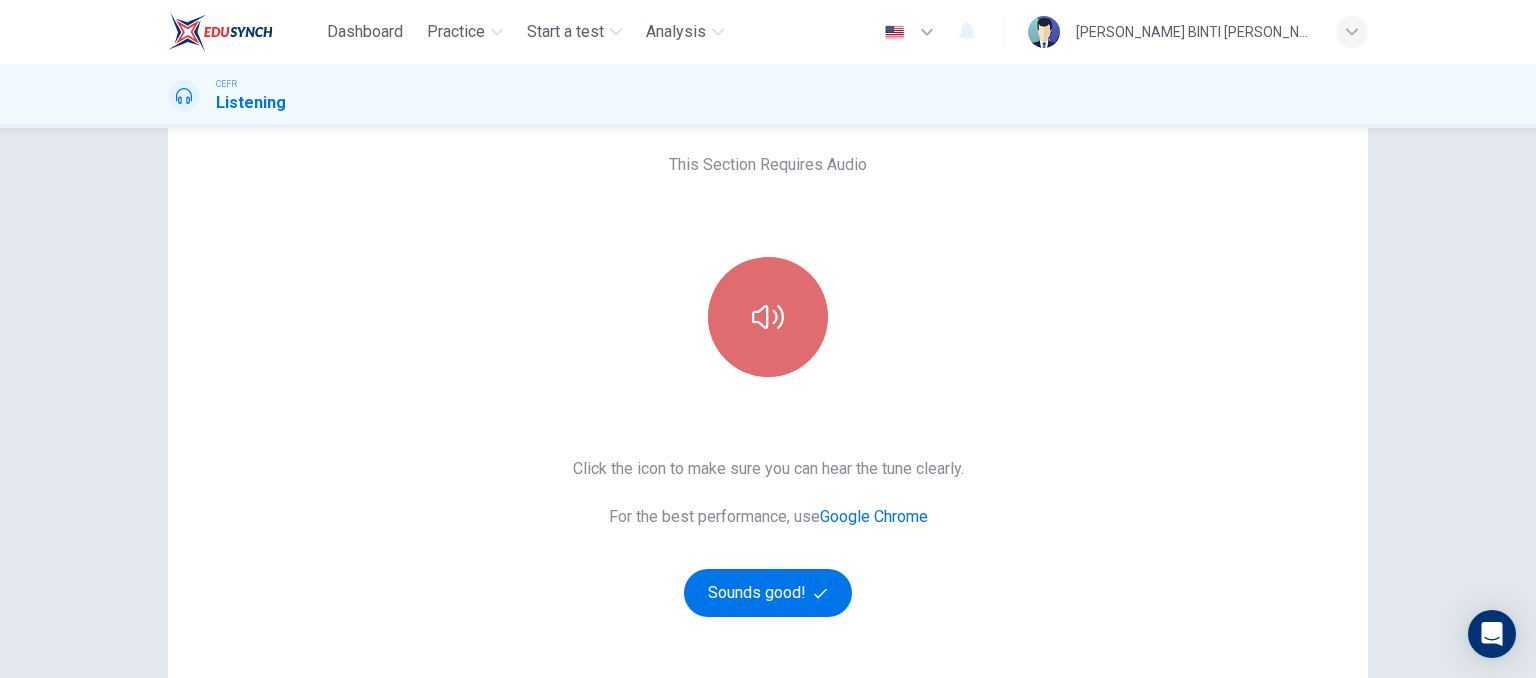 click at bounding box center (768, 317) 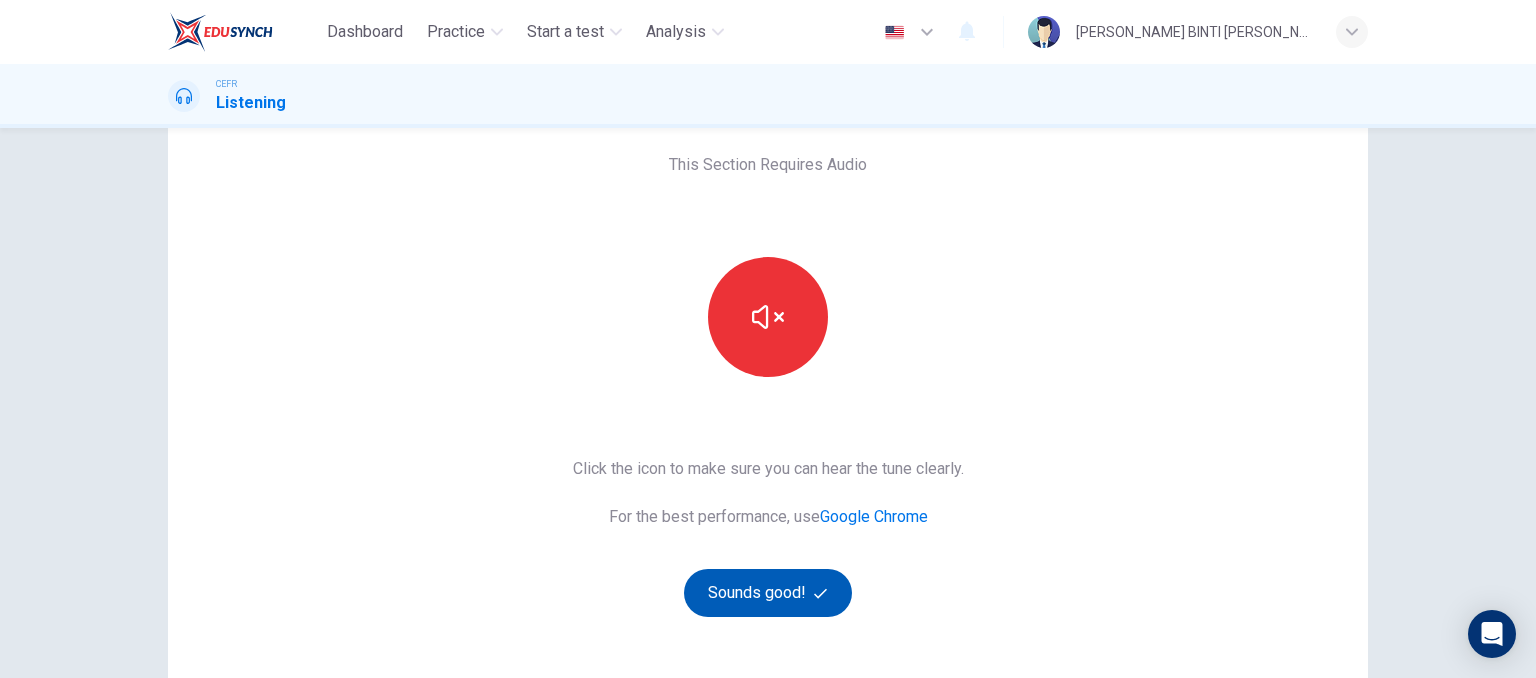 click on "Sounds good!" at bounding box center [768, 593] 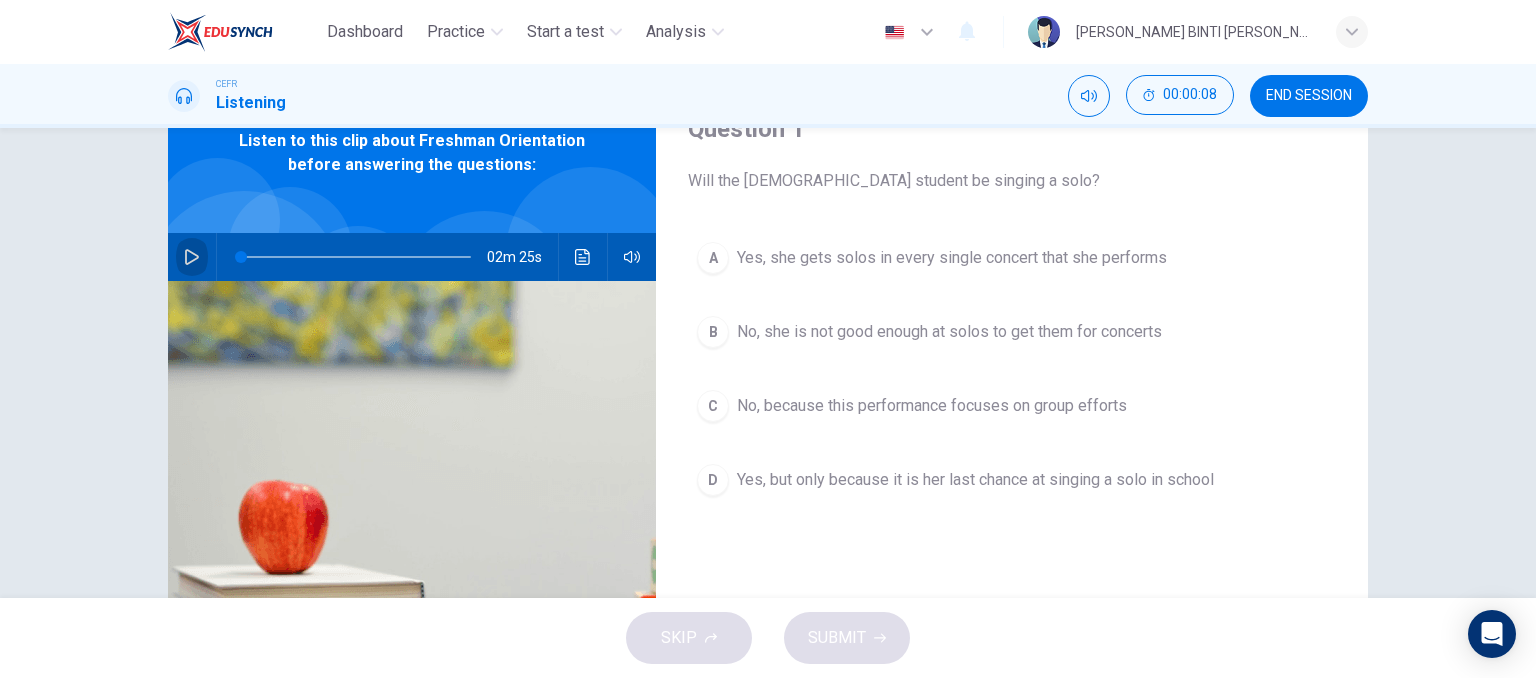 click at bounding box center (192, 257) 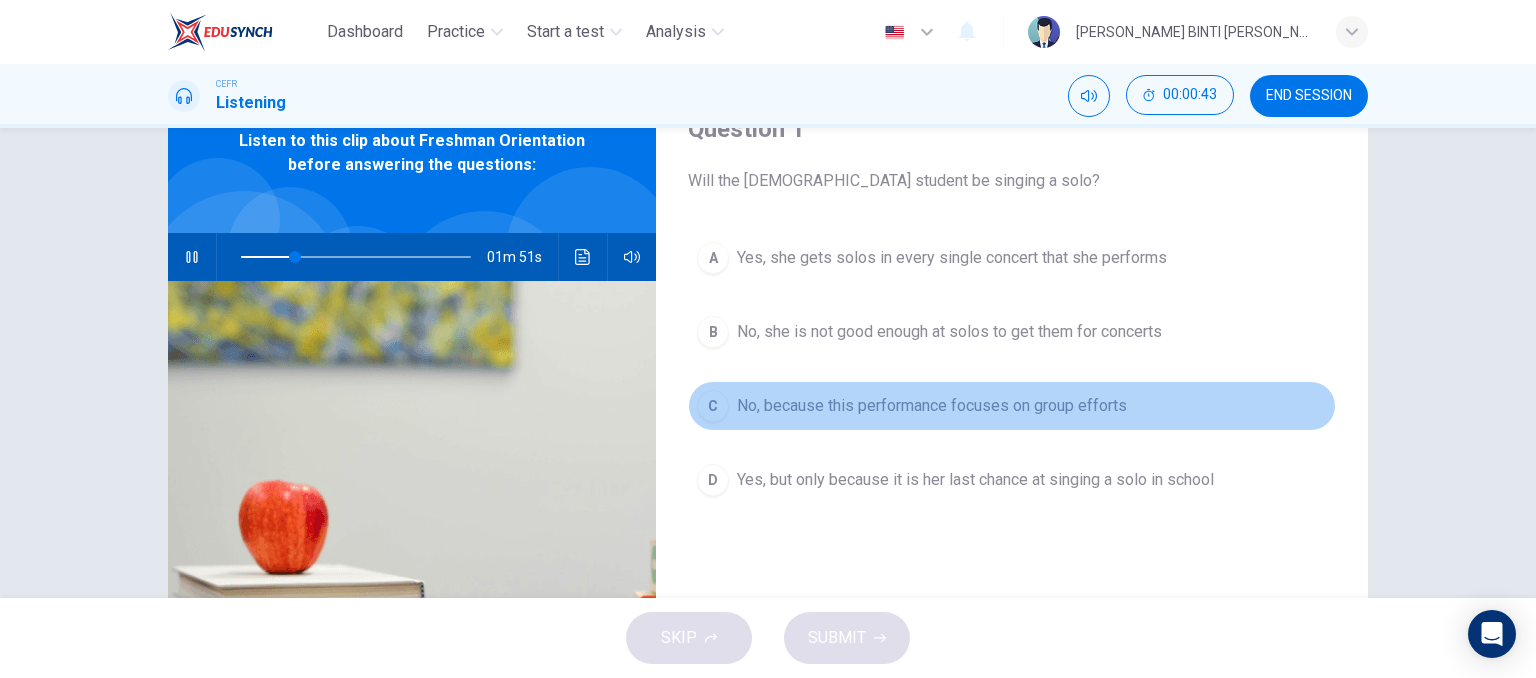 click on "No, because this performance focuses on group efforts" at bounding box center (932, 406) 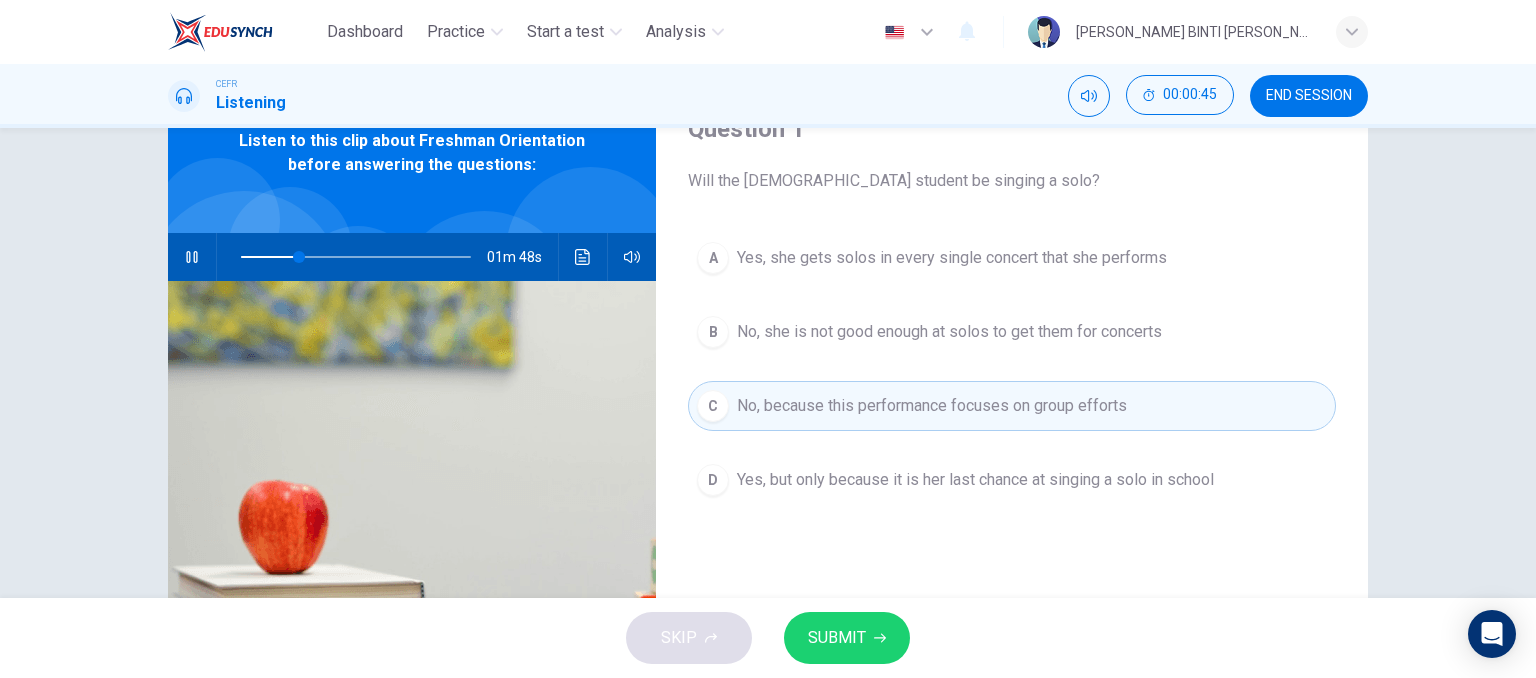 click on "SUBMIT" at bounding box center [837, 638] 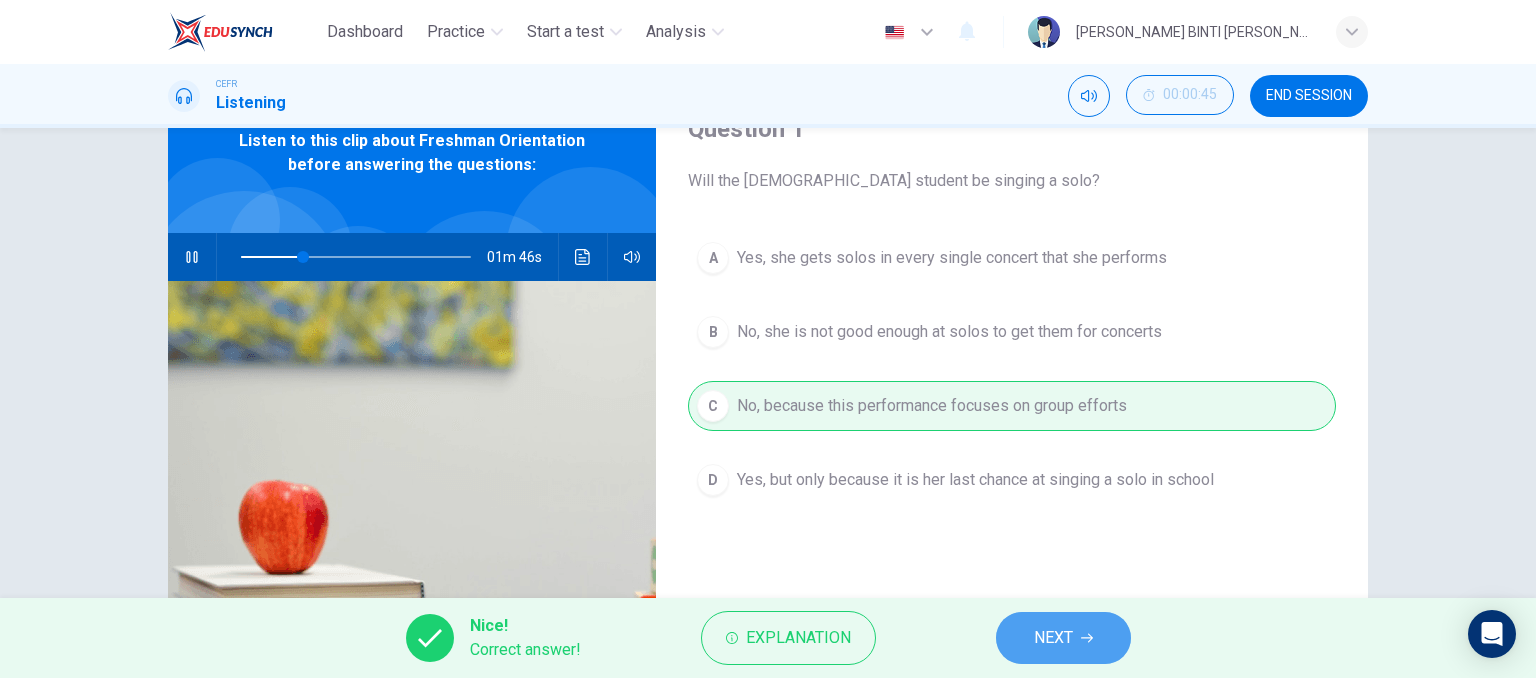 click on "NEXT" at bounding box center [1053, 638] 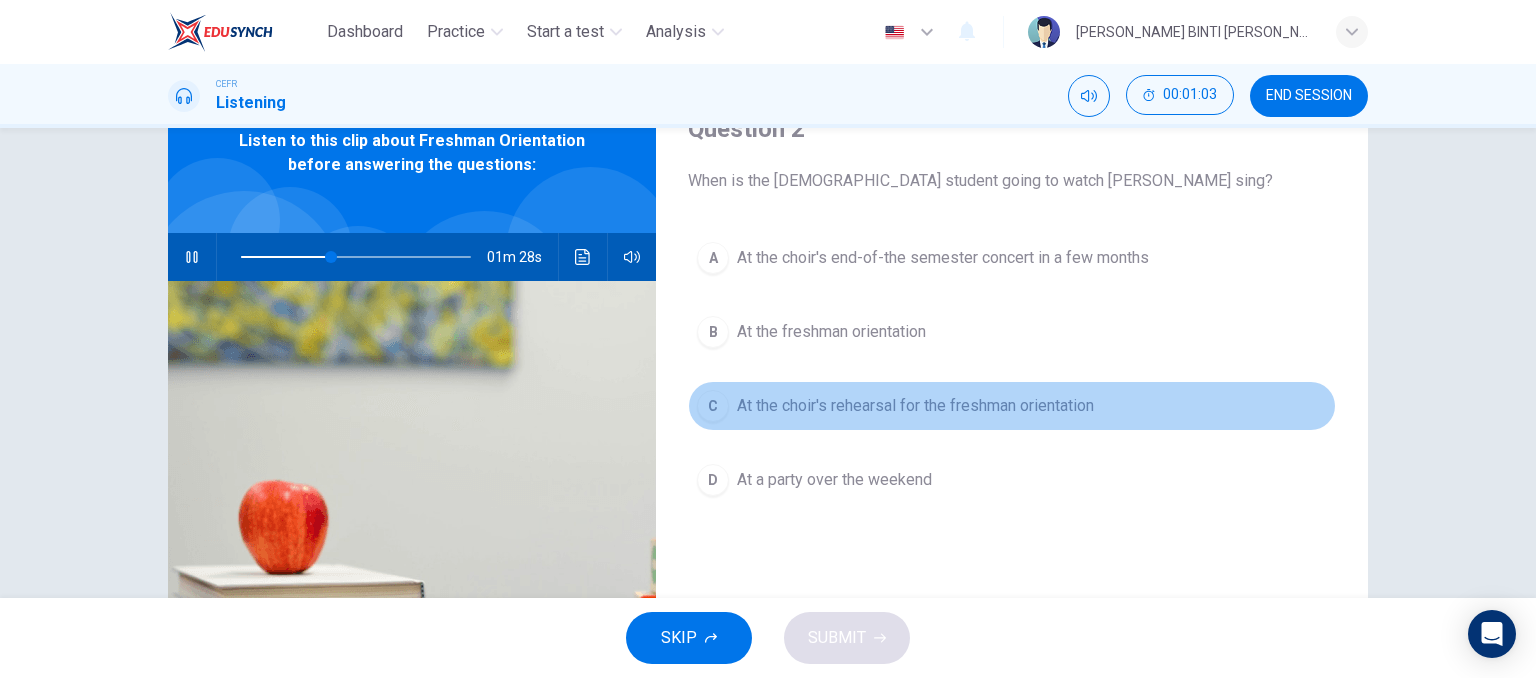 click on "At the choir's rehearsal for the freshman orientation" at bounding box center [915, 406] 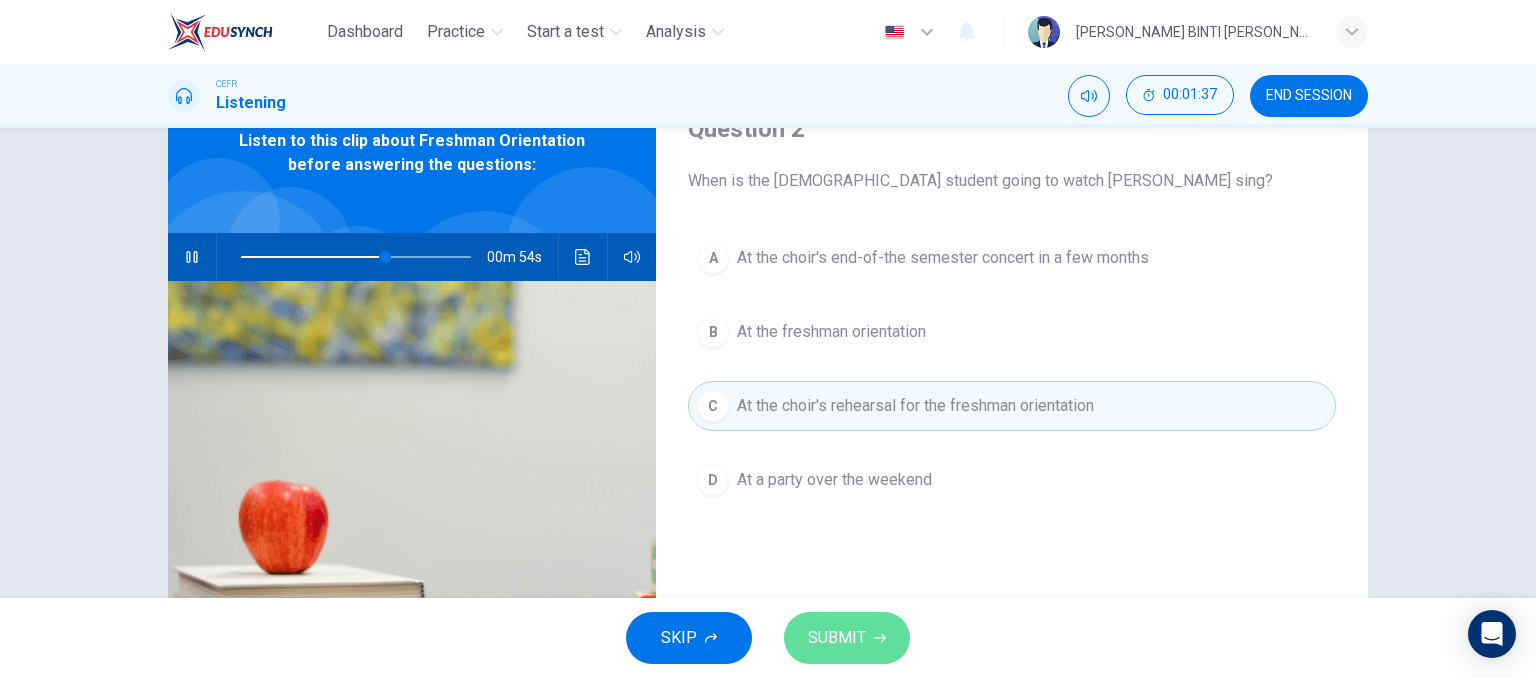 click on "SUBMIT" at bounding box center (837, 638) 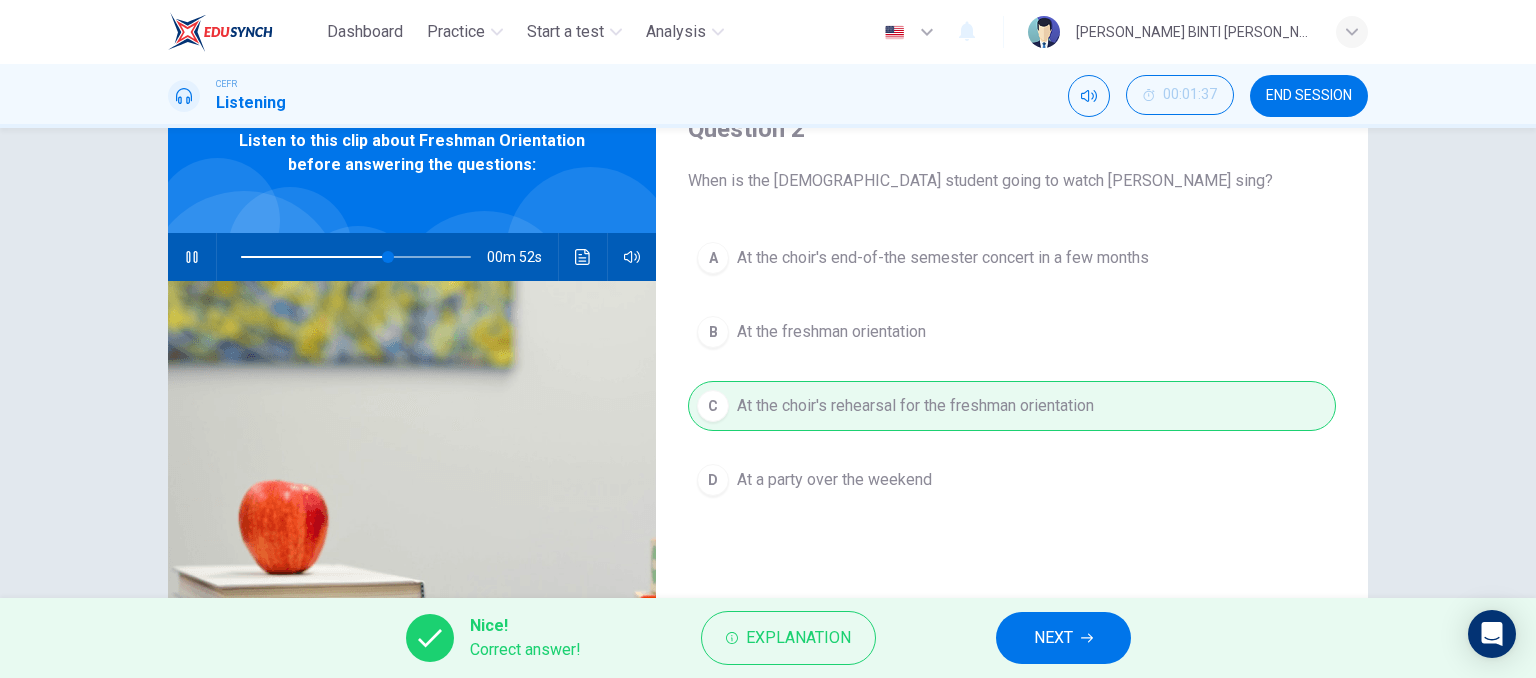 click on "NEXT" at bounding box center (1053, 638) 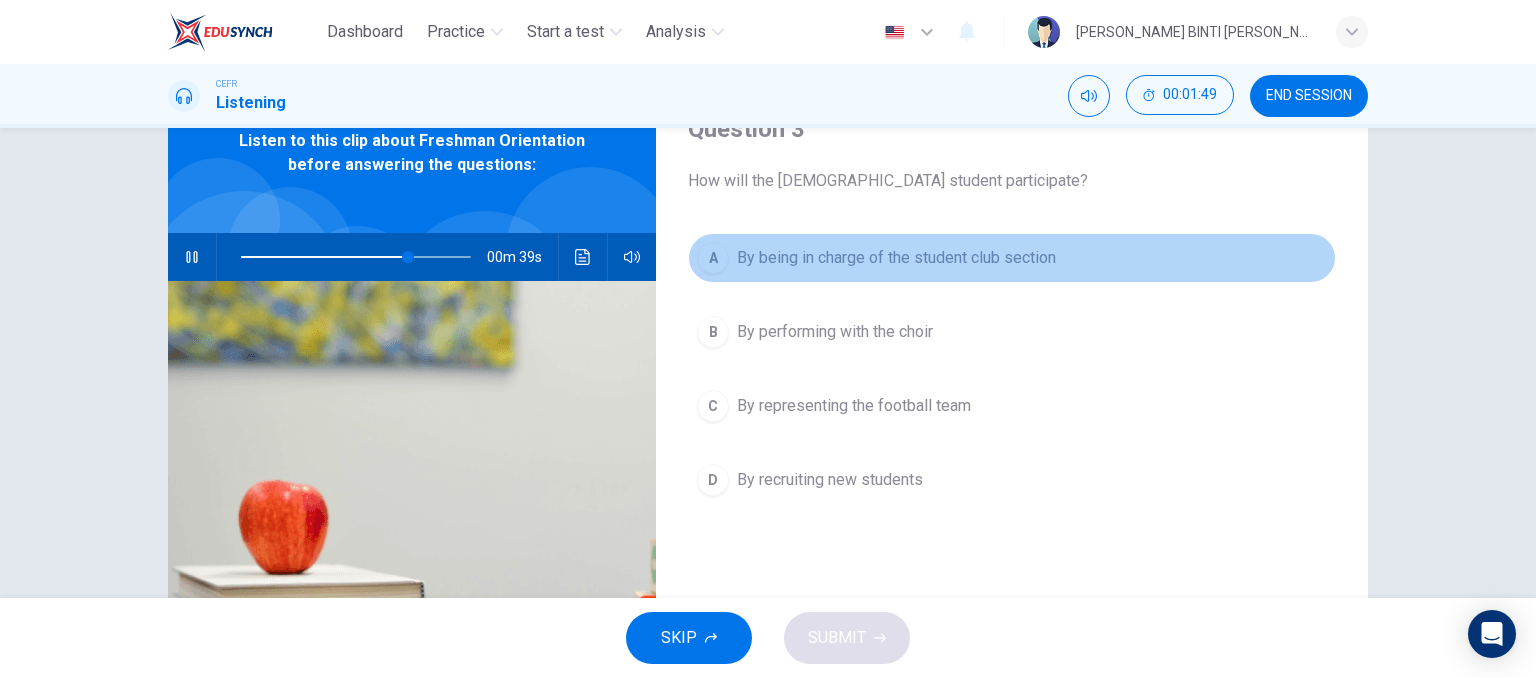 click on "By being in charge of the student club section" at bounding box center [896, 258] 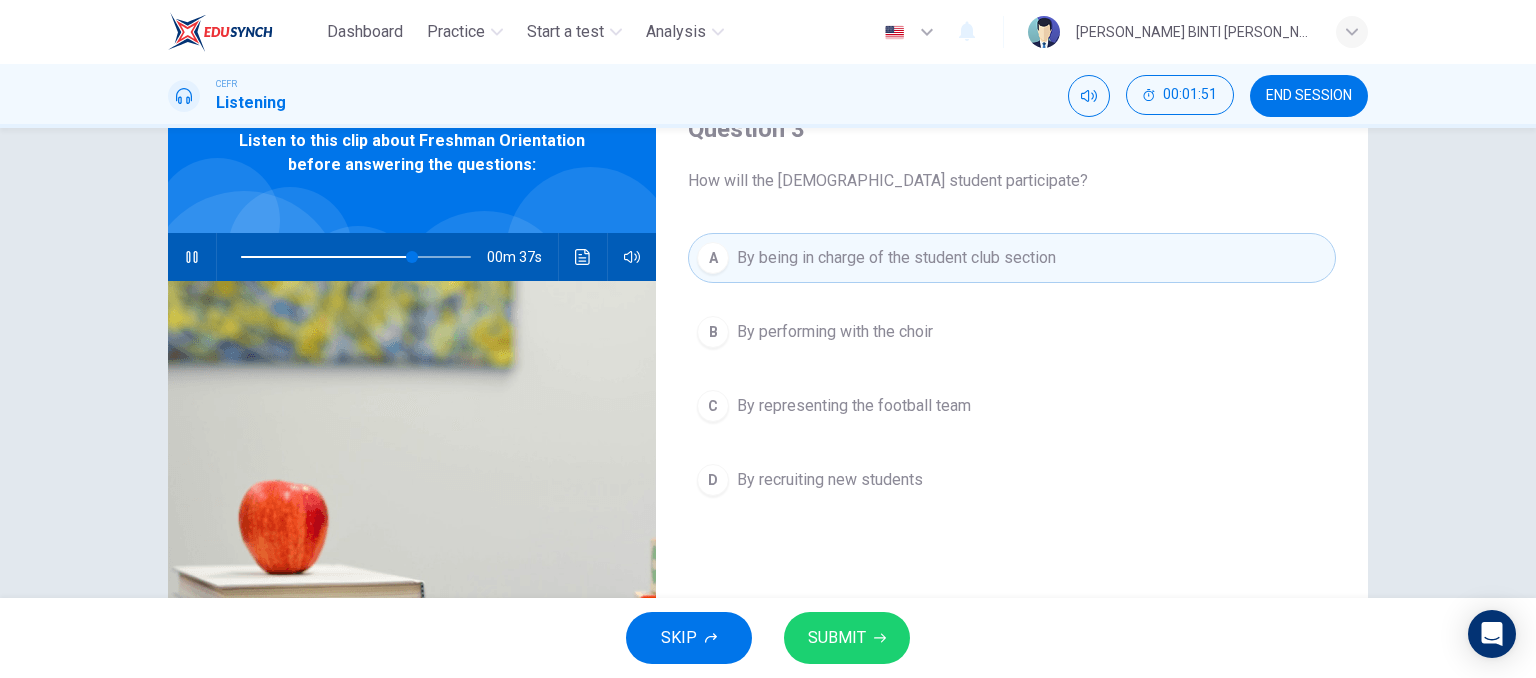 click on "By recruiting new students" at bounding box center [830, 480] 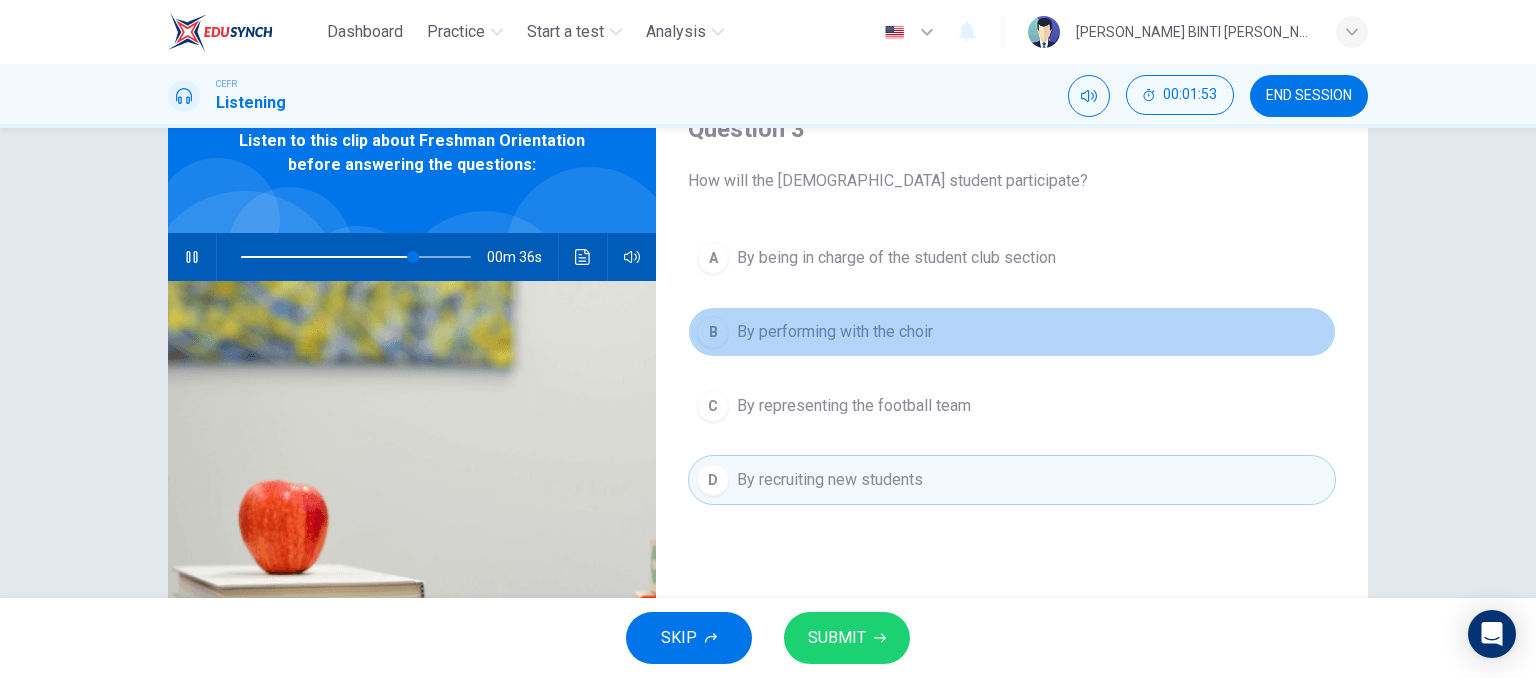 click on "By performing with the choir" at bounding box center [835, 332] 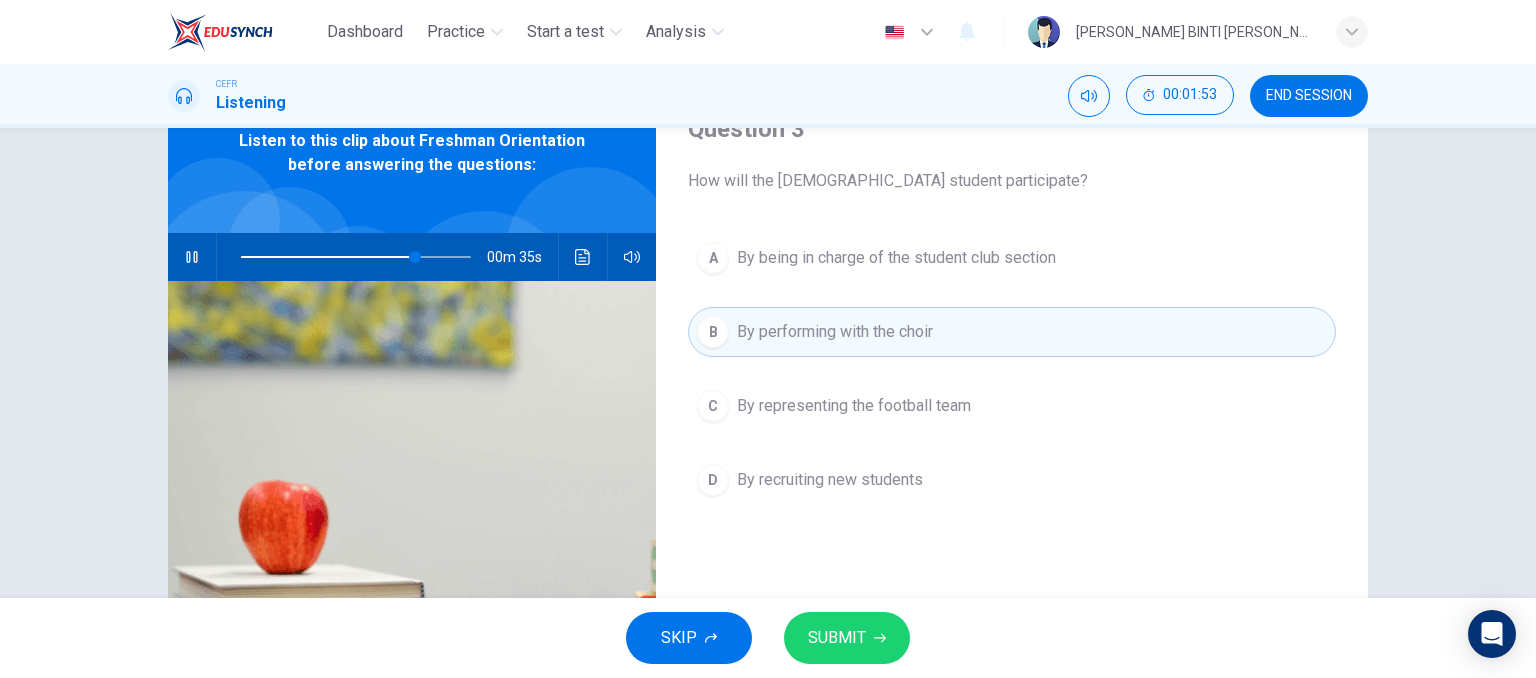 click on "By being in charge of the student club section" at bounding box center (896, 258) 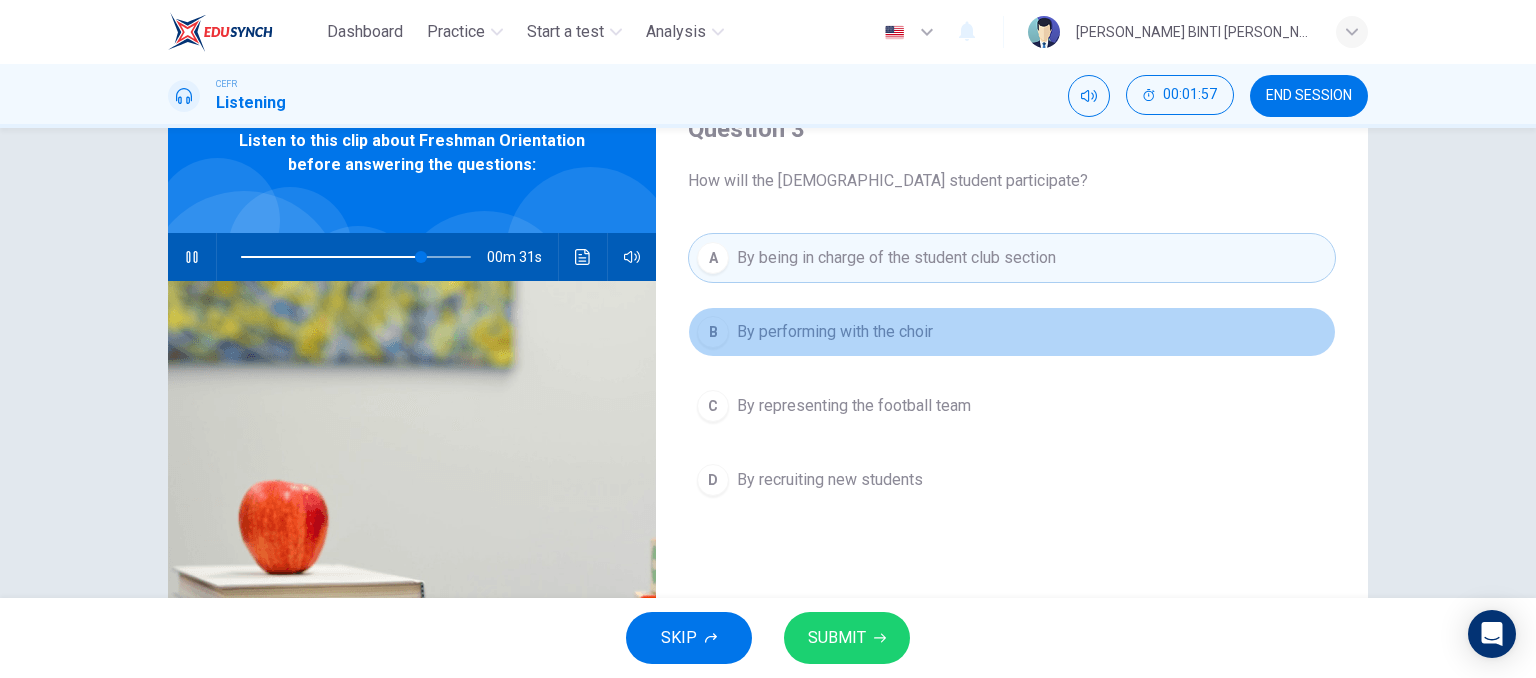 click on "By performing with the choir" at bounding box center [835, 332] 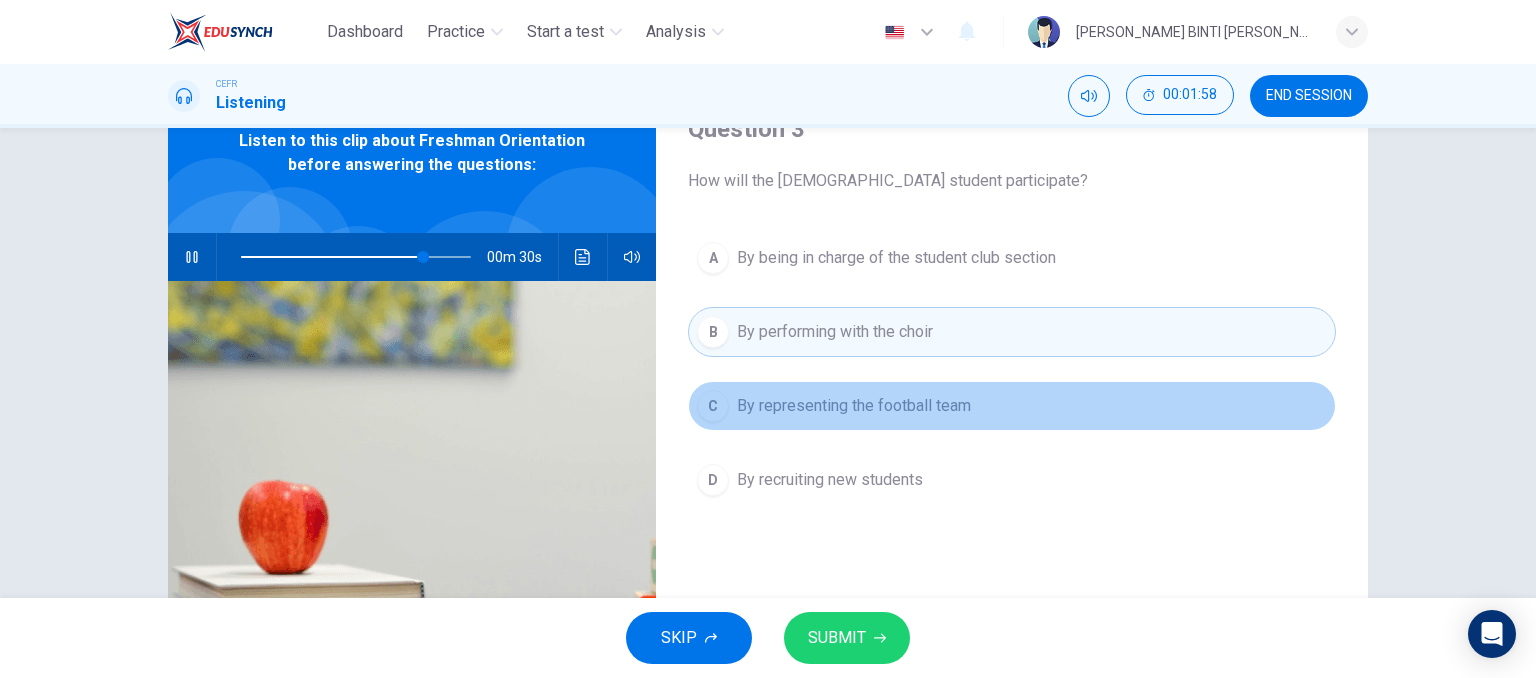 click on "C By representing the football team" at bounding box center [1012, 406] 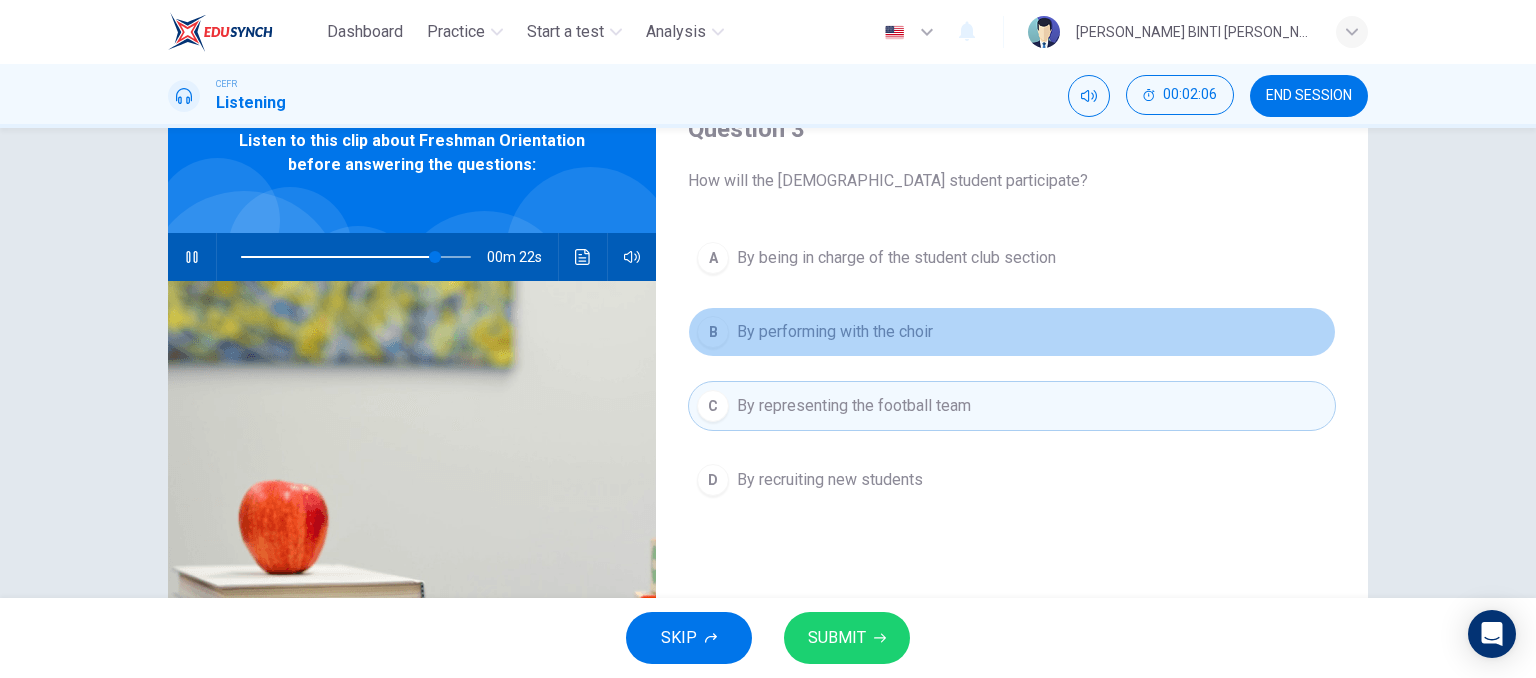 click on "By performing with the choir" at bounding box center (835, 332) 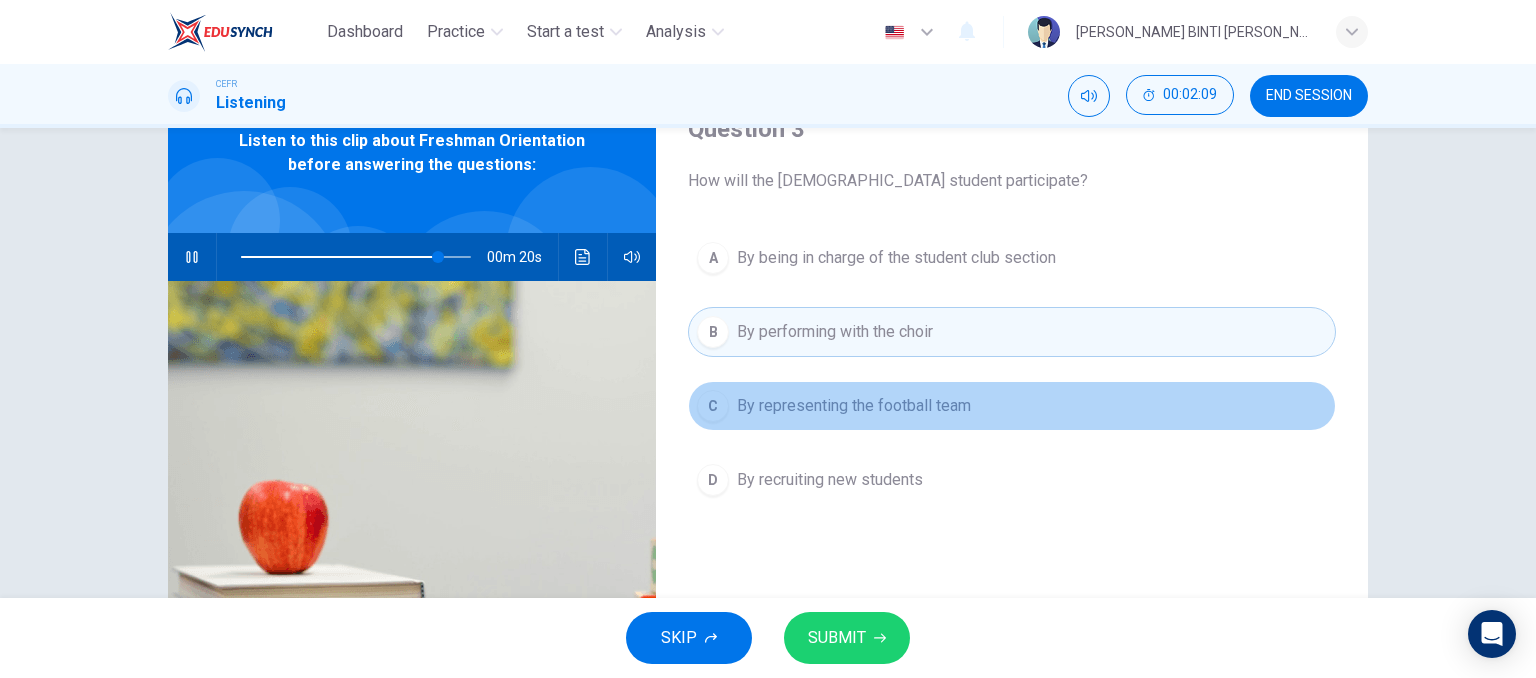 click on "By representing the football team" at bounding box center [854, 406] 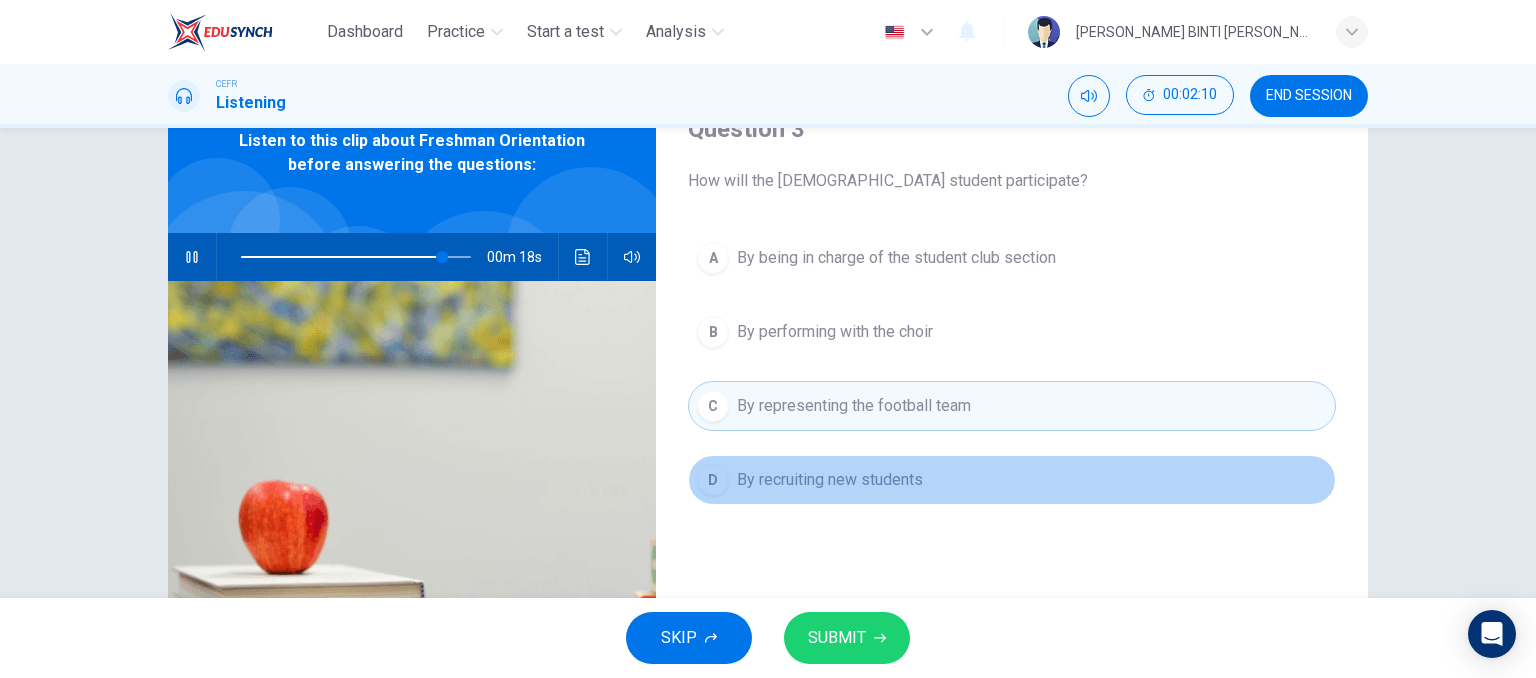 click on "By recruiting new students" at bounding box center (830, 480) 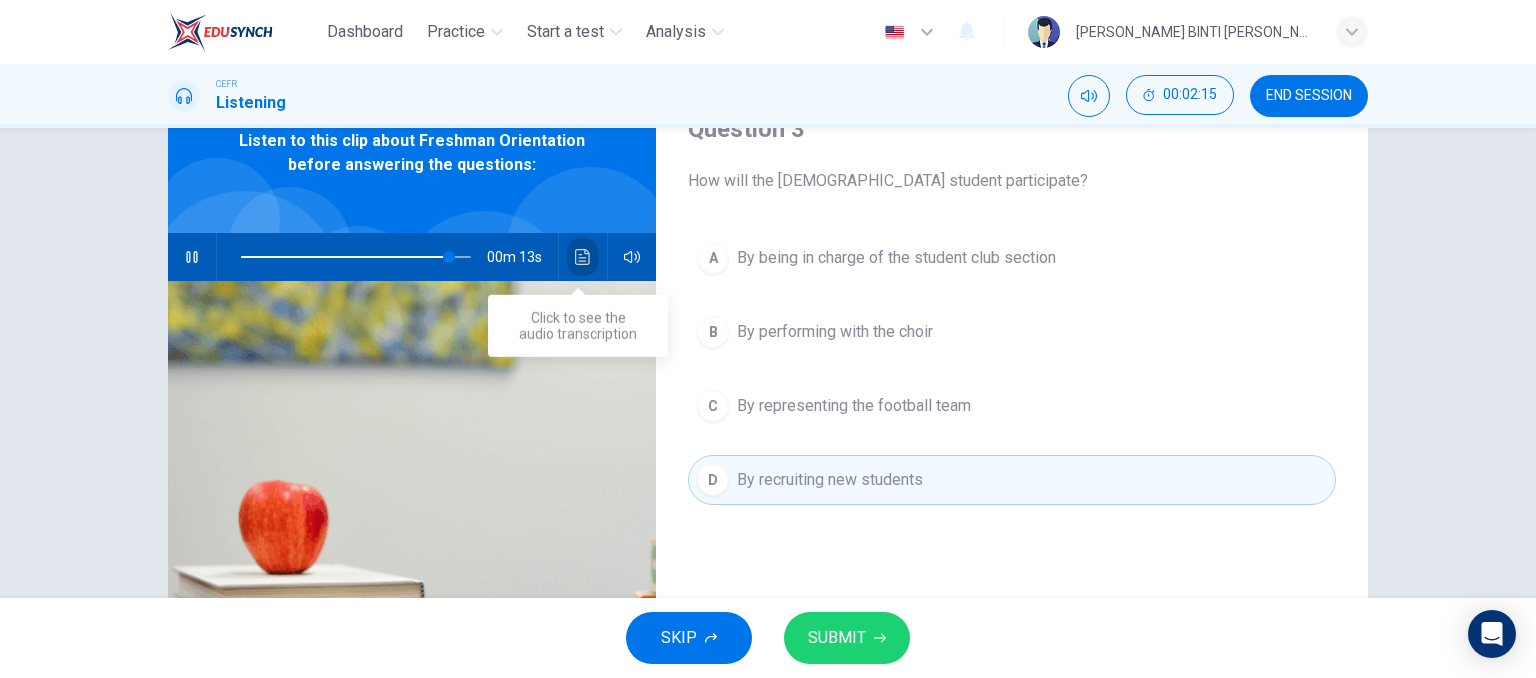 click 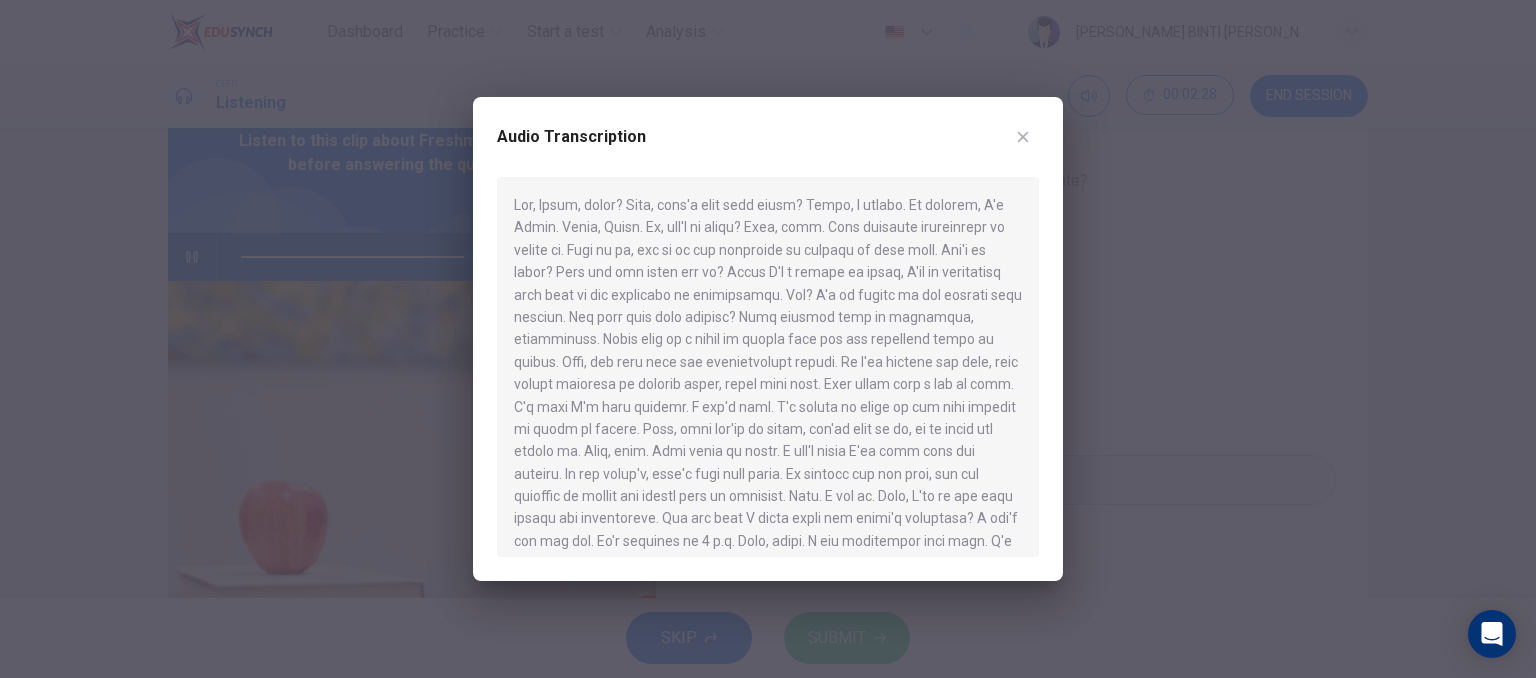 type on "0" 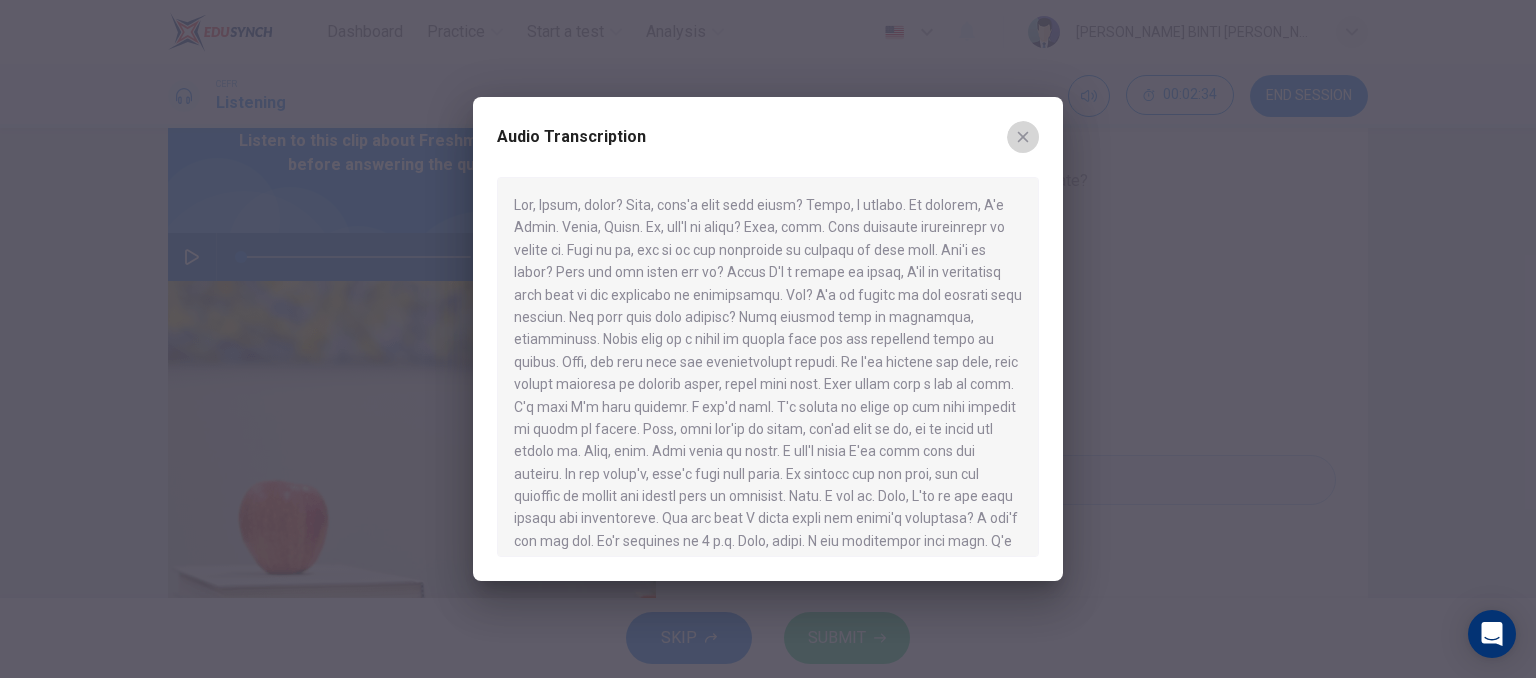 click 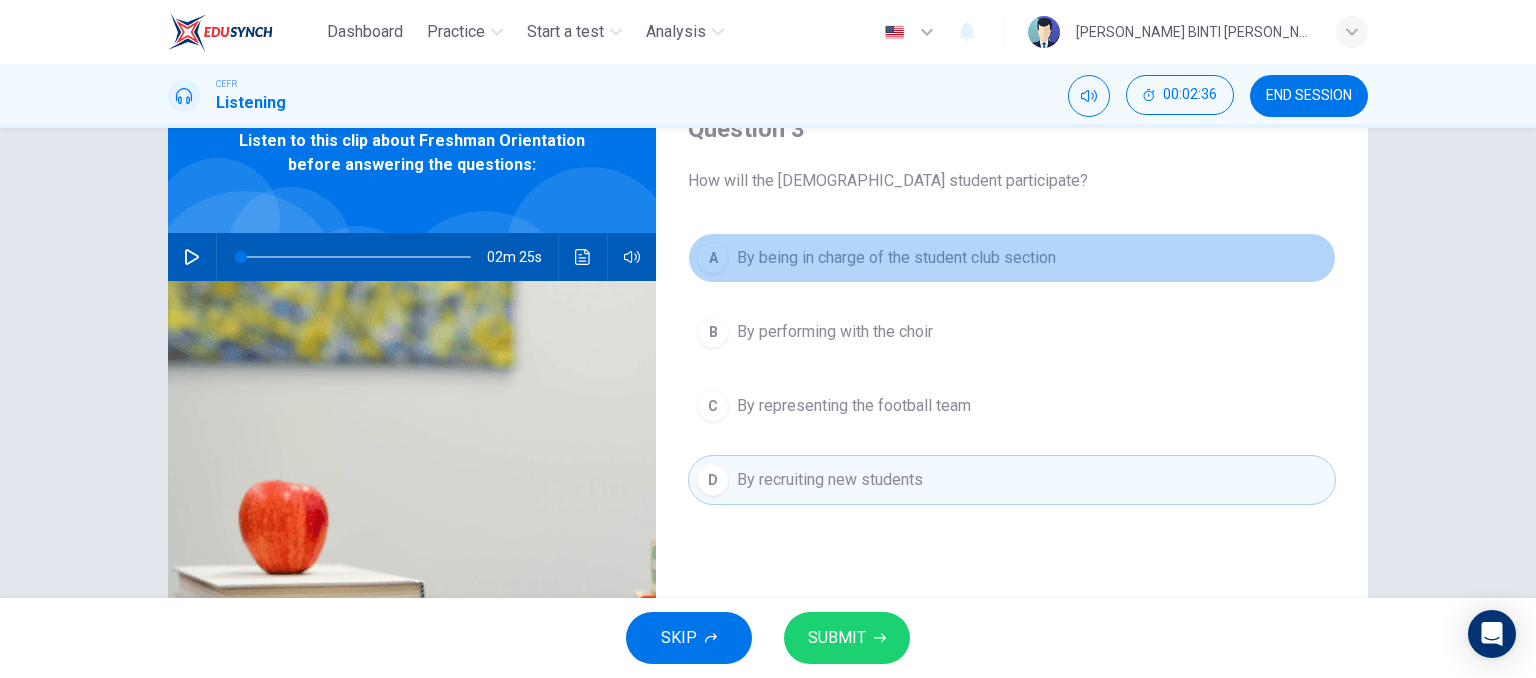 click on "By being in charge of the student club section" at bounding box center (896, 258) 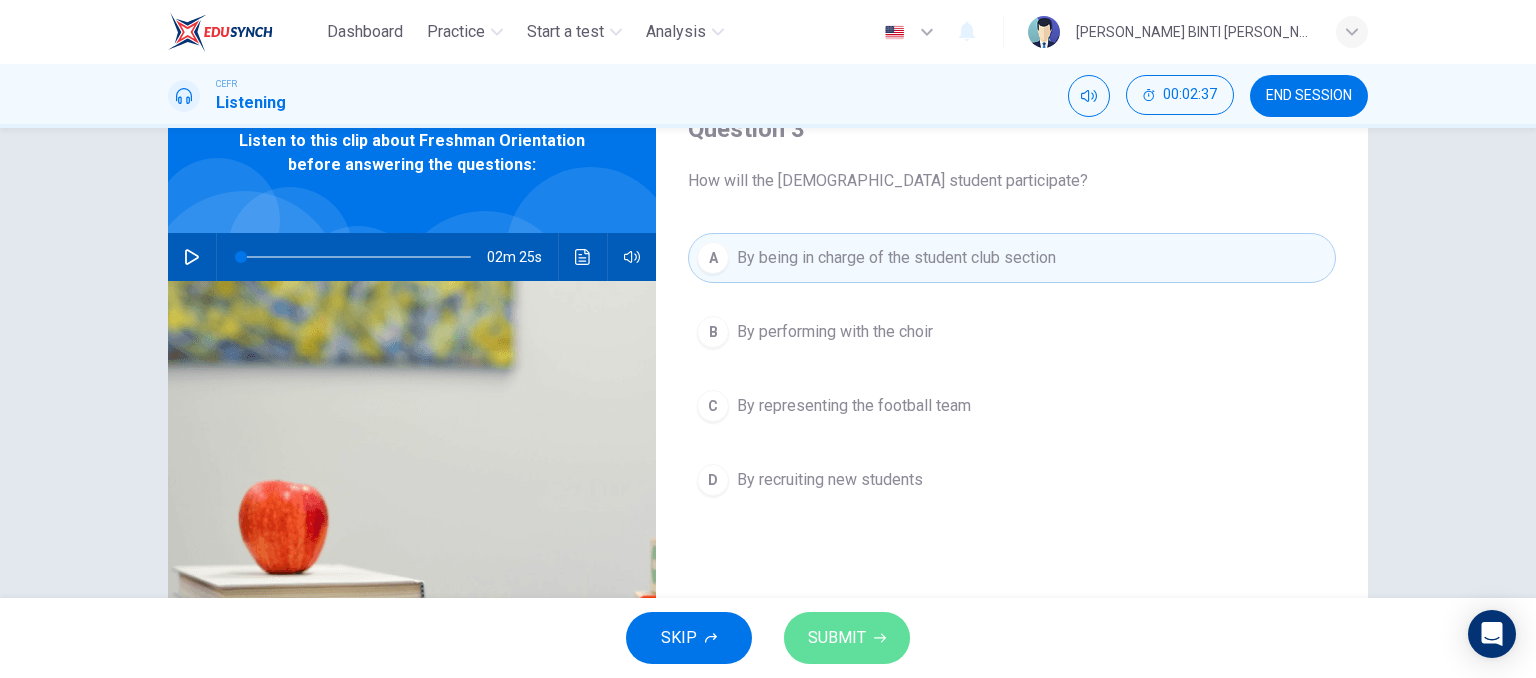 click on "SUBMIT" at bounding box center (847, 638) 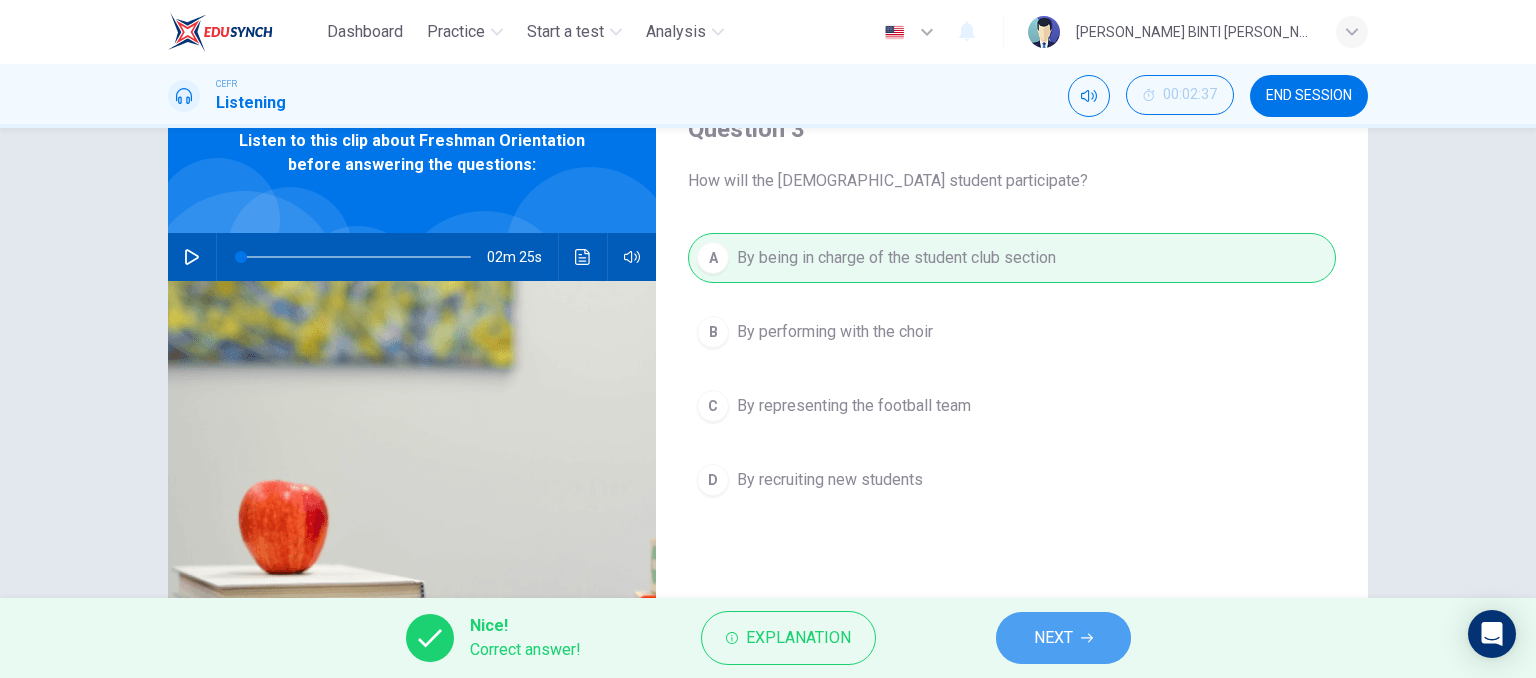 click on "NEXT" at bounding box center (1063, 638) 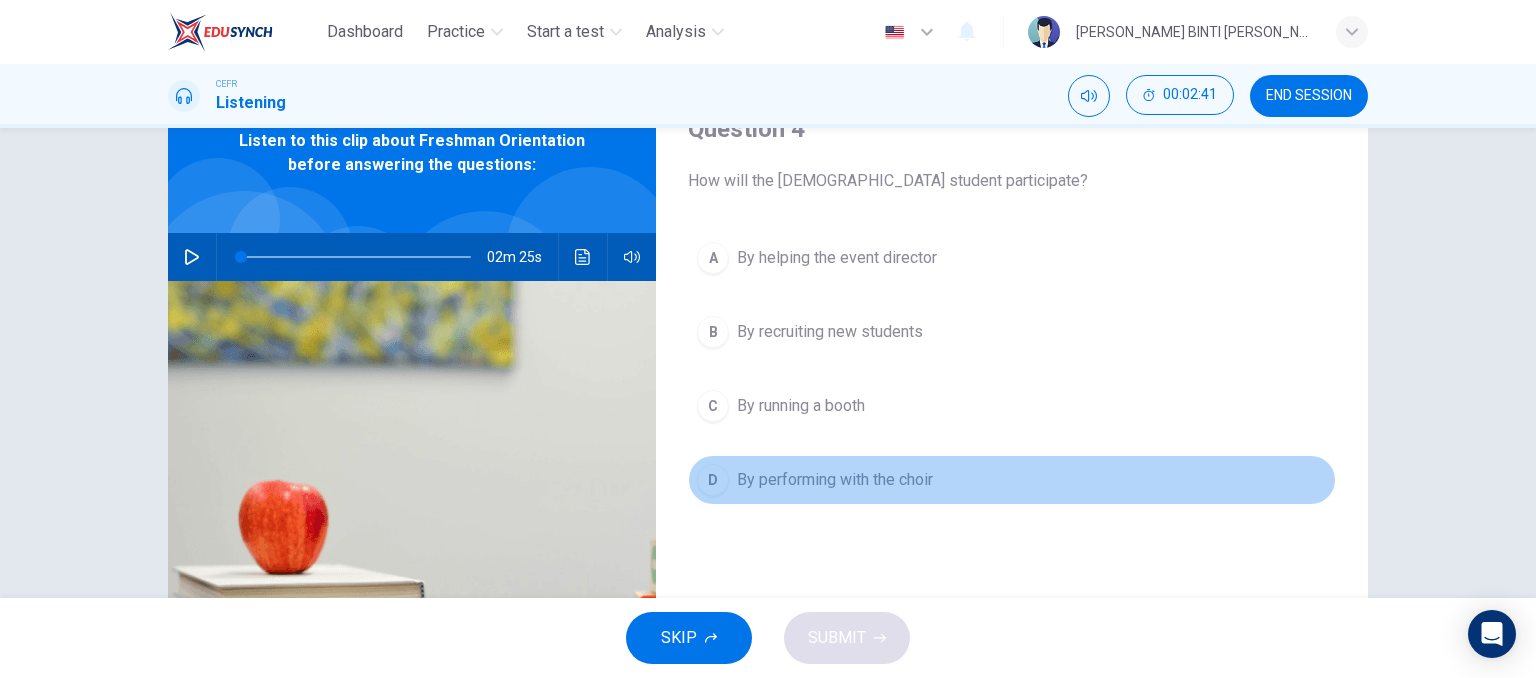 click on "By performing with the choir" at bounding box center (835, 480) 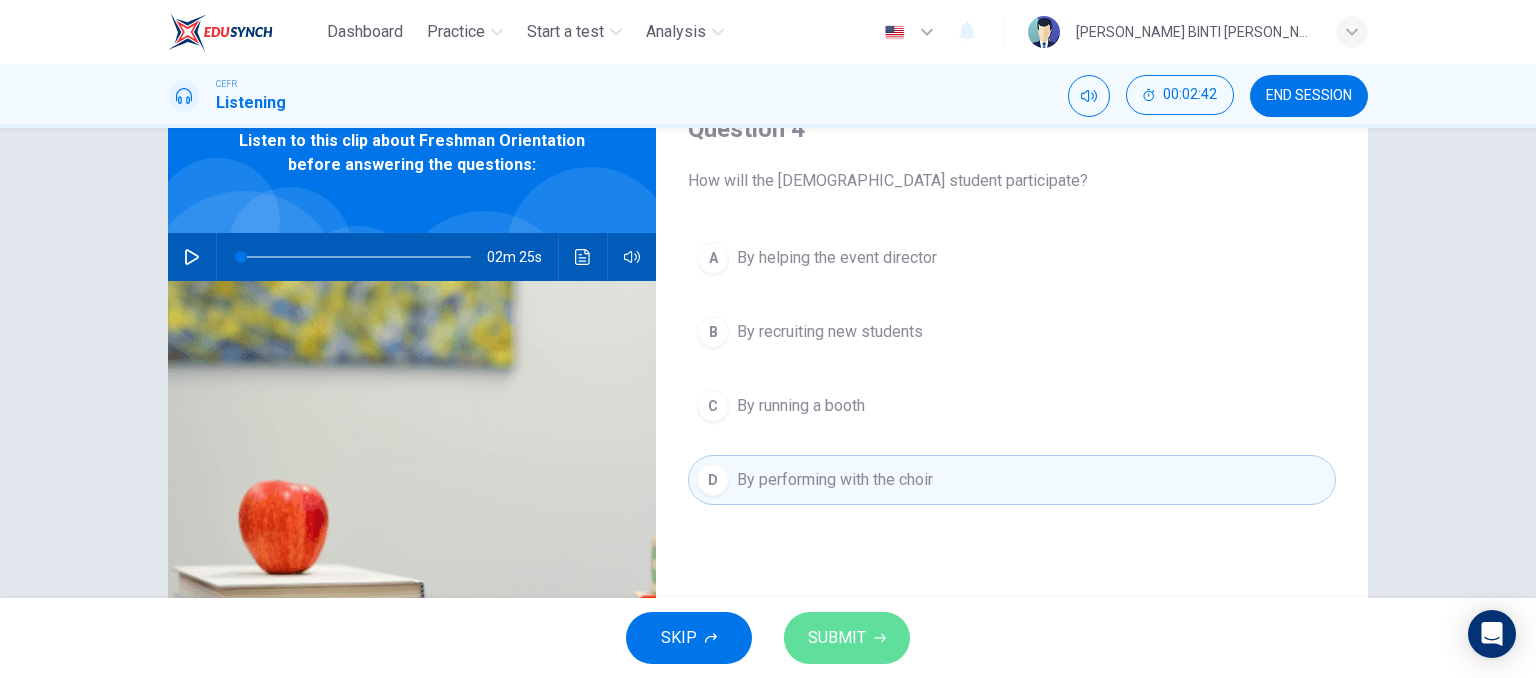 click on "SUBMIT" at bounding box center (837, 638) 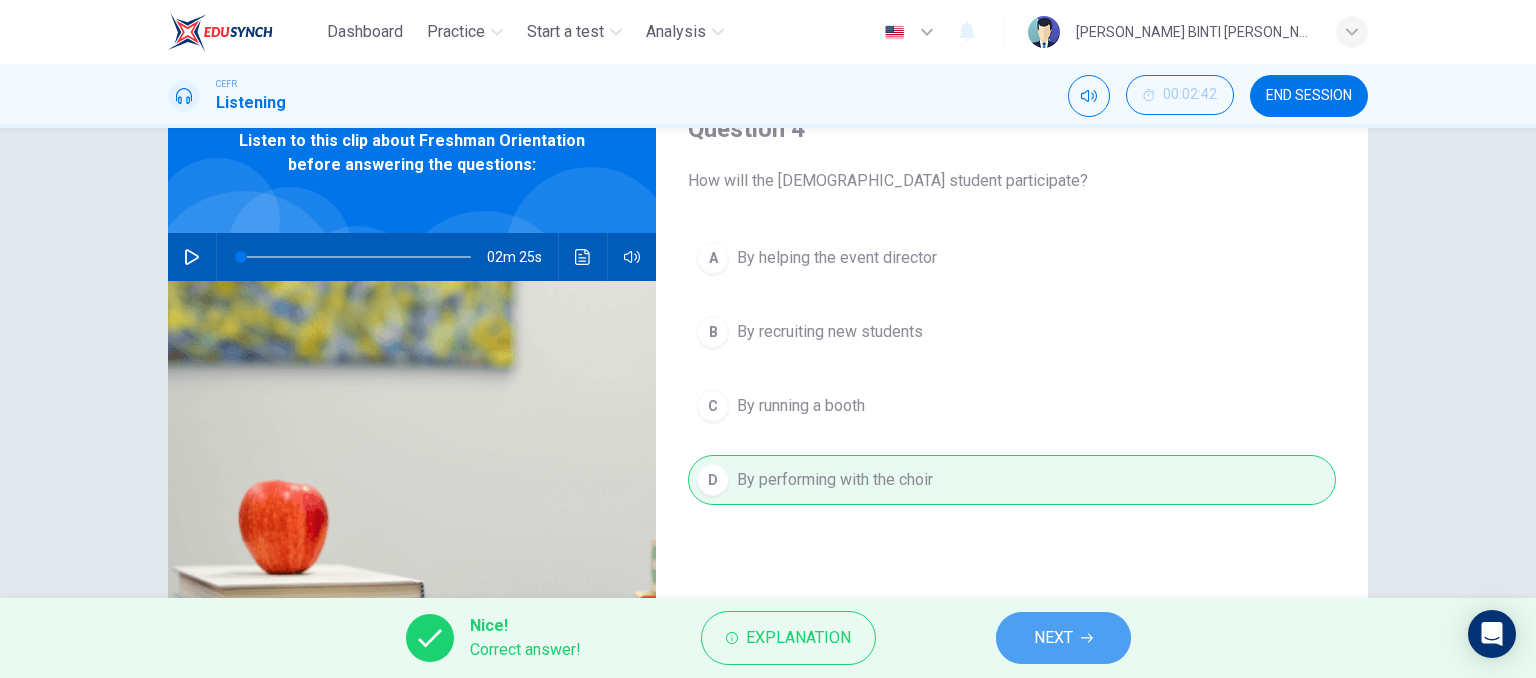 click on "NEXT" at bounding box center (1063, 638) 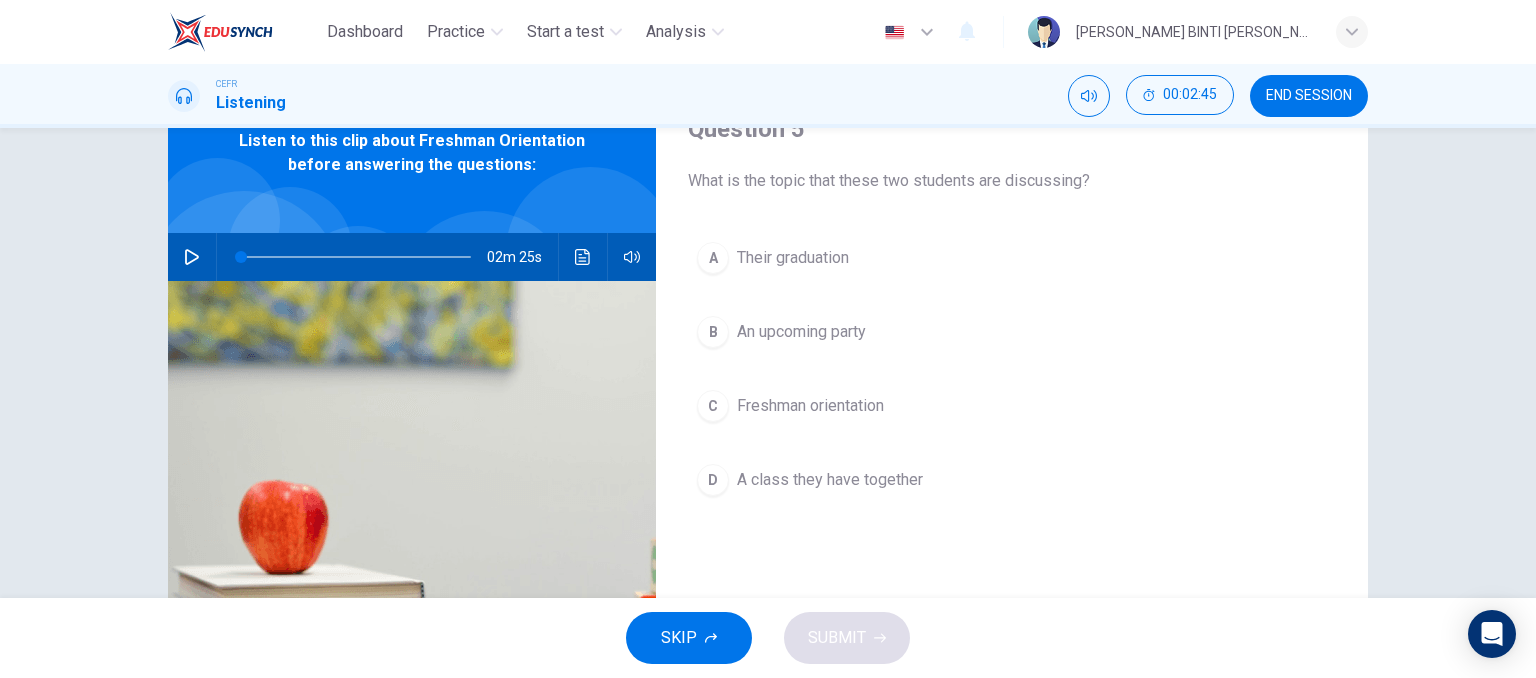 click on "Freshman orientation" at bounding box center [810, 406] 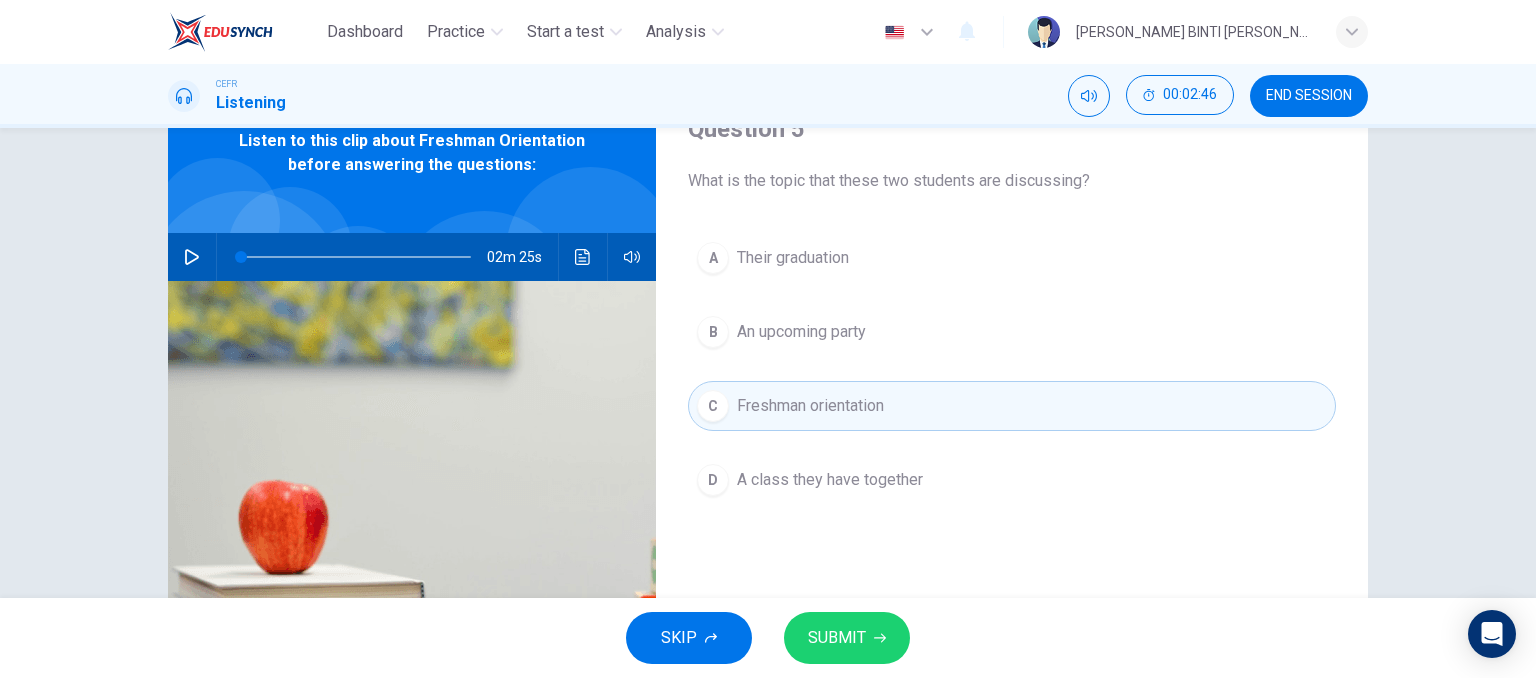 click on "SUBMIT" at bounding box center [847, 638] 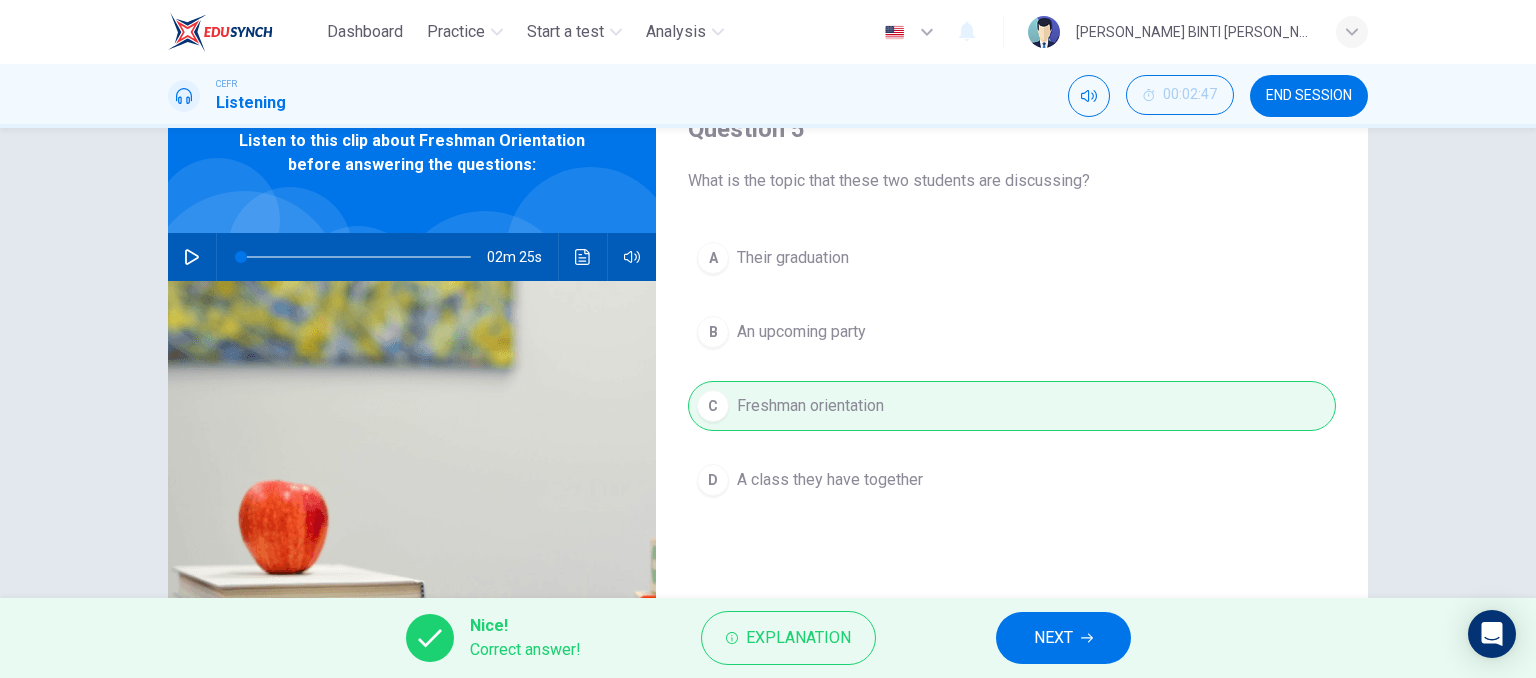 click on "NEXT" at bounding box center [1053, 638] 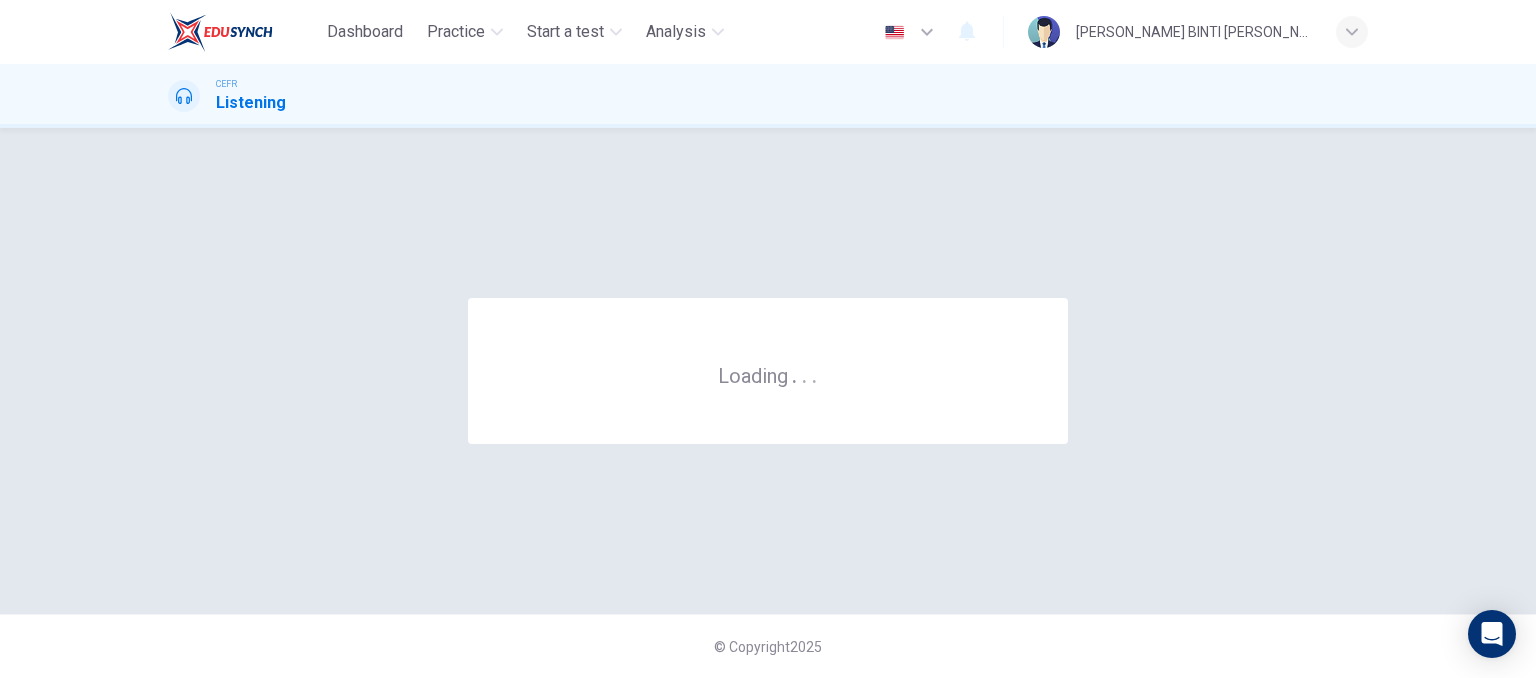 scroll, scrollTop: 0, scrollLeft: 0, axis: both 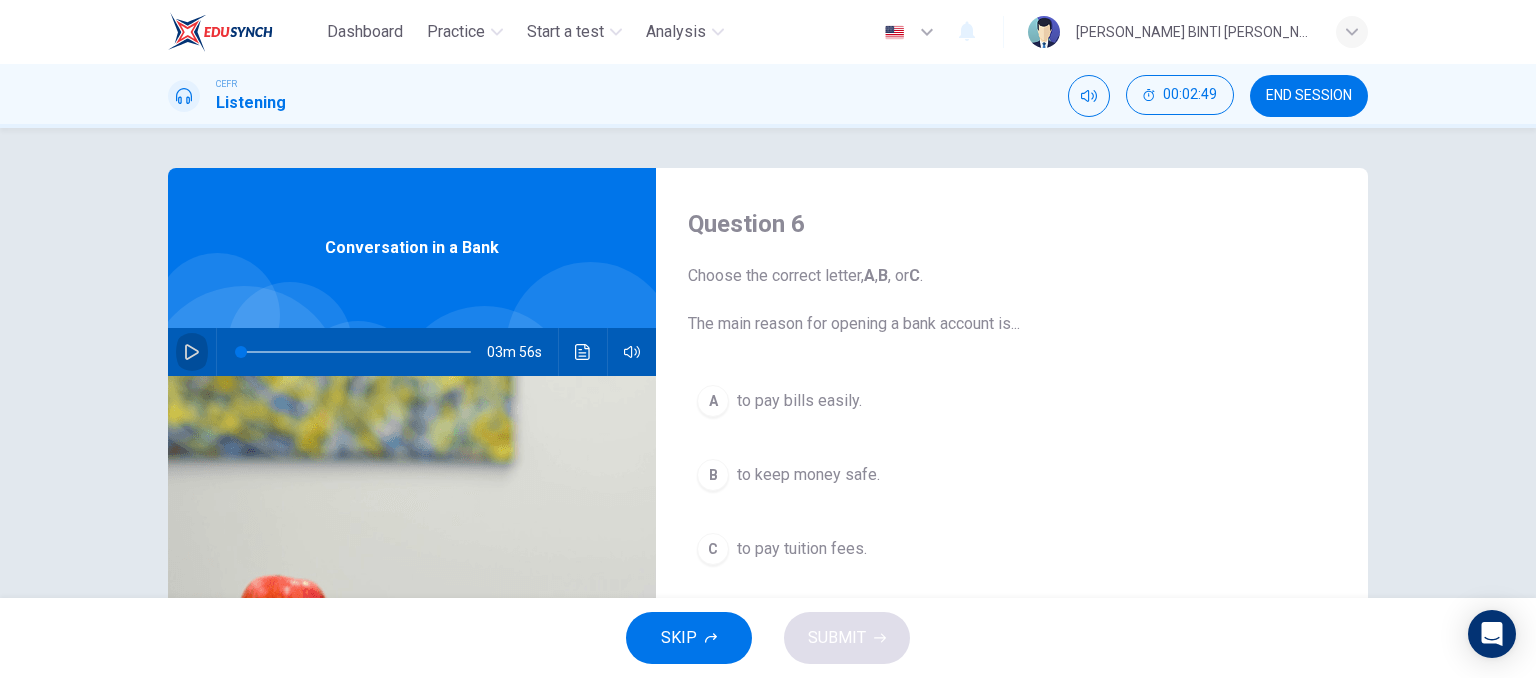 click at bounding box center [192, 352] 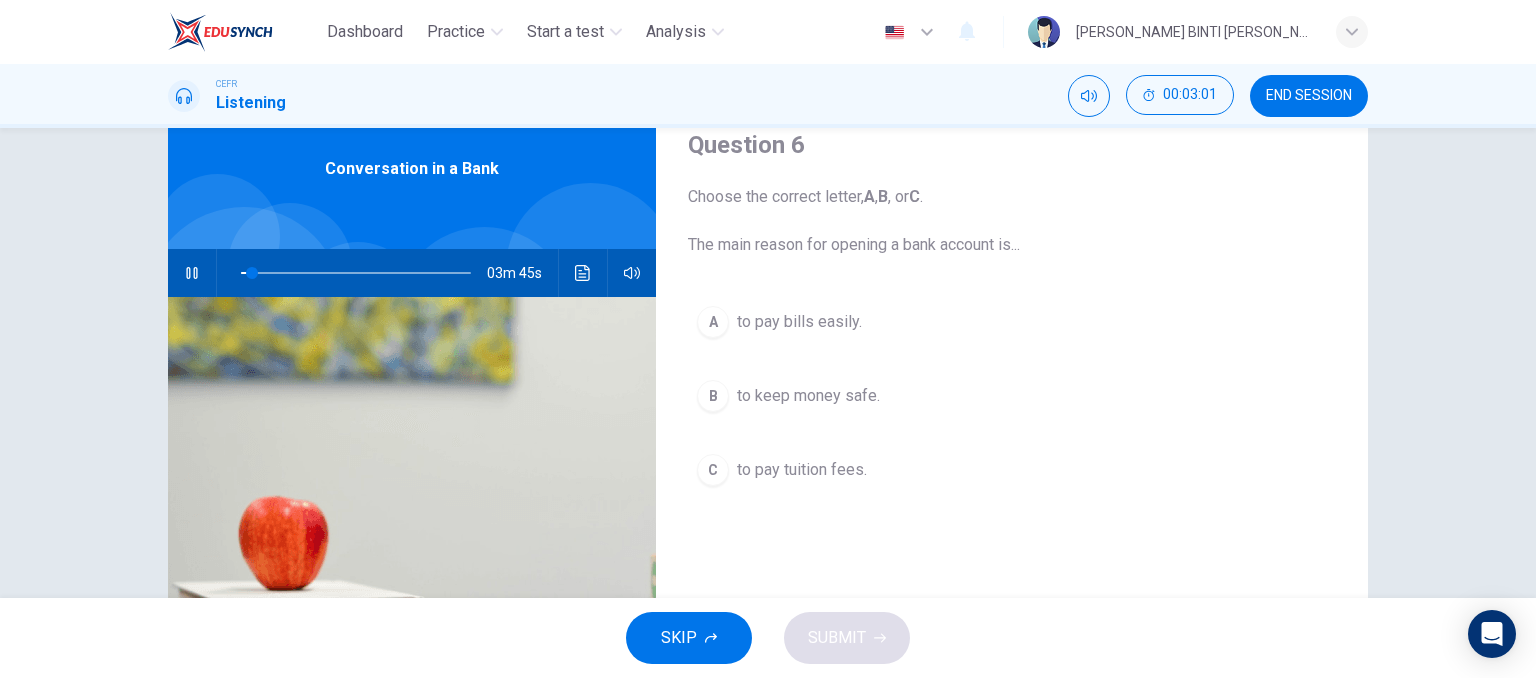 scroll, scrollTop: 78, scrollLeft: 0, axis: vertical 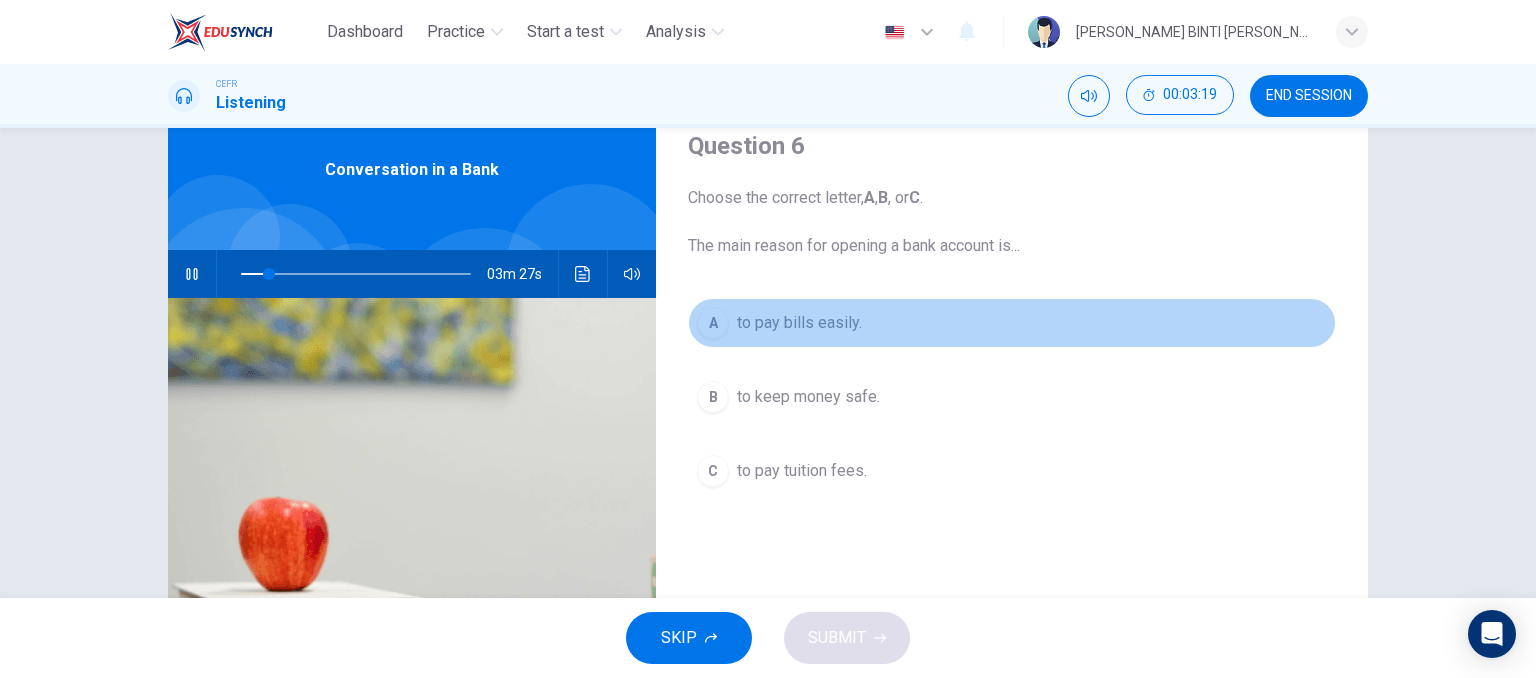 click on "to pay bills easily." at bounding box center (799, 323) 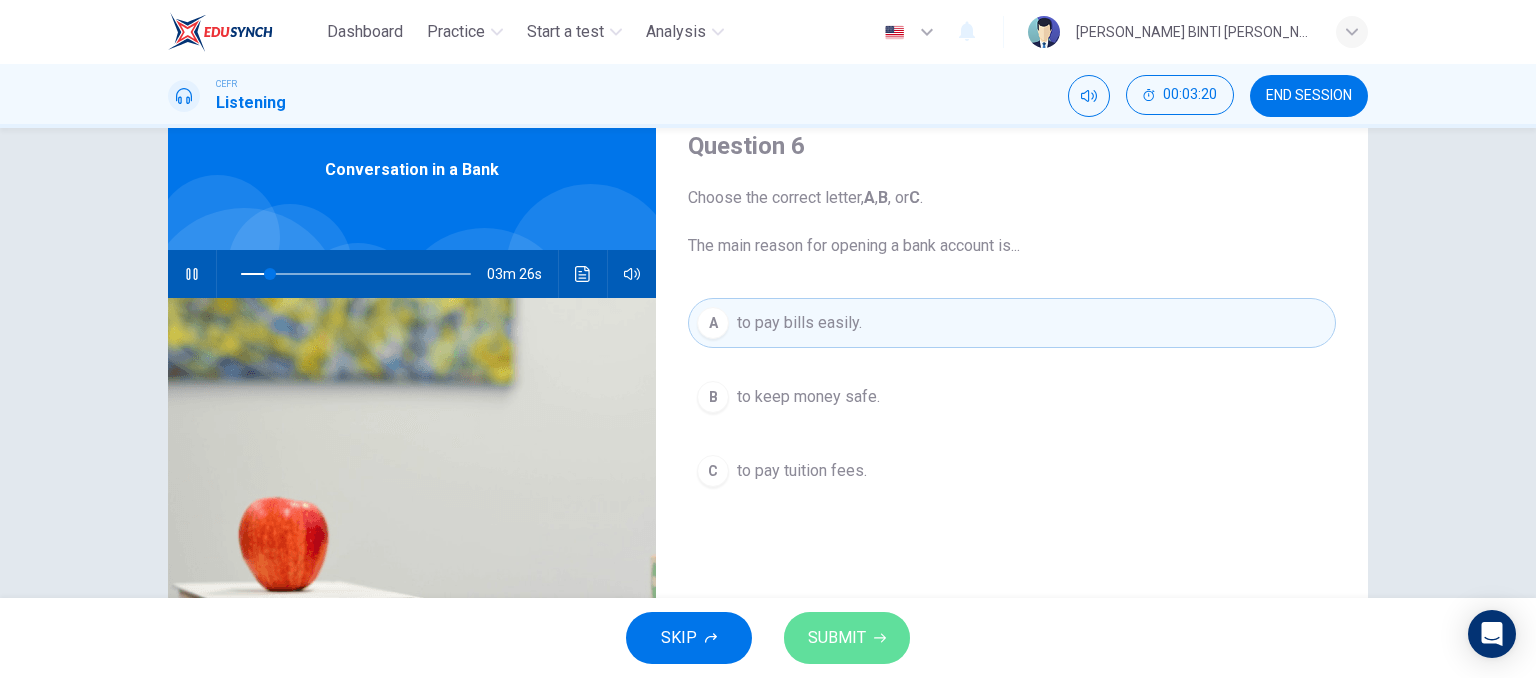 click on "SUBMIT" at bounding box center [837, 638] 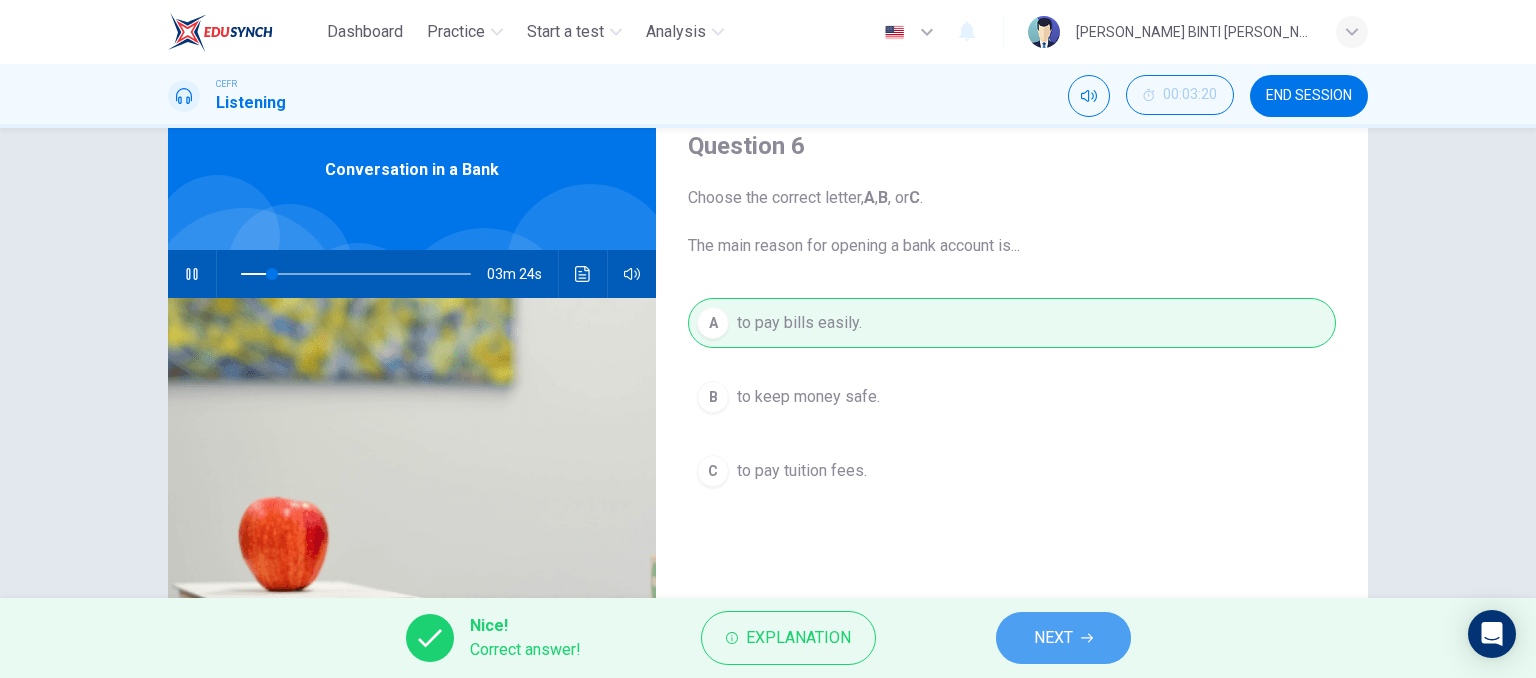 click on "NEXT" at bounding box center [1053, 638] 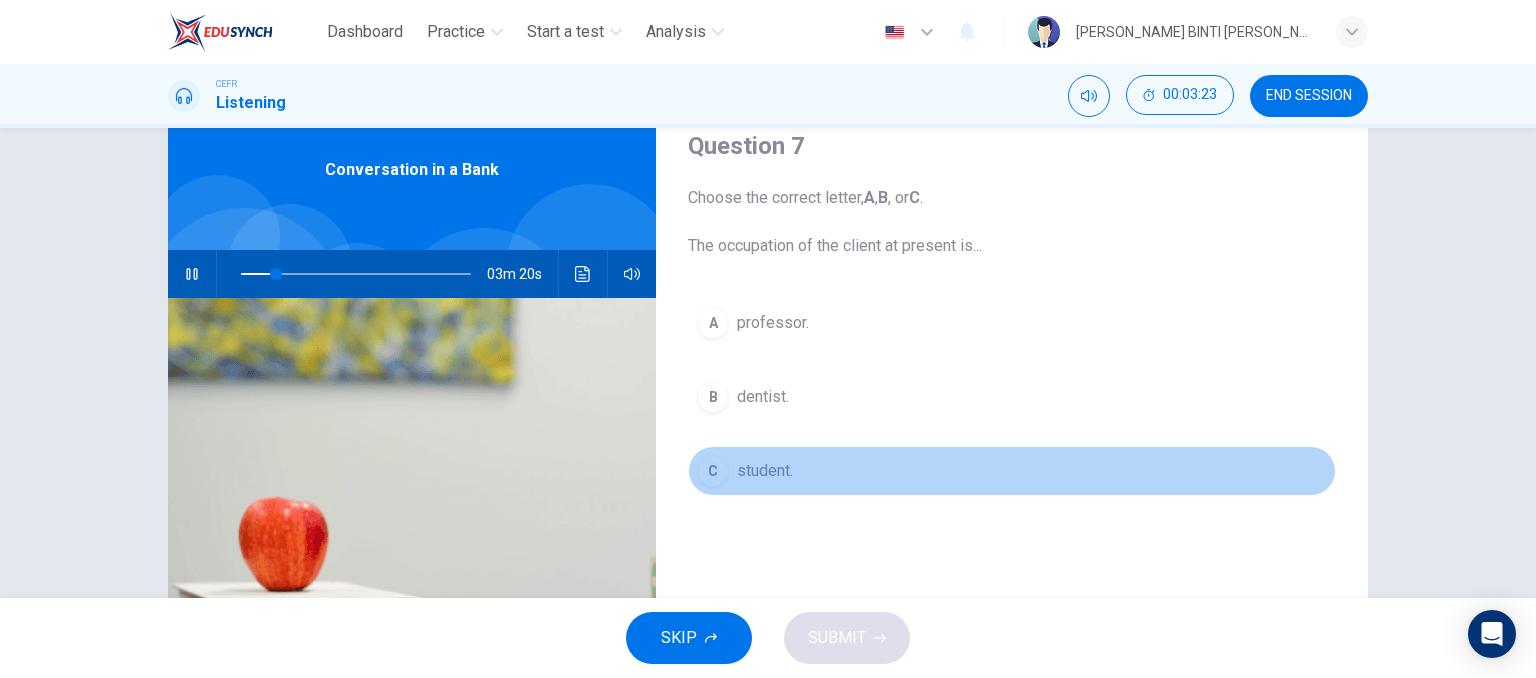 click on "student." at bounding box center (765, 471) 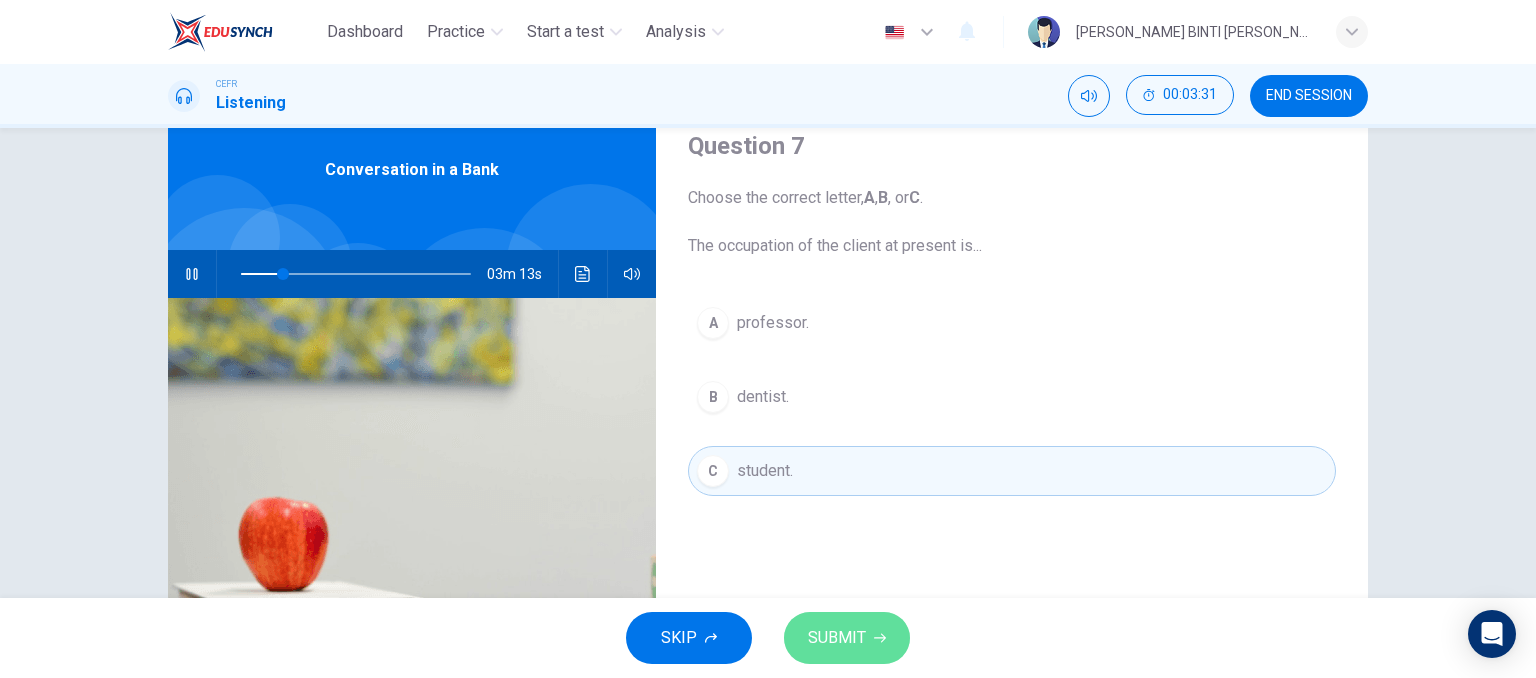 click on "SUBMIT" at bounding box center [837, 638] 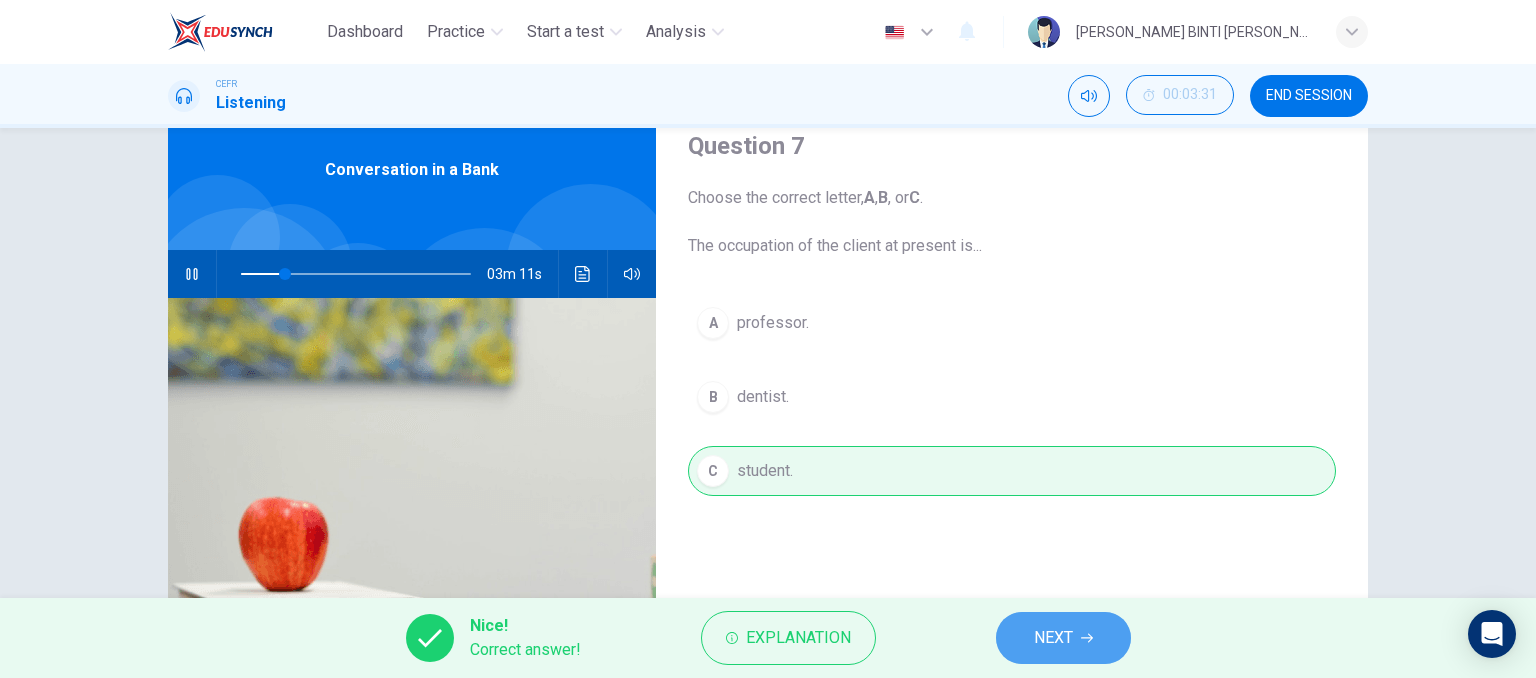 click on "NEXT" at bounding box center [1063, 638] 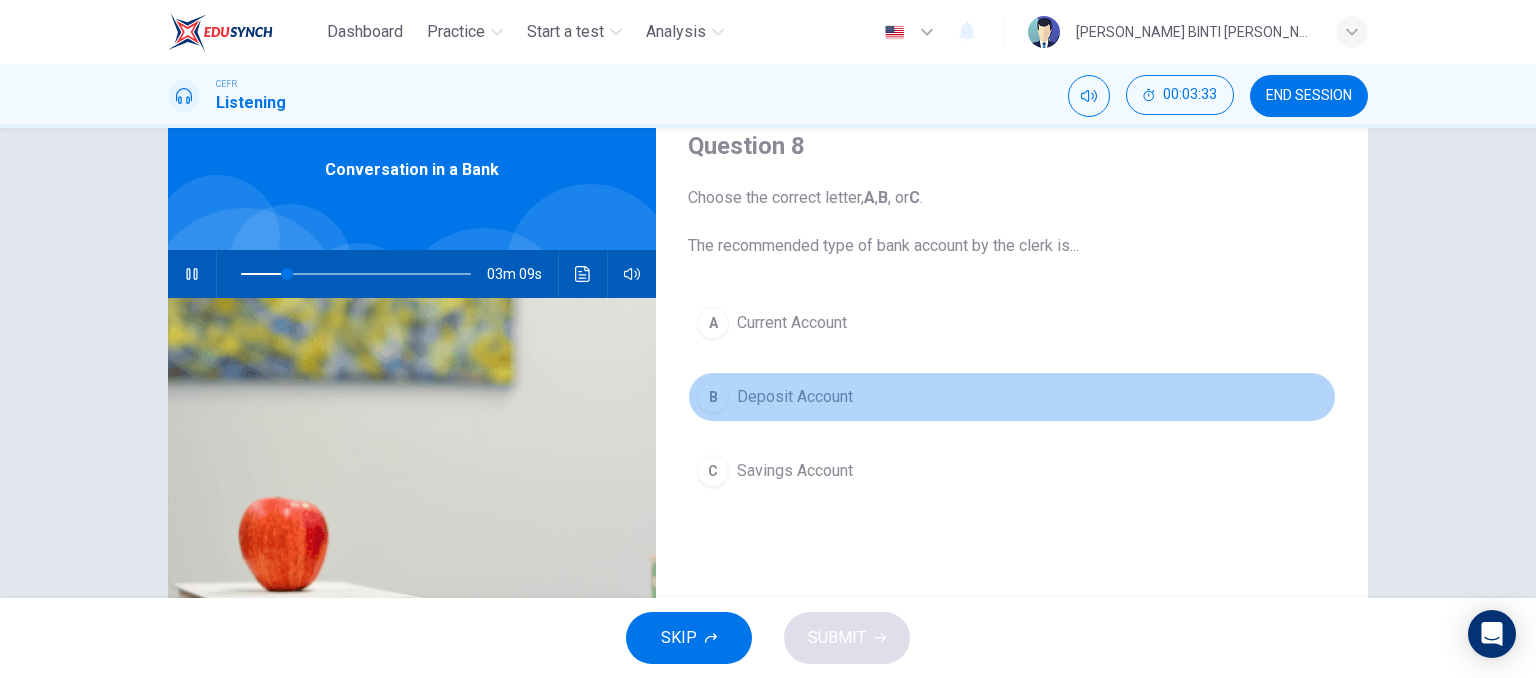 click on "Deposit Account" at bounding box center (795, 397) 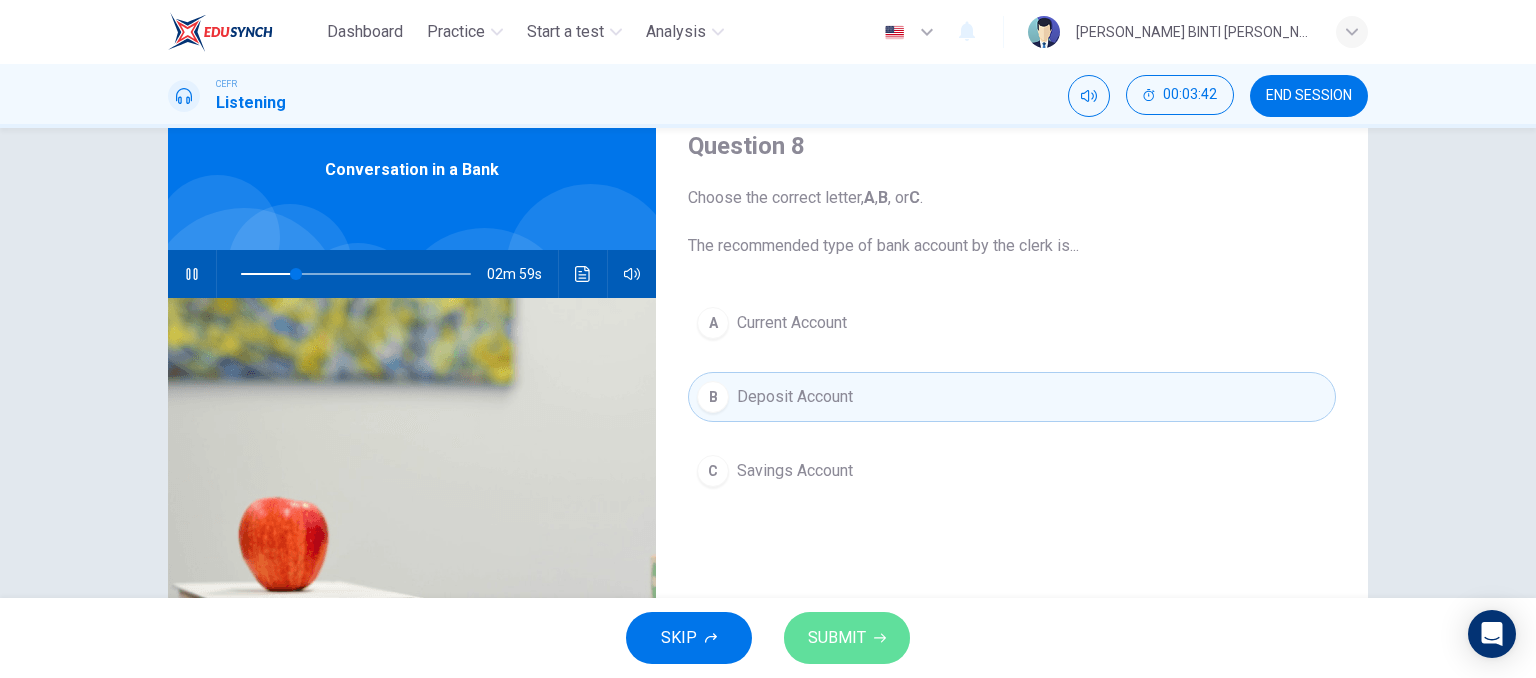 click on "SUBMIT" at bounding box center [837, 638] 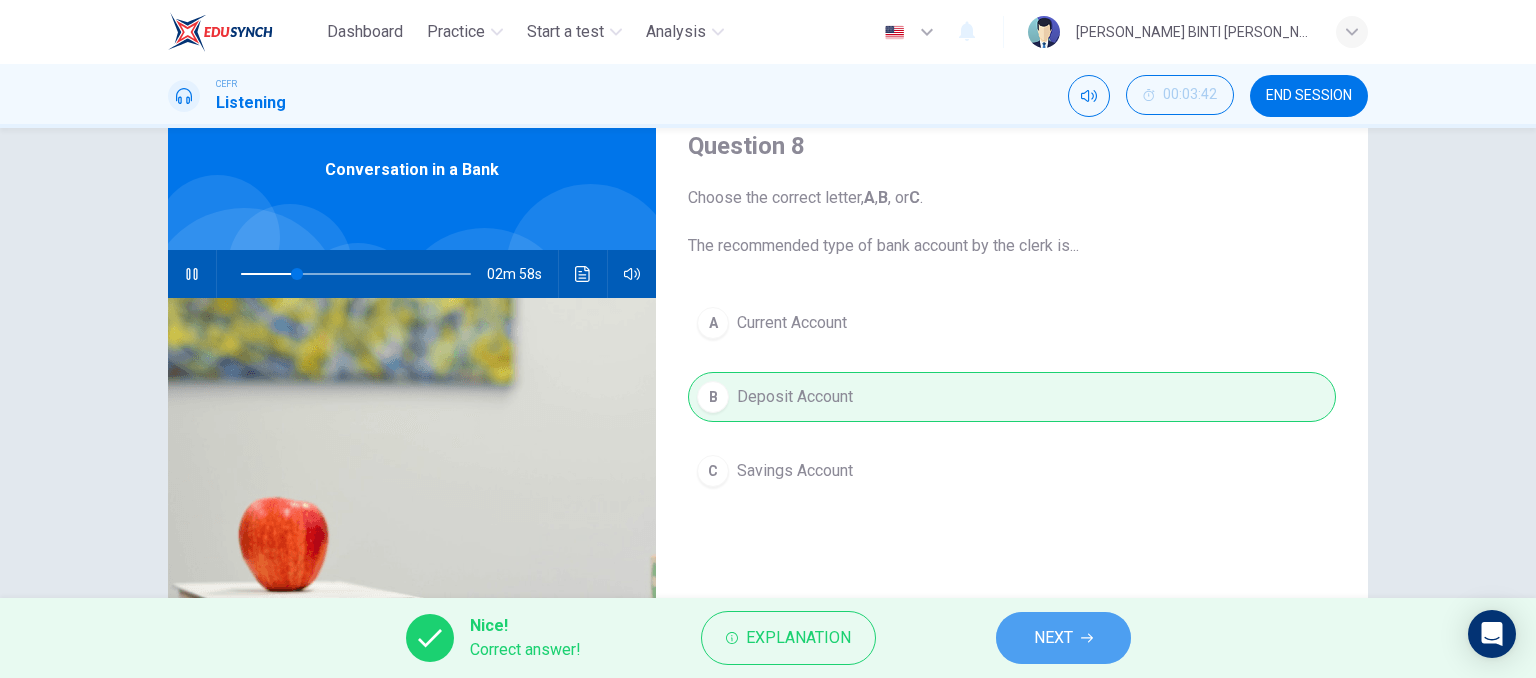 click on "NEXT" at bounding box center [1053, 638] 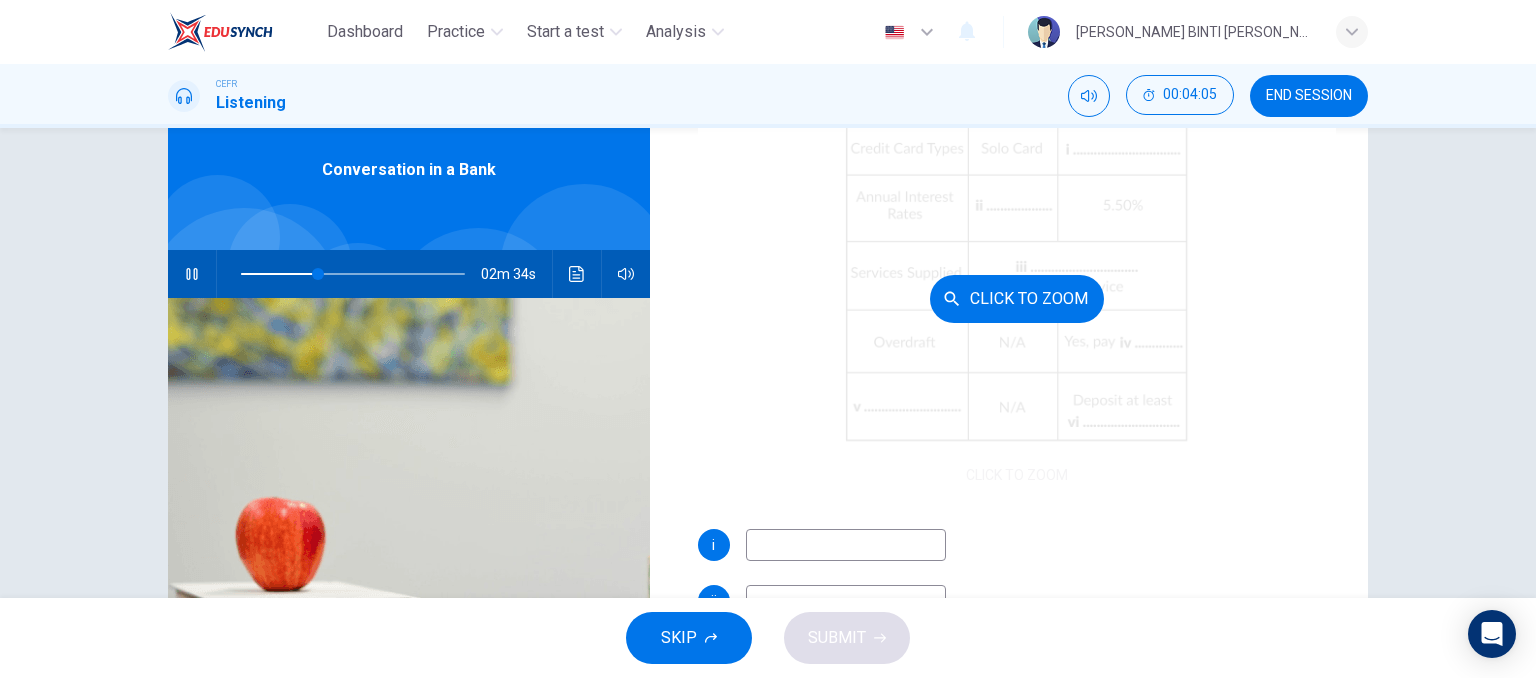 scroll, scrollTop: 282, scrollLeft: 0, axis: vertical 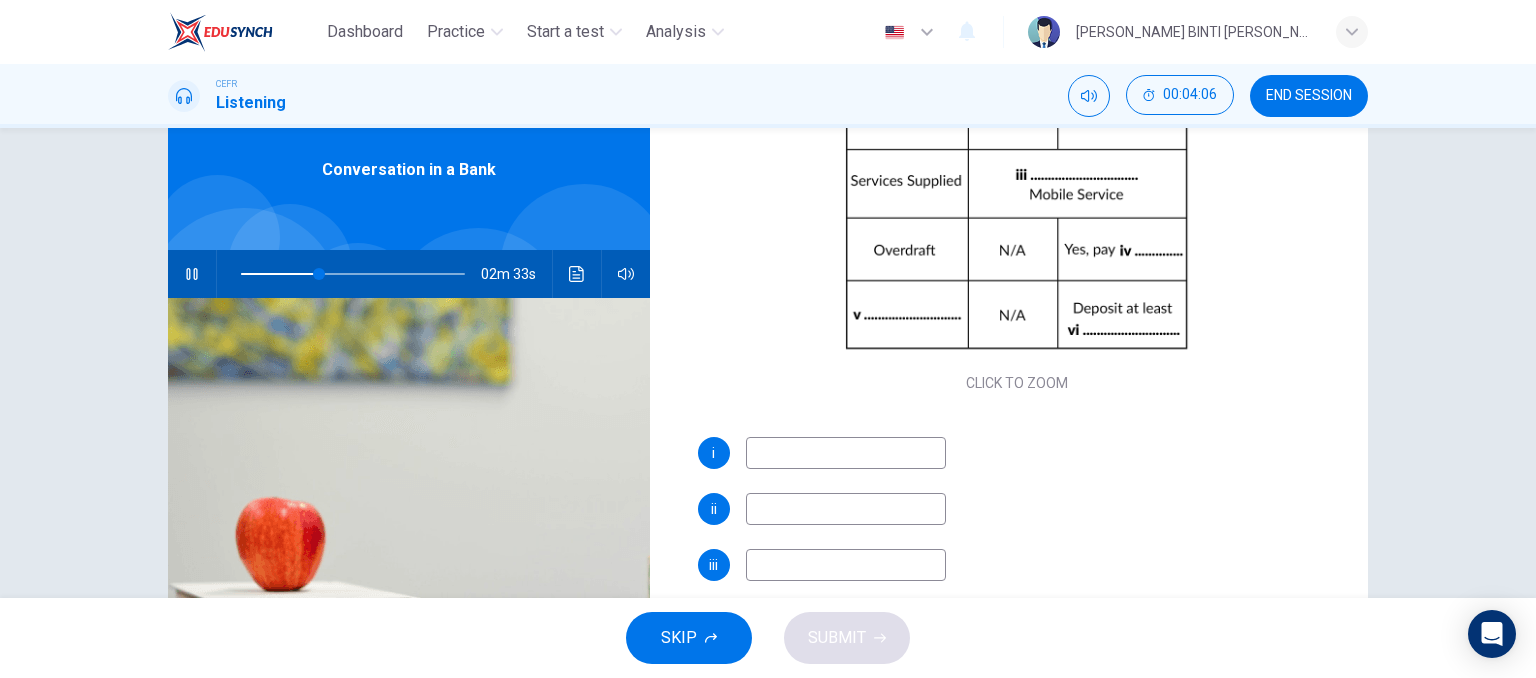 click at bounding box center (846, 453) 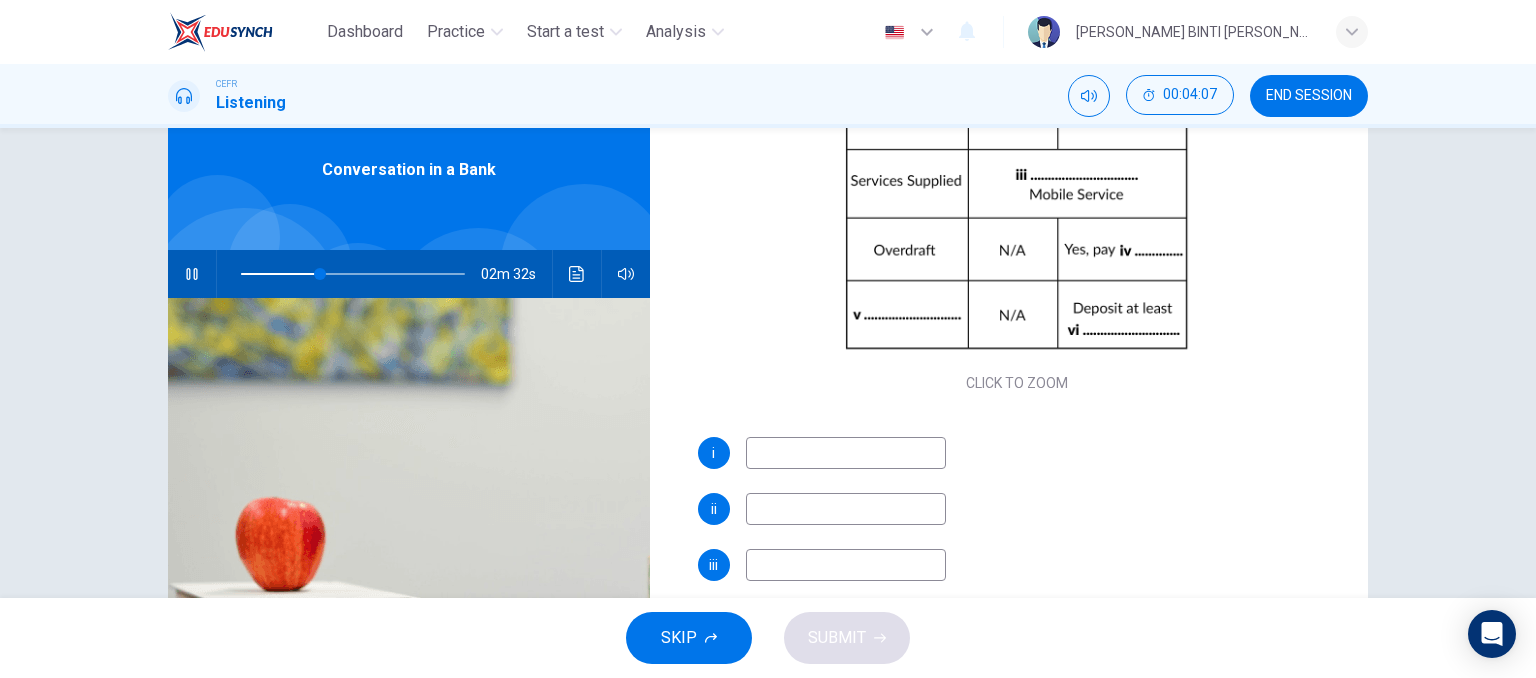 type on "36" 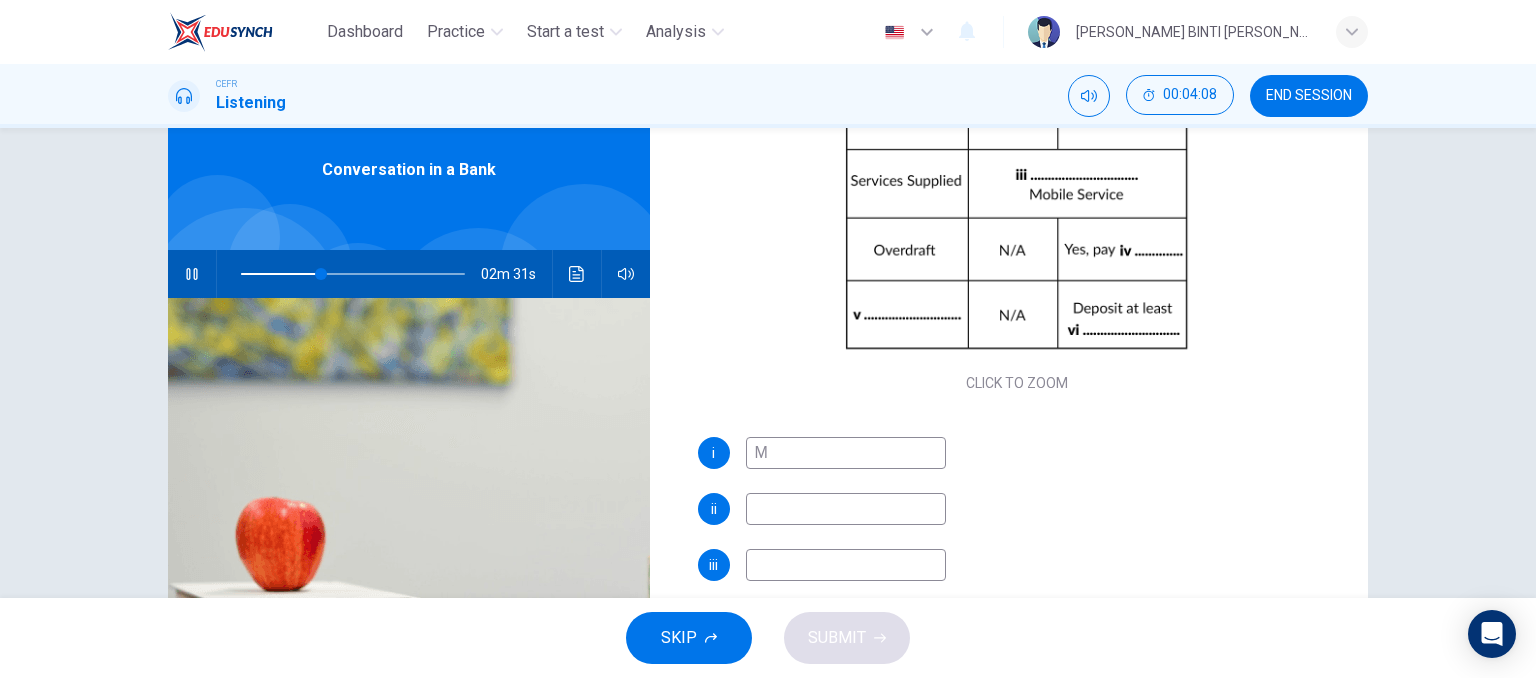 type on "Ma" 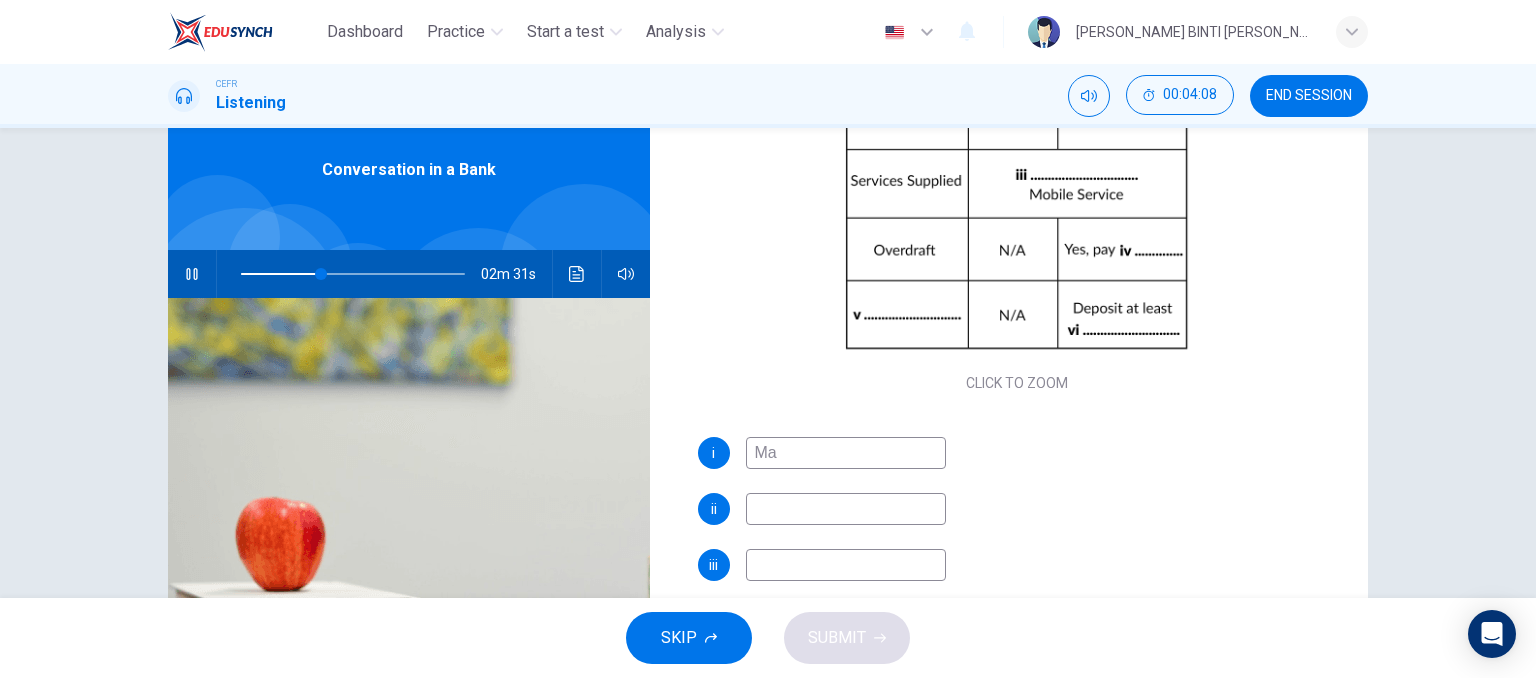 type on "36" 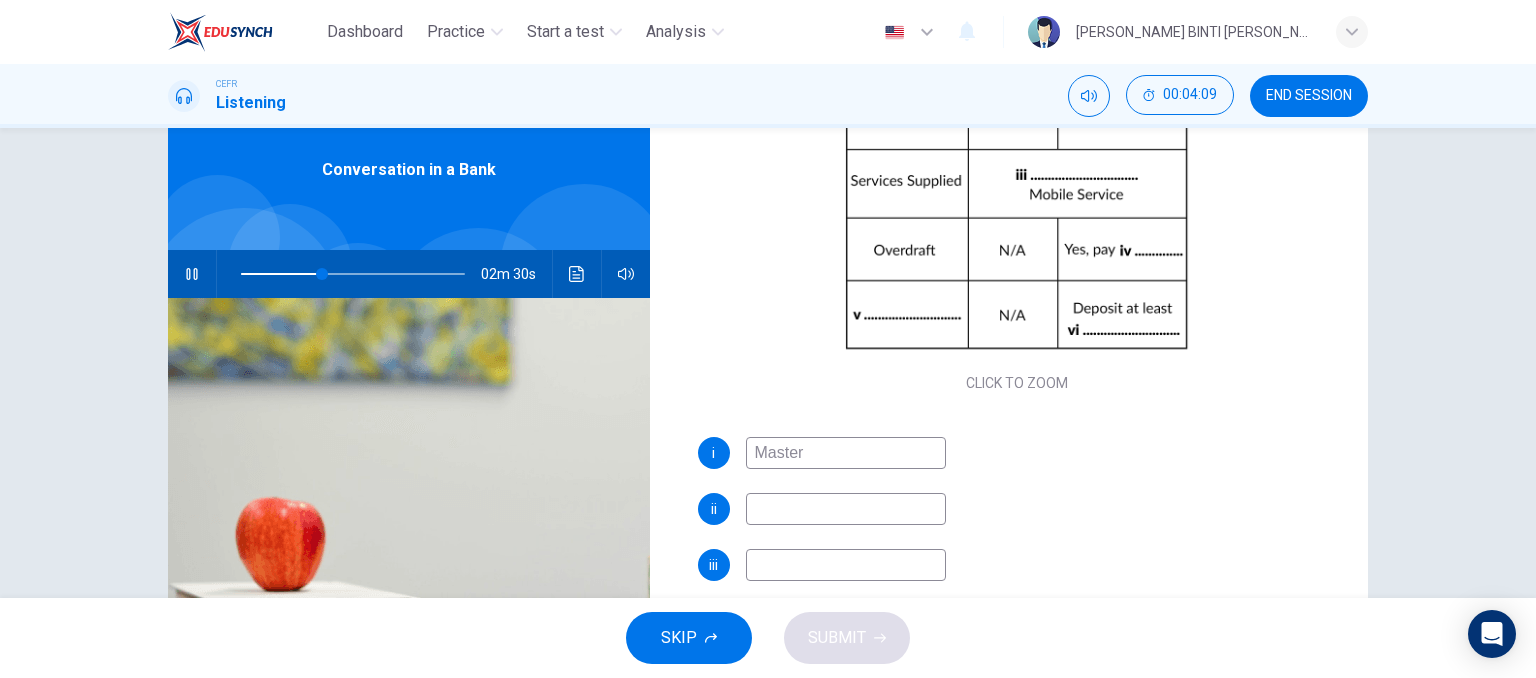 type on "Master" 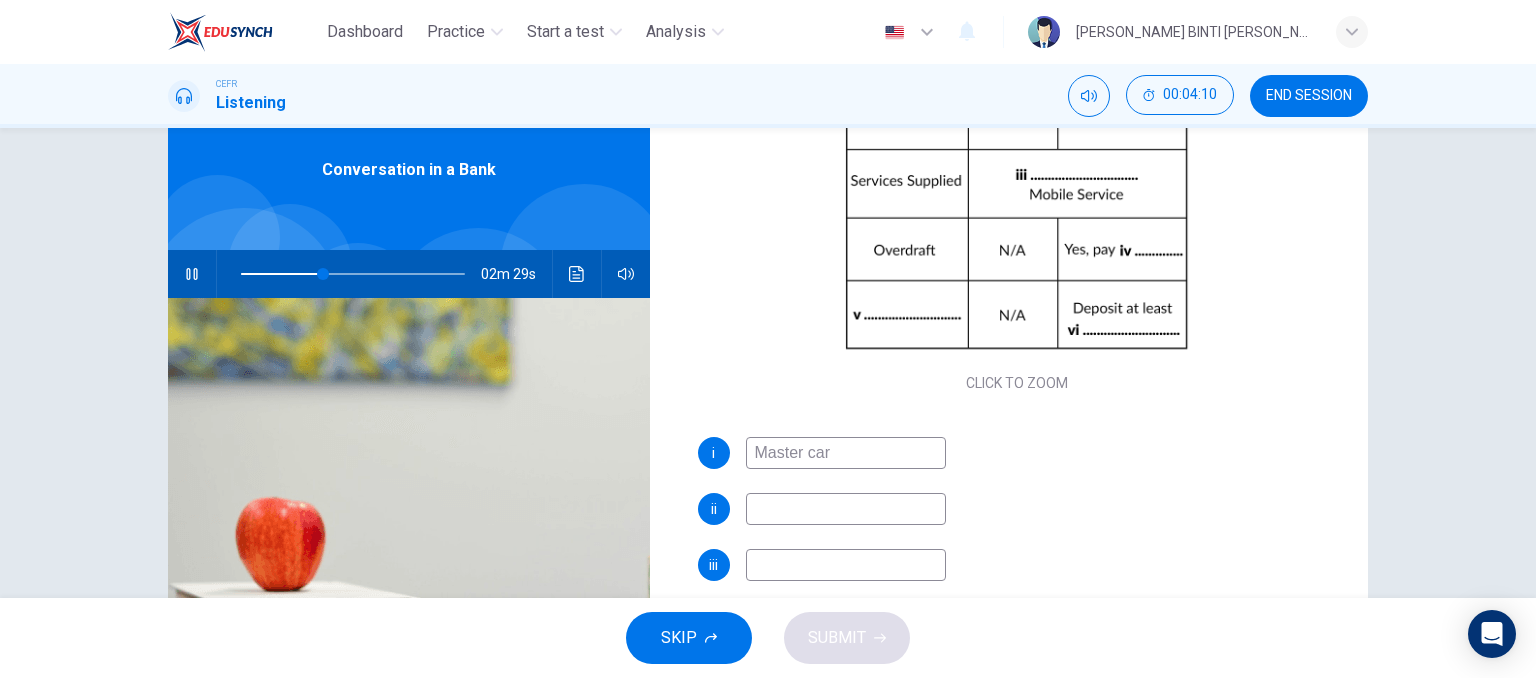 type on "Master card" 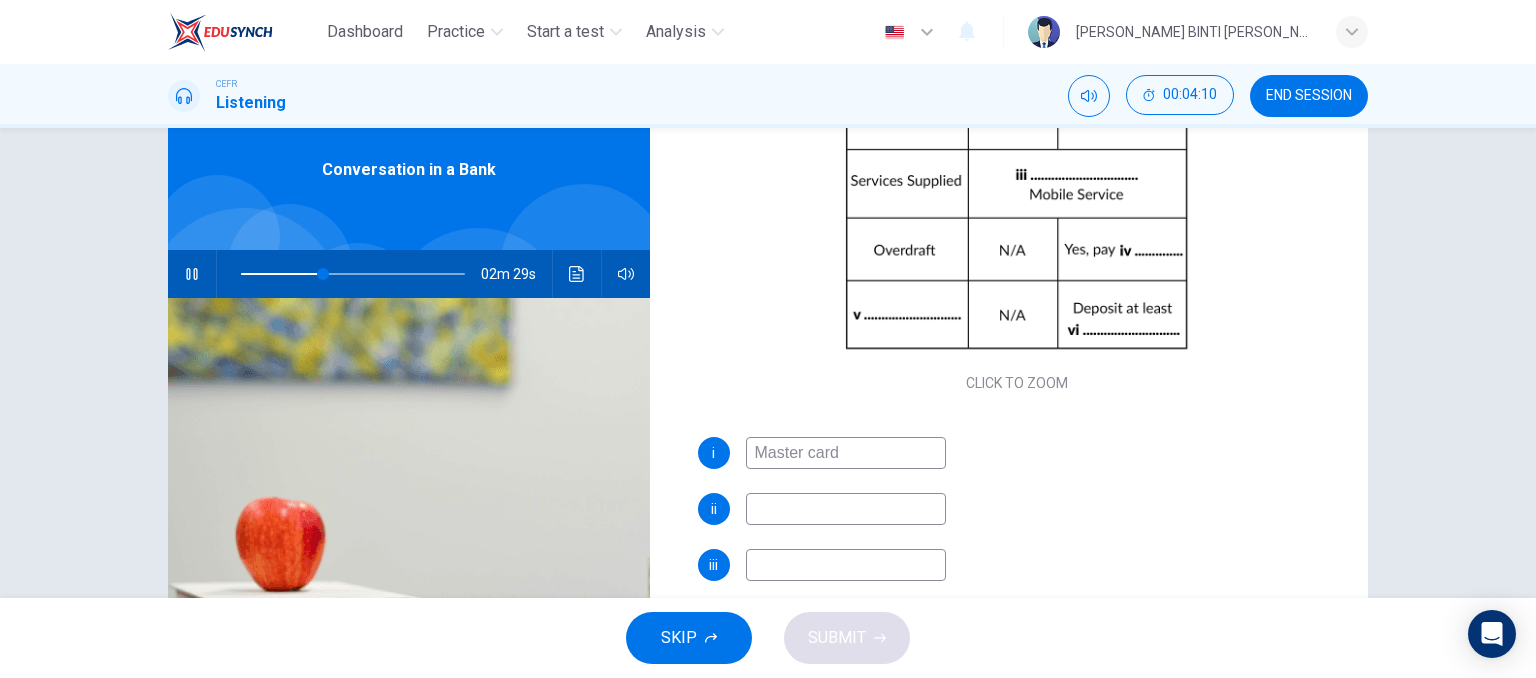 type on "37" 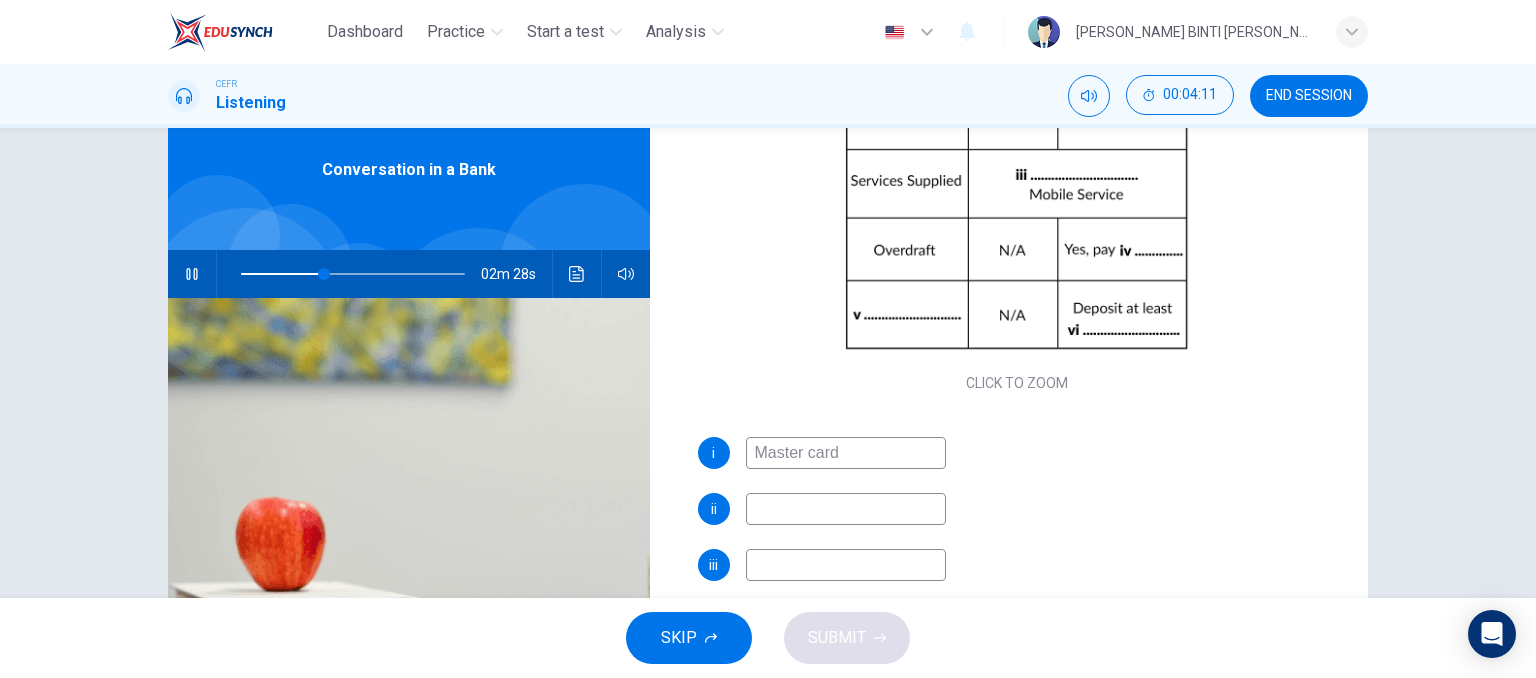 type on "Master card" 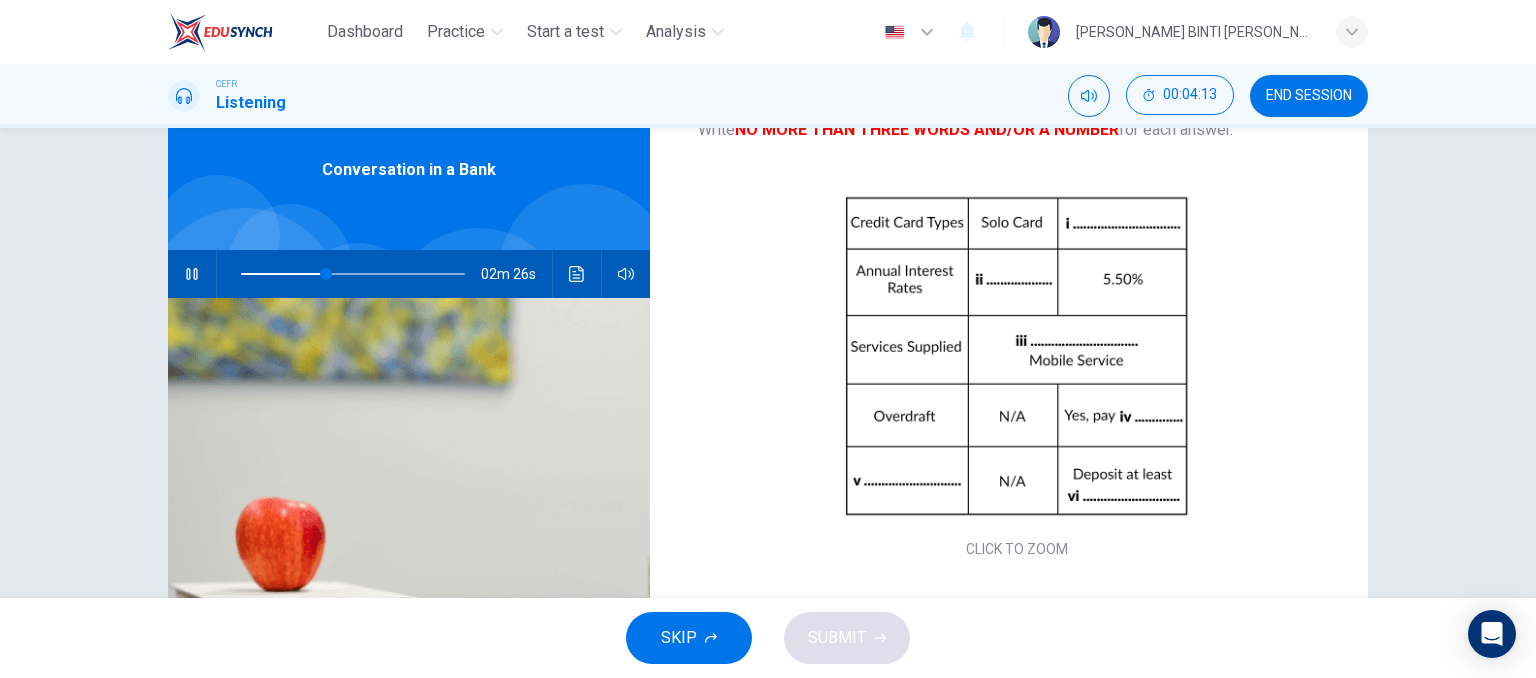scroll, scrollTop: 214, scrollLeft: 0, axis: vertical 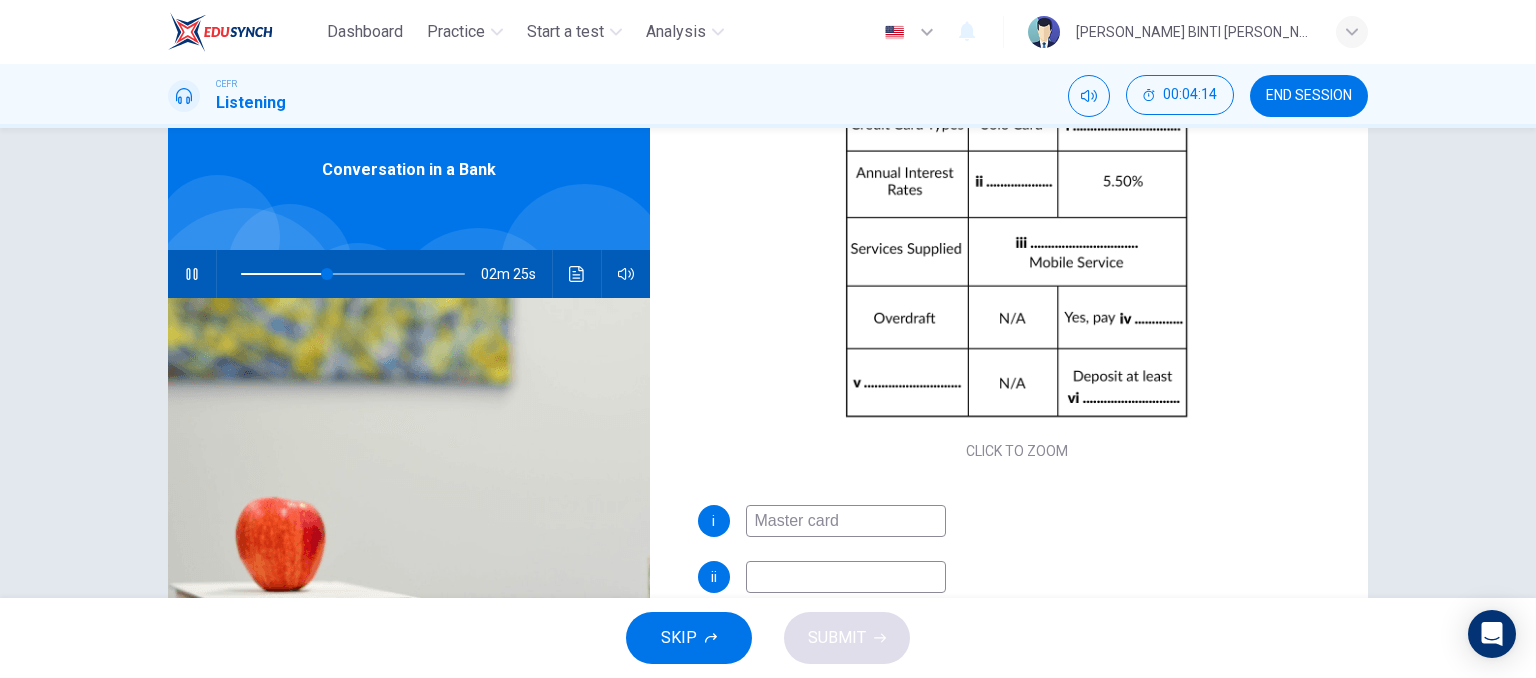 type on "39" 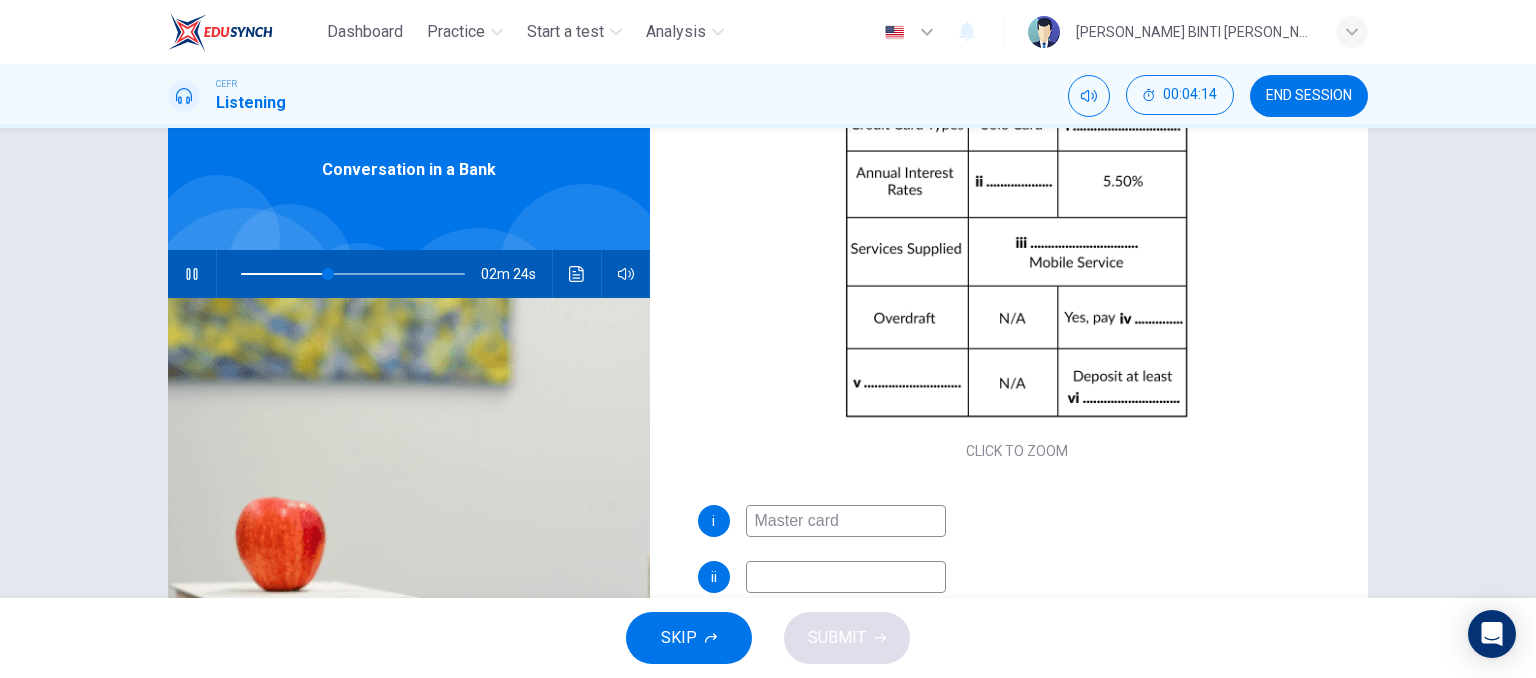 click on "Master card" at bounding box center [846, 521] 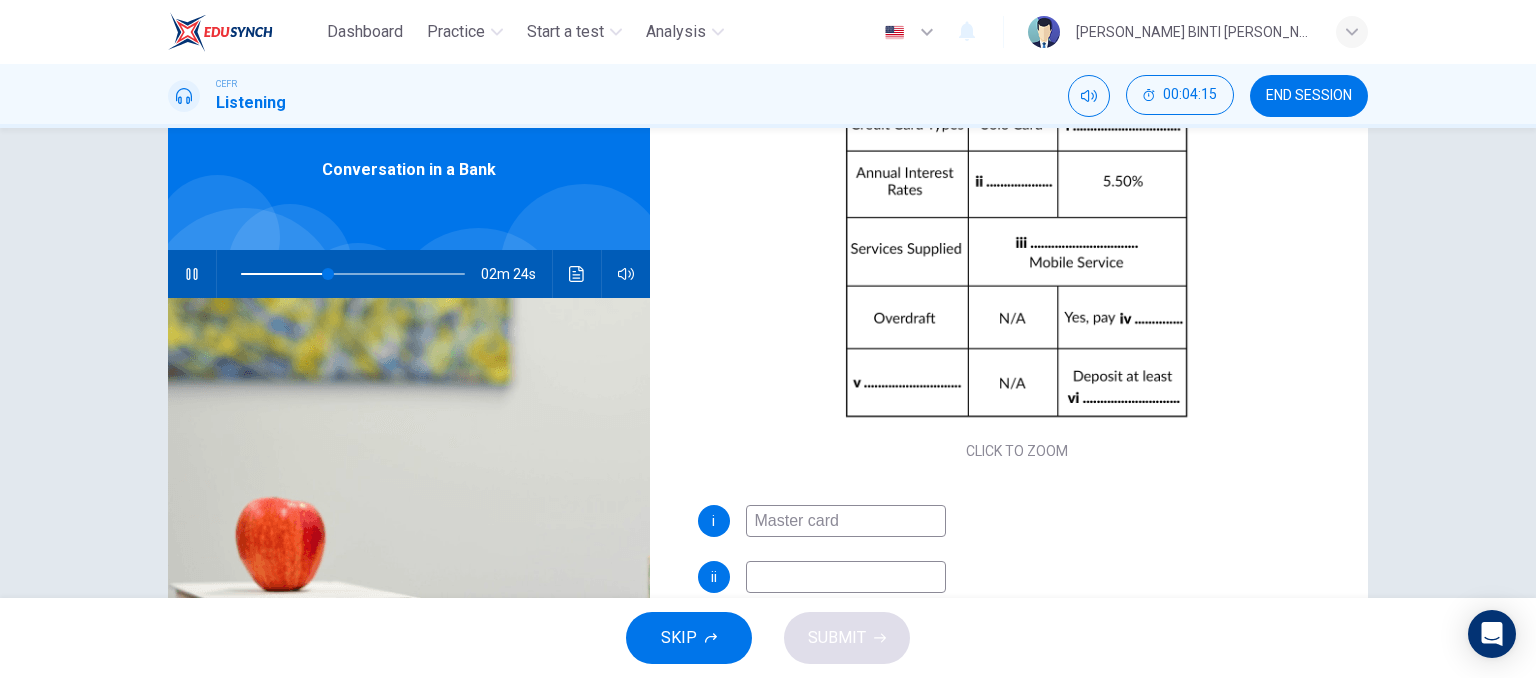 type on "Master ard" 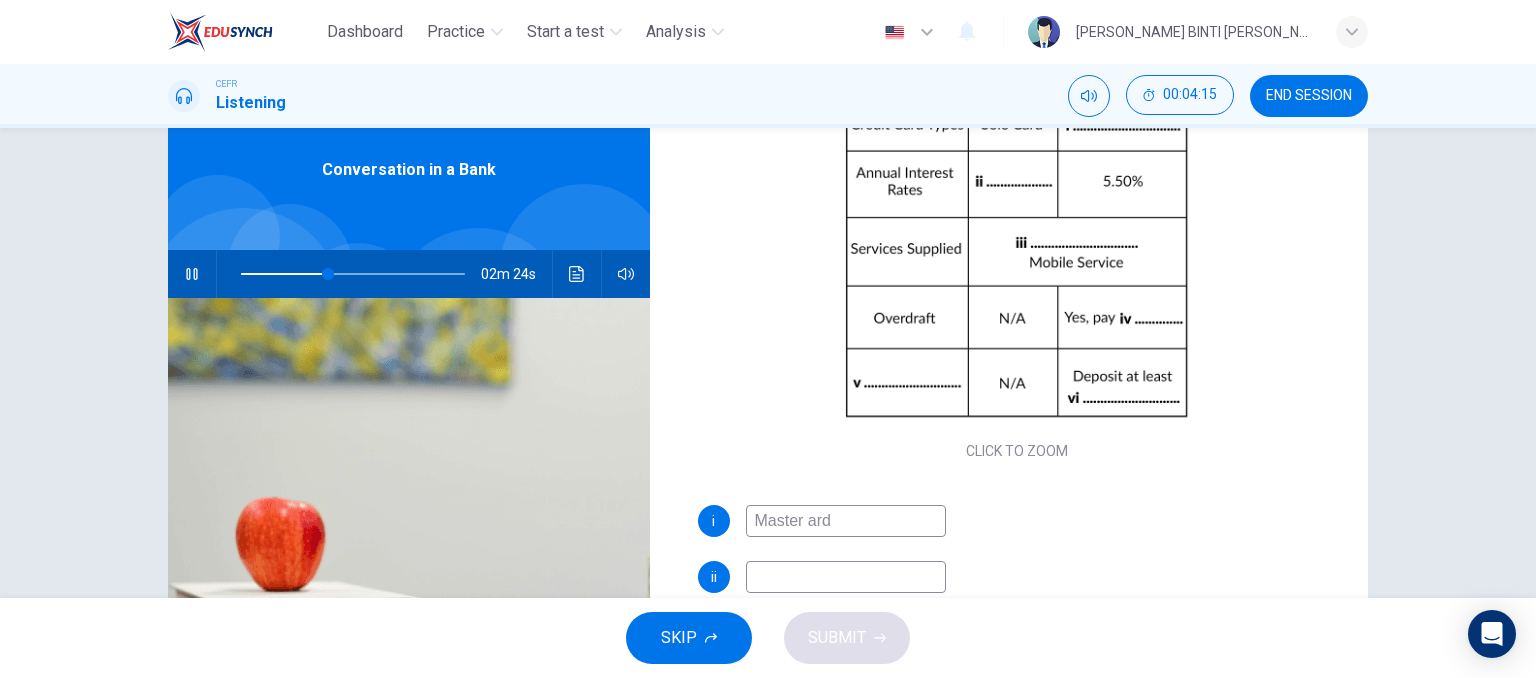 type on "39" 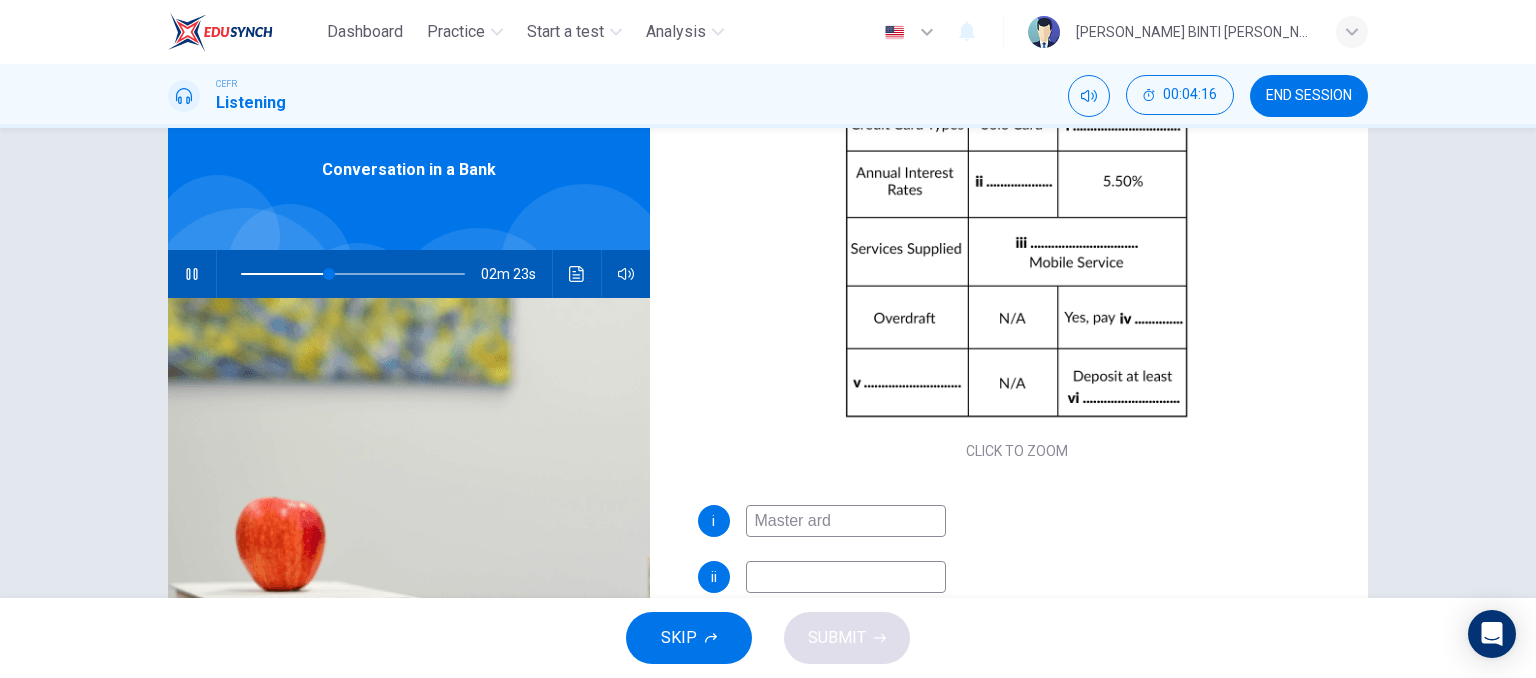 type on "Master Card" 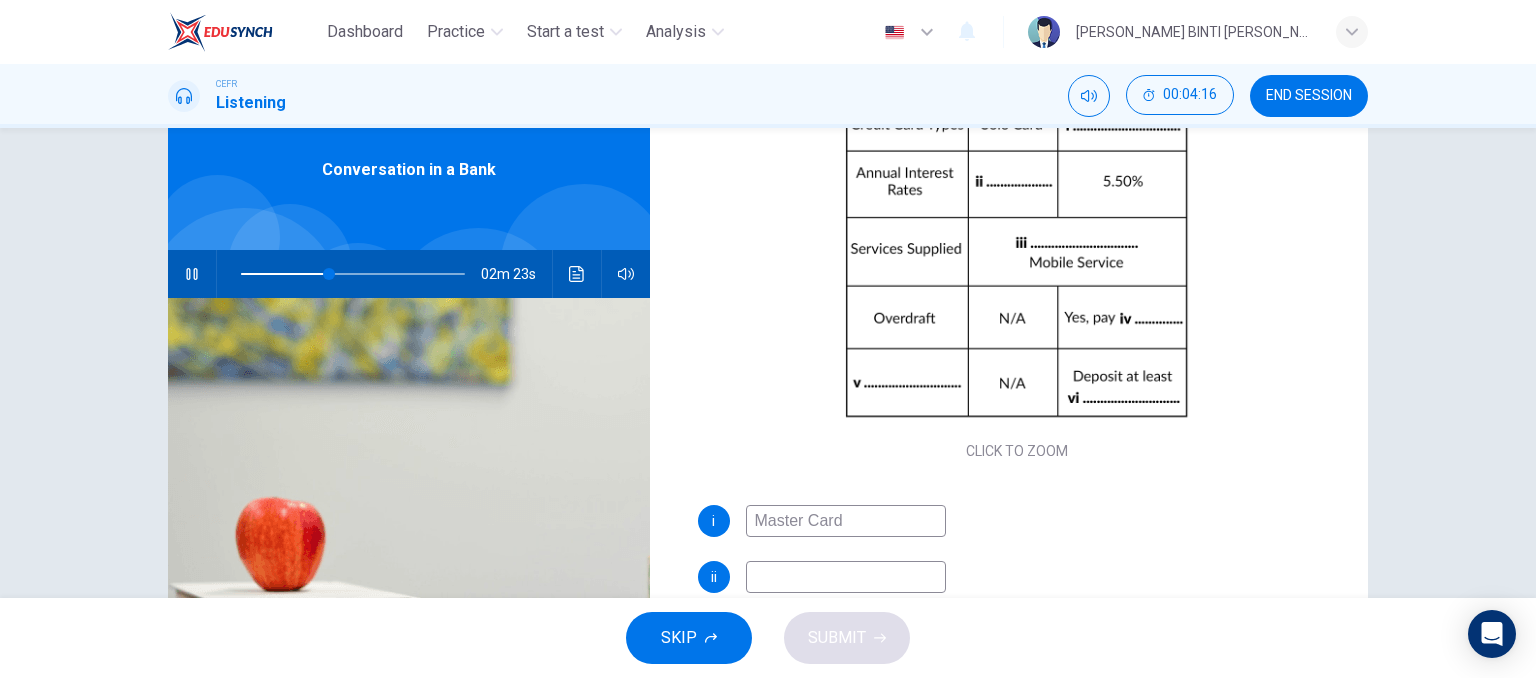 type on "40" 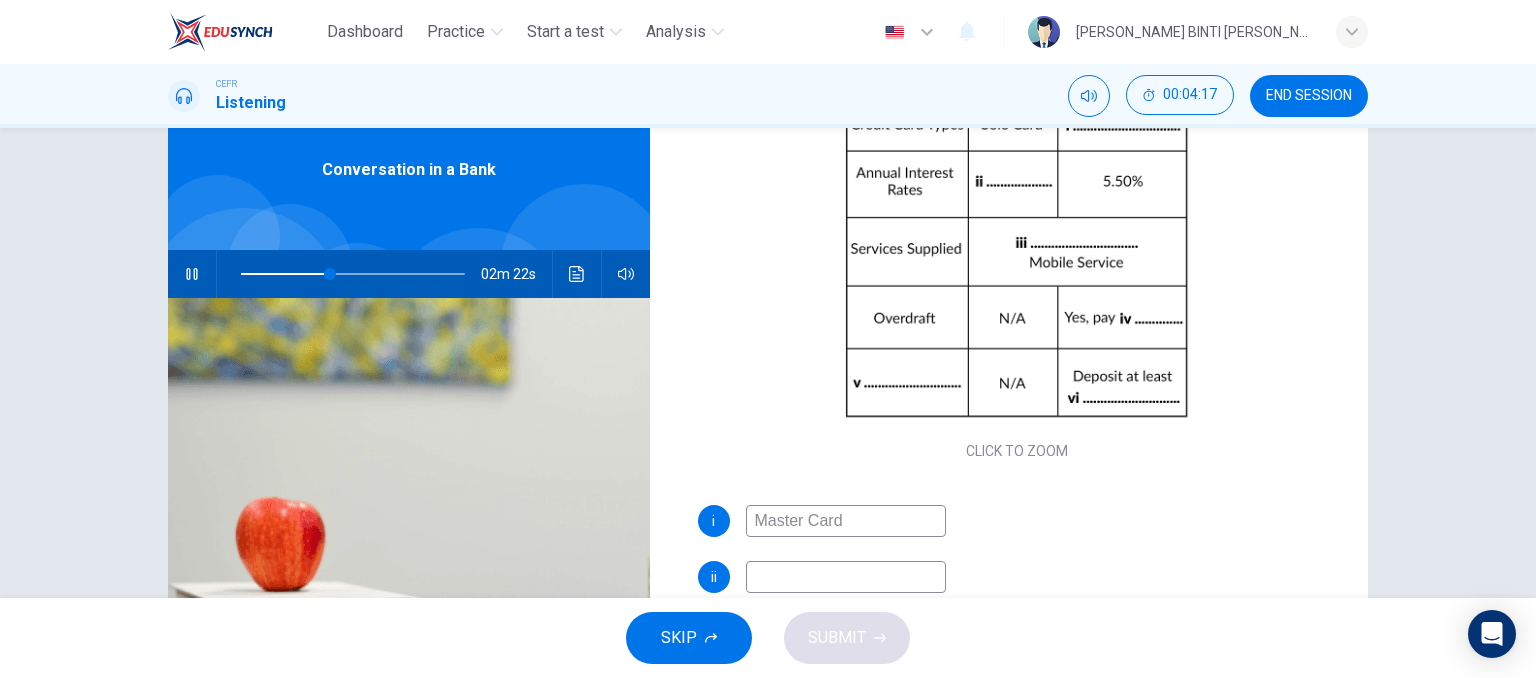 type on "Master Card" 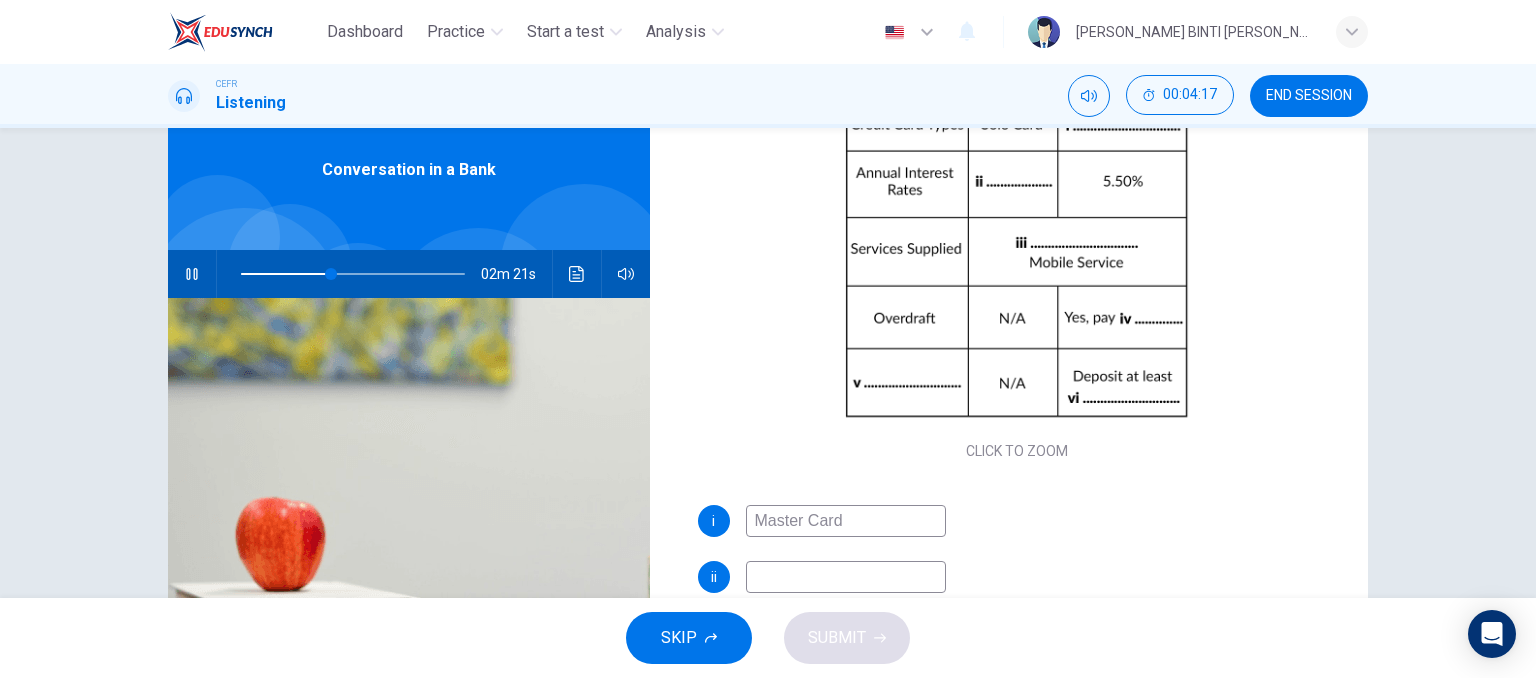 click at bounding box center [846, 577] 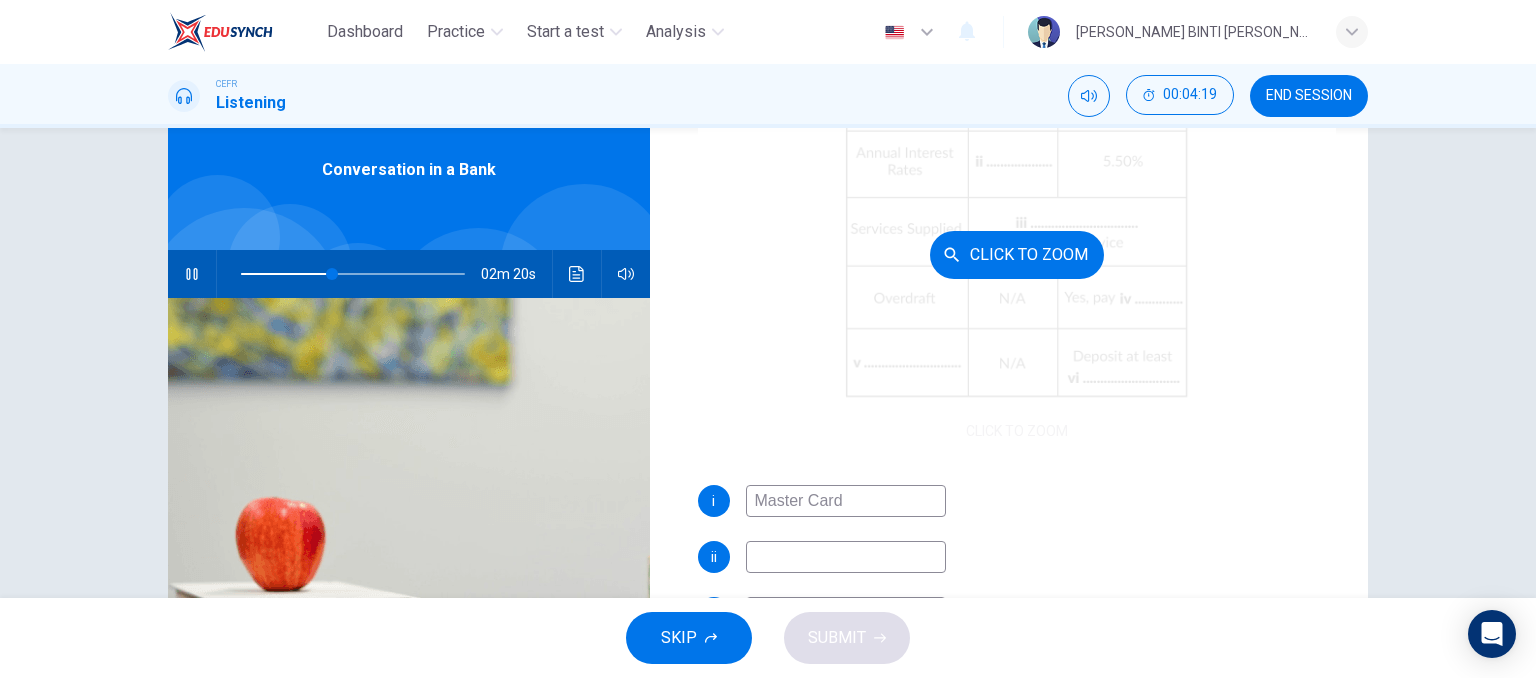 scroll, scrollTop: 236, scrollLeft: 0, axis: vertical 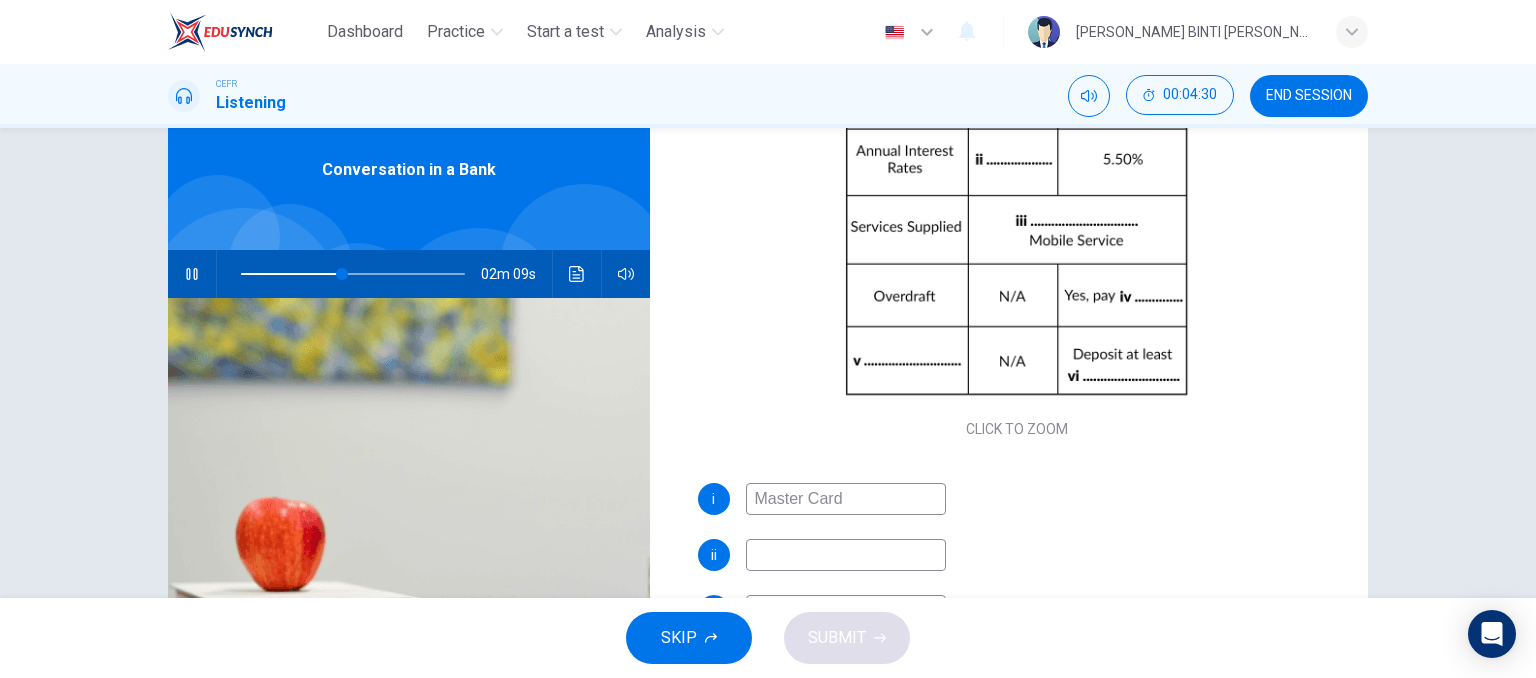 type on "46" 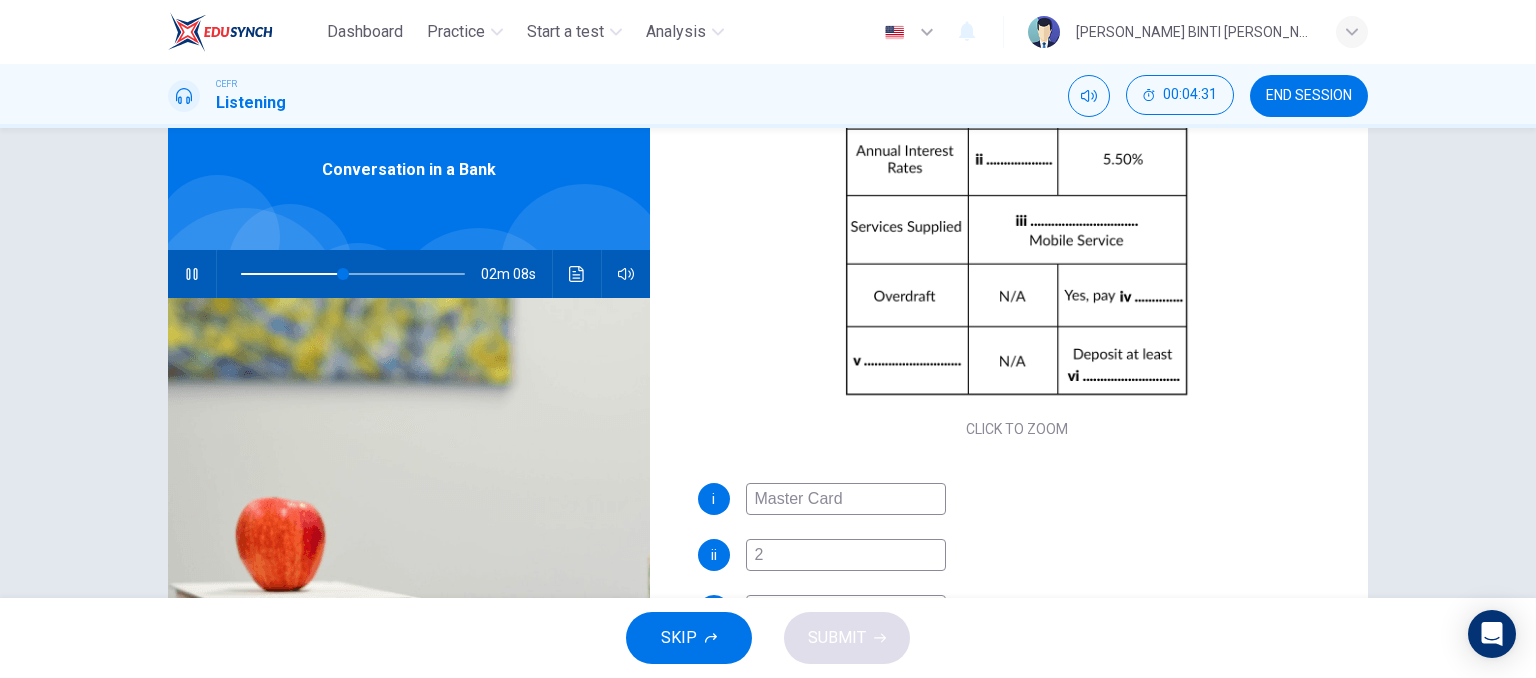 type on "2." 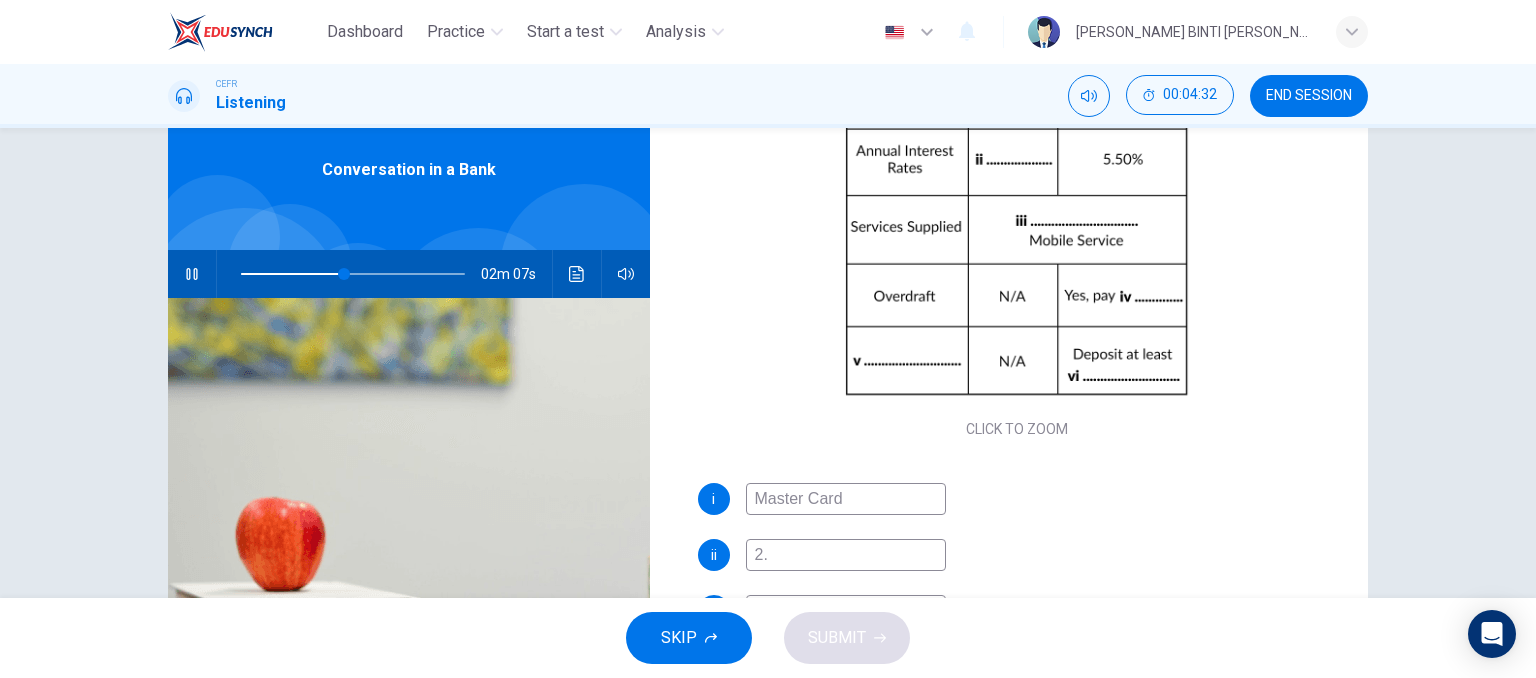 type on "46" 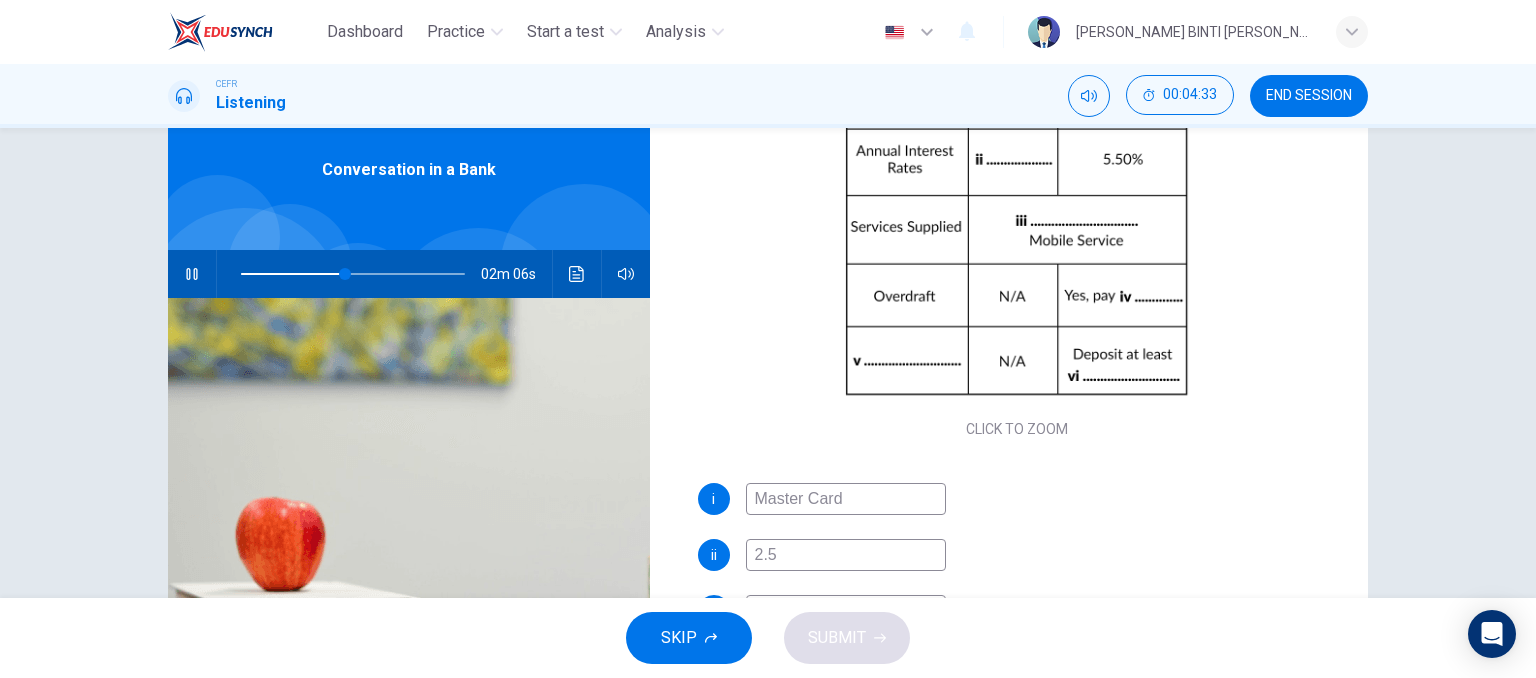 type on "2.50" 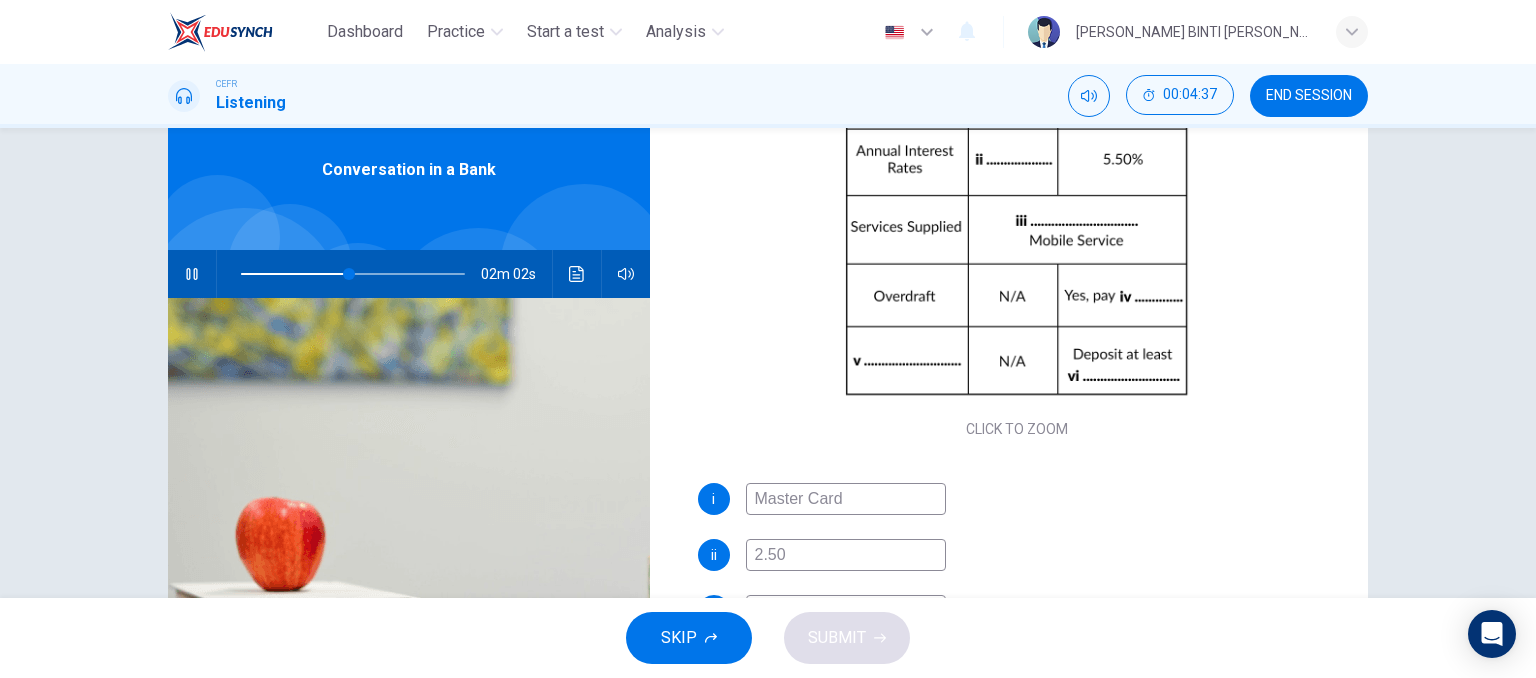 type on "49" 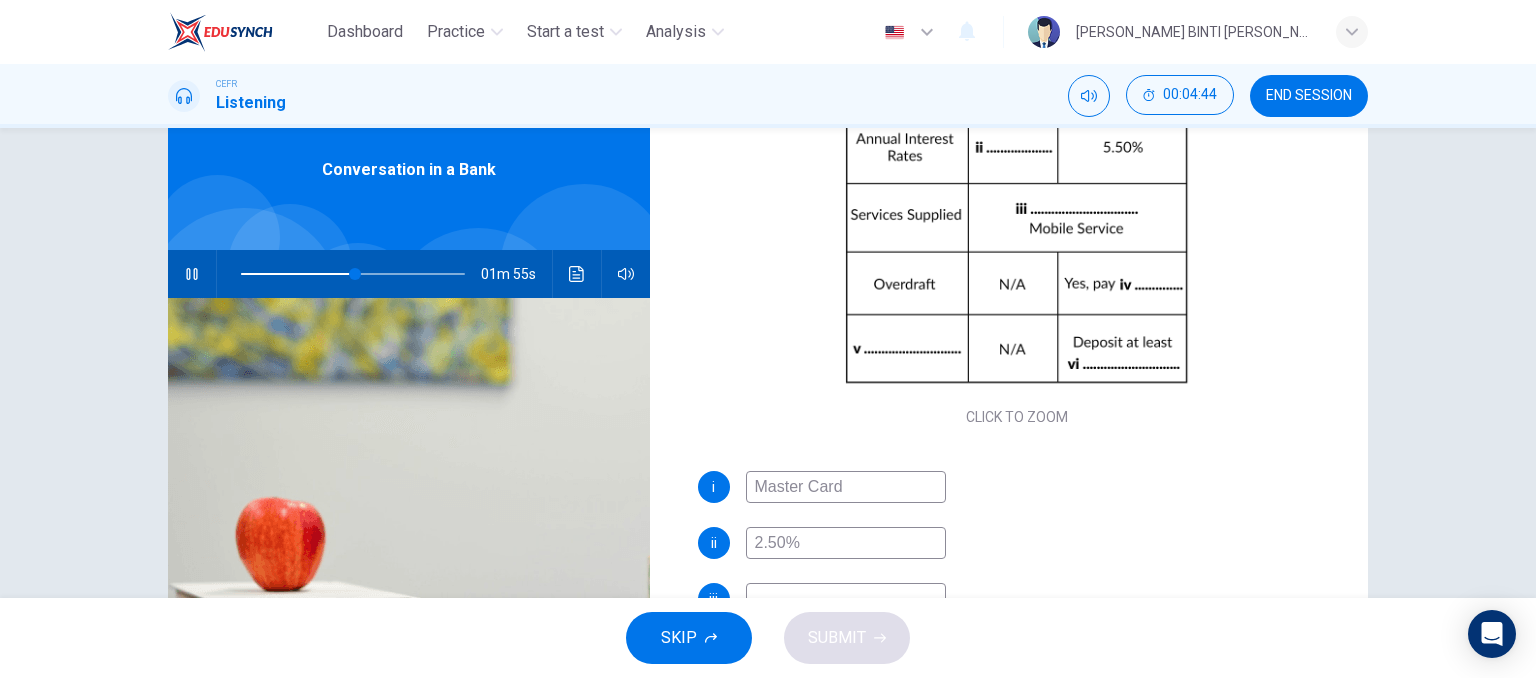 scroll, scrollTop: 281, scrollLeft: 0, axis: vertical 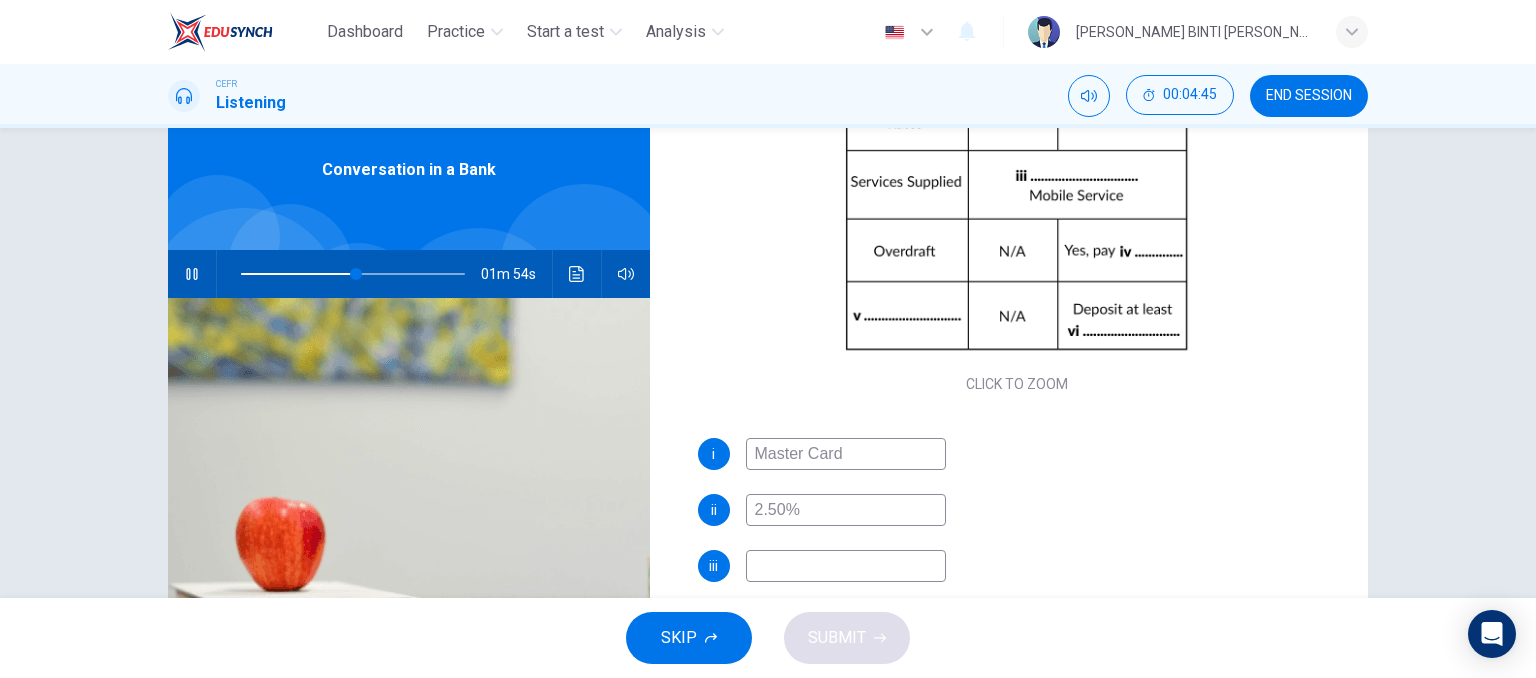 type on "52" 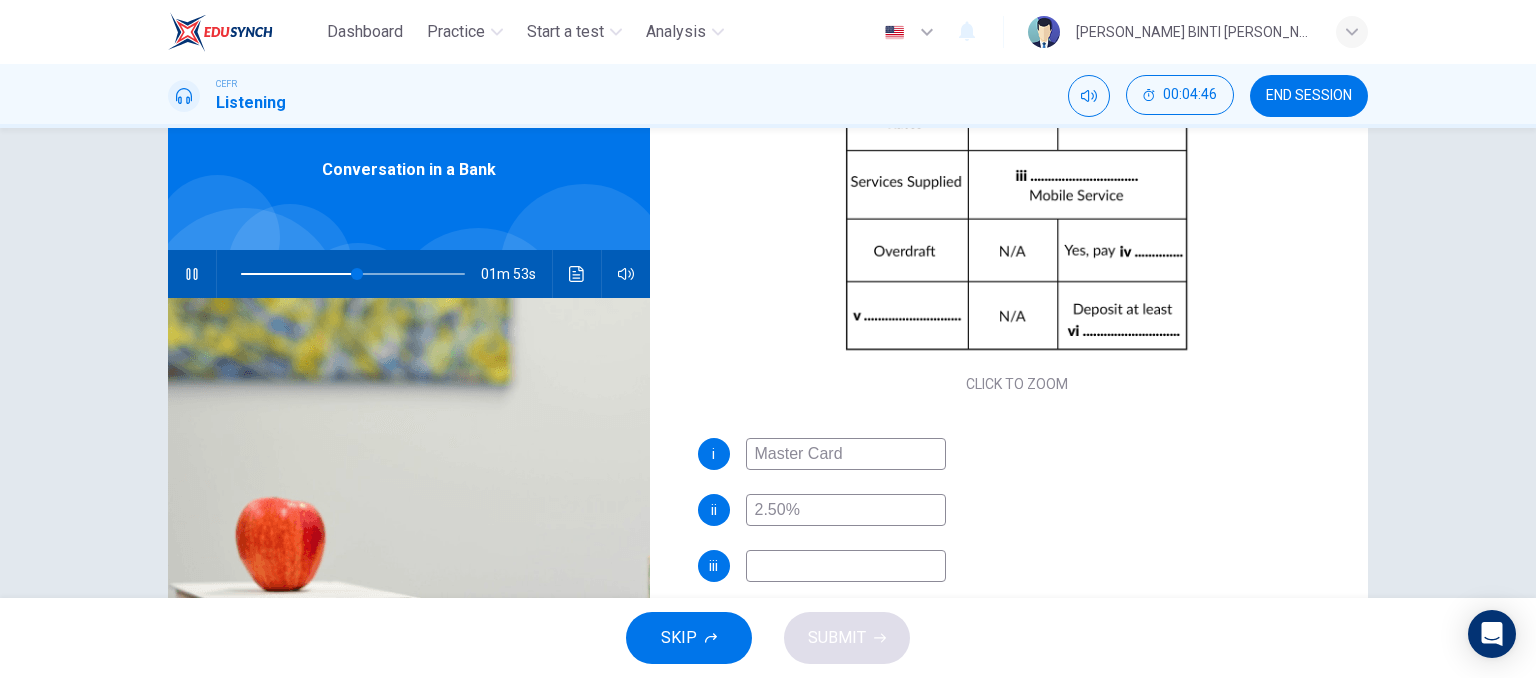 type on "2.50%" 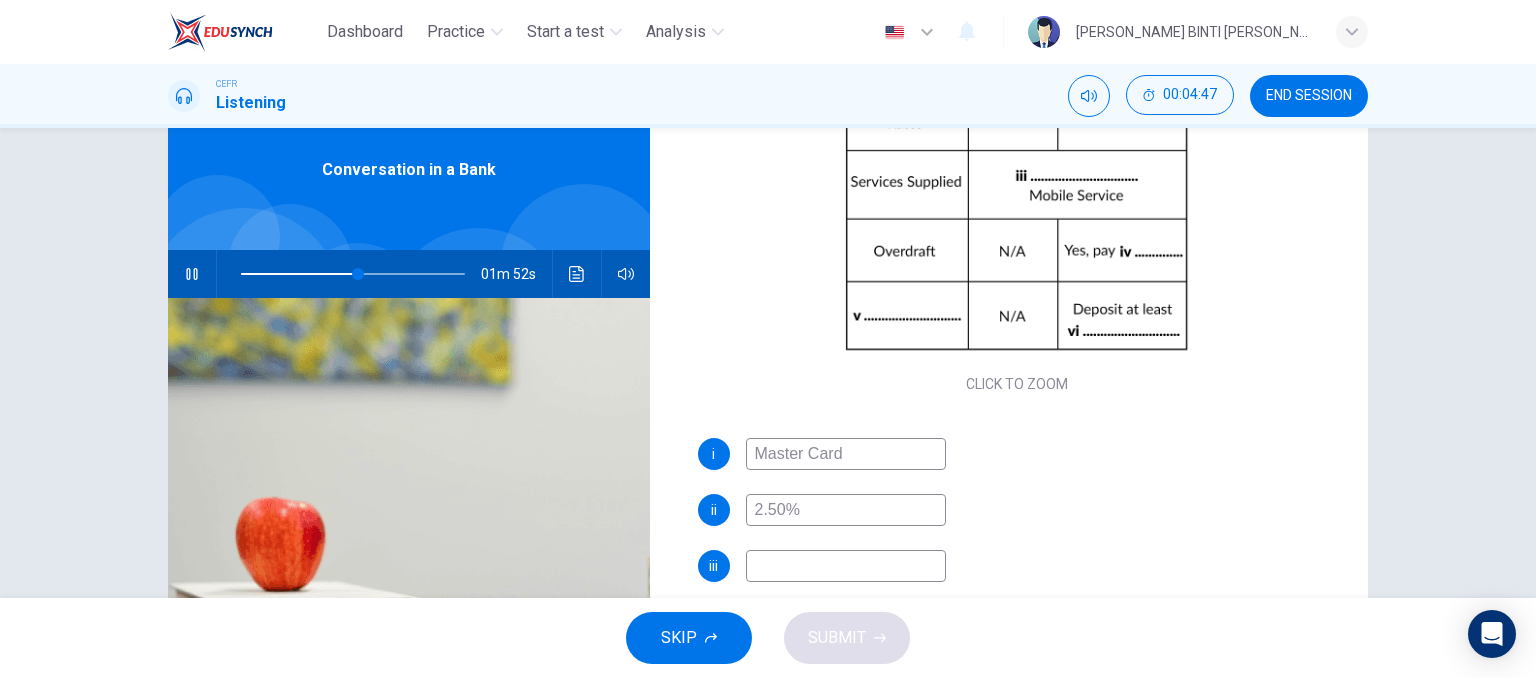 type on "53" 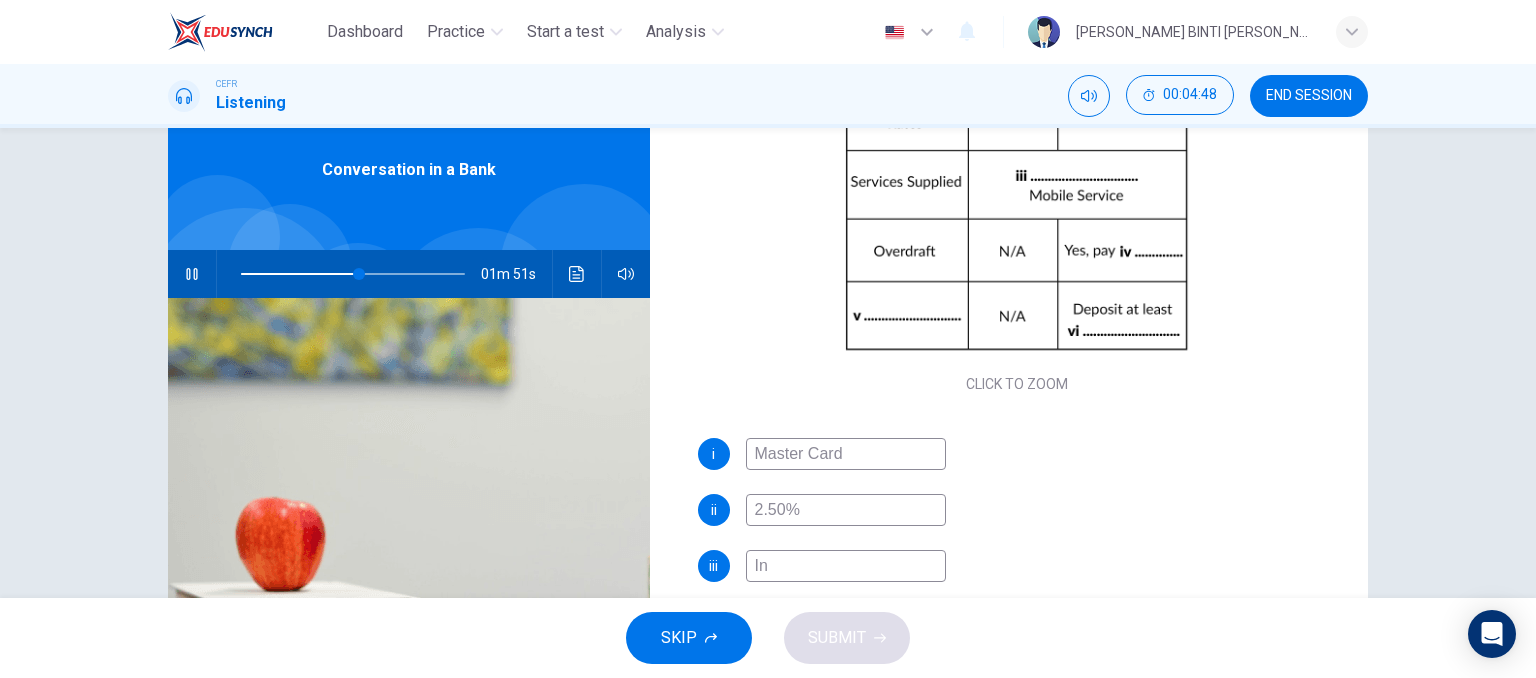 type on "Int" 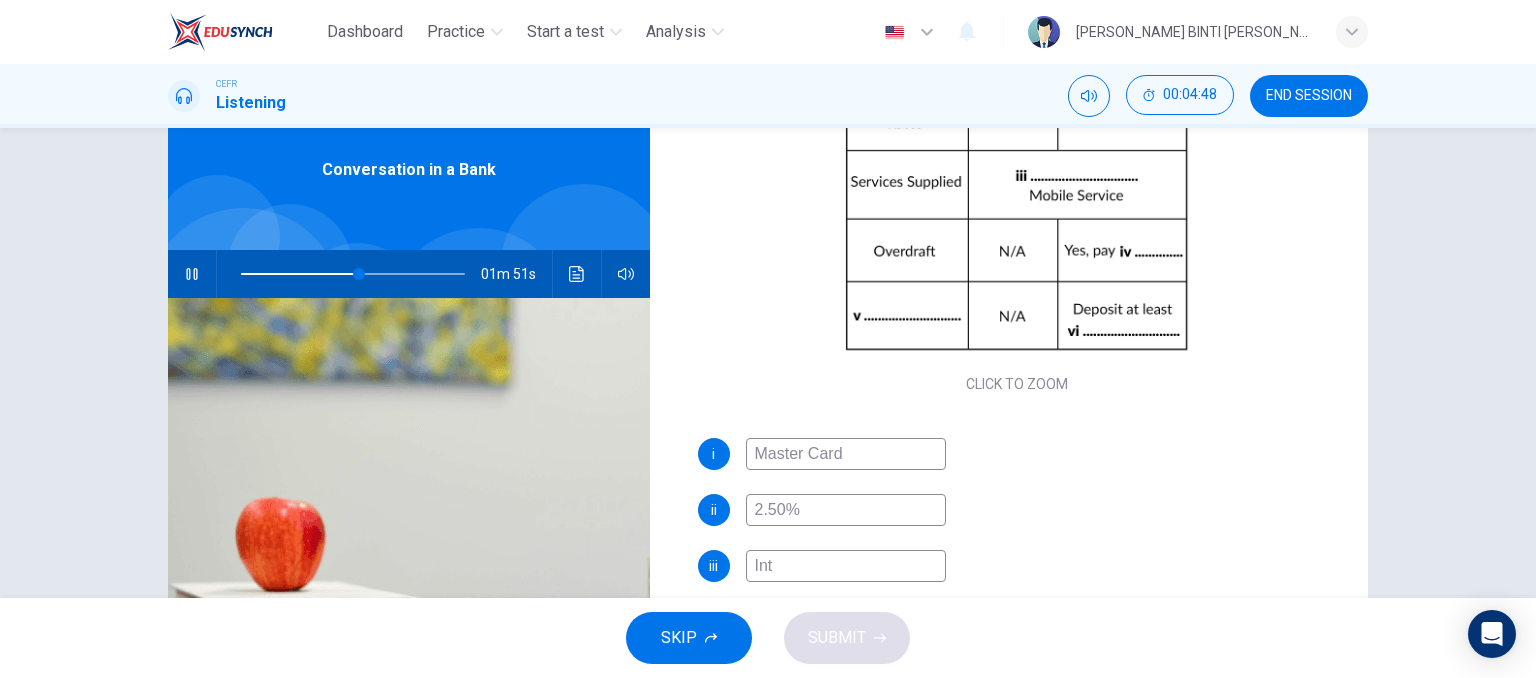 type on "53" 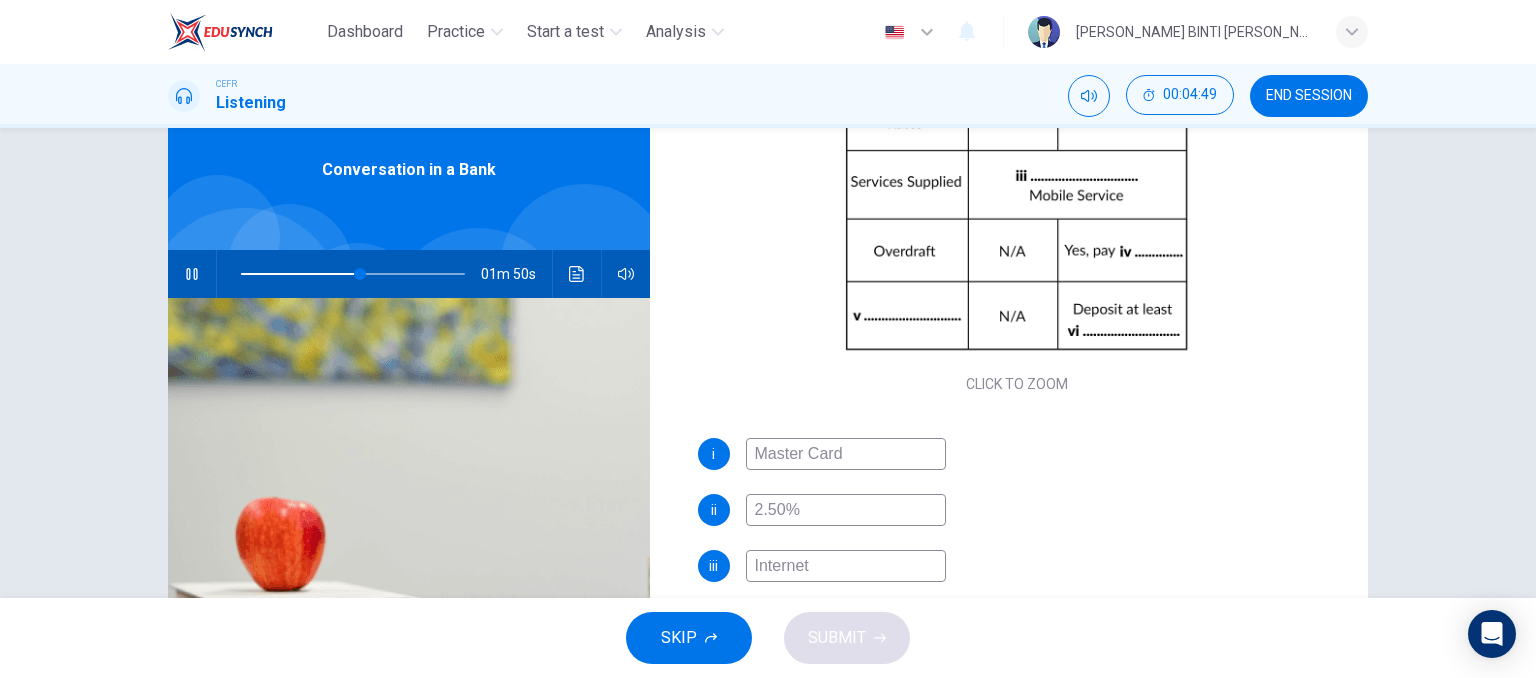 type on "Internet" 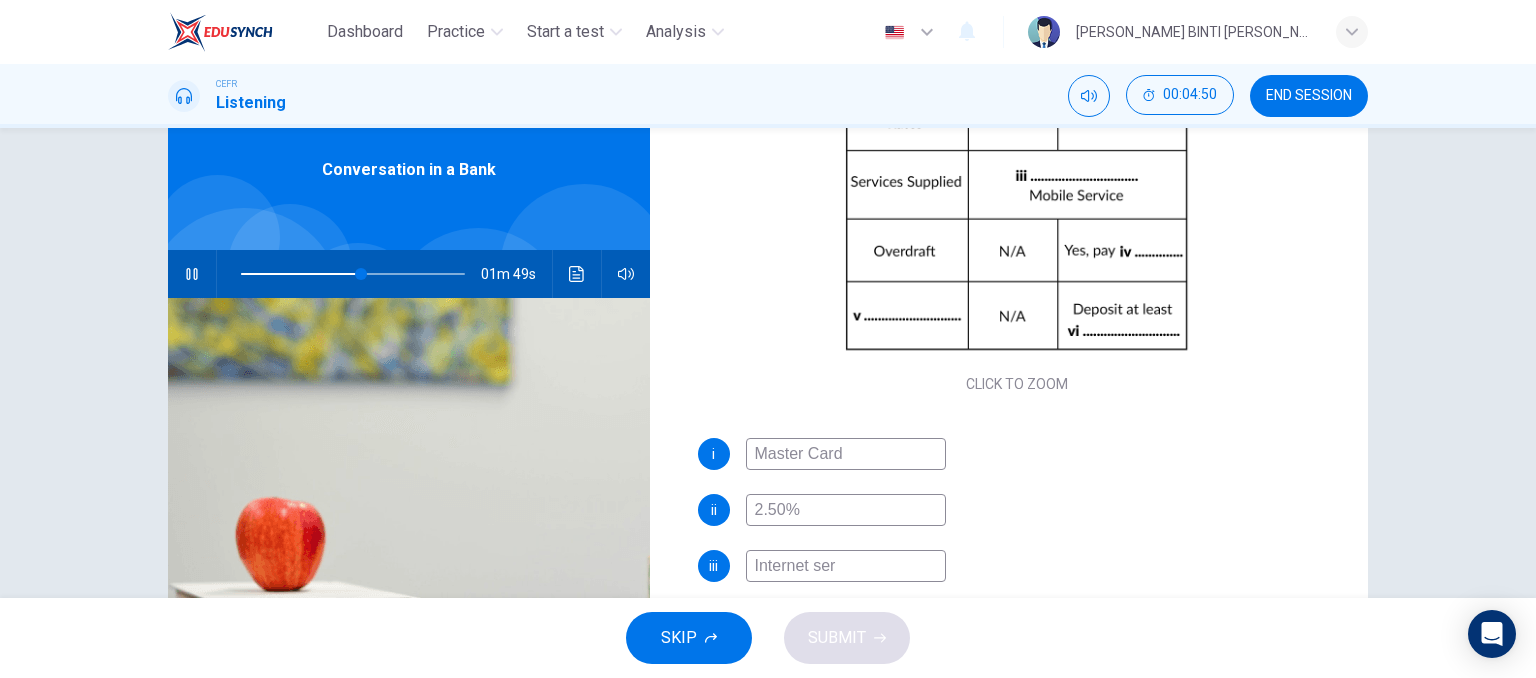 type on "Internet serv" 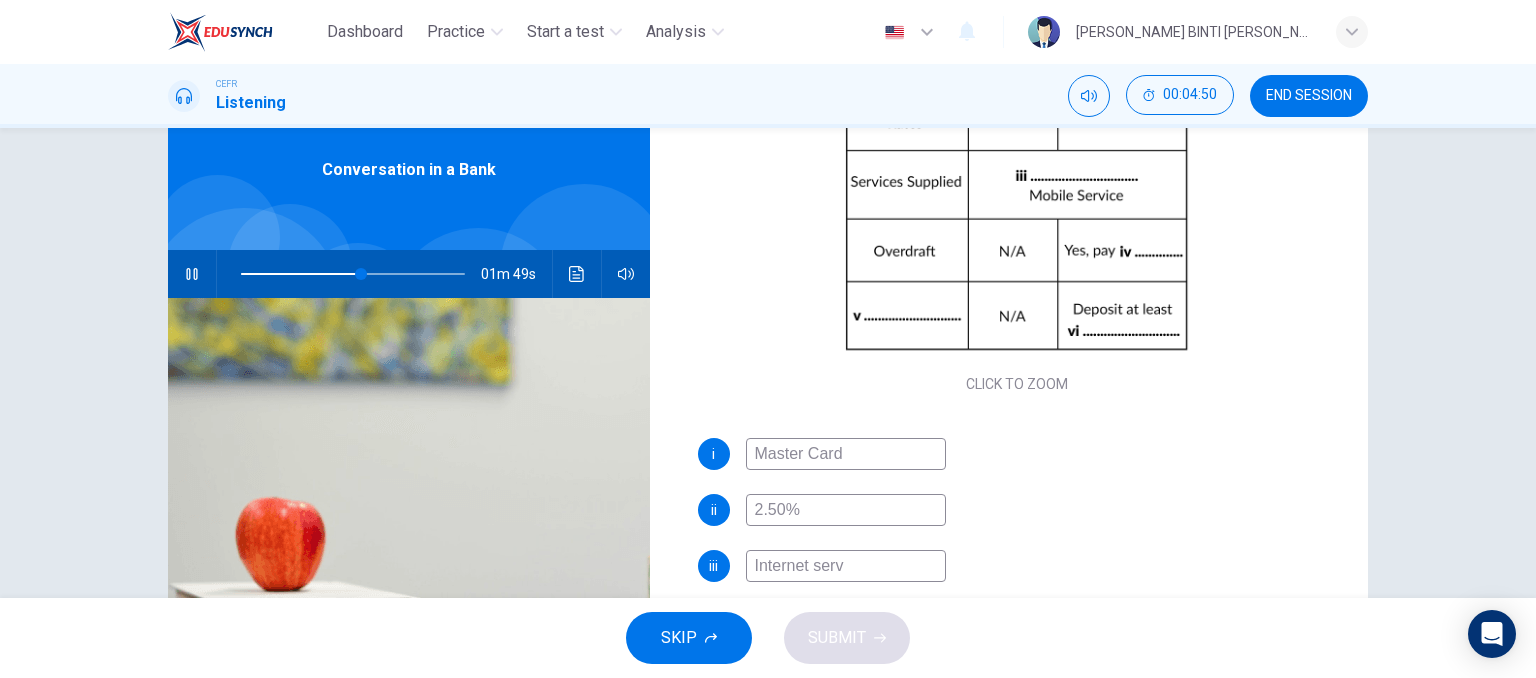 type on "54" 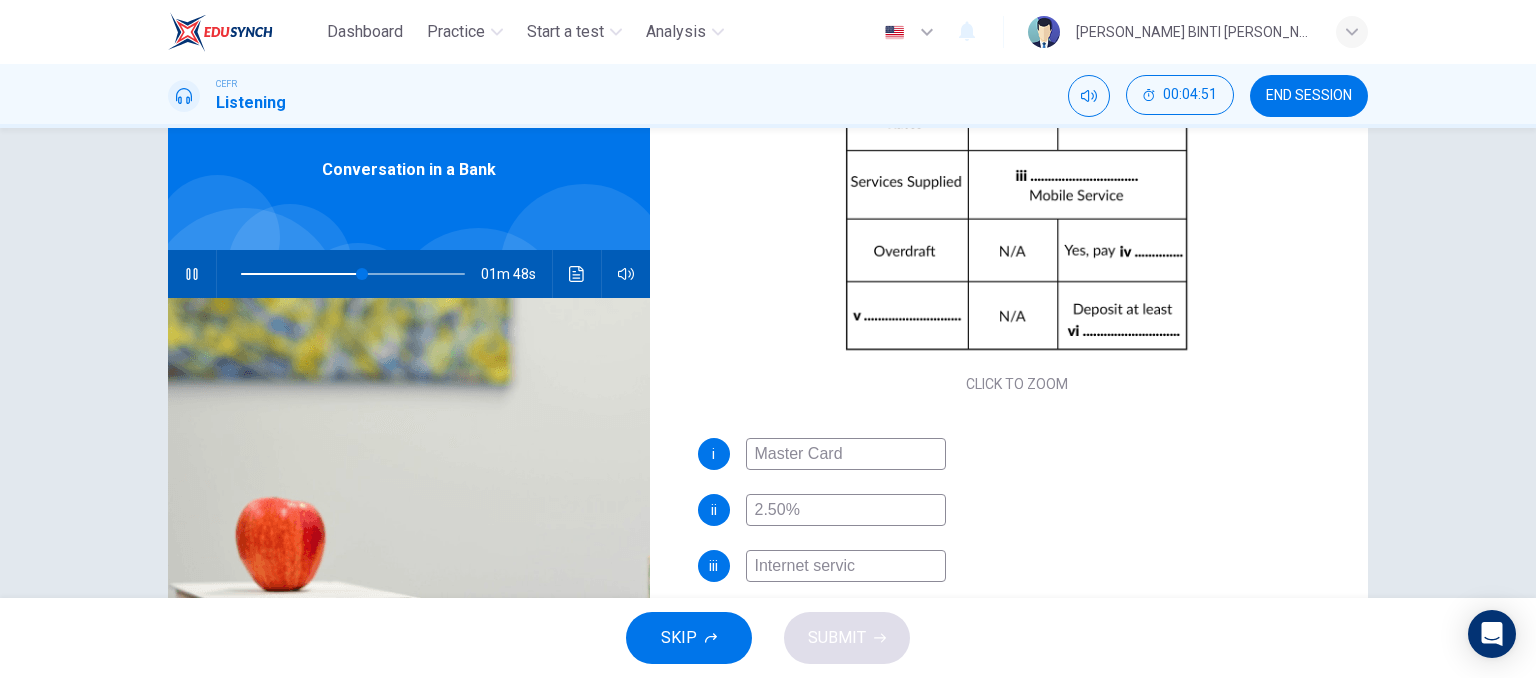 type on "Internet service" 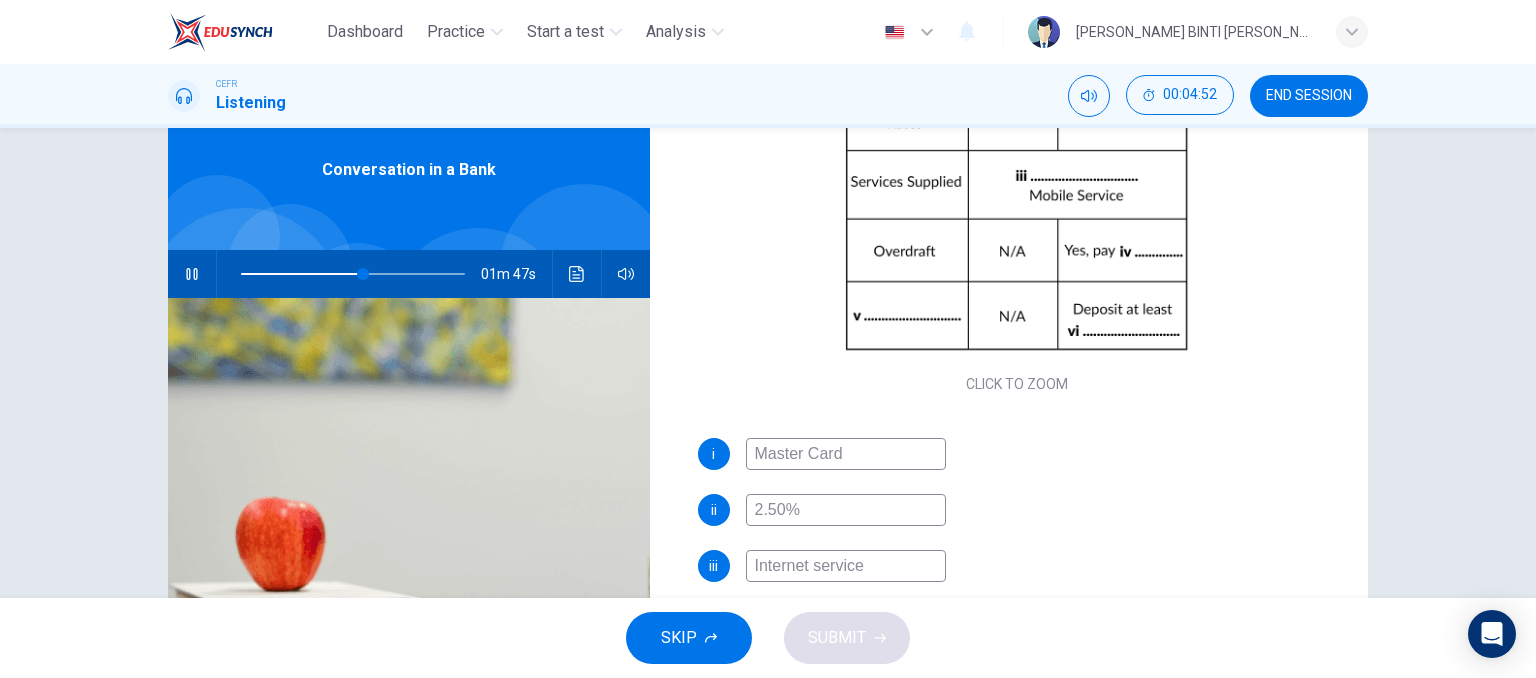 scroll, scrollTop: 285, scrollLeft: 0, axis: vertical 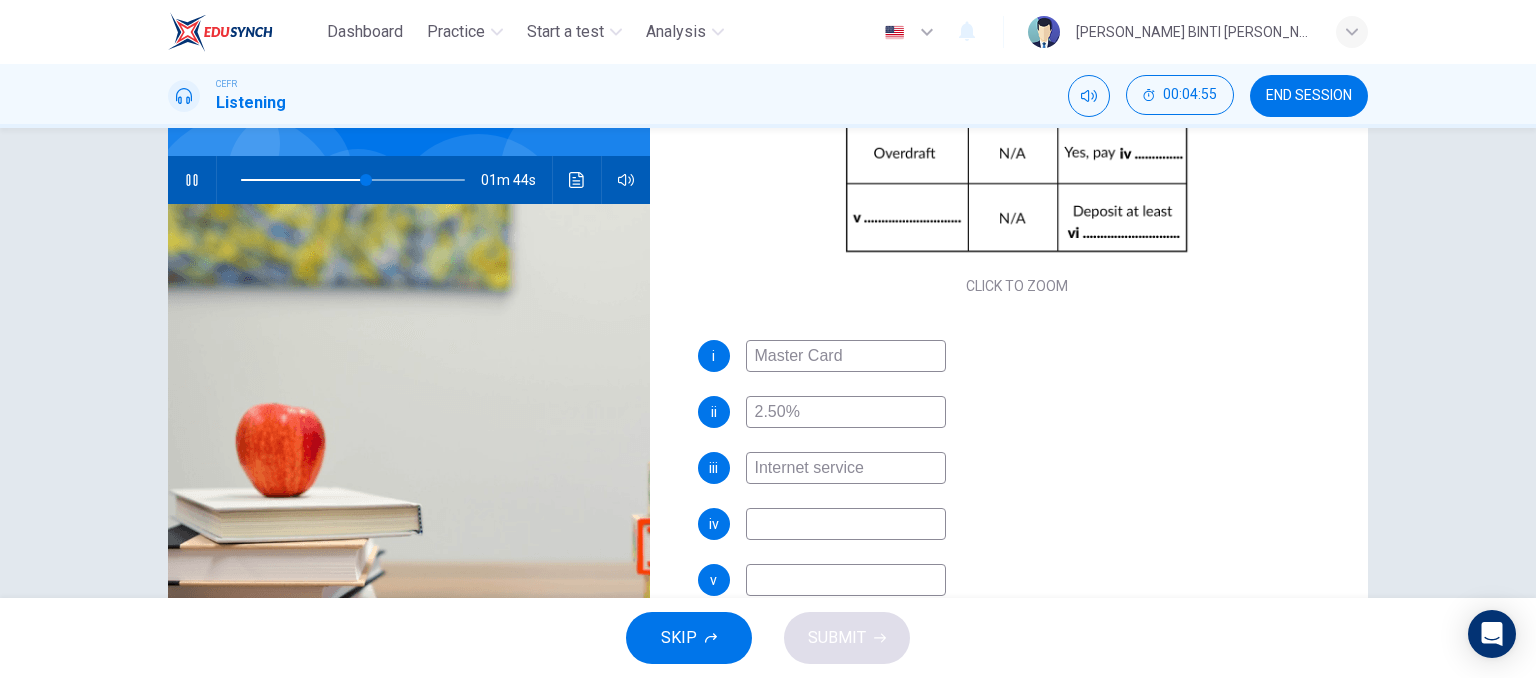 type on "56" 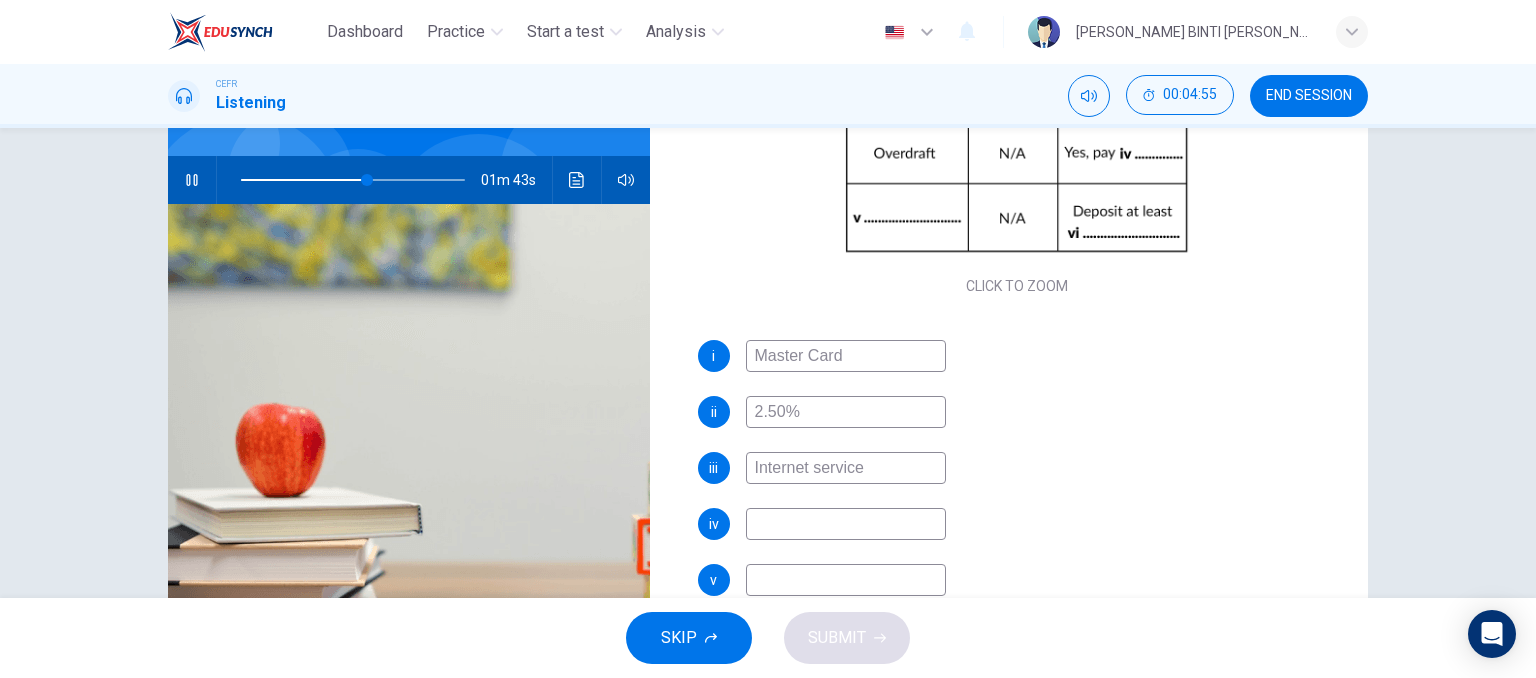 type on "Internet service" 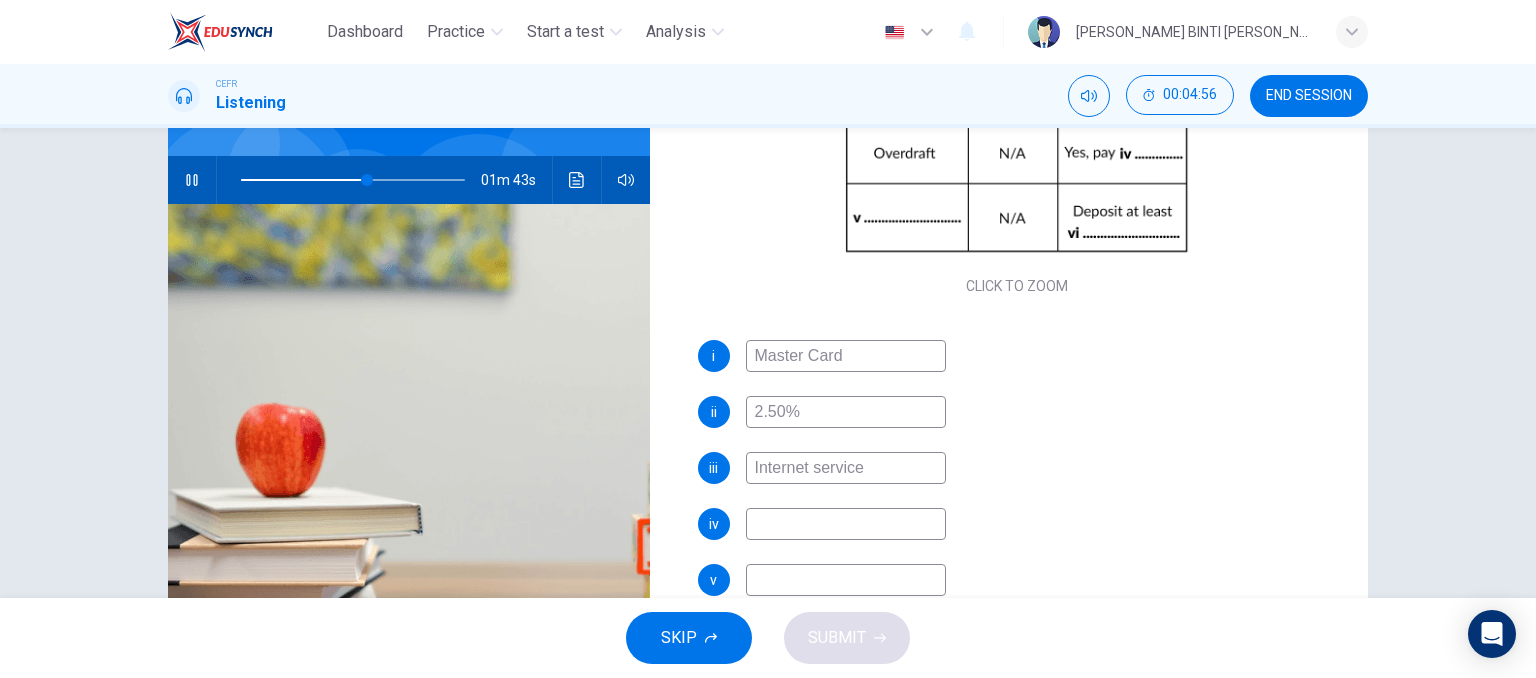 click at bounding box center (846, 524) 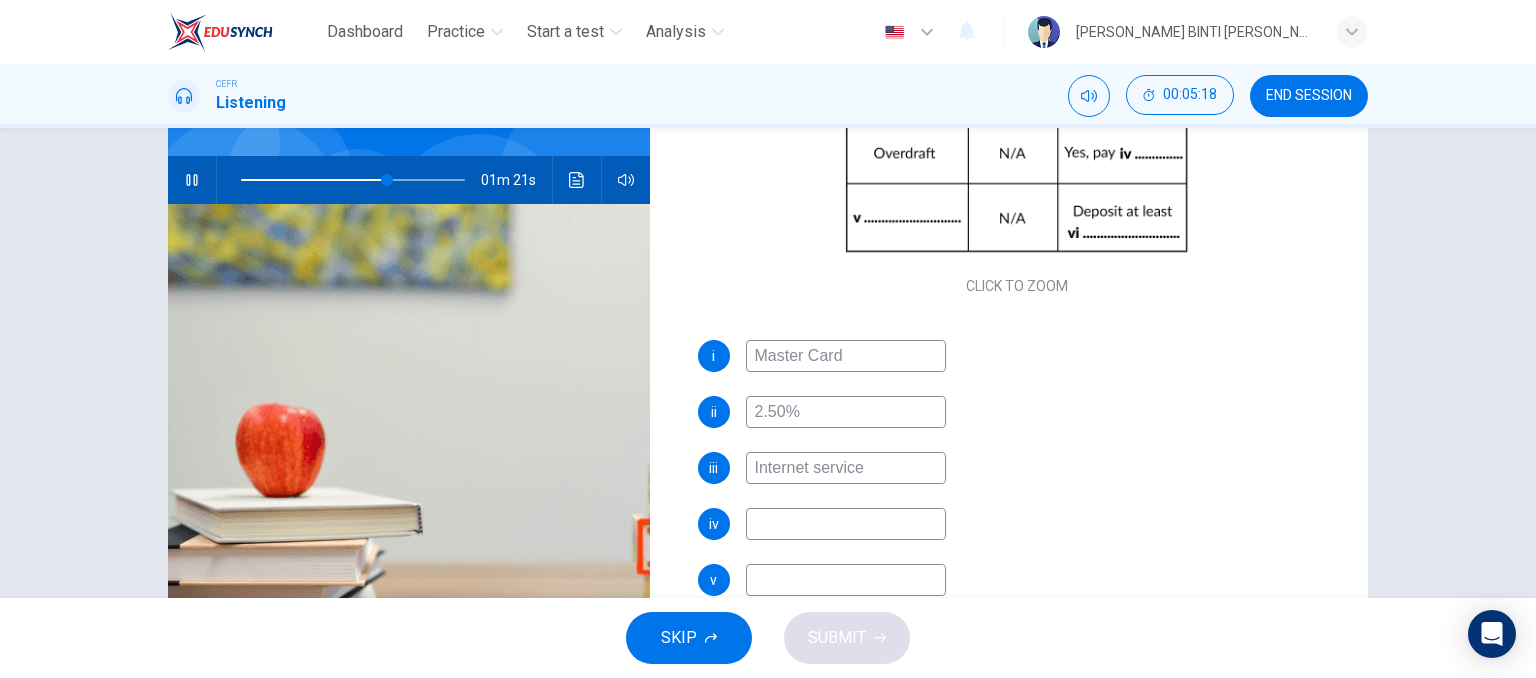 type on "66" 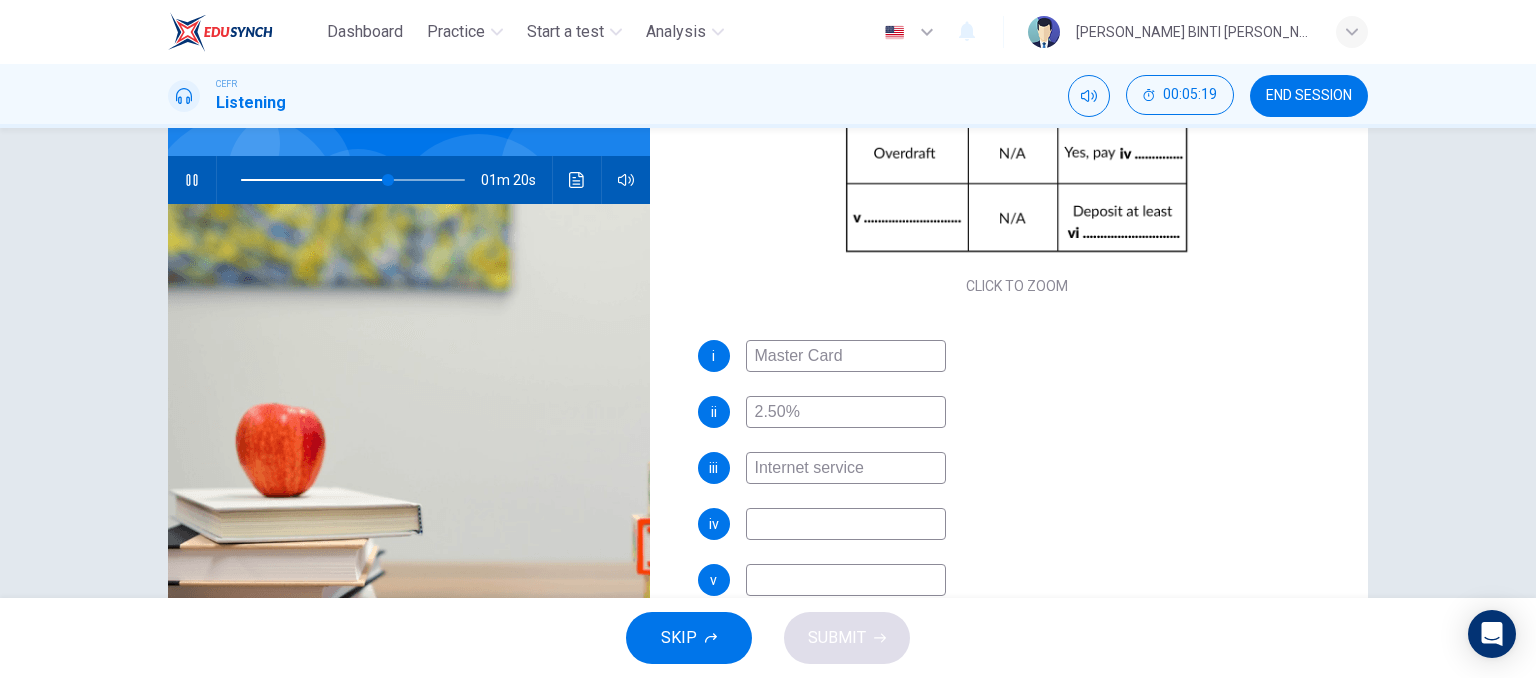 type on "c" 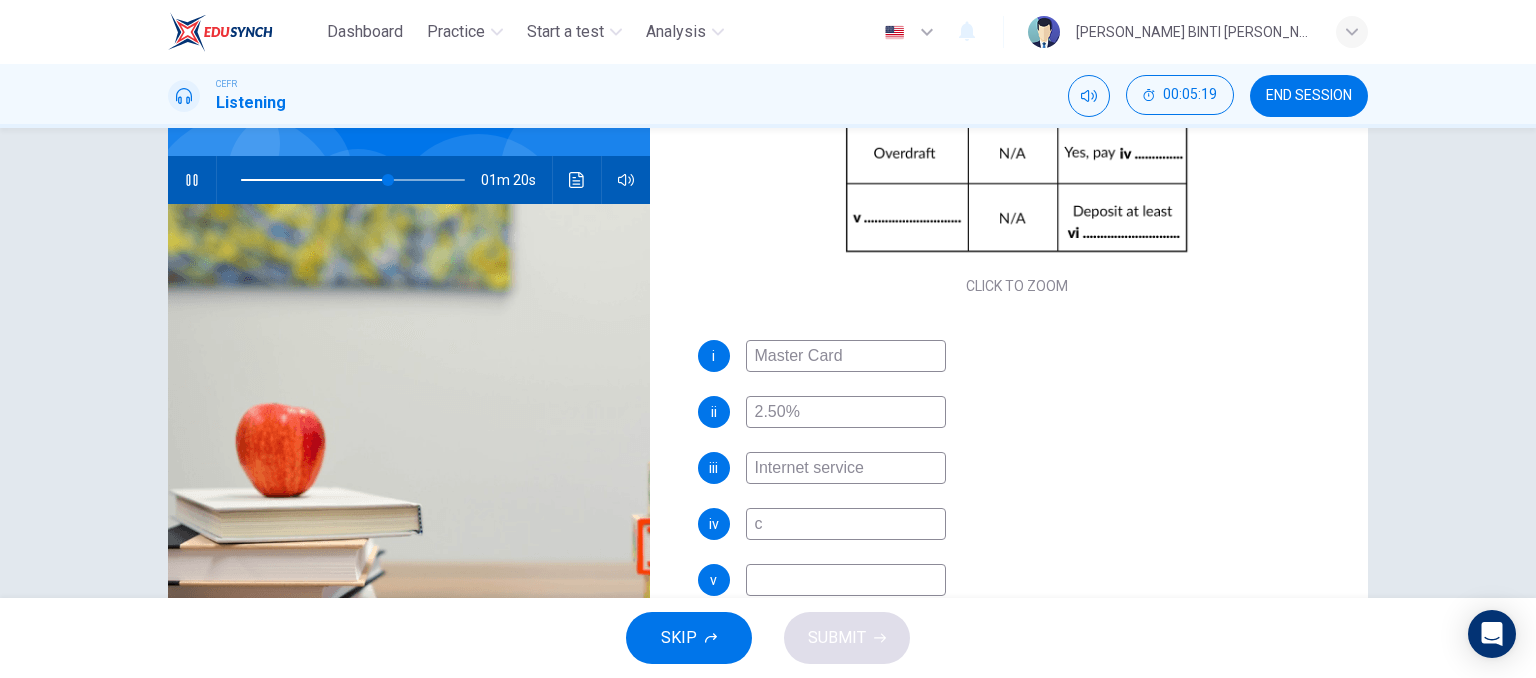 type on "66" 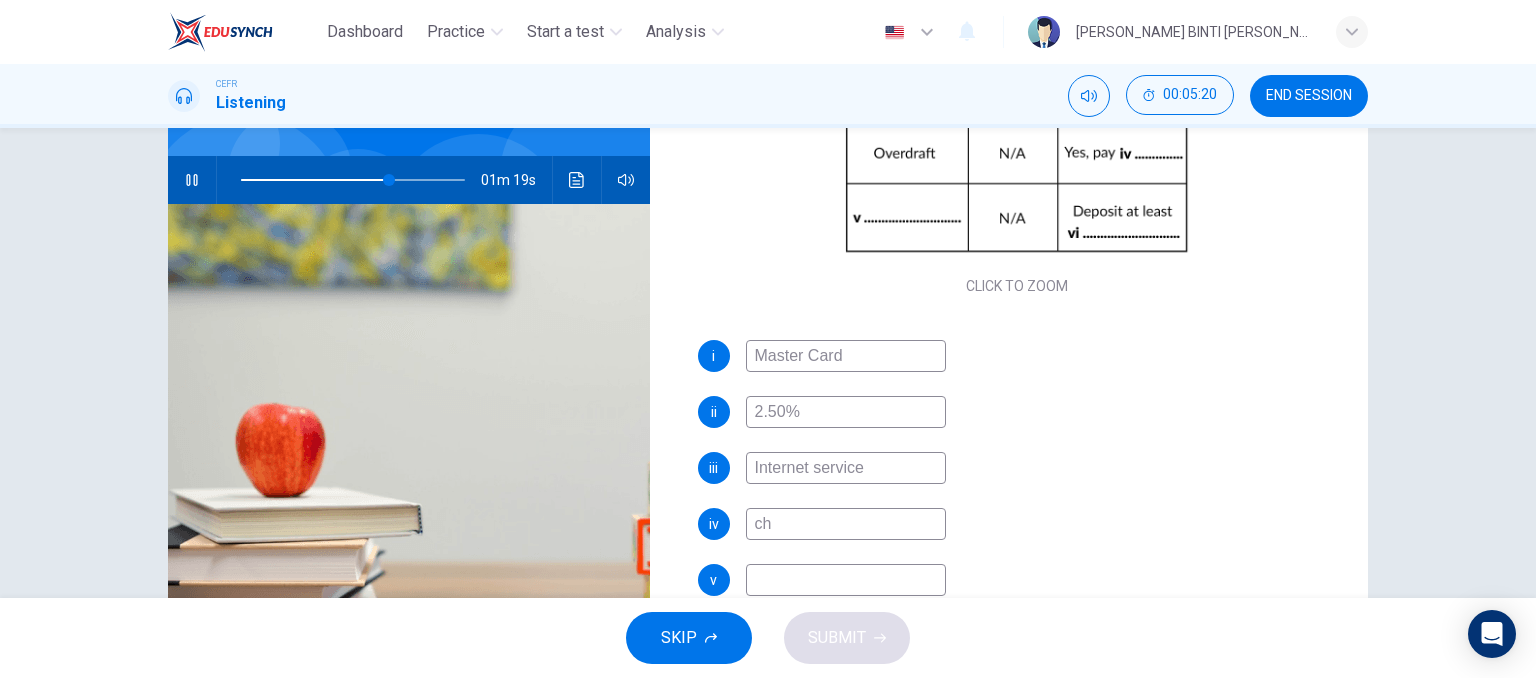 type on "cha" 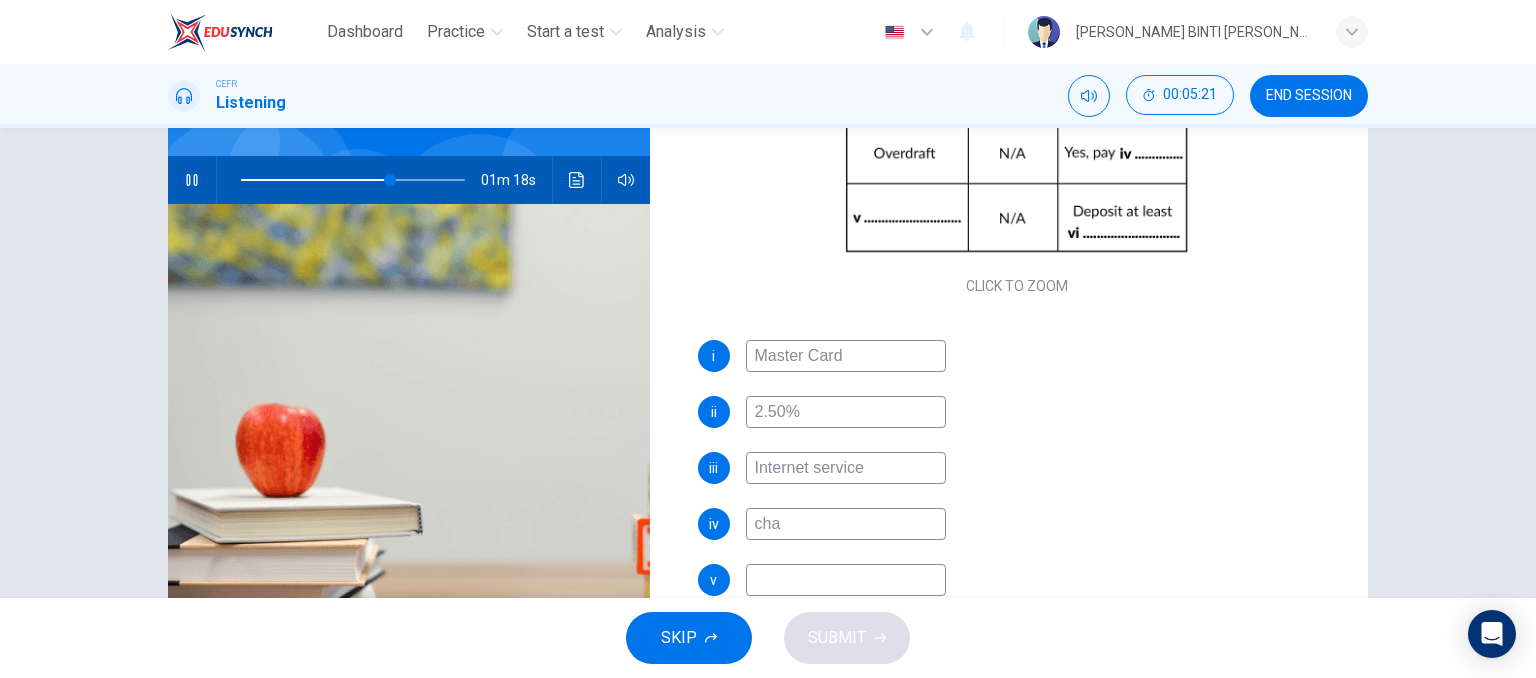 type on "67" 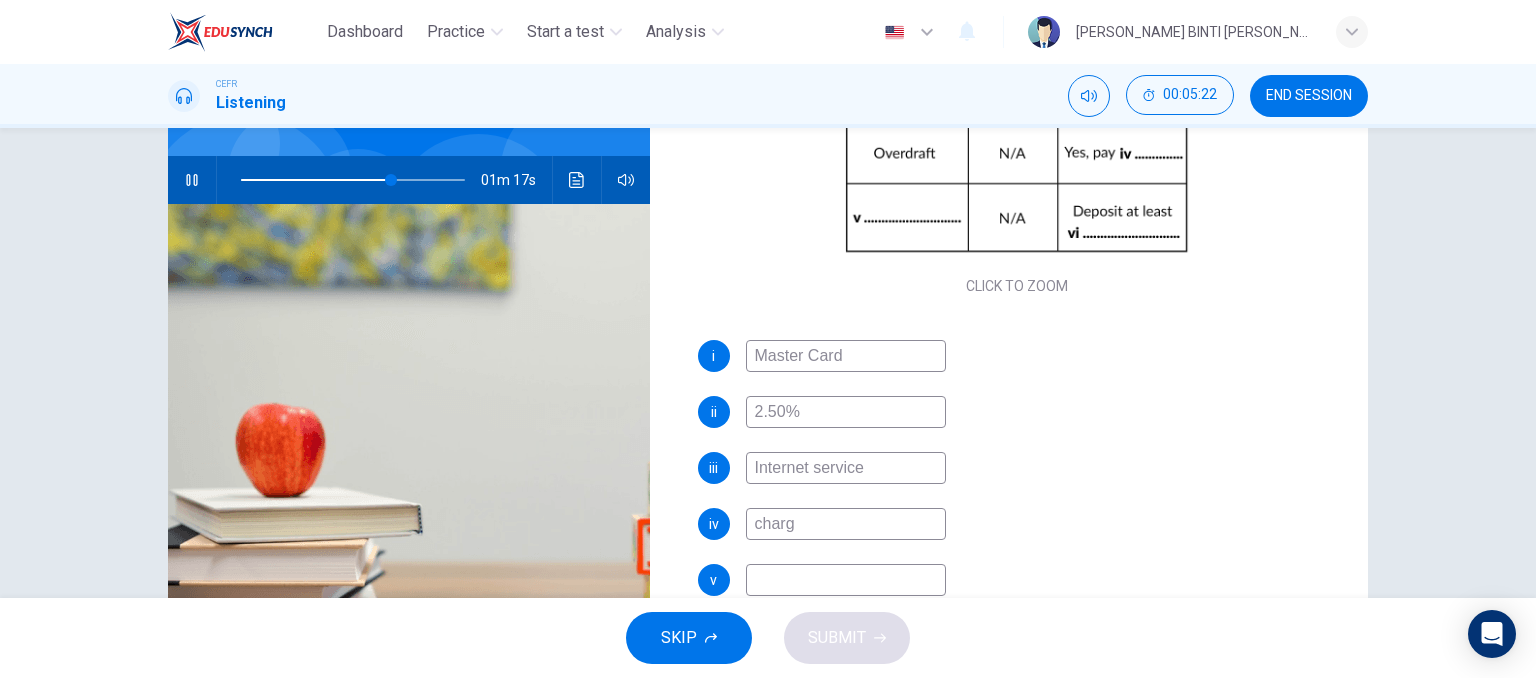 type on "charge" 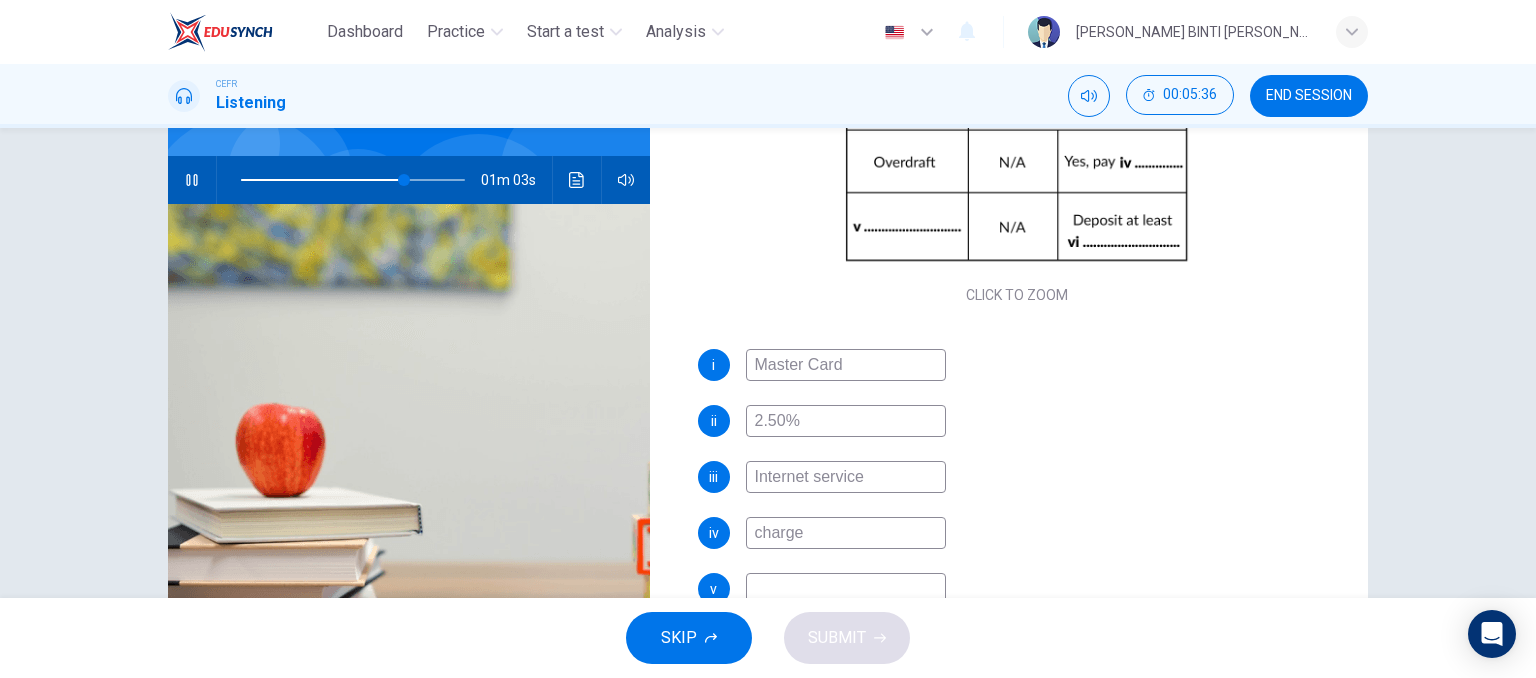 scroll, scrollTop: 285, scrollLeft: 0, axis: vertical 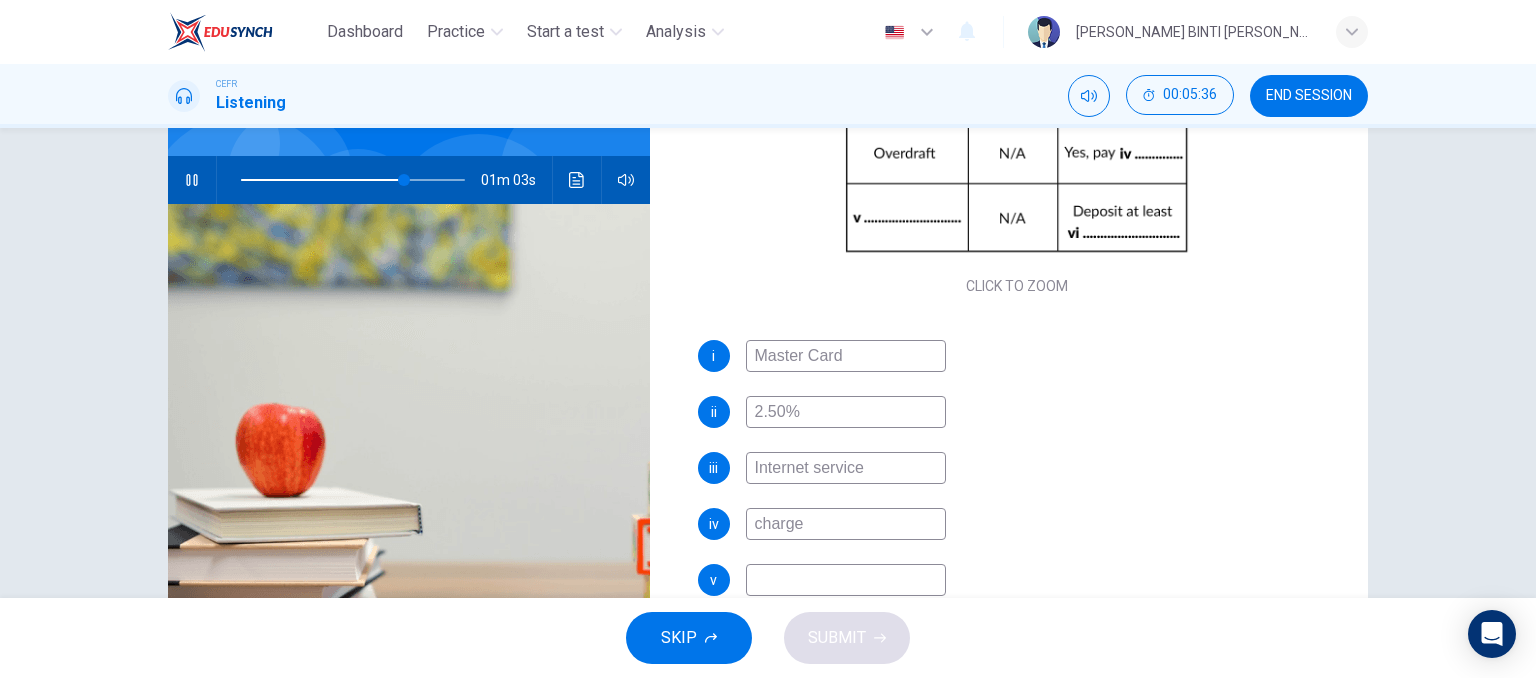 type on "73" 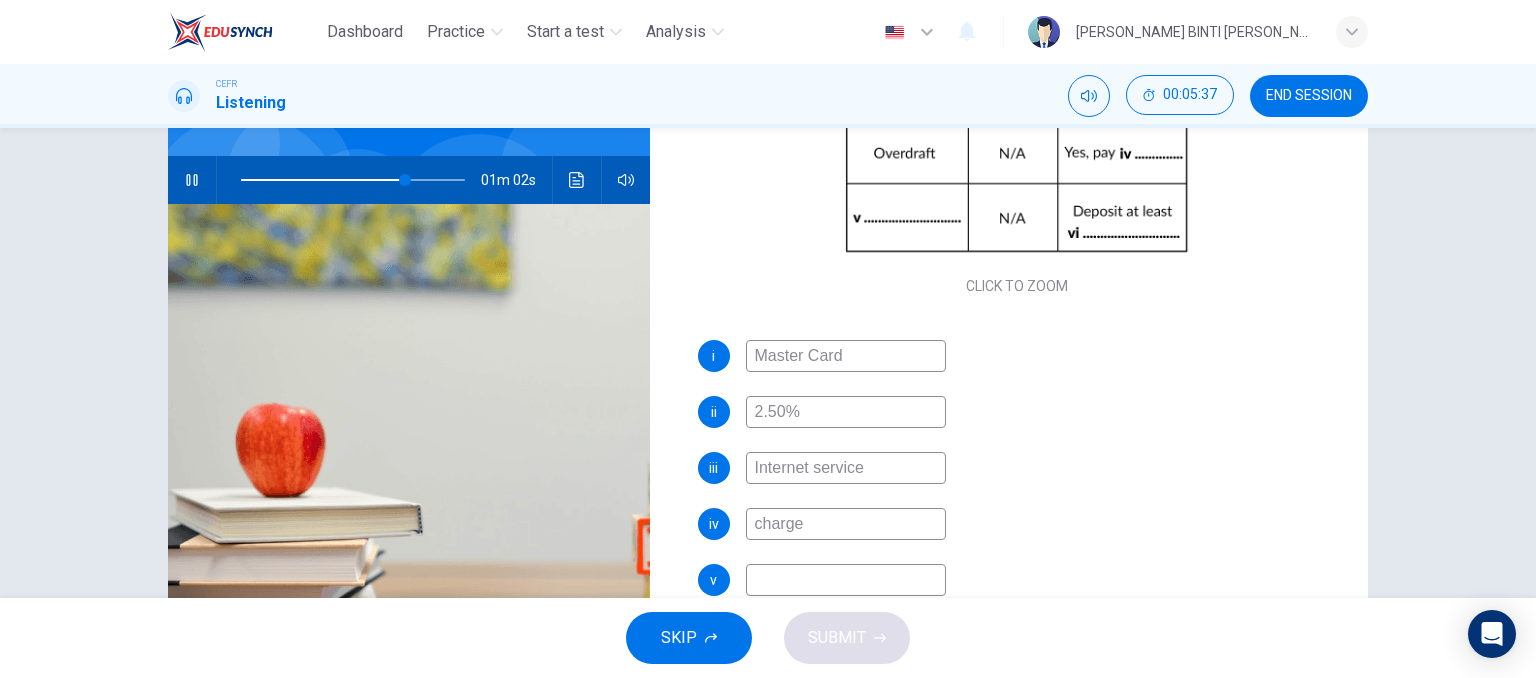 type on "charg" 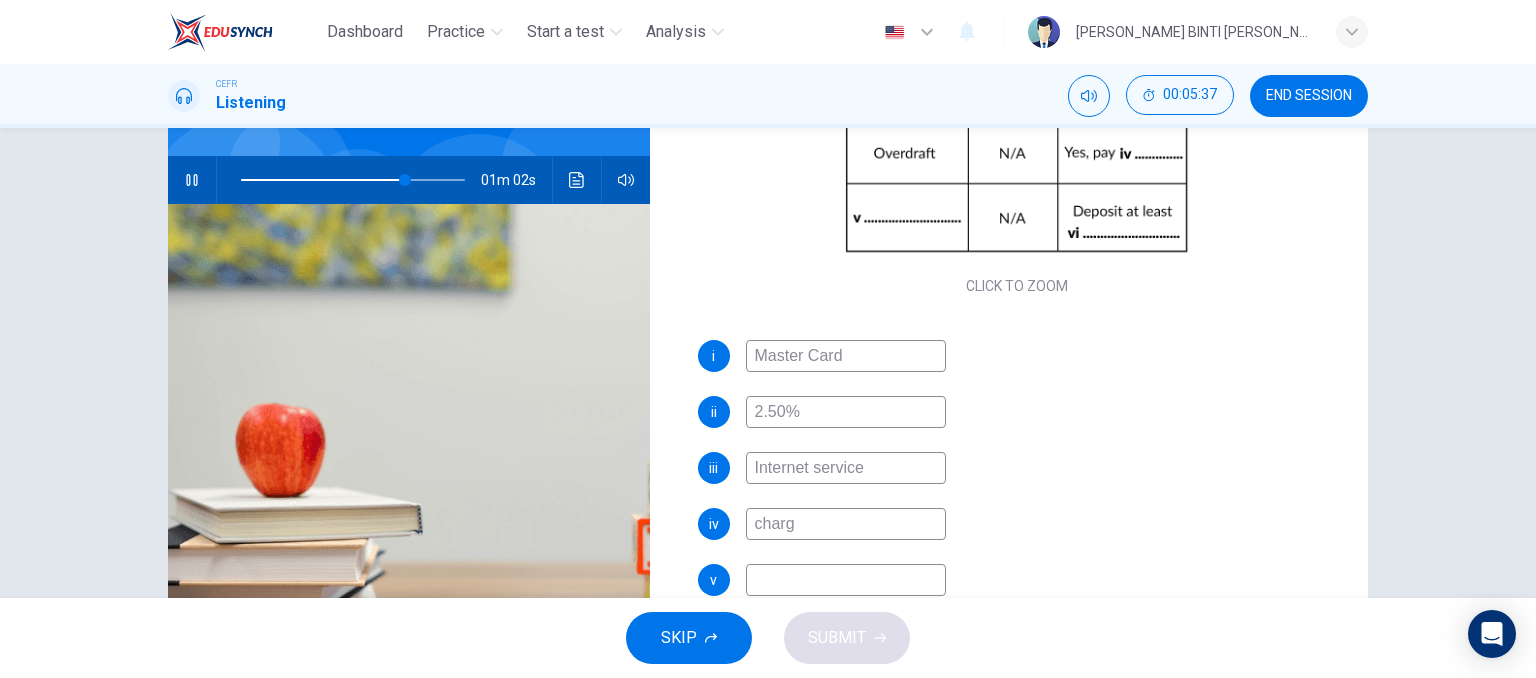 type on "74" 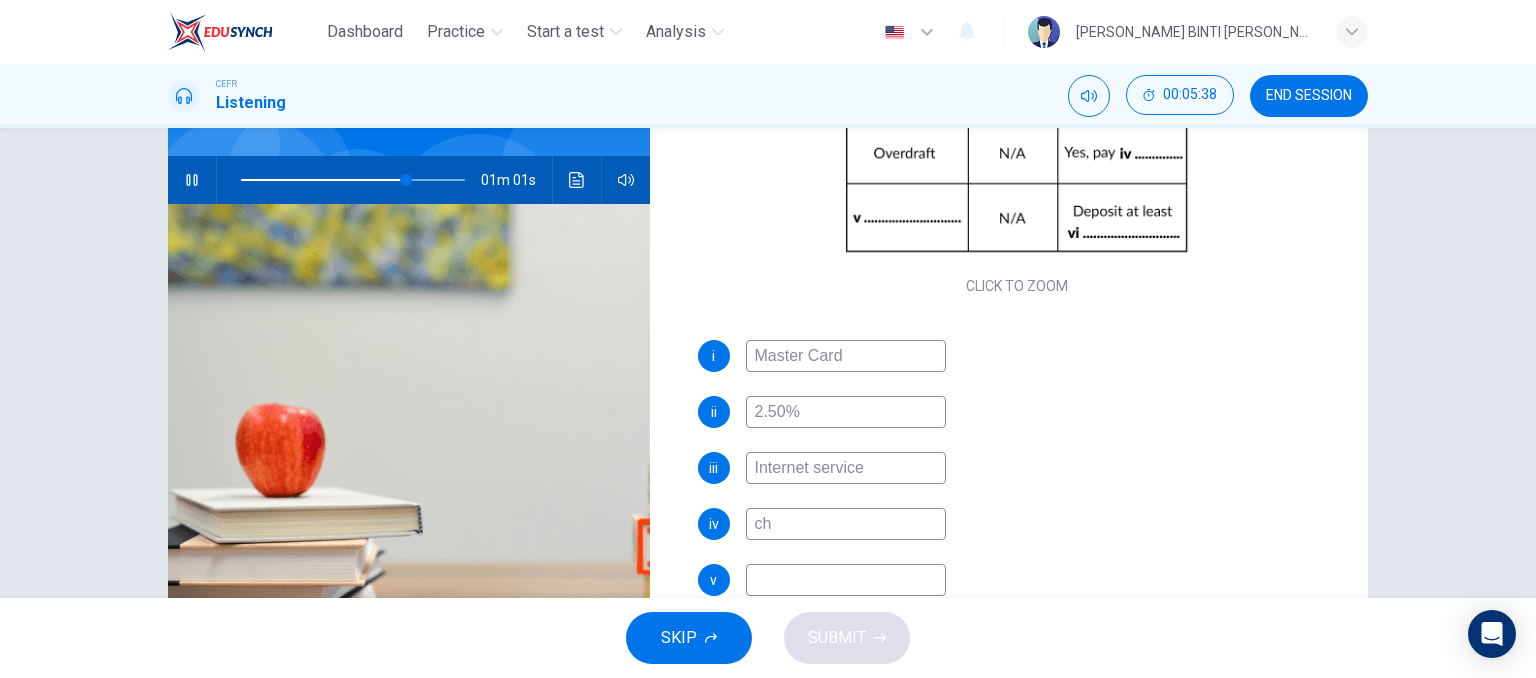 type on "c" 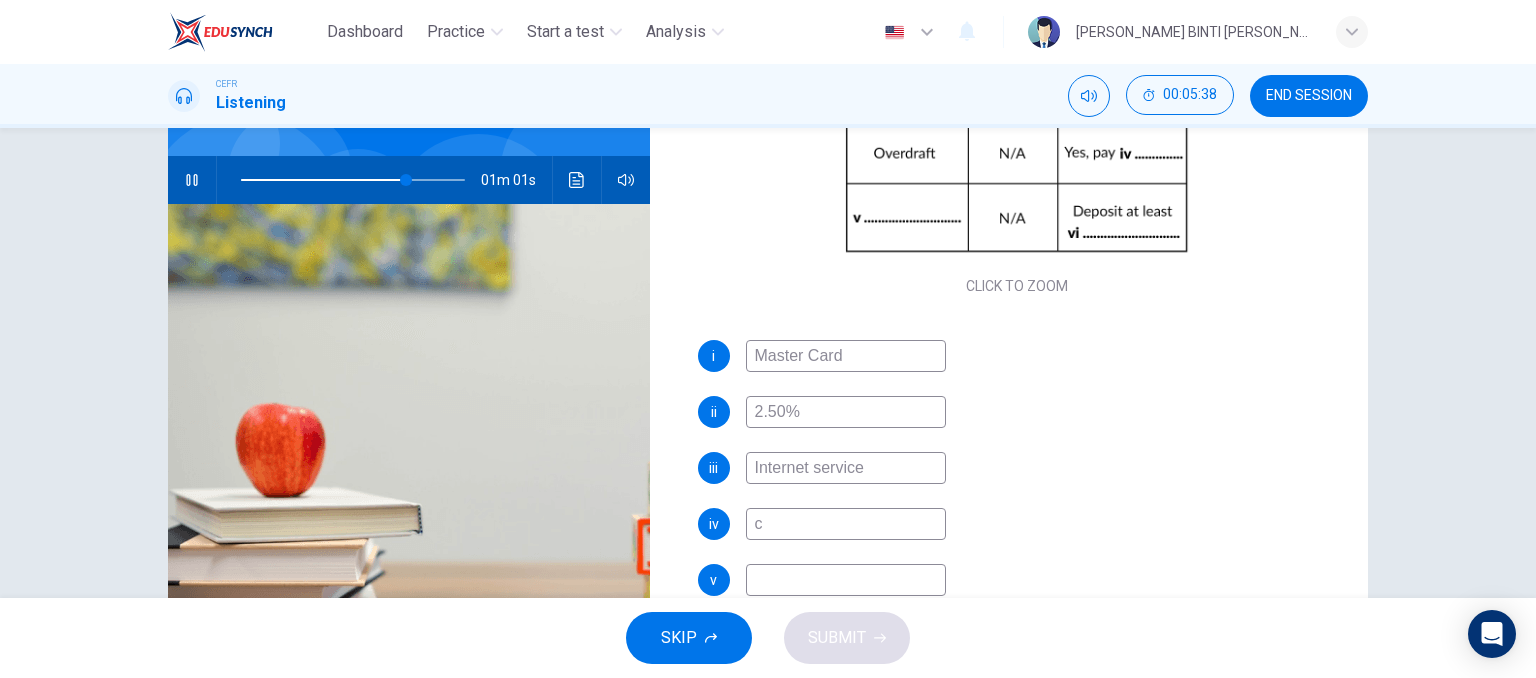 type 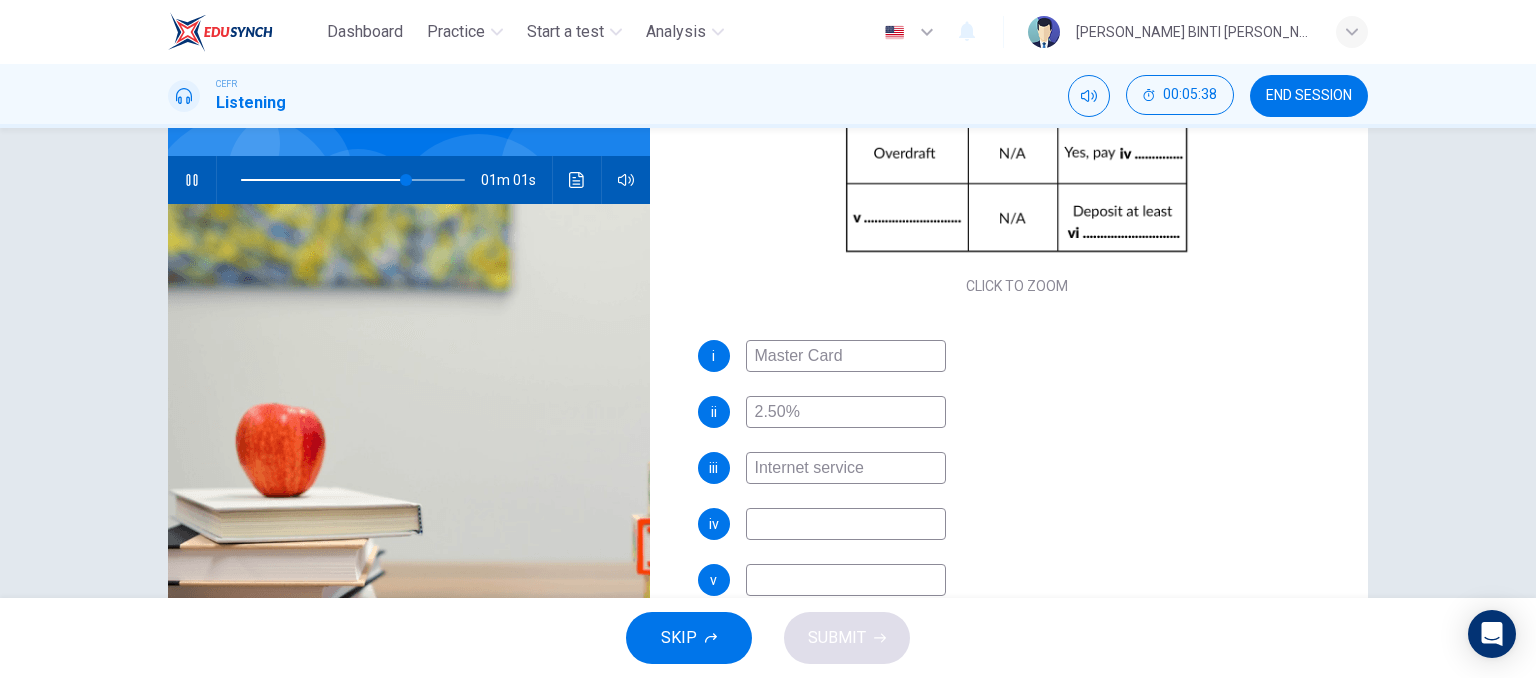 type on "74" 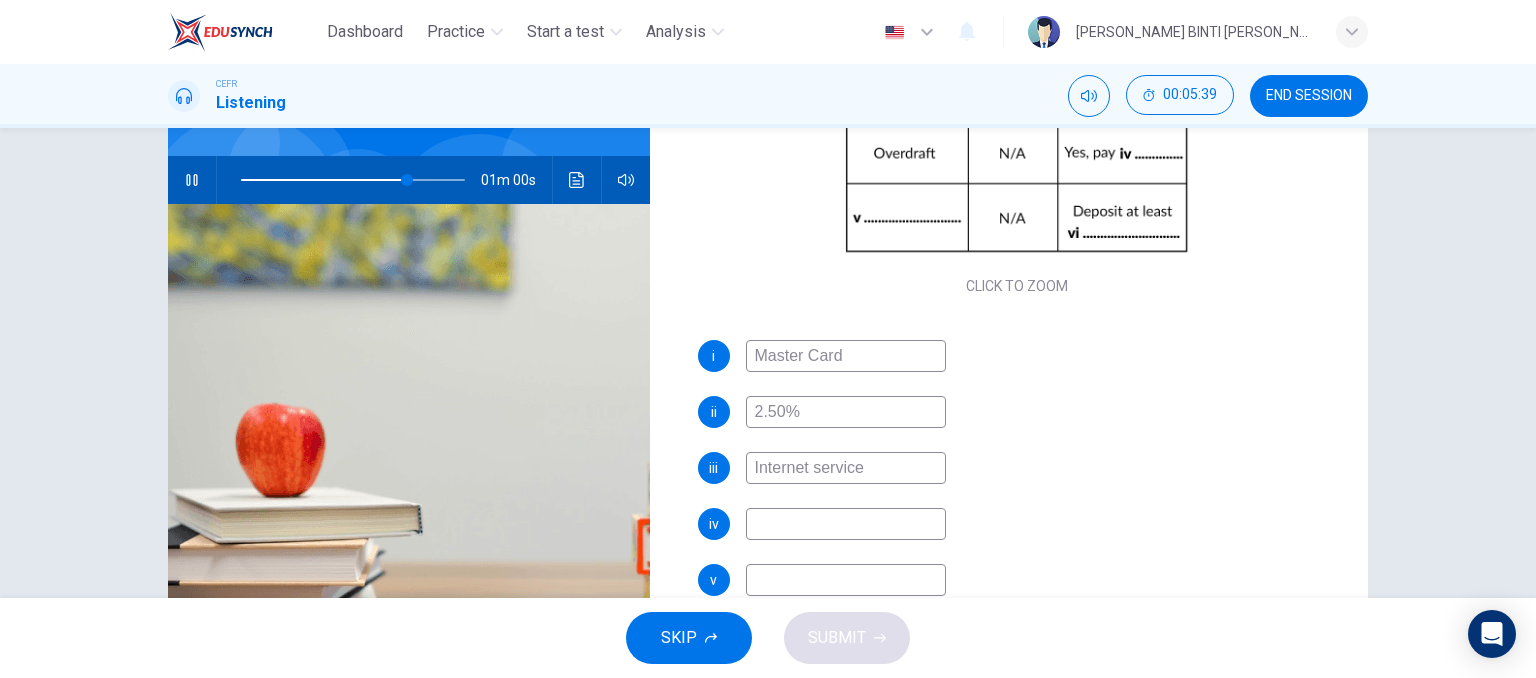 type on "2" 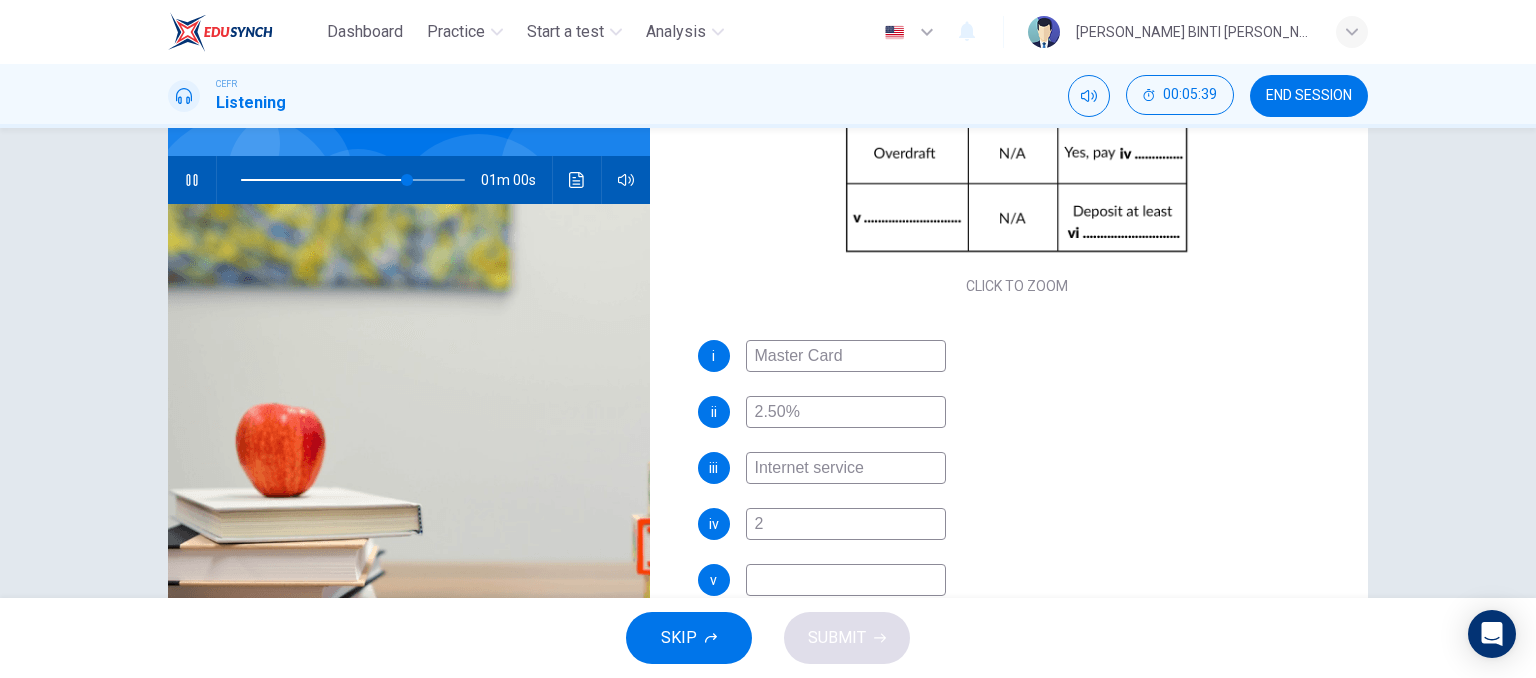 type on "75" 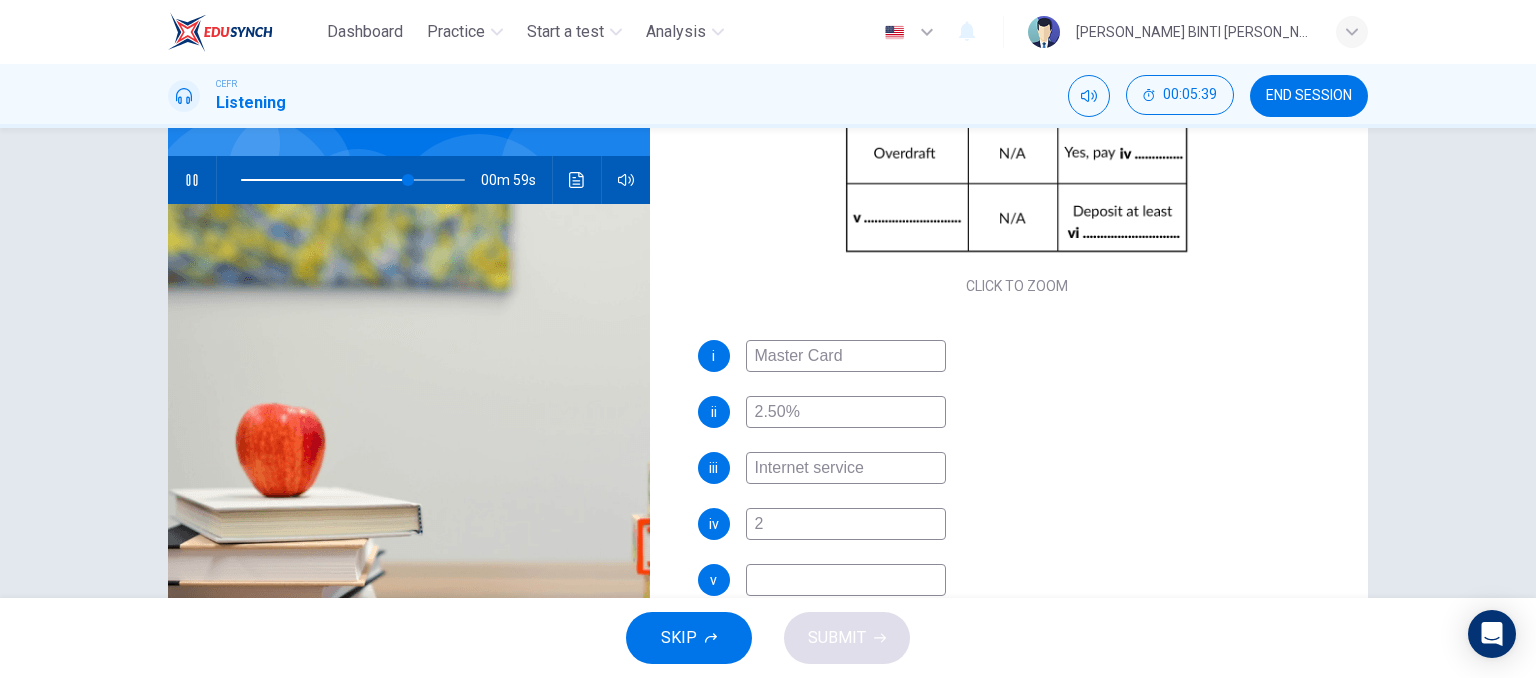 type on "2%" 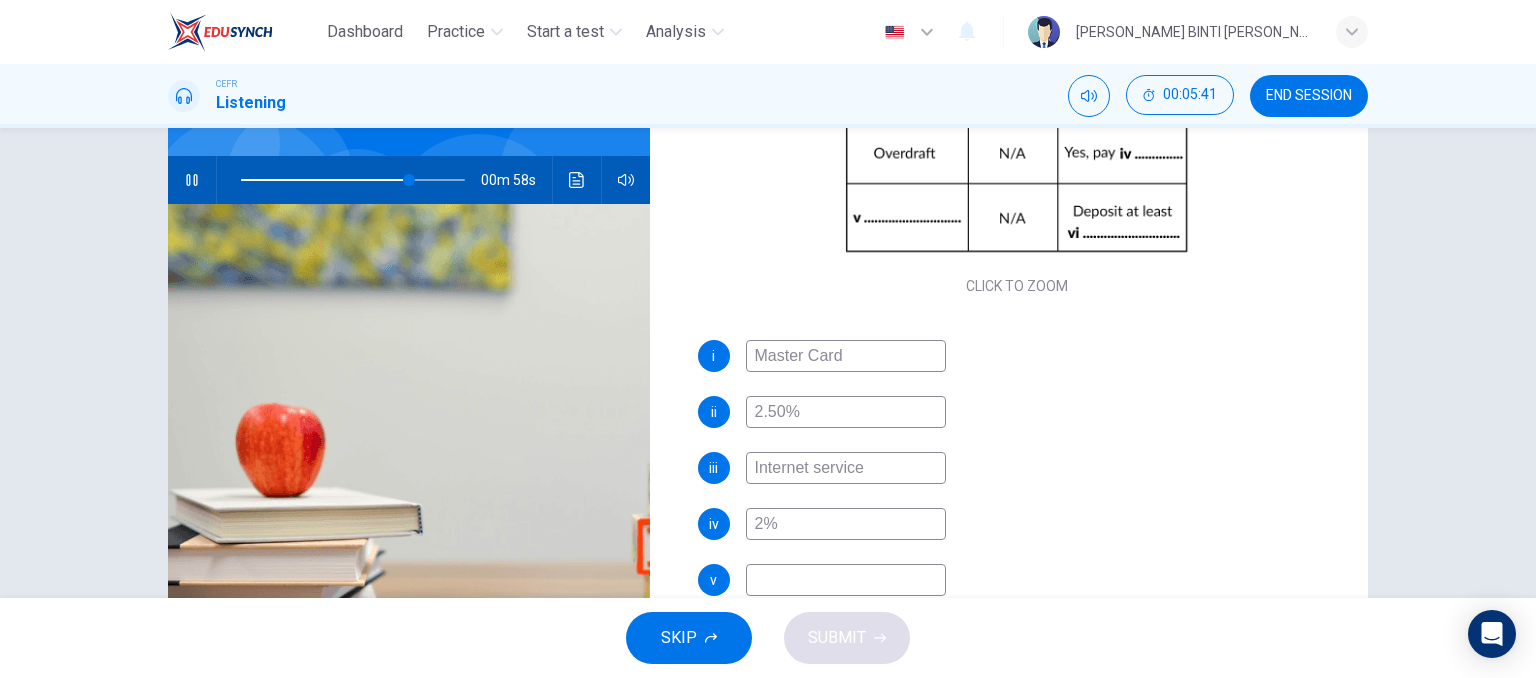 type on "76" 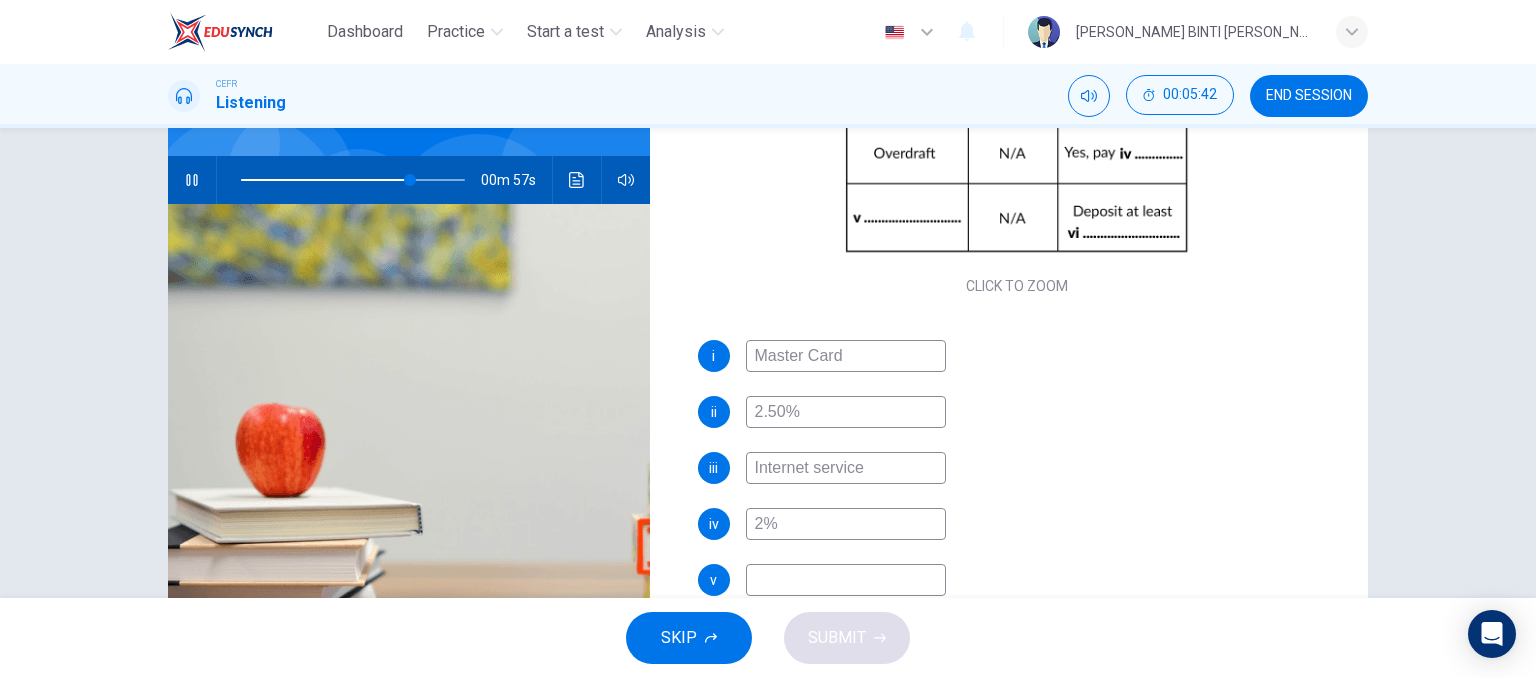 type on "2%" 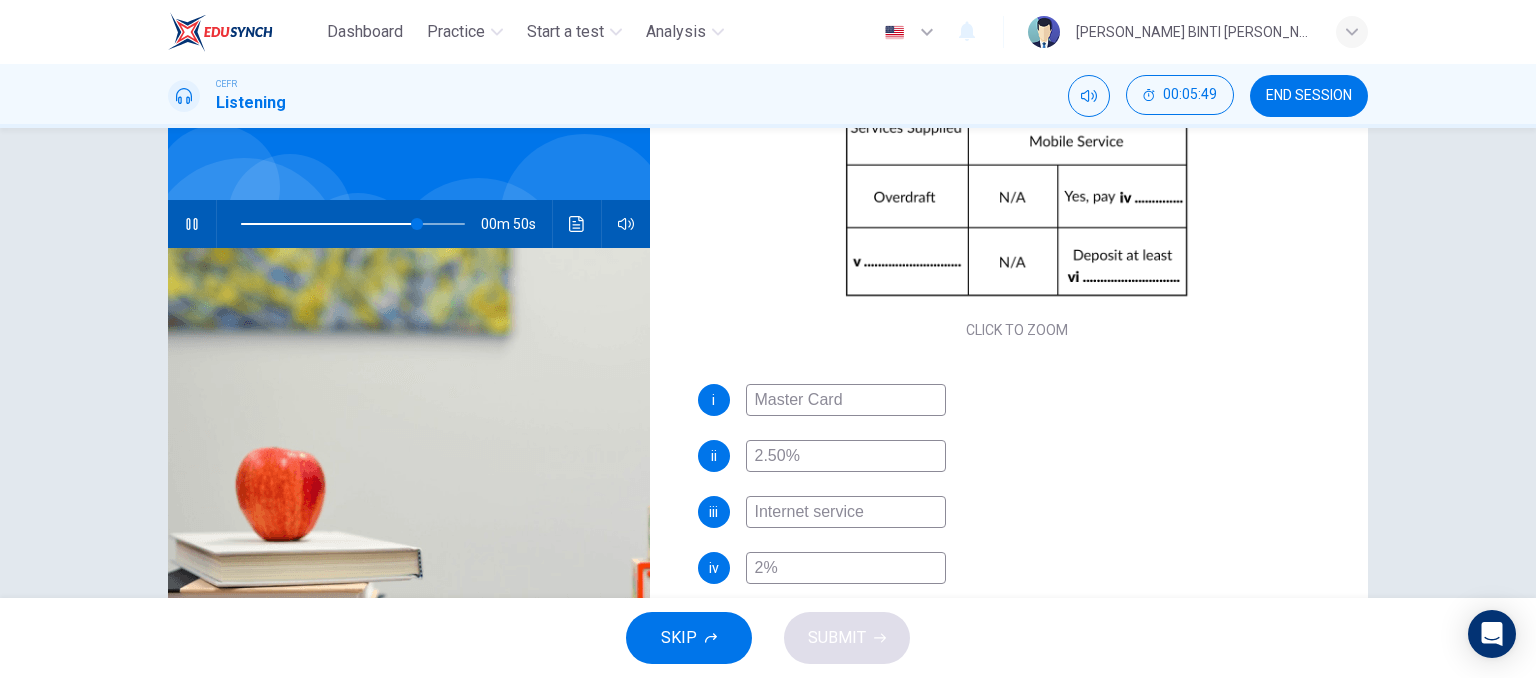 scroll, scrollTop: 184, scrollLeft: 0, axis: vertical 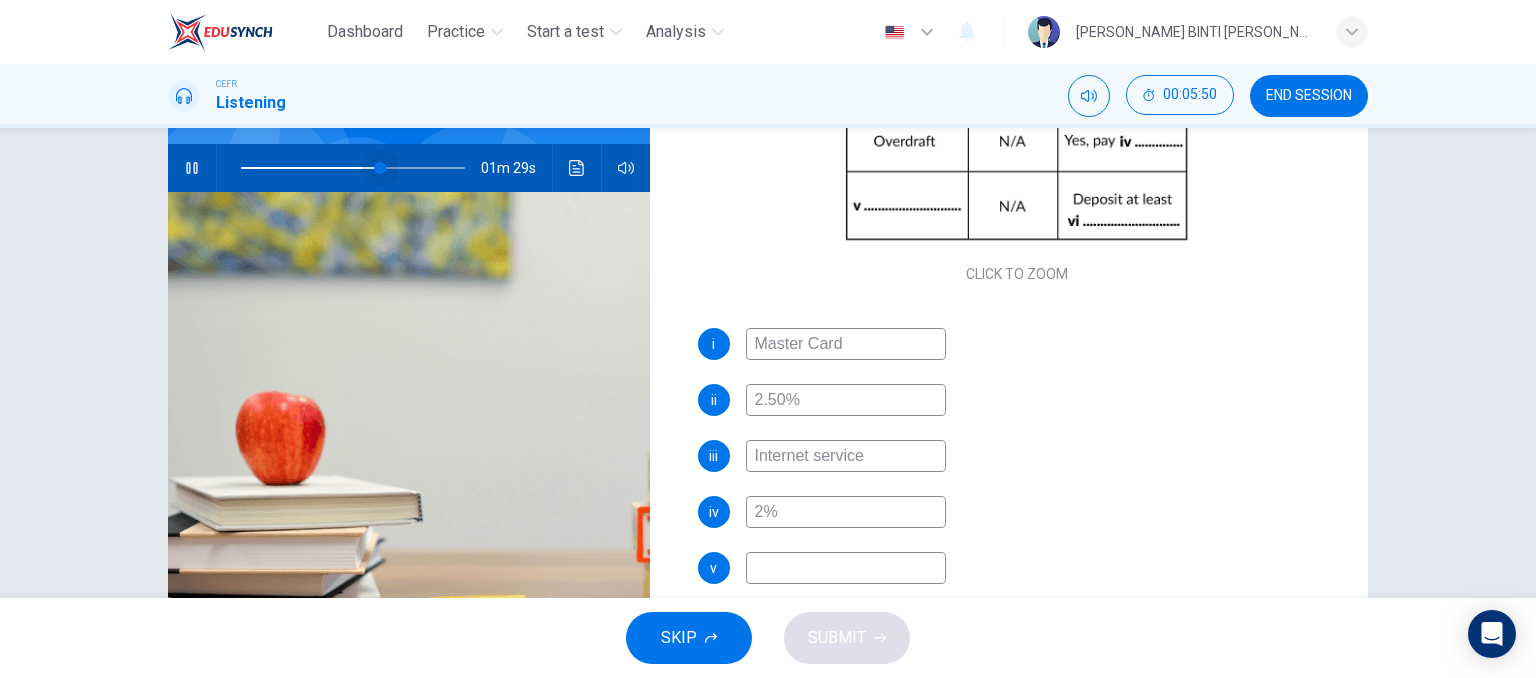 click at bounding box center (353, 168) 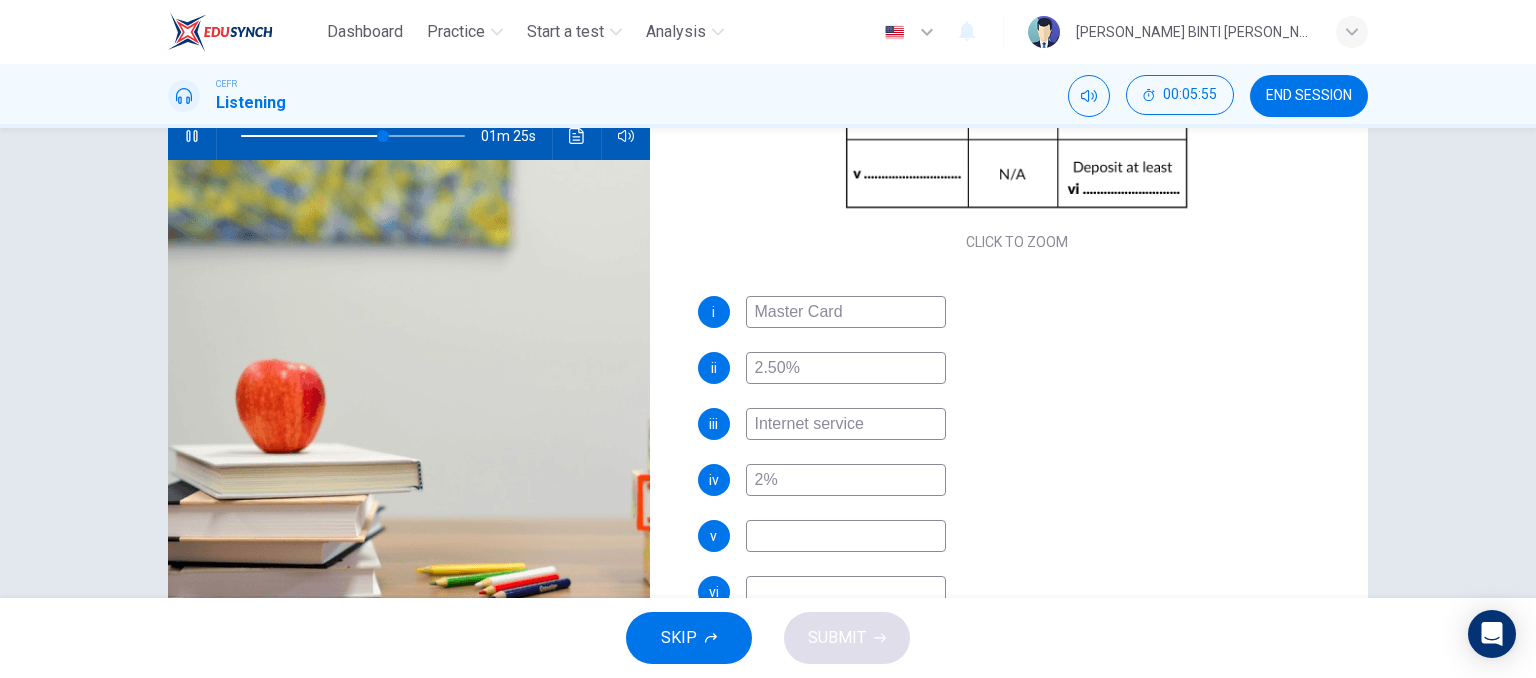 scroll, scrollTop: 216, scrollLeft: 0, axis: vertical 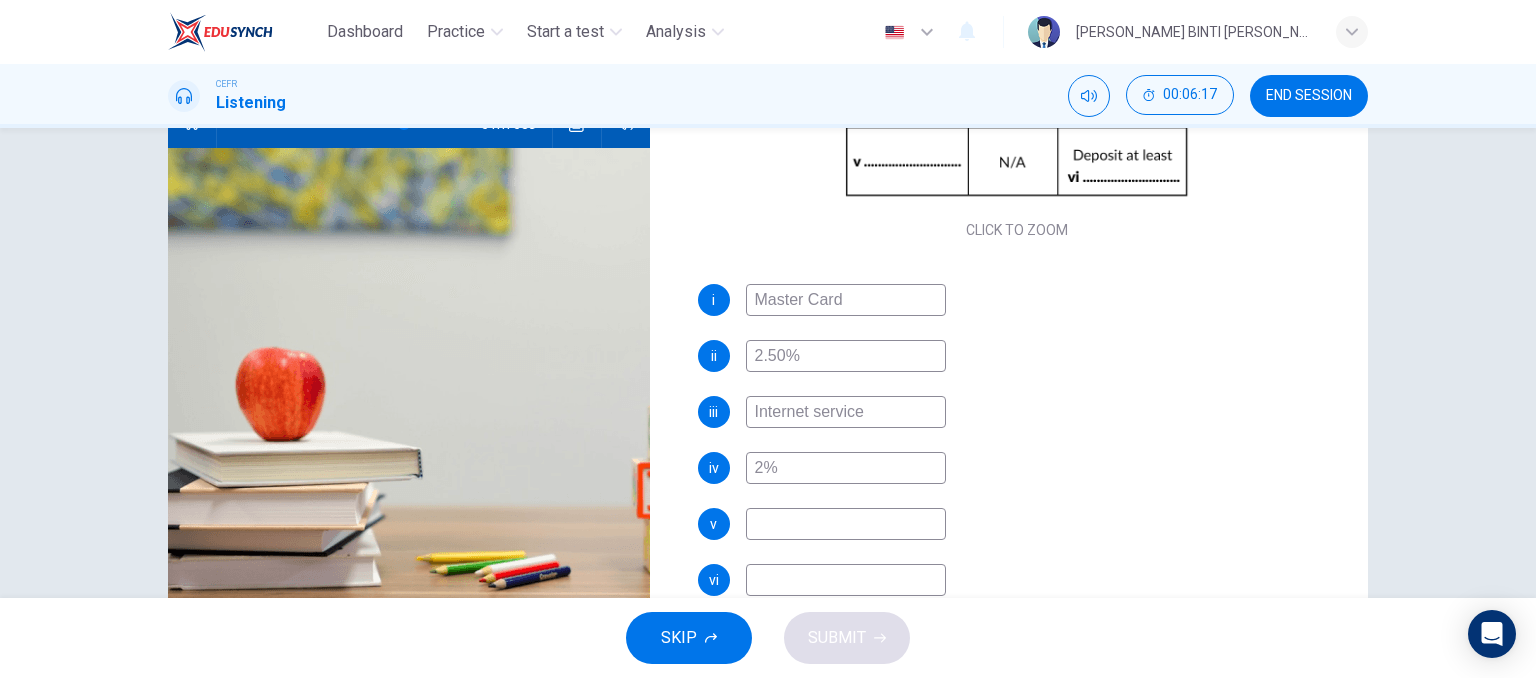 click at bounding box center (846, 524) 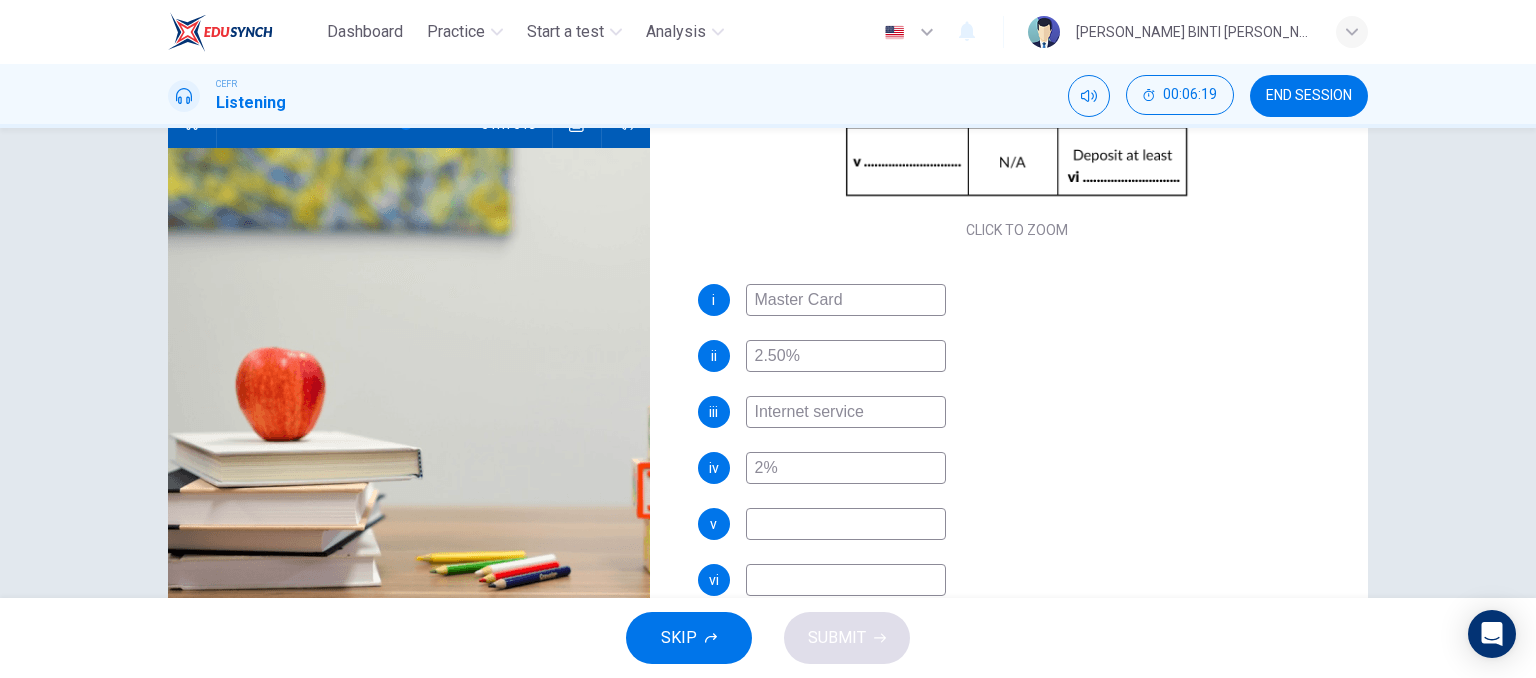 type on "74" 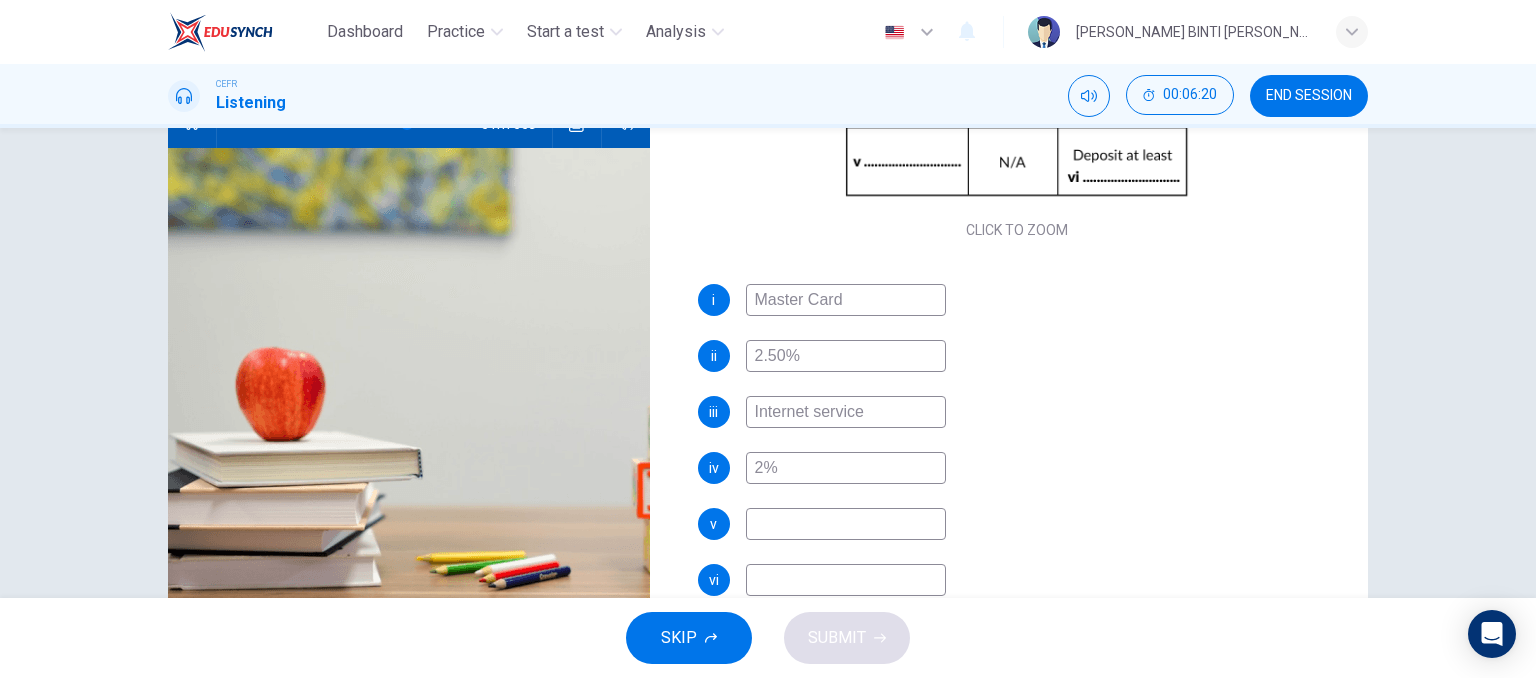 type on "R" 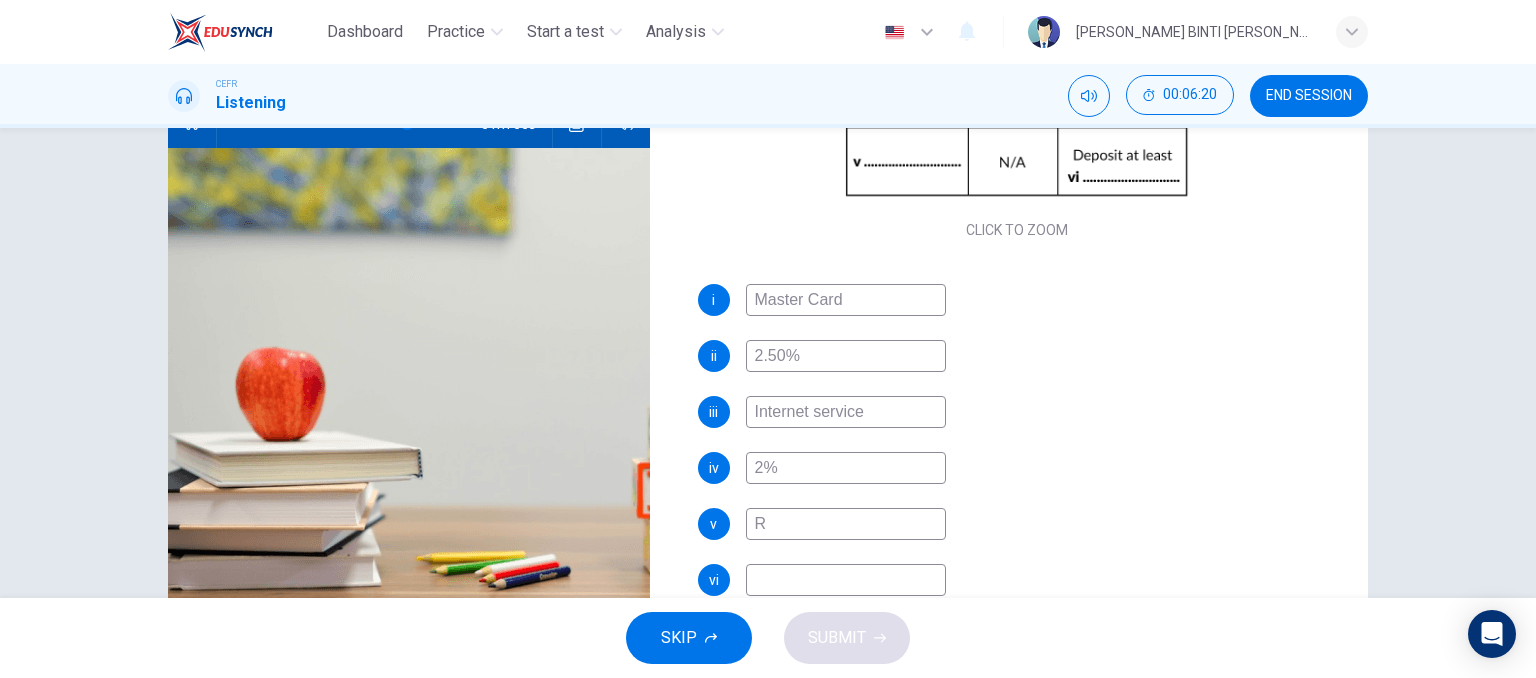 type on "75" 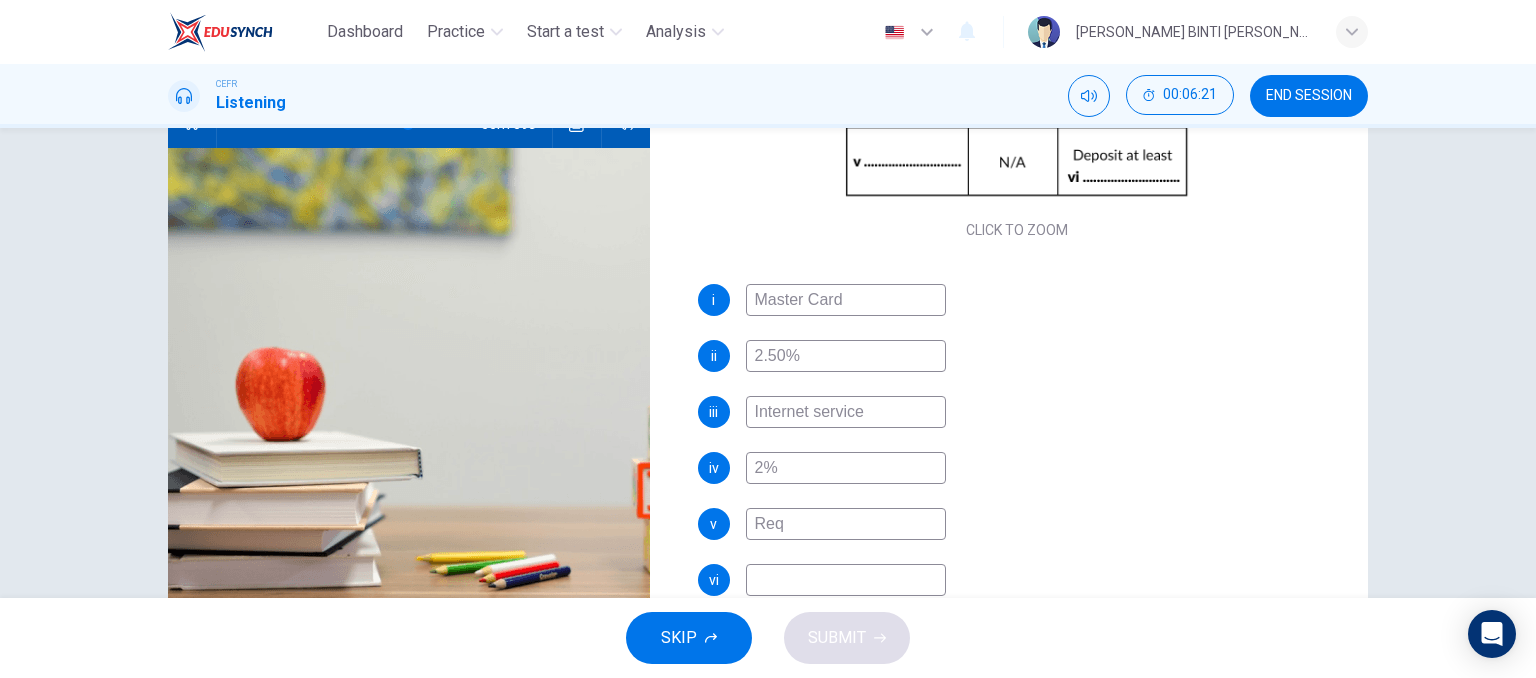 type on "Requ" 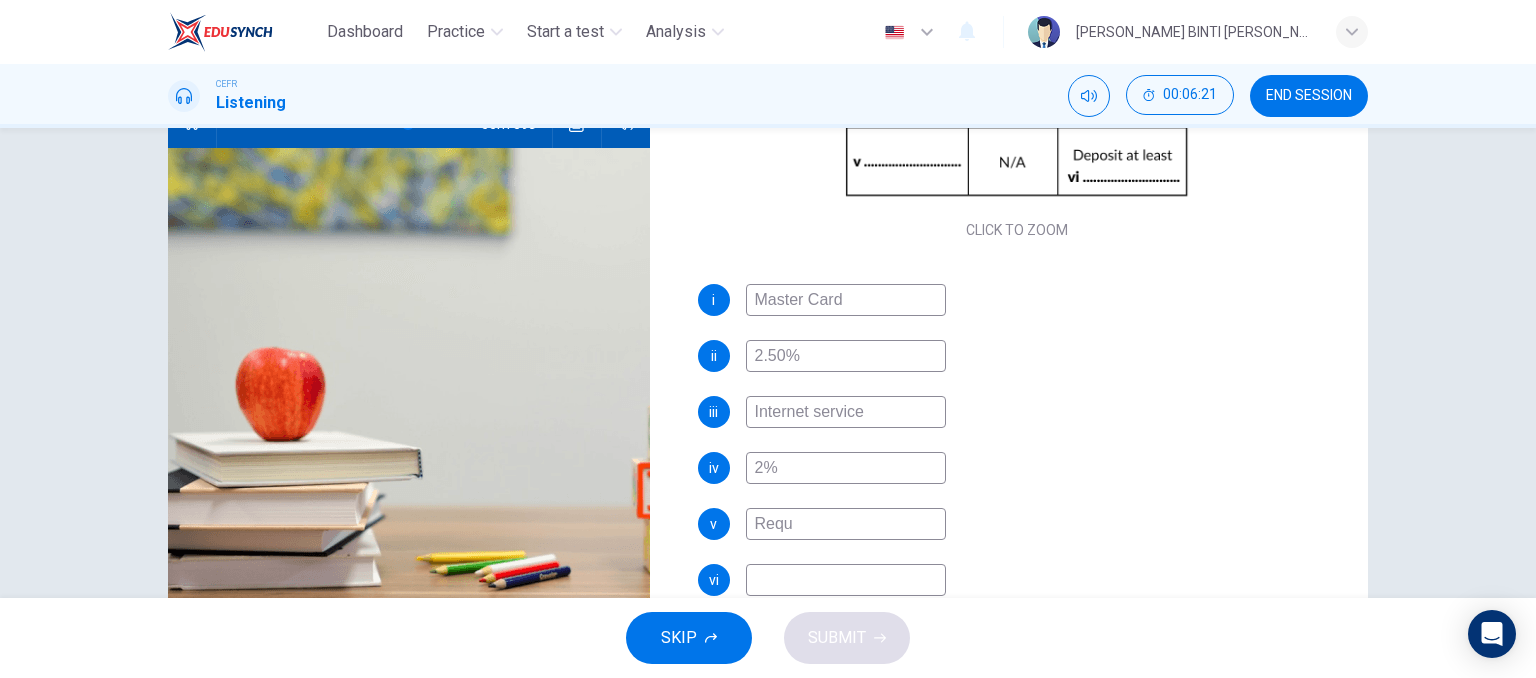 type on "75" 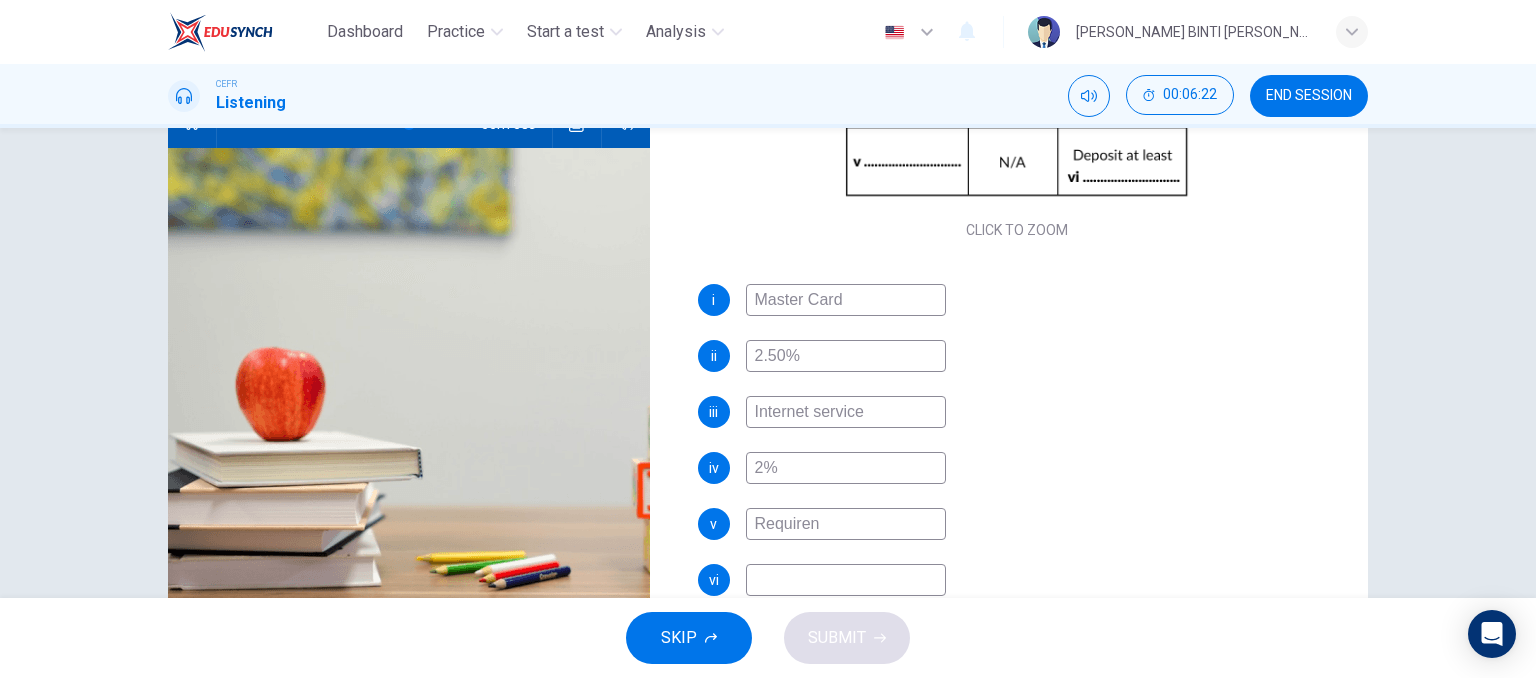 type on "Requirene" 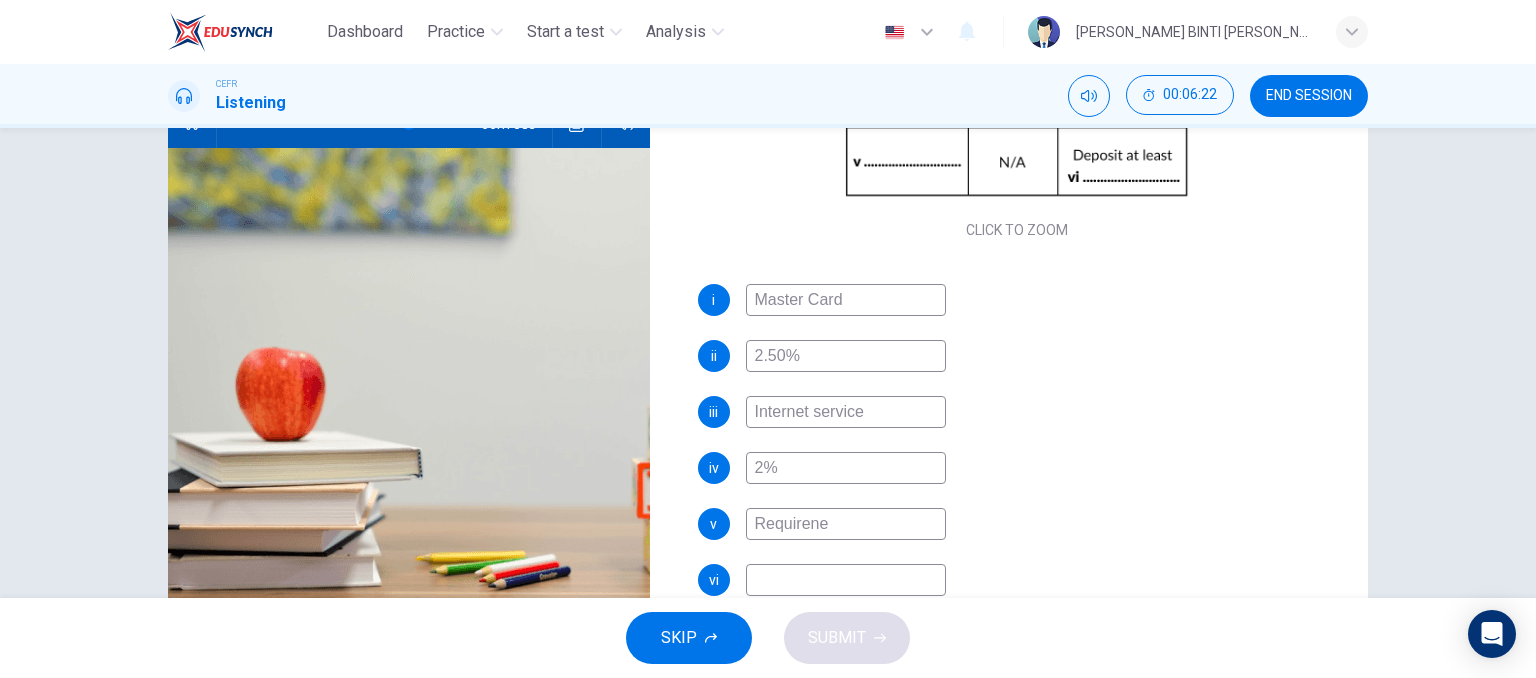 type on "76" 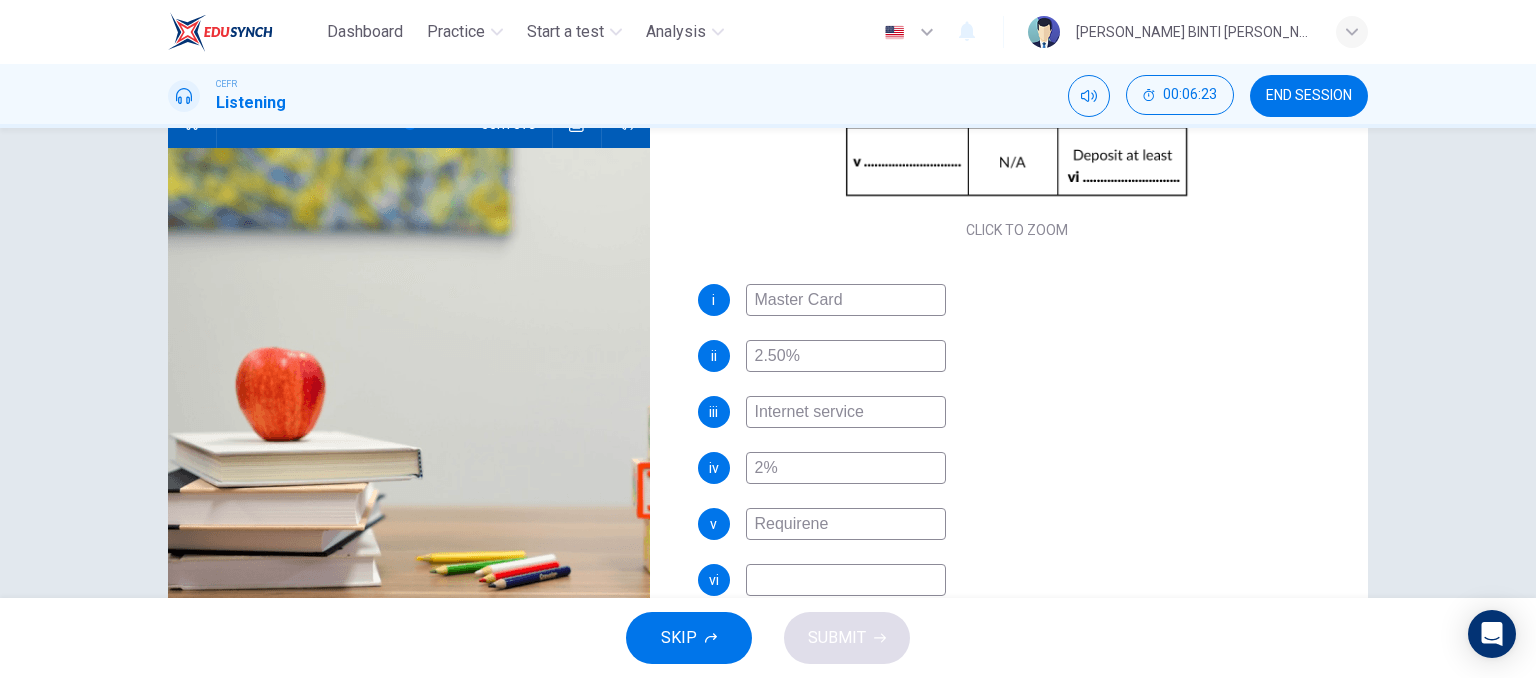 type on "Requiren" 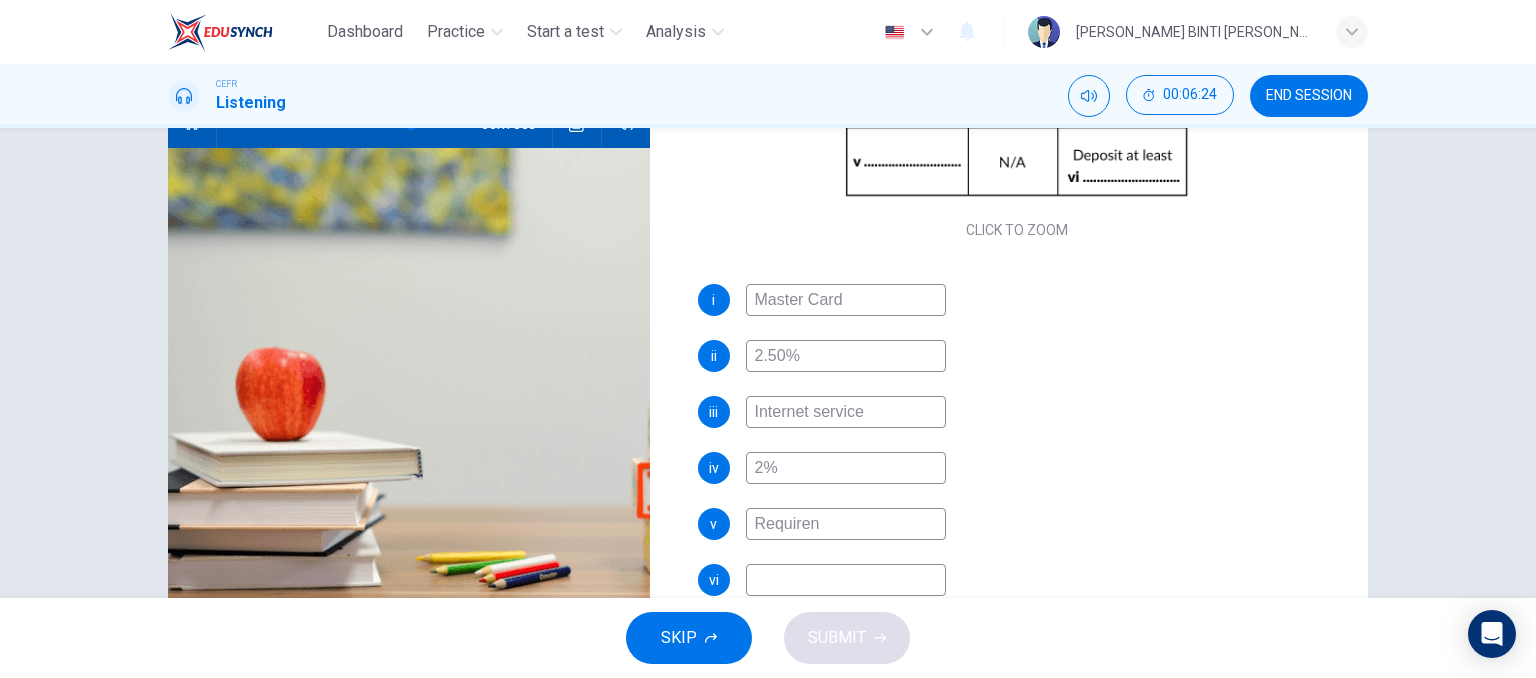 type on "76" 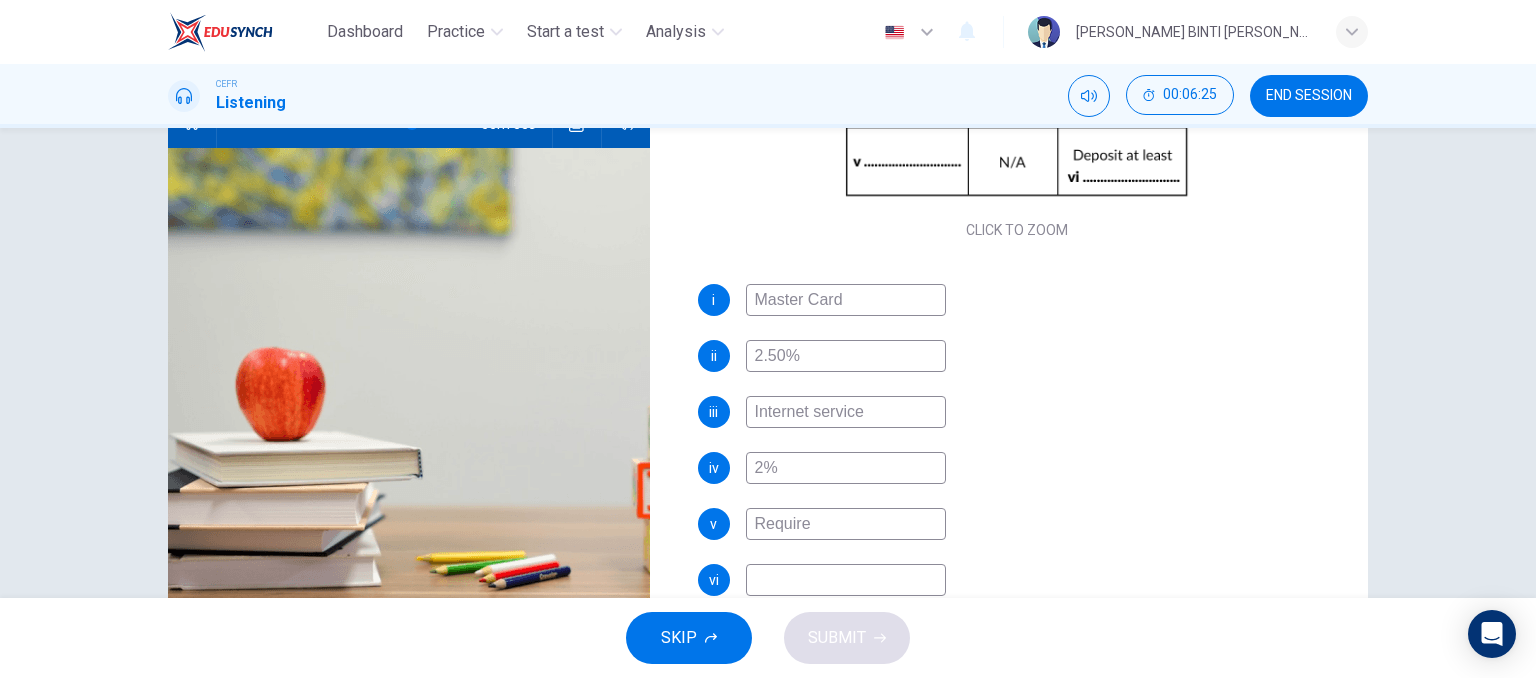type on "77" 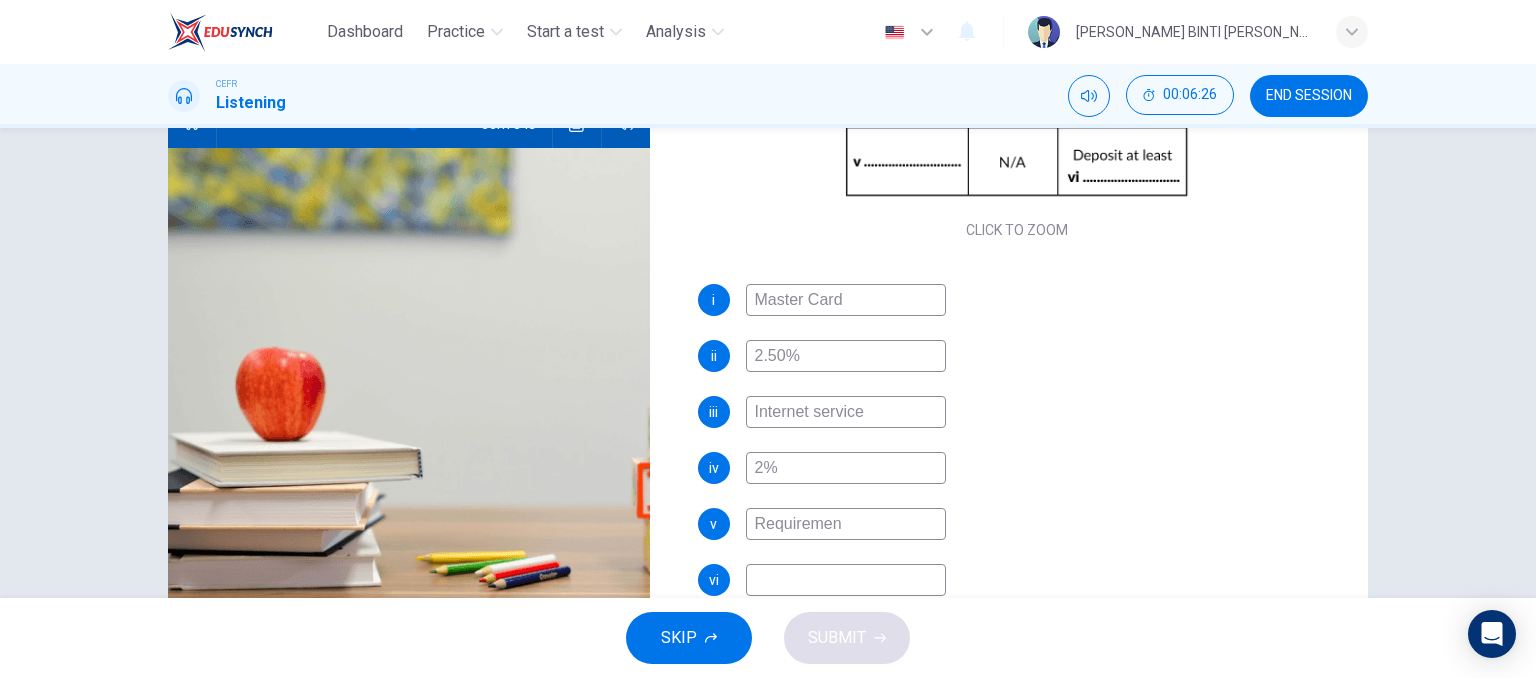 type on "Requirement" 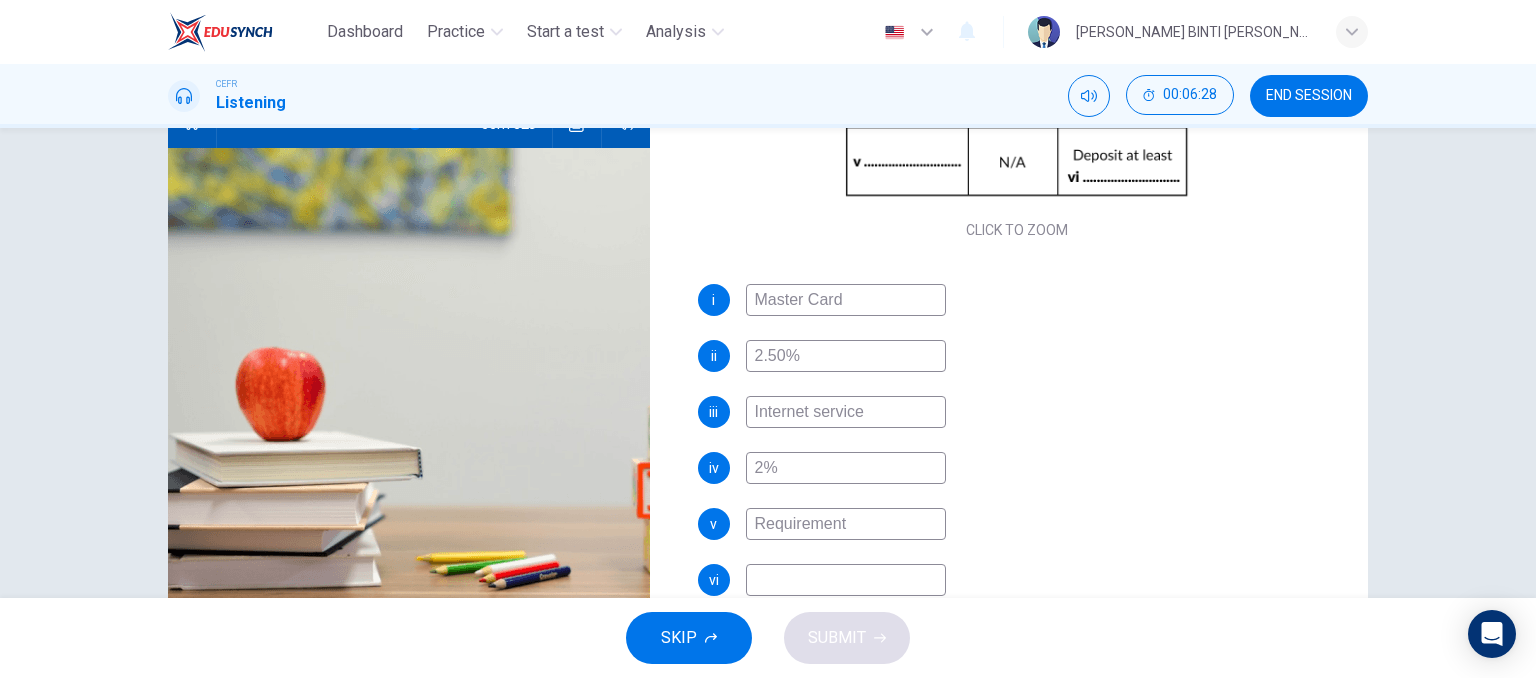 scroll, scrollTop: 235, scrollLeft: 0, axis: vertical 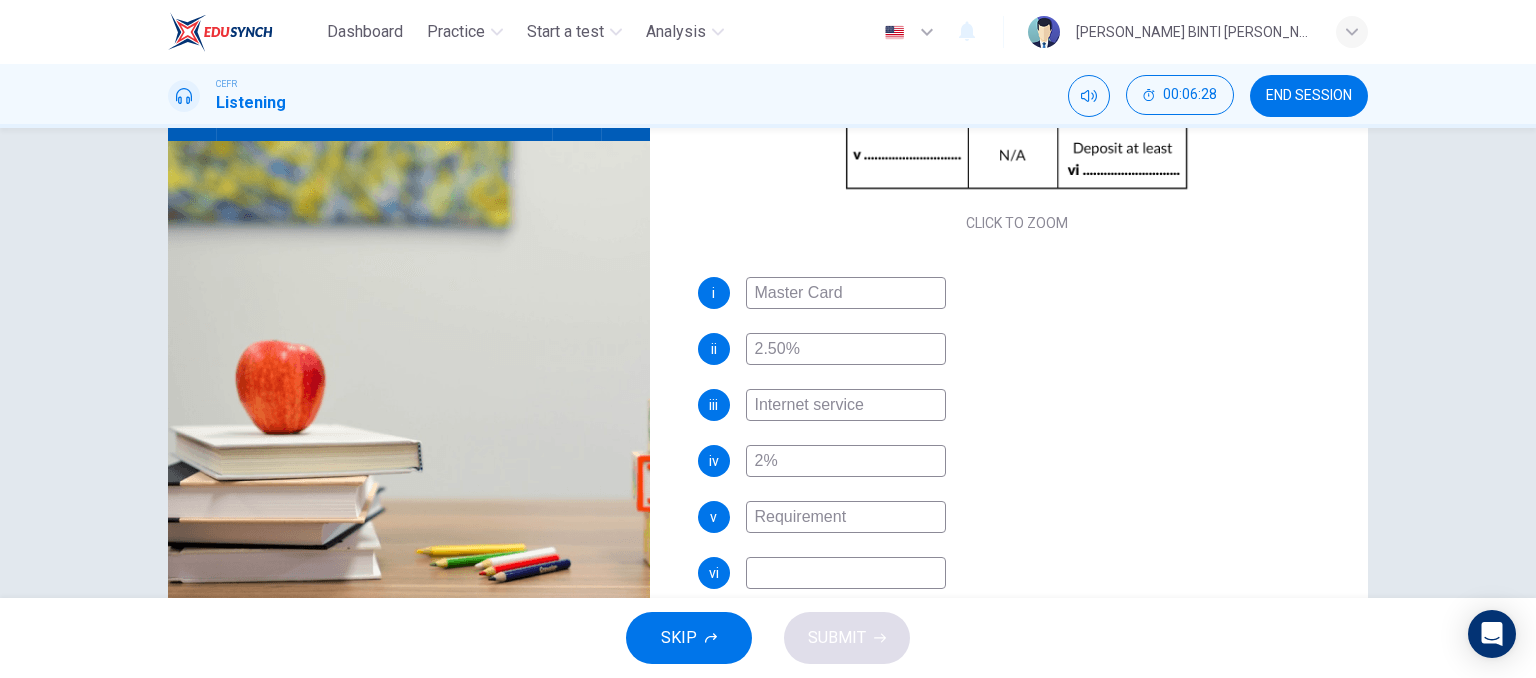 type on "78" 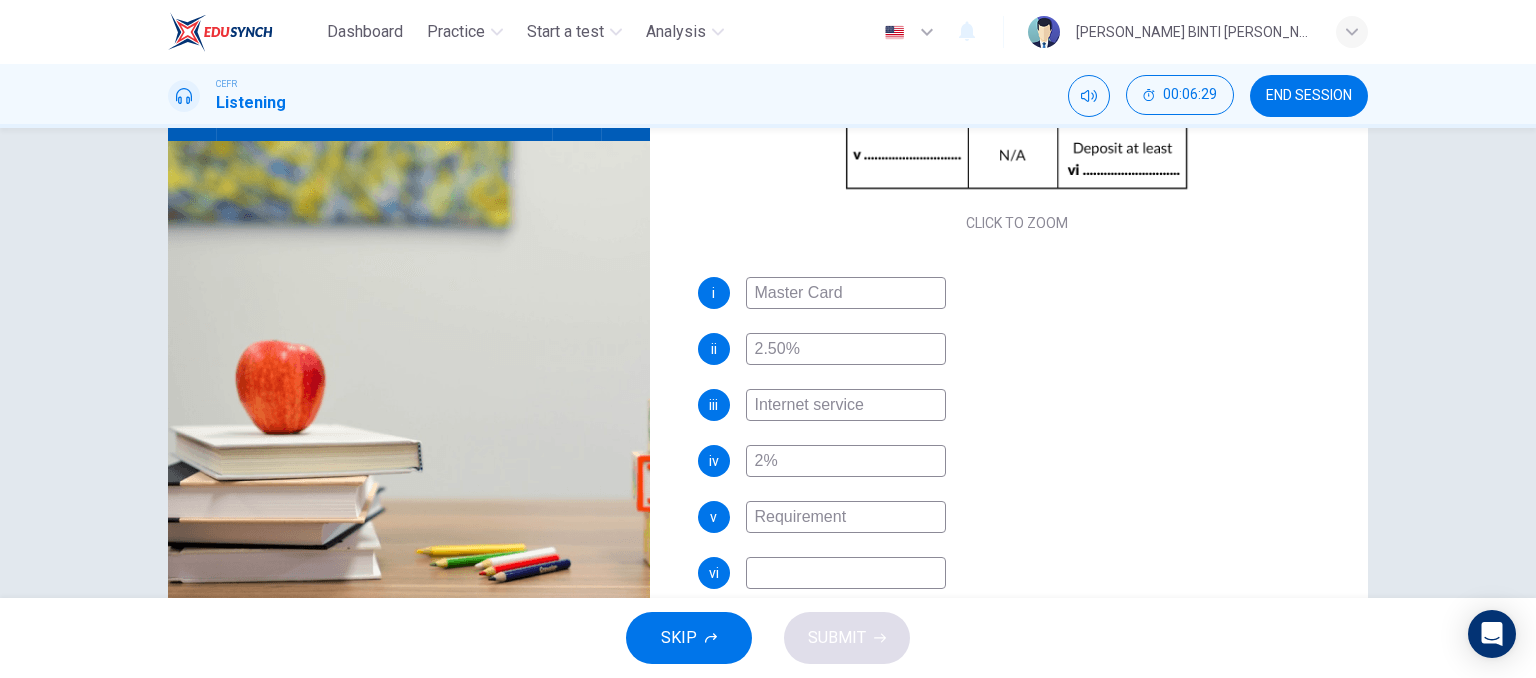 type on "Requirement" 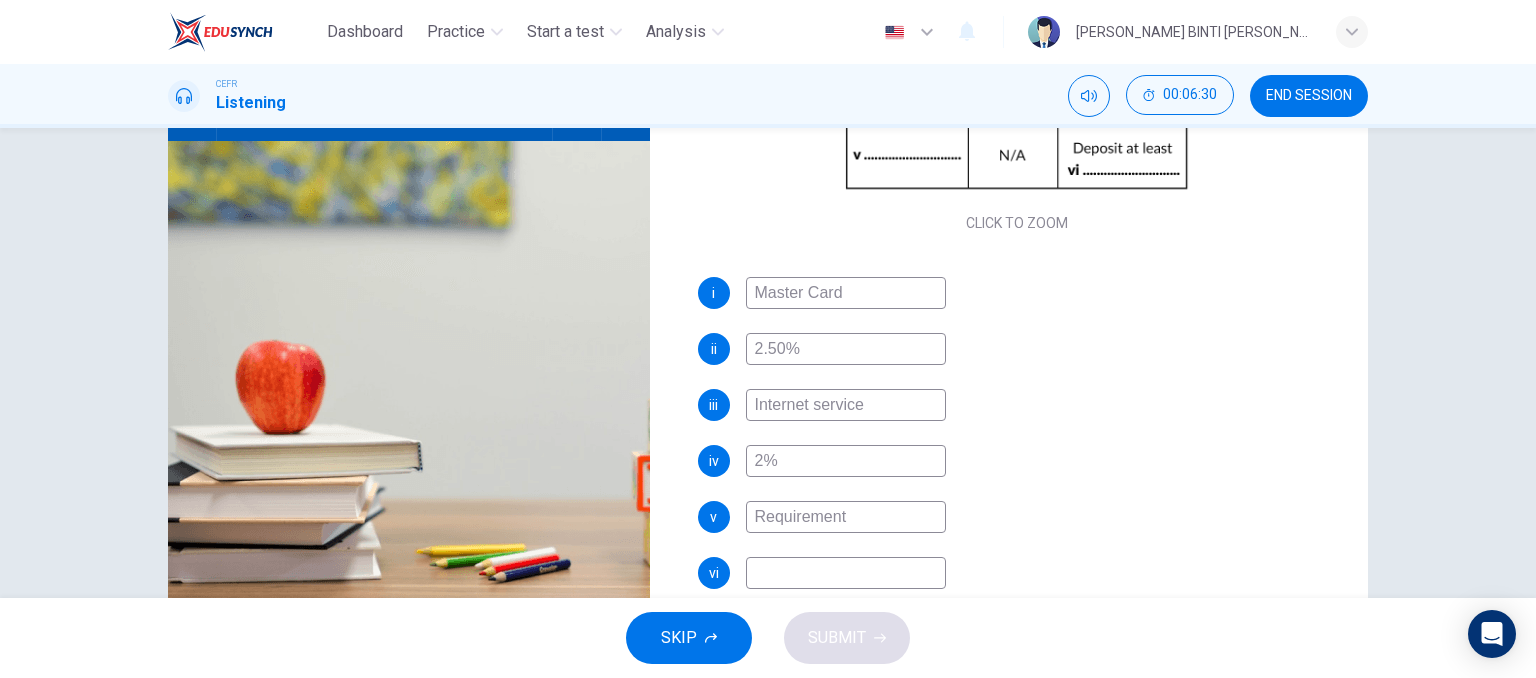 type on "79" 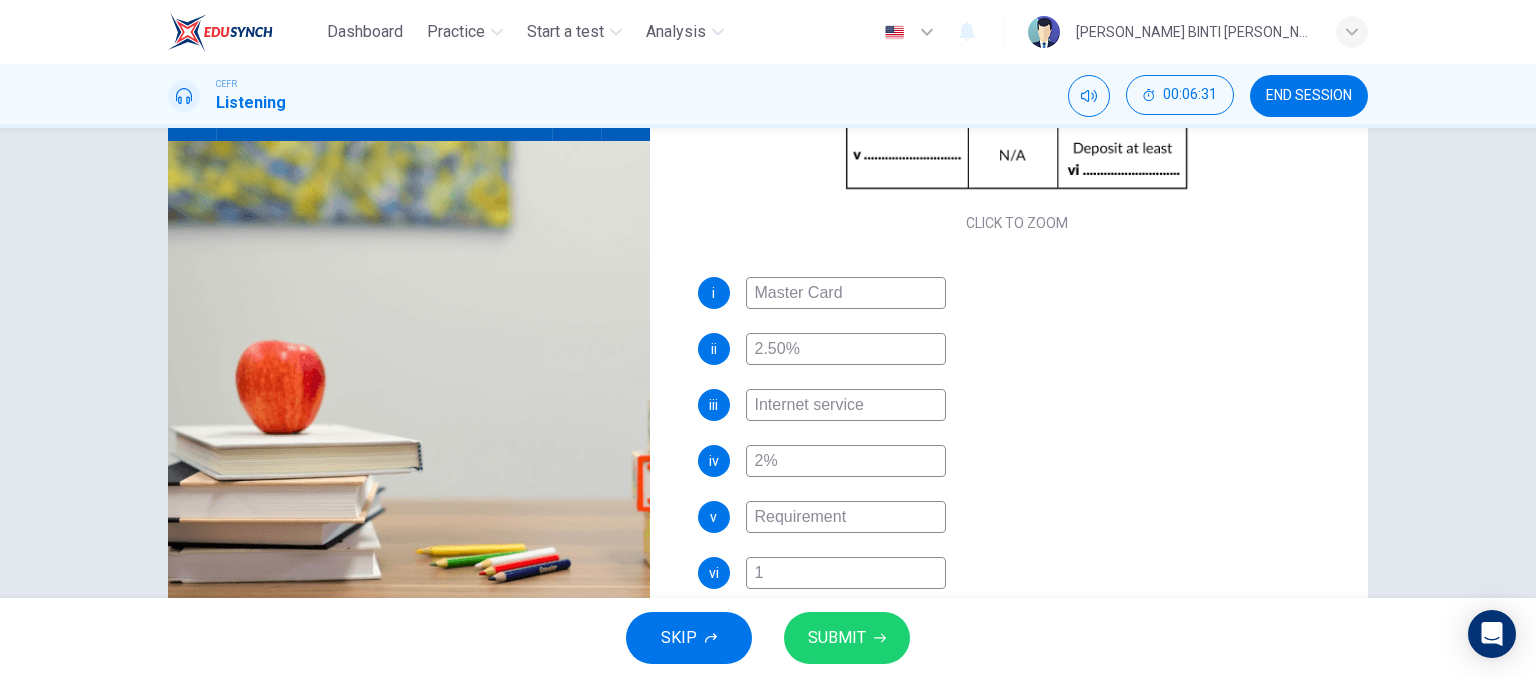 type on "79" 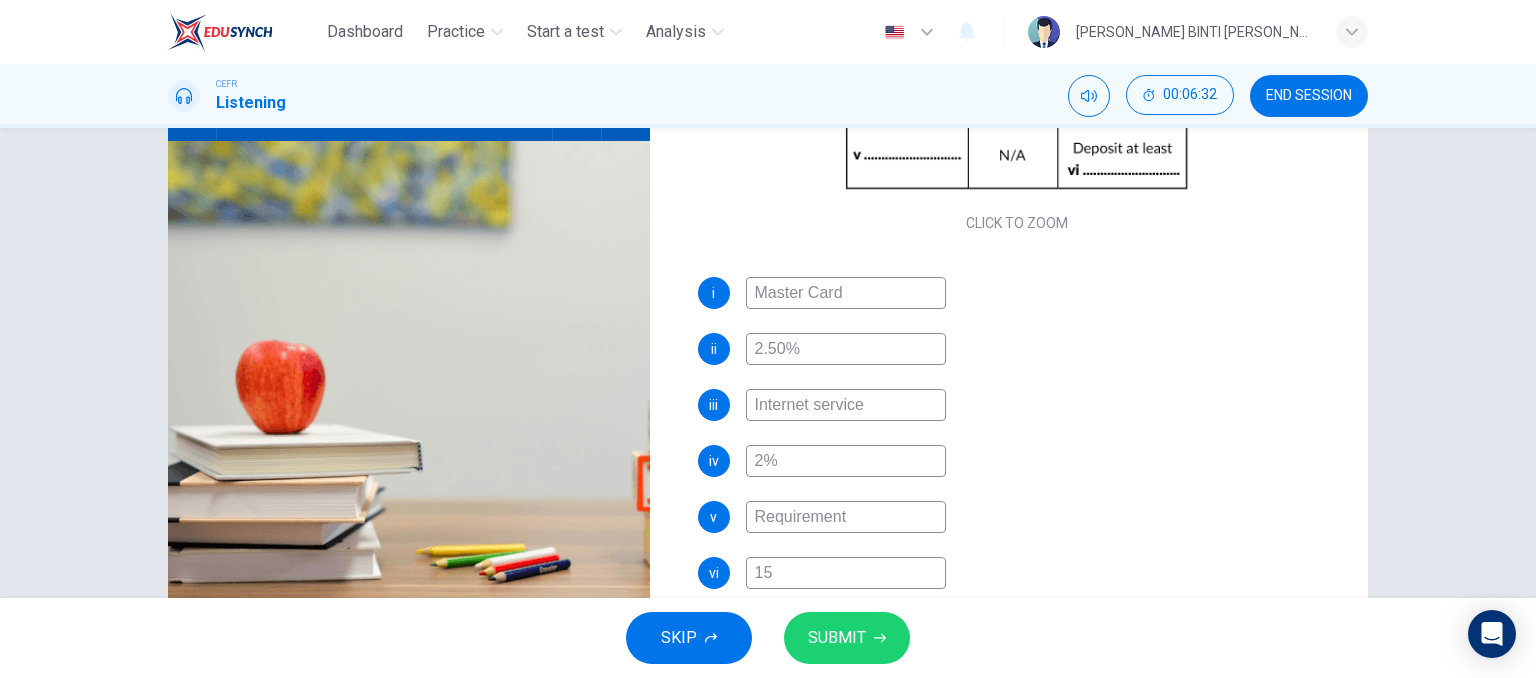 type on "80" 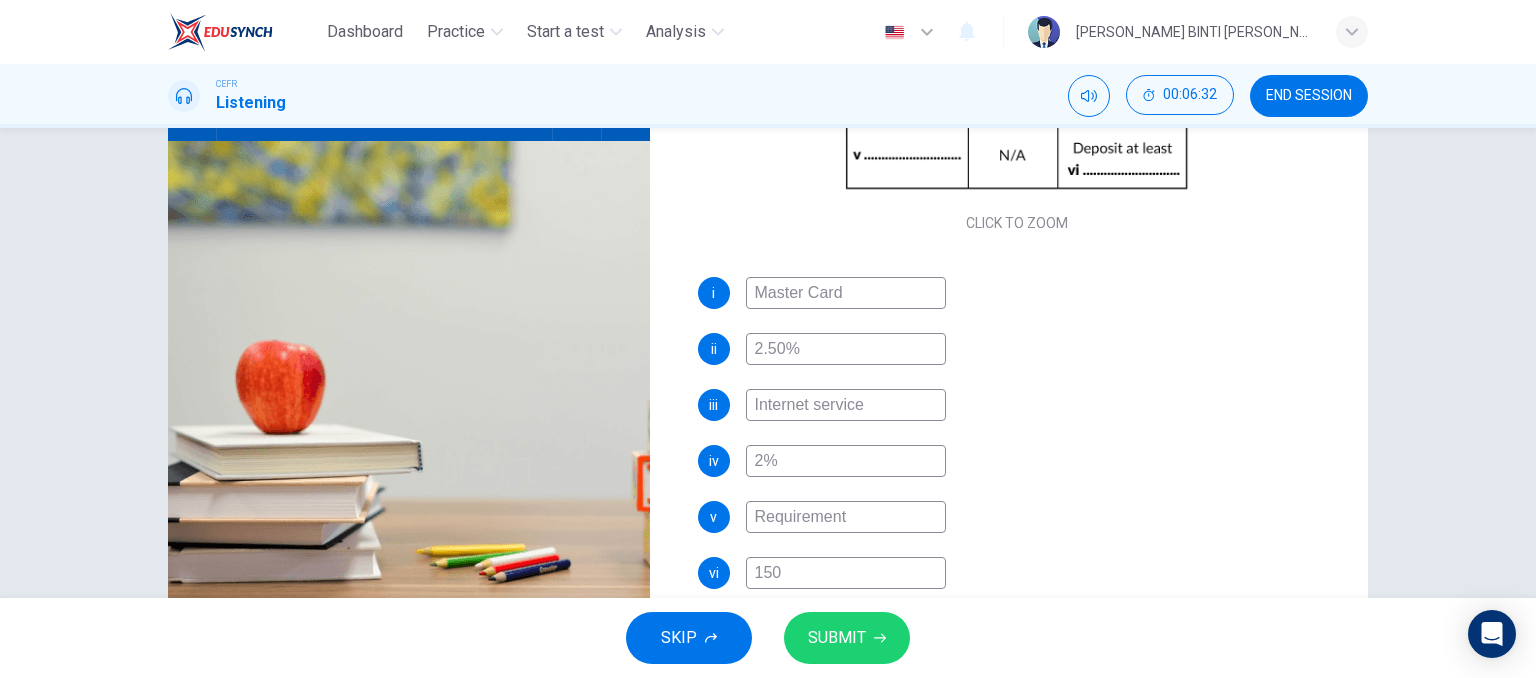 type on "1500" 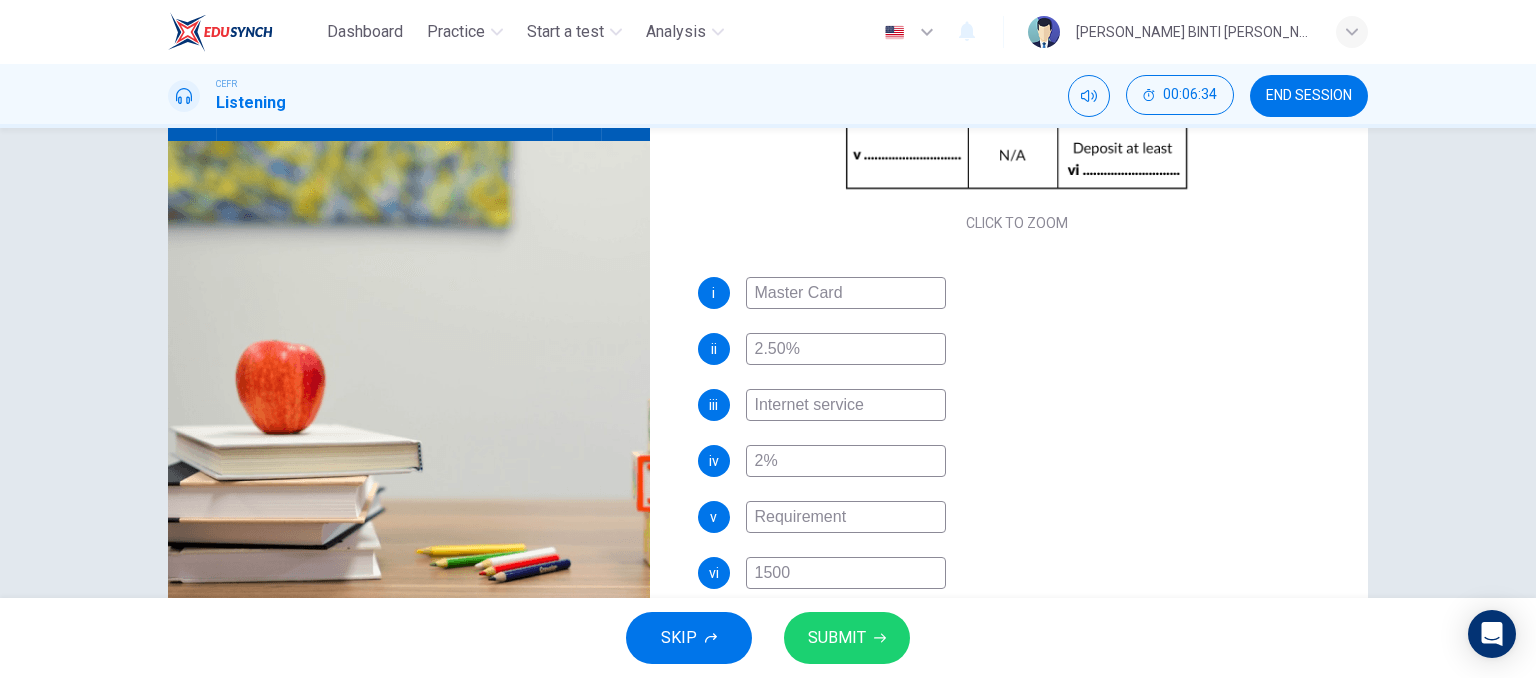 type on "80" 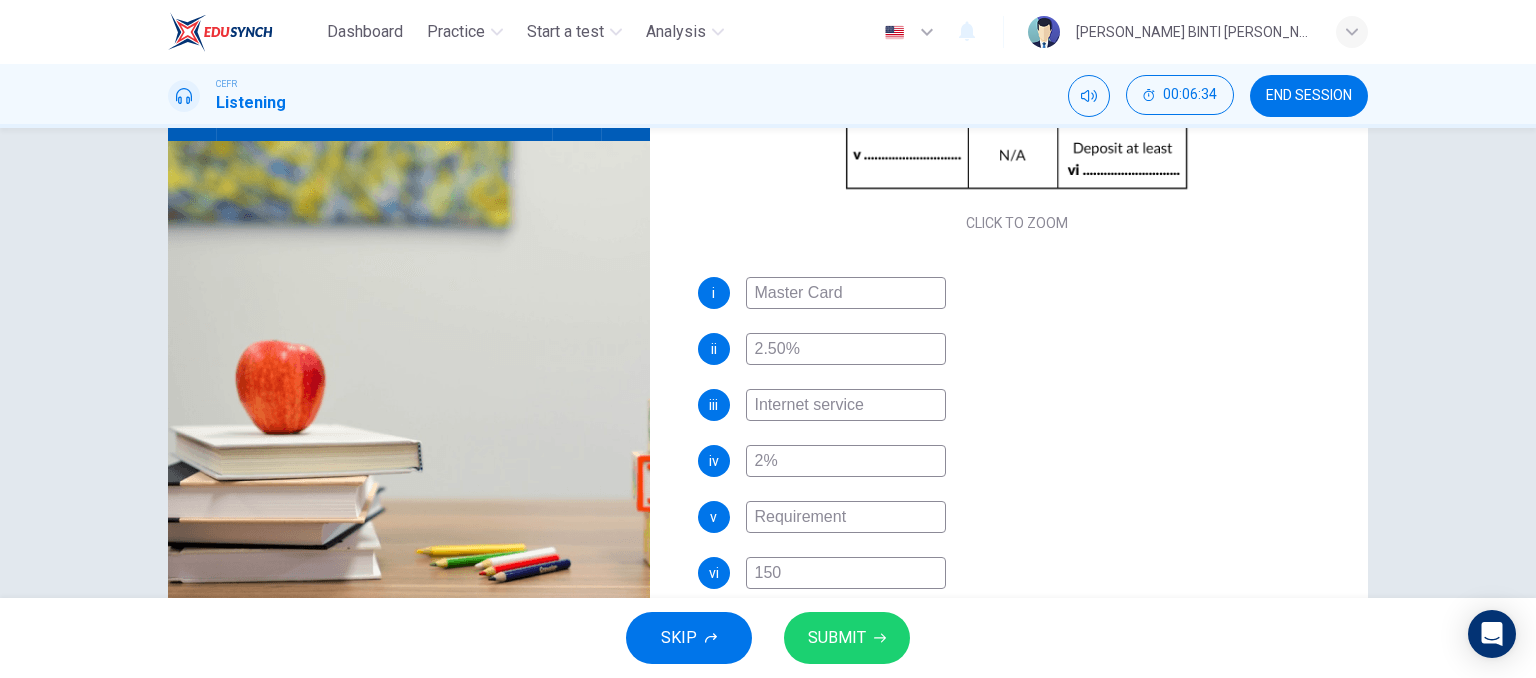 type on "15" 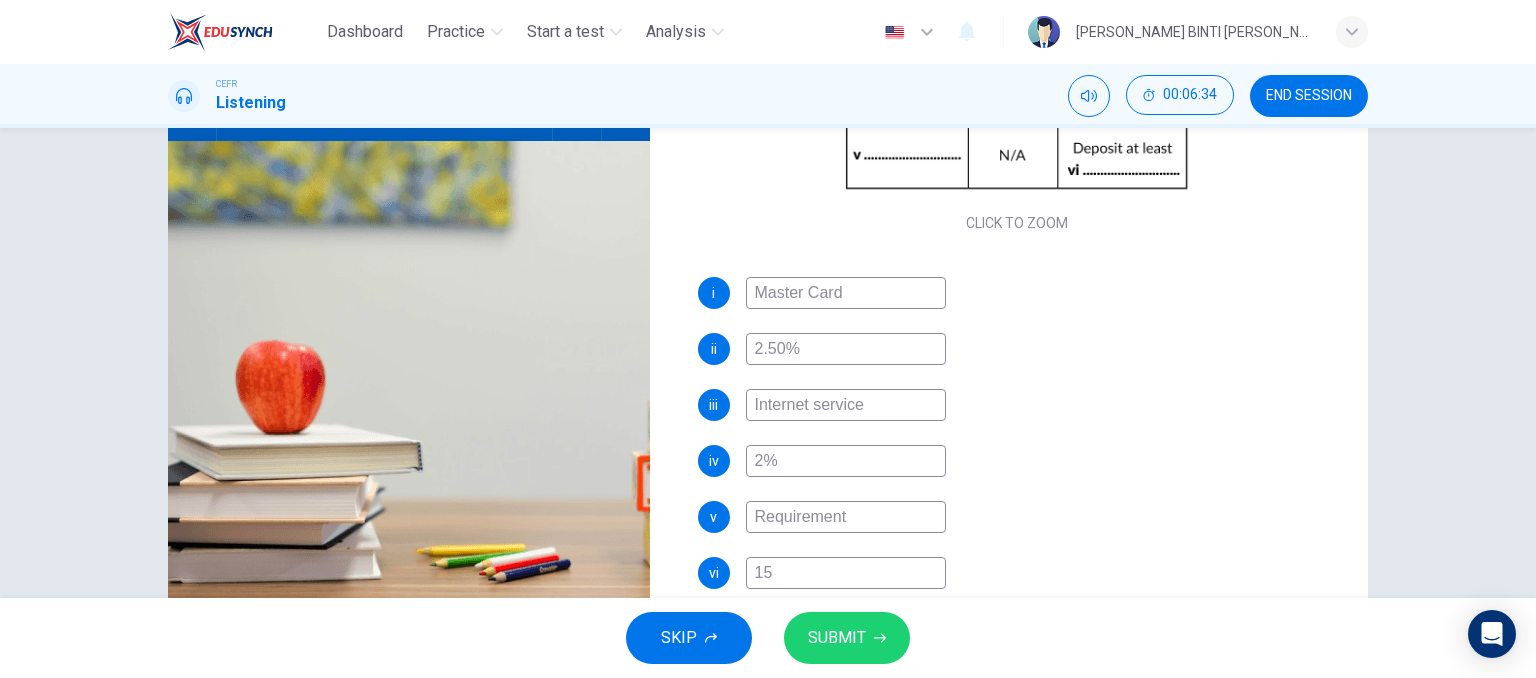 type on "81" 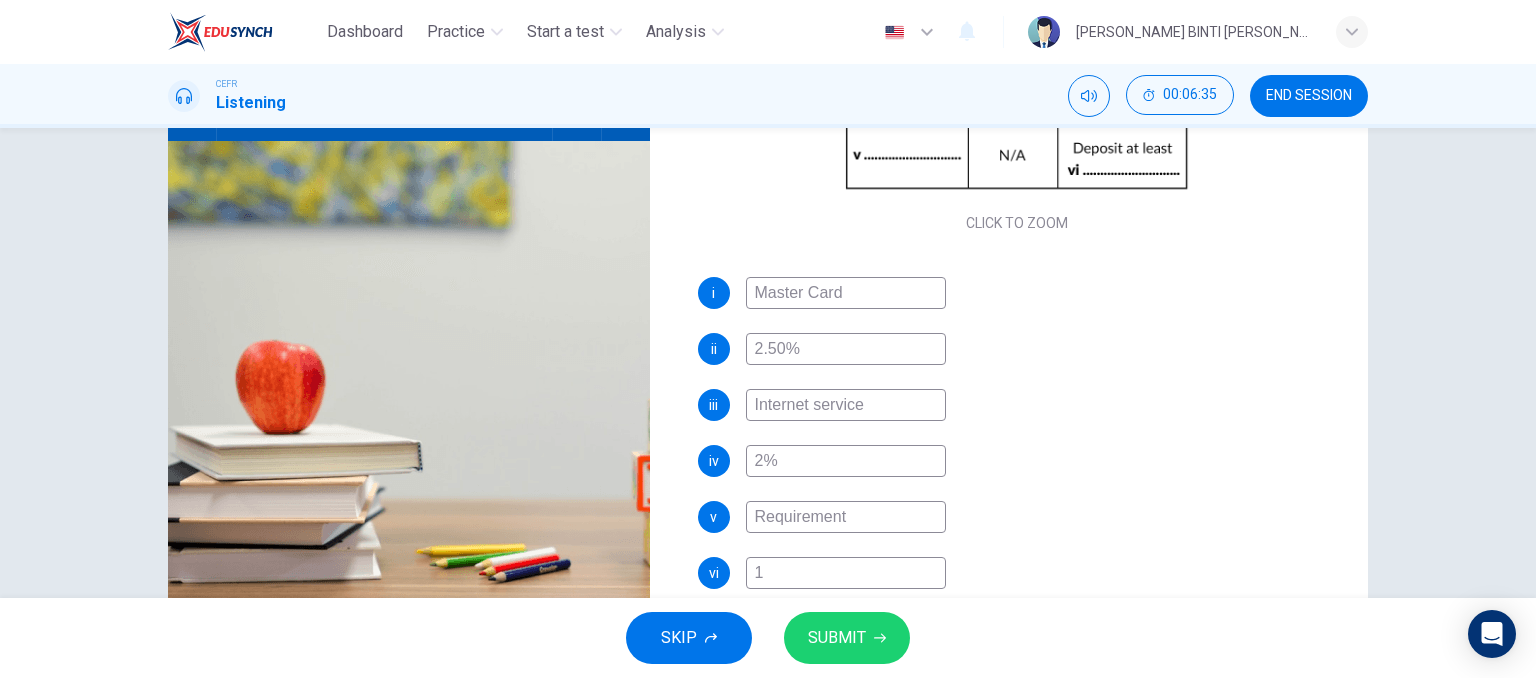 type 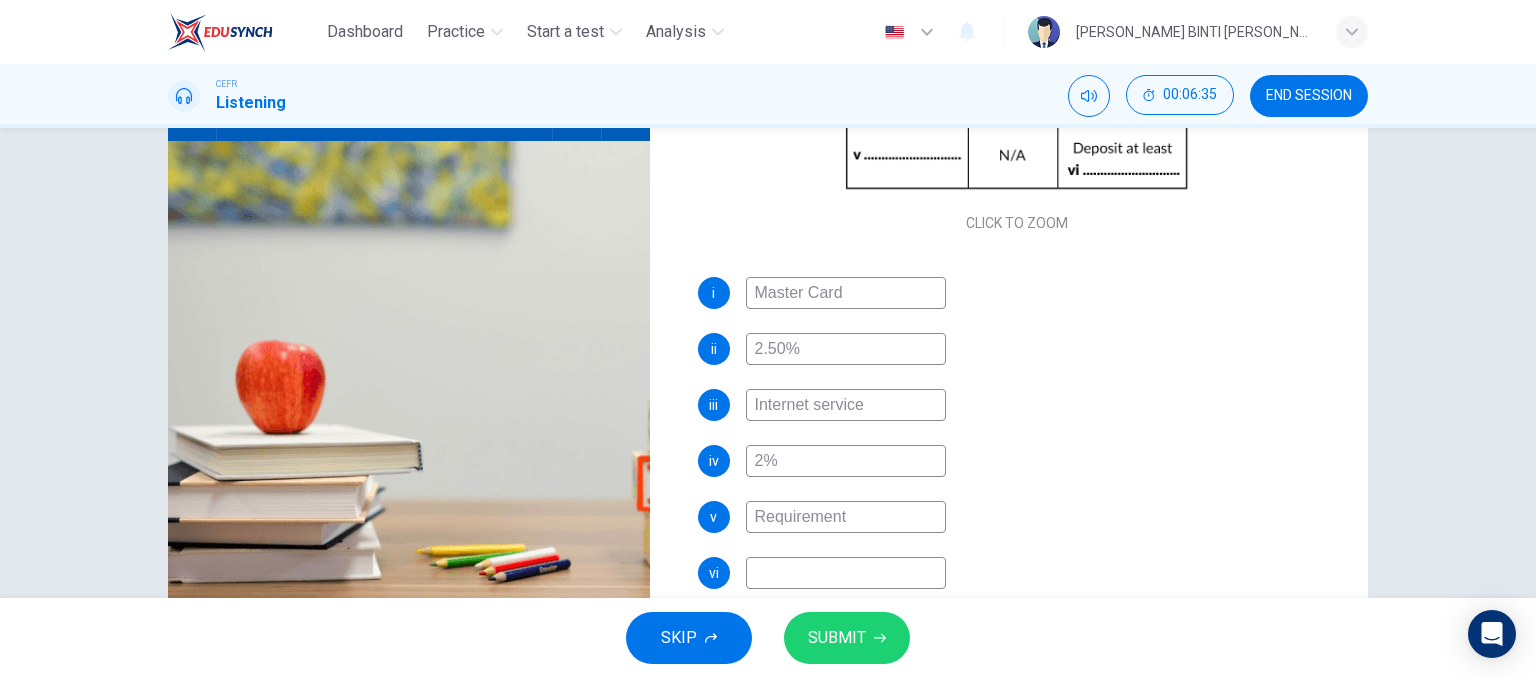 type on "81" 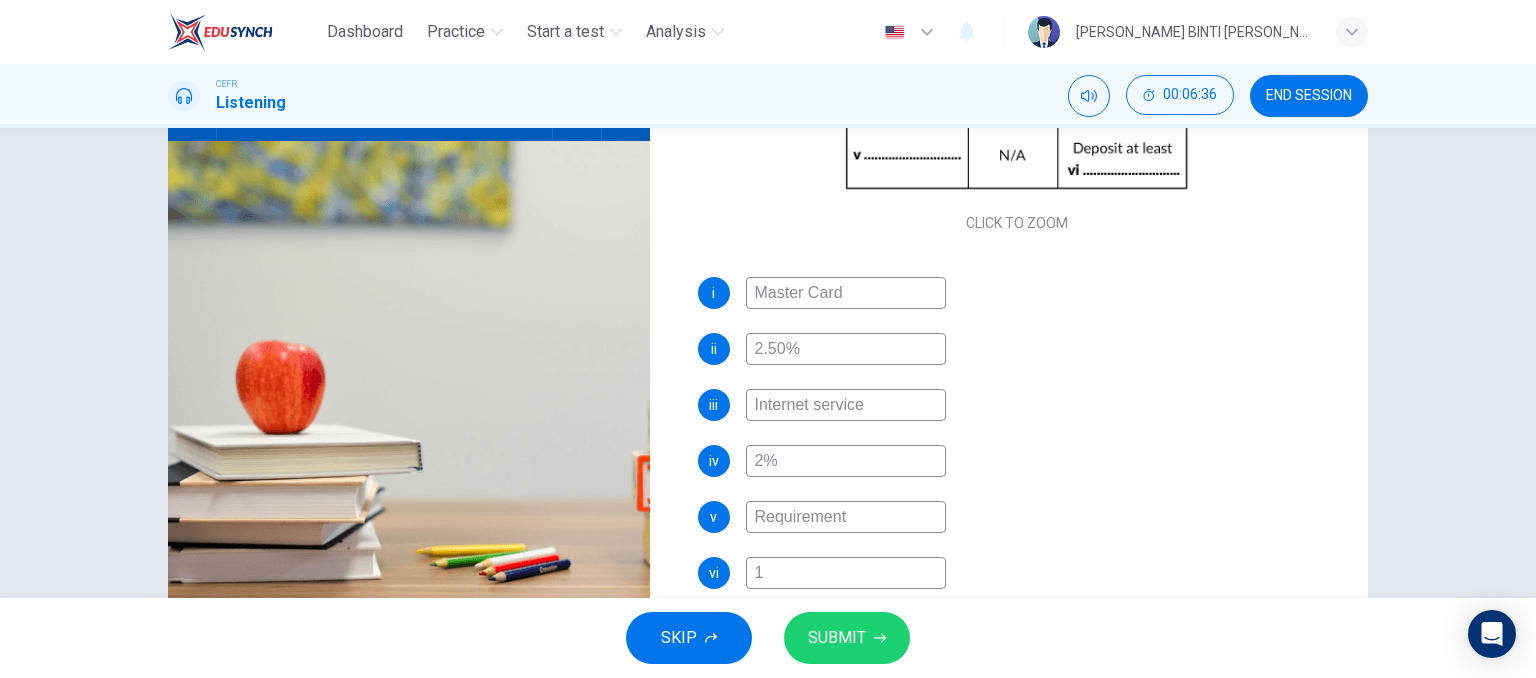 type on "81" 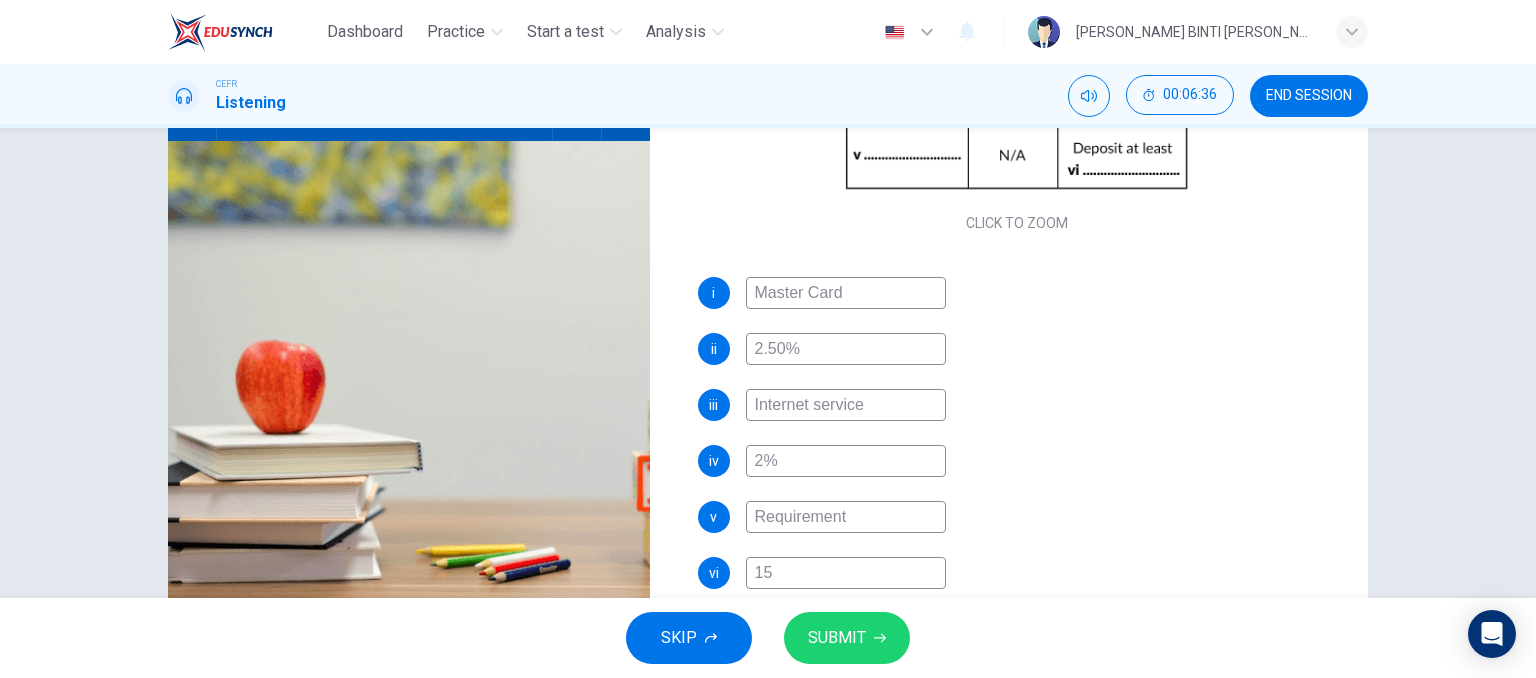 type on "81" 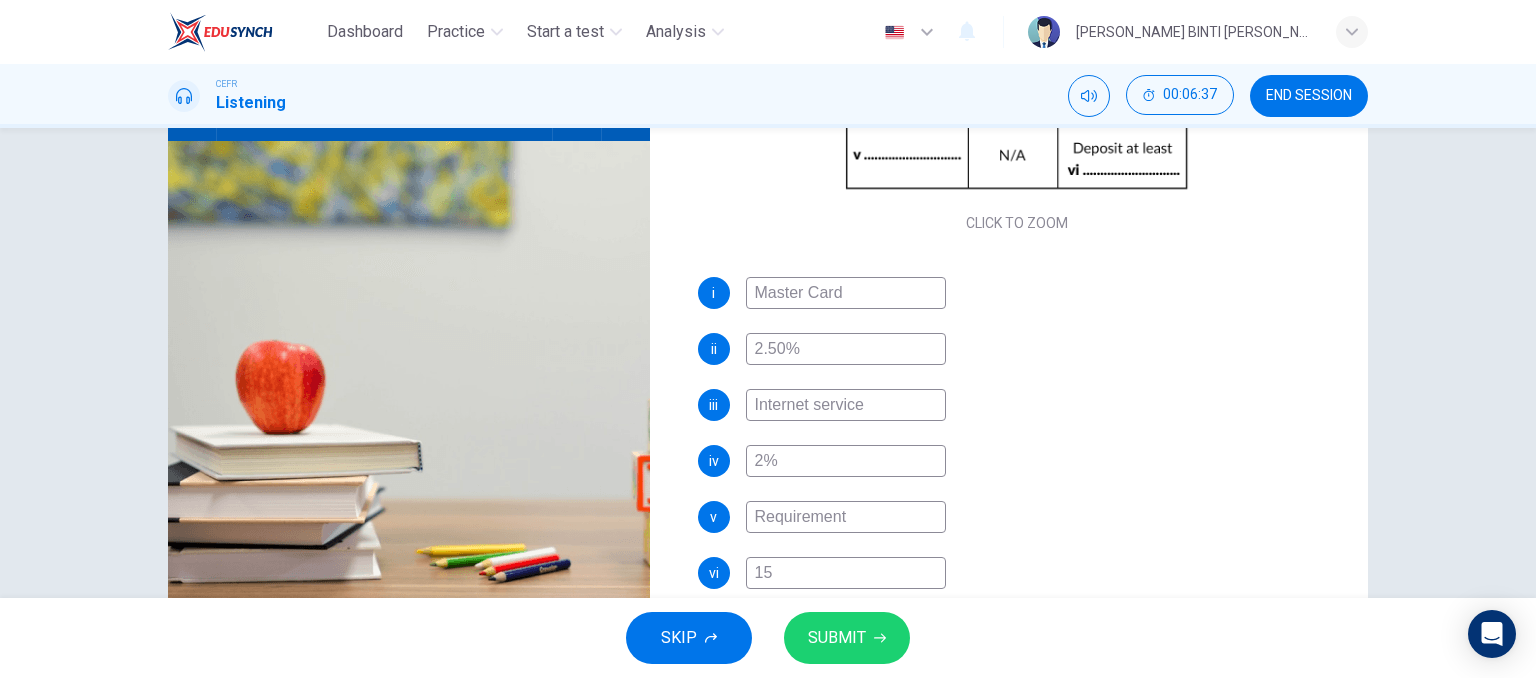 type on "150" 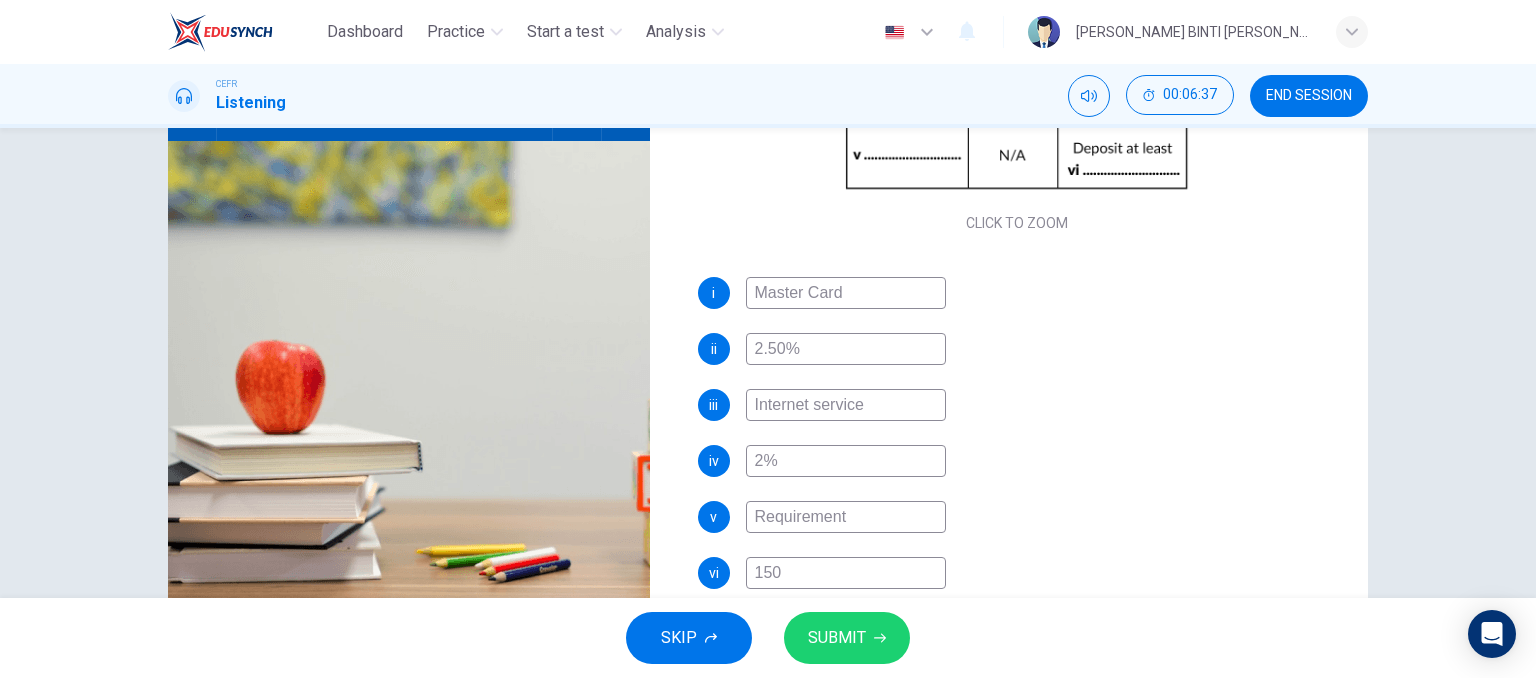 type on "81" 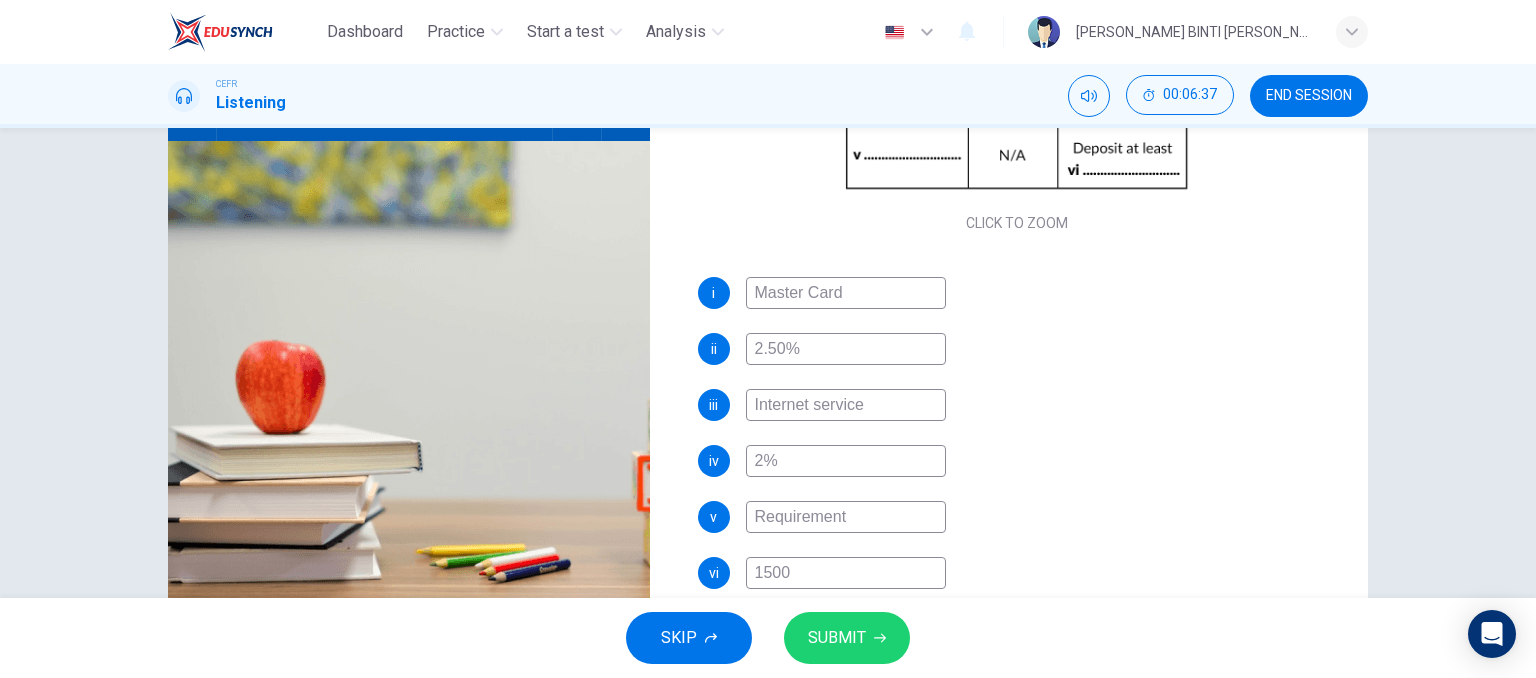 type on "82" 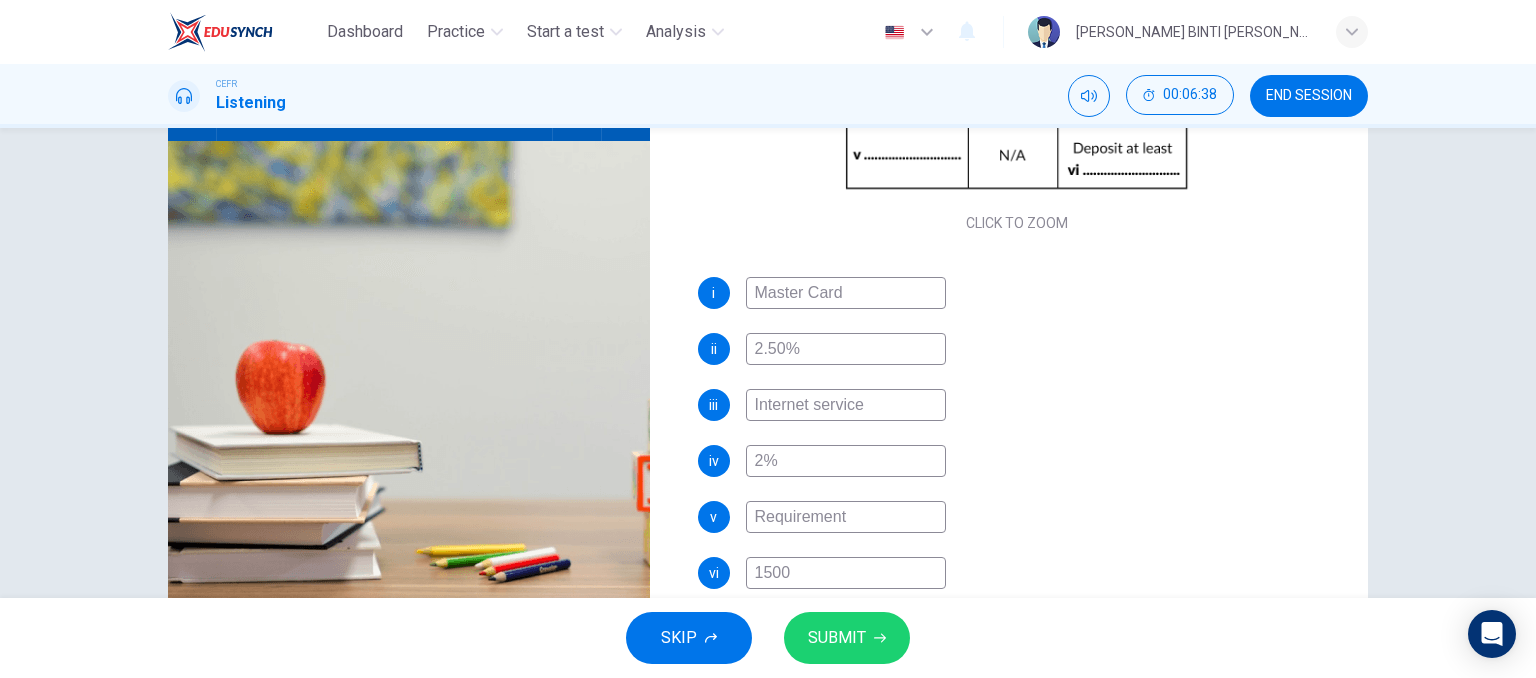 type on "82" 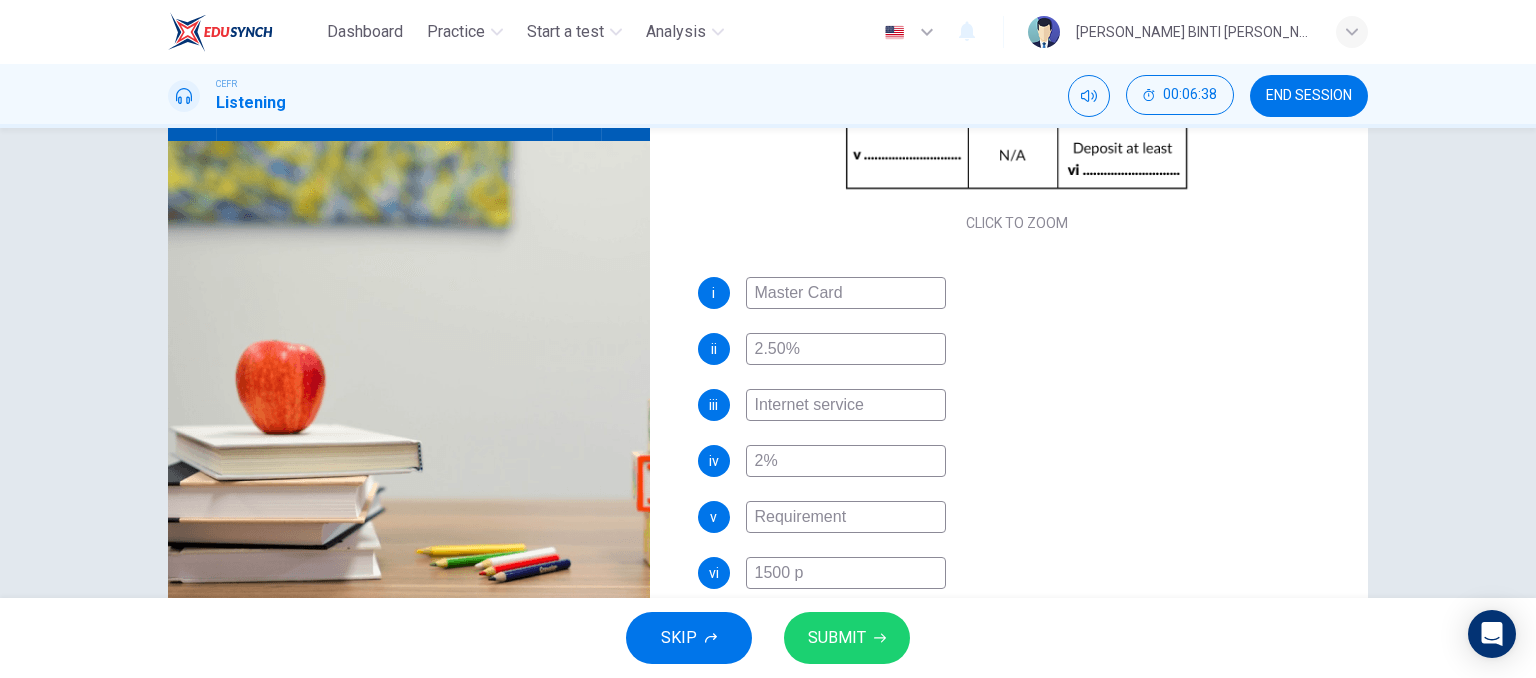 type on "1500 po" 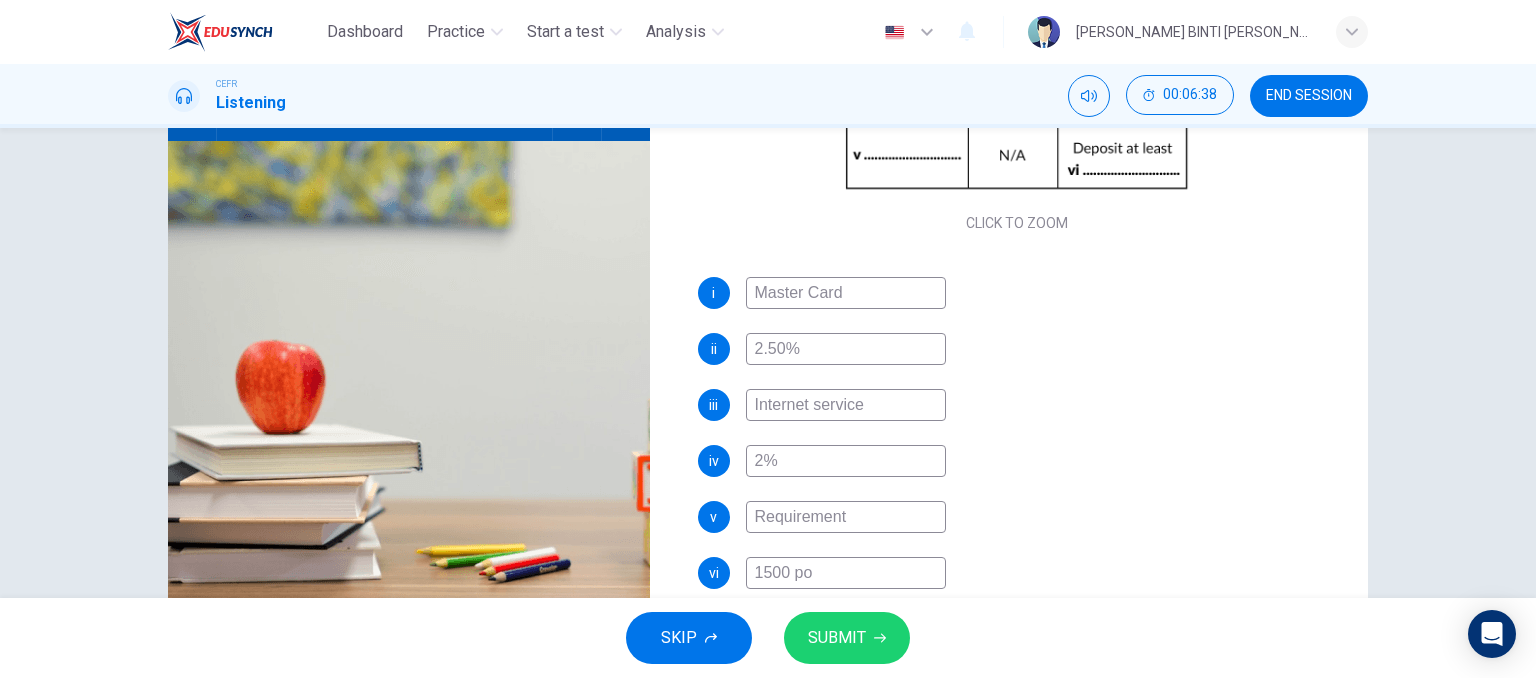 type on "82" 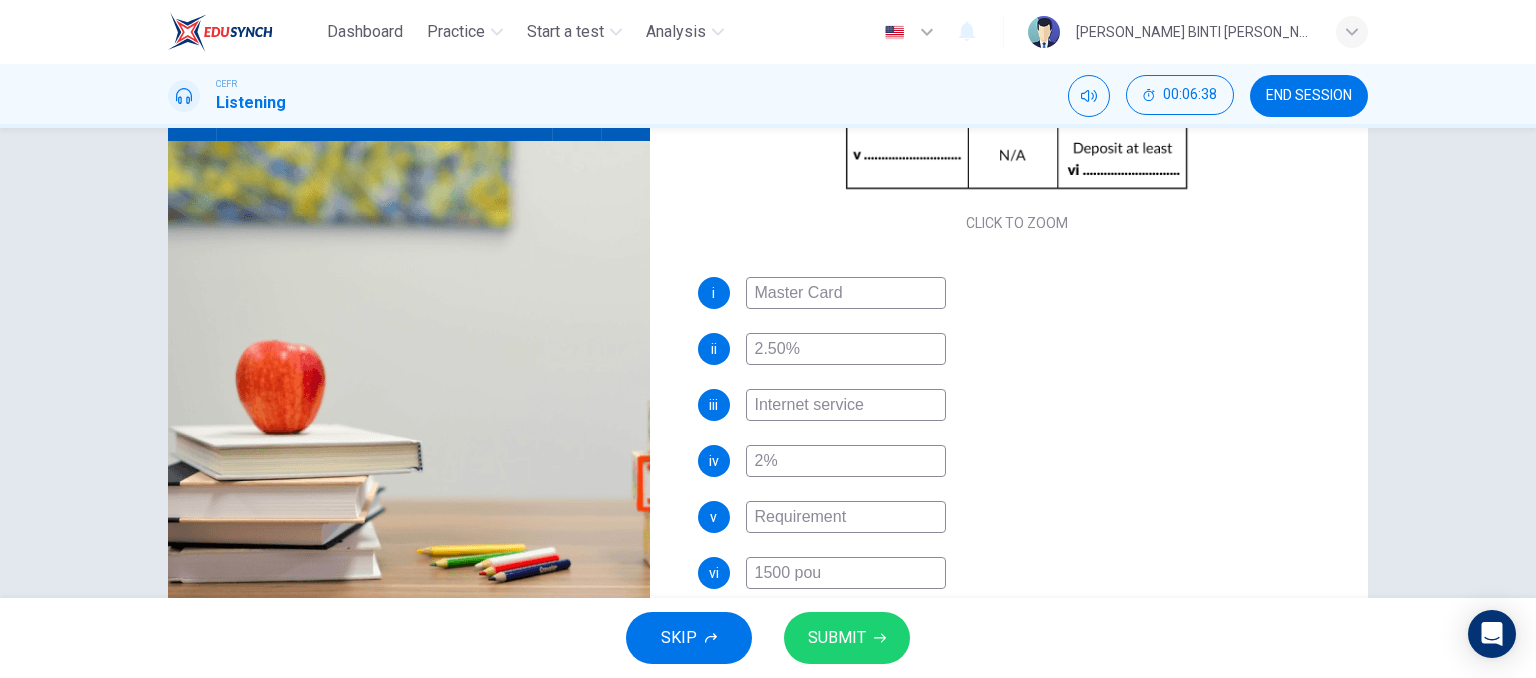 type on "82" 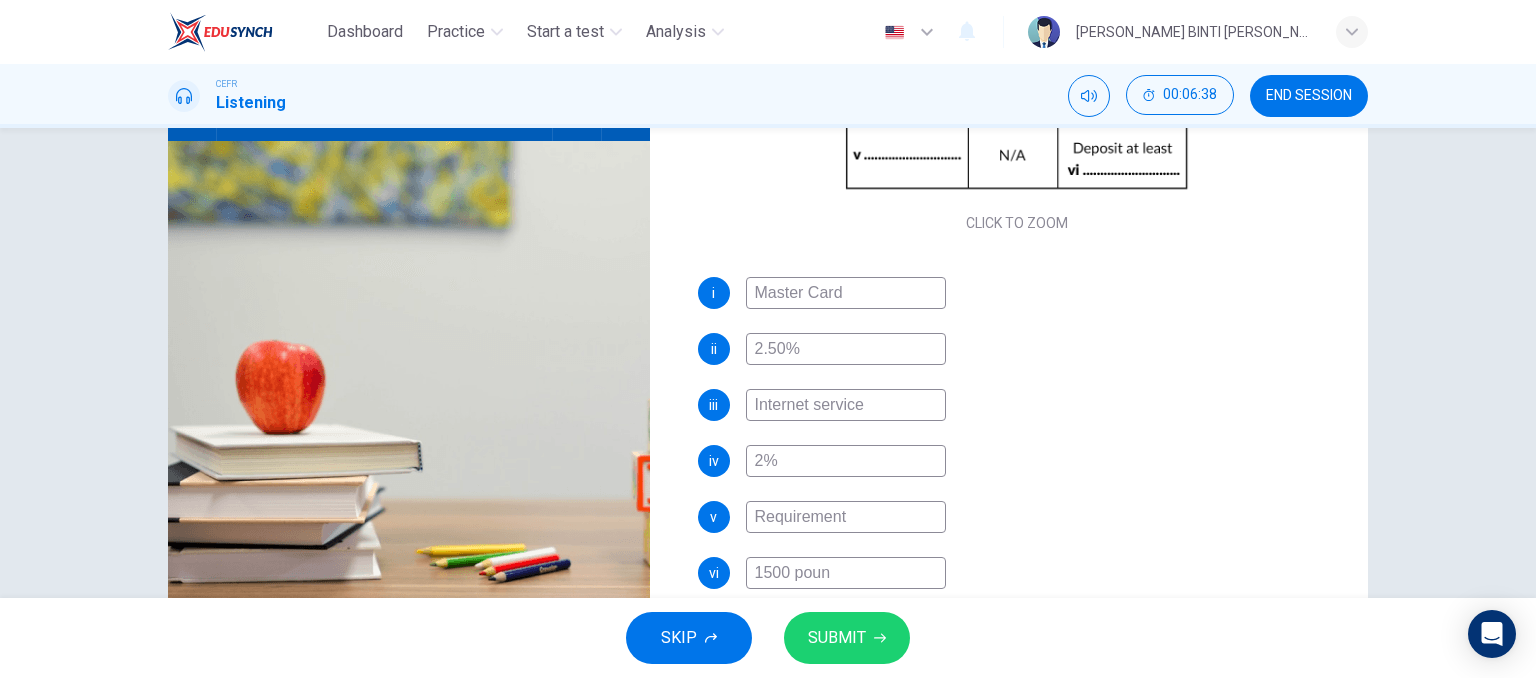 type on "82" 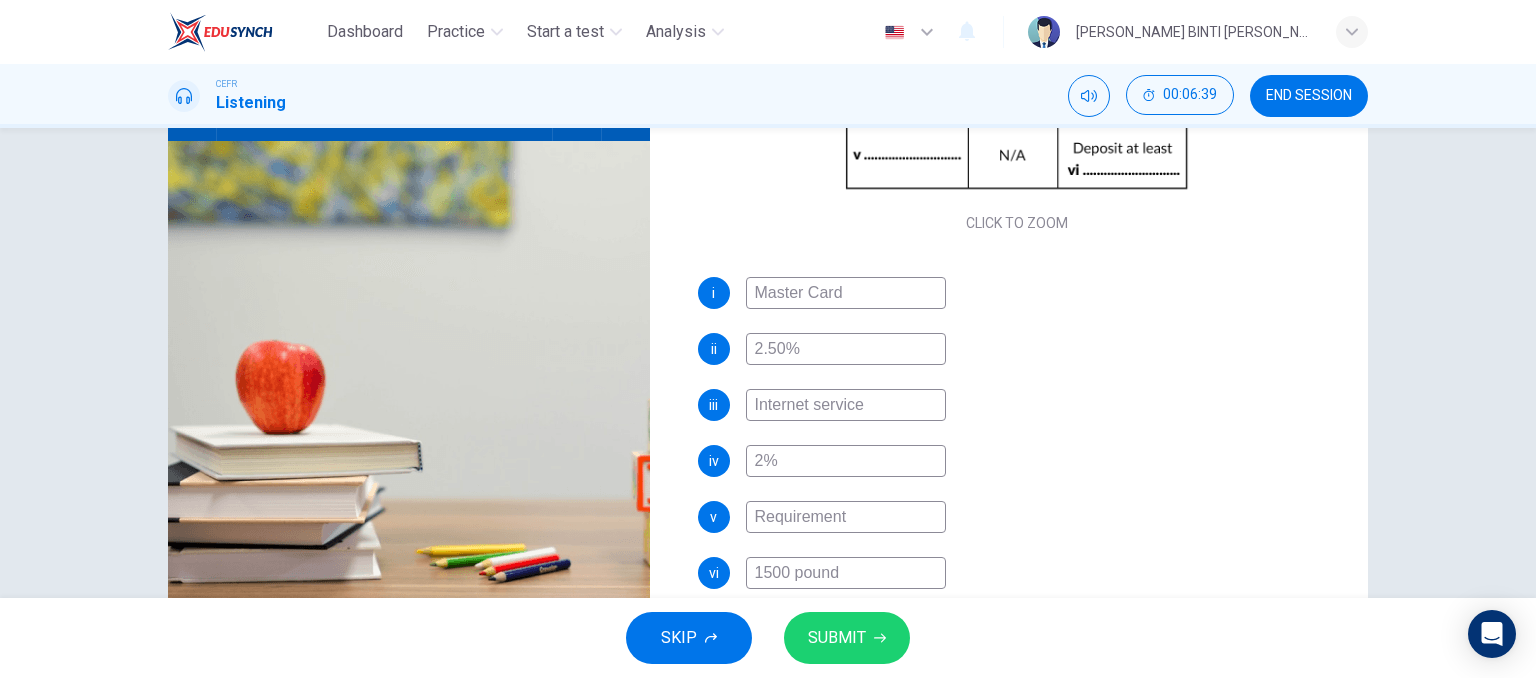 type on "82" 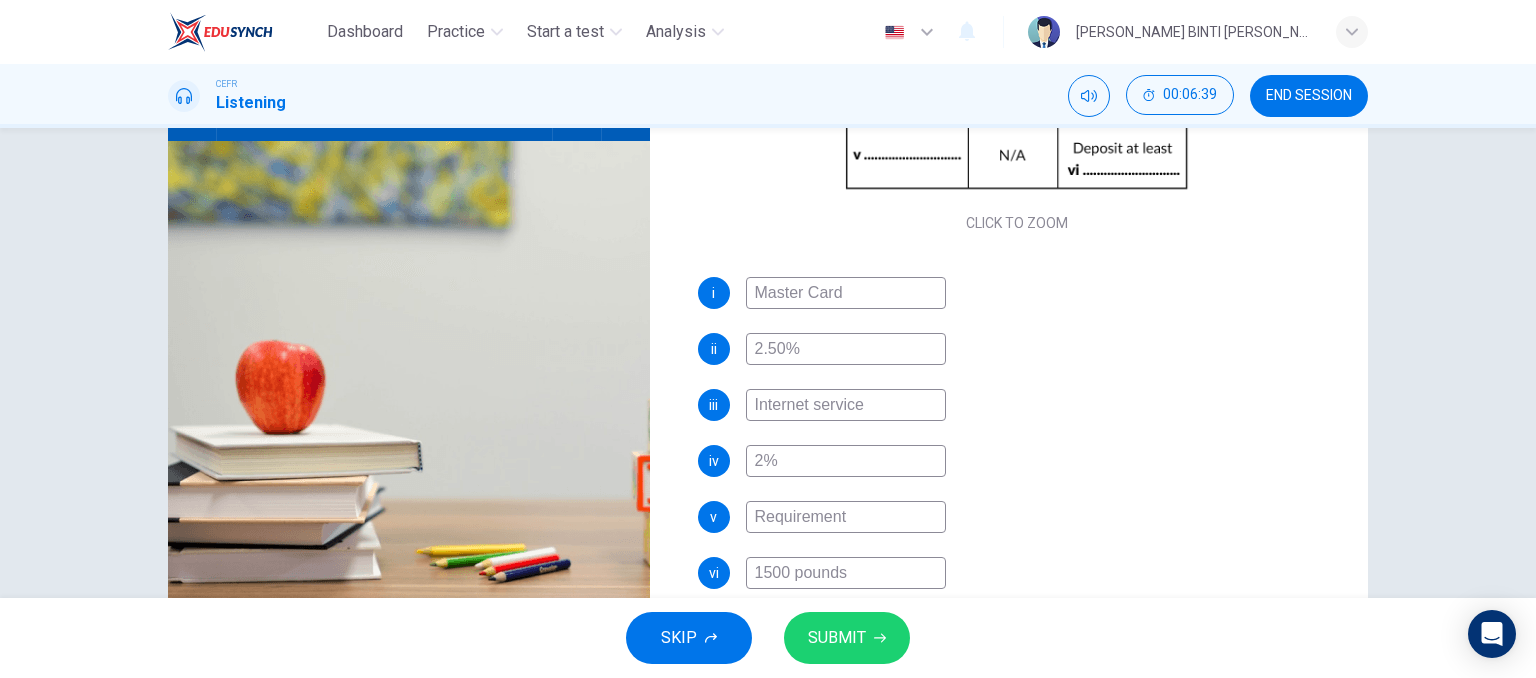 type on "83" 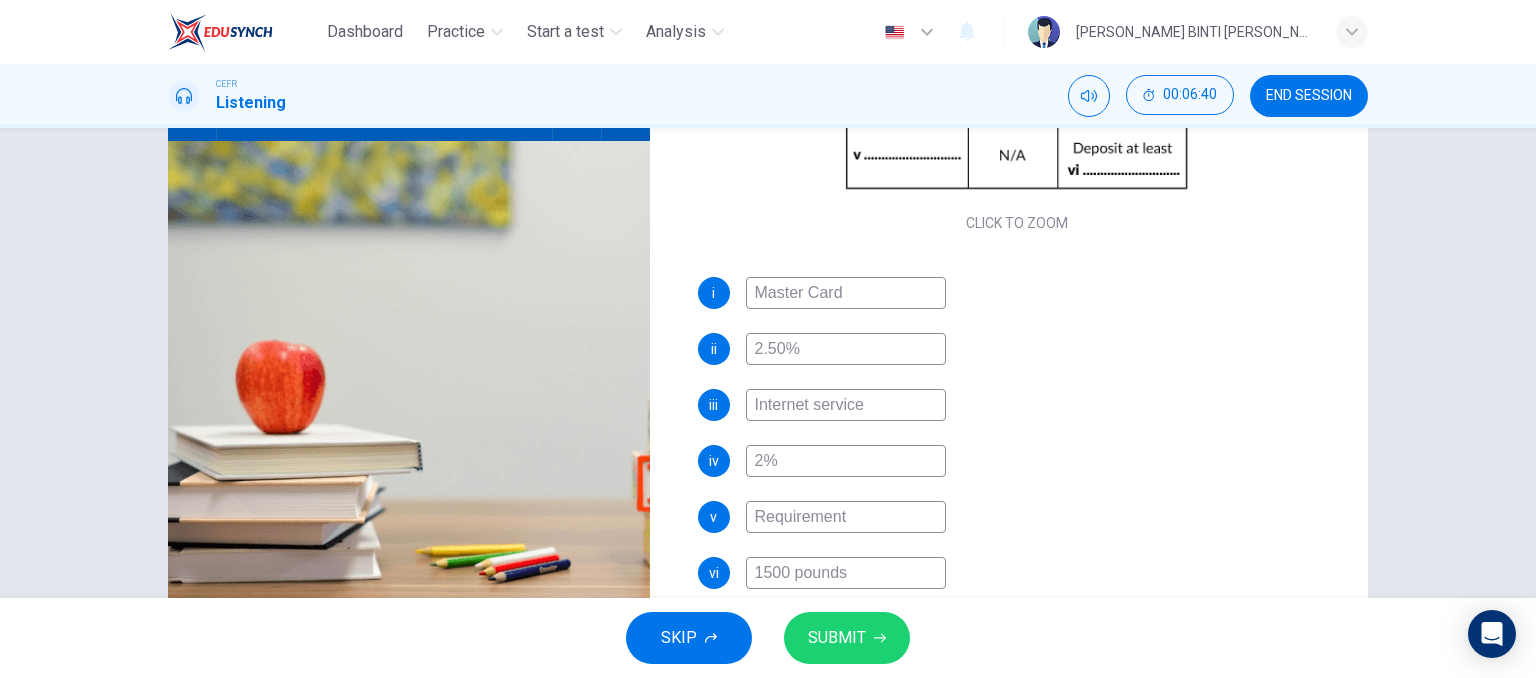 type on "1500 pounds" 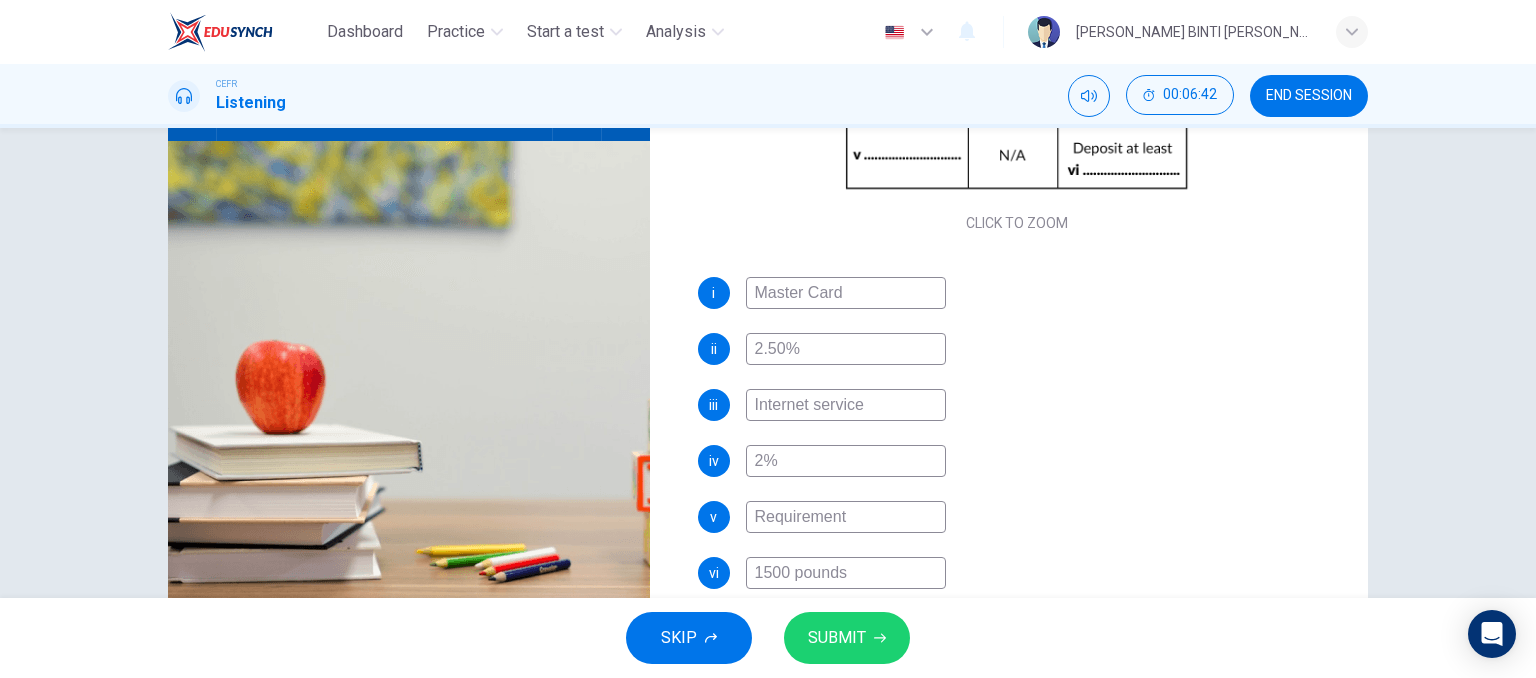 click on "vi 1500 pounds" at bounding box center (1017, 573) 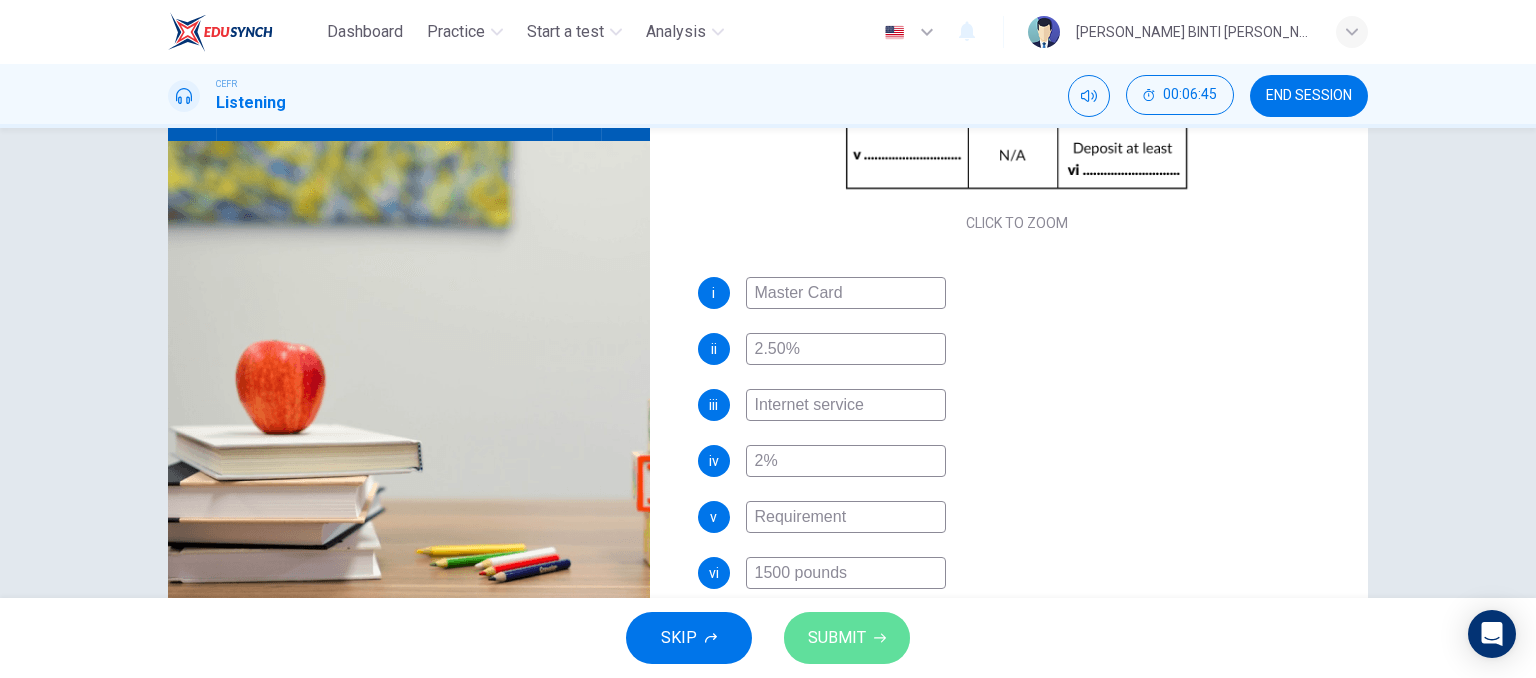 click on "SUBMIT" at bounding box center (837, 638) 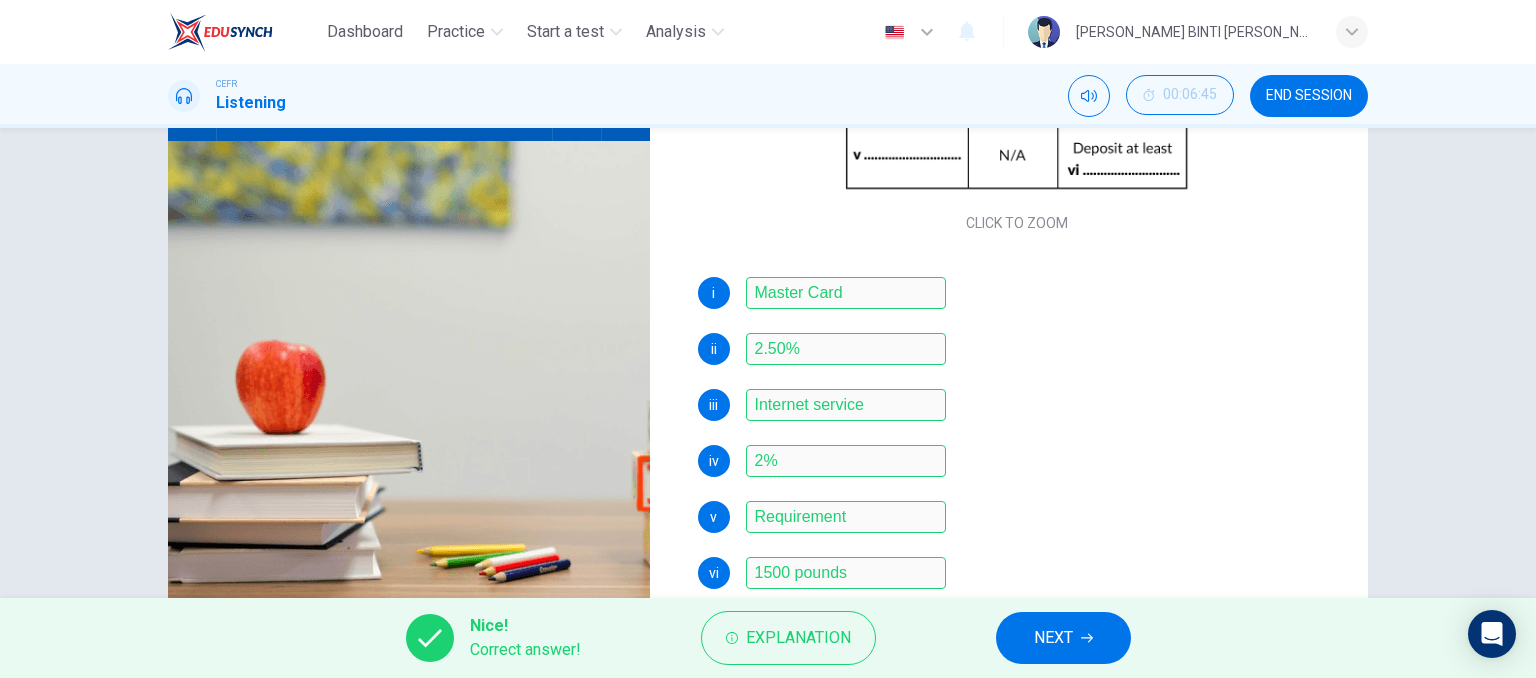 scroll, scrollTop: 304, scrollLeft: 0, axis: vertical 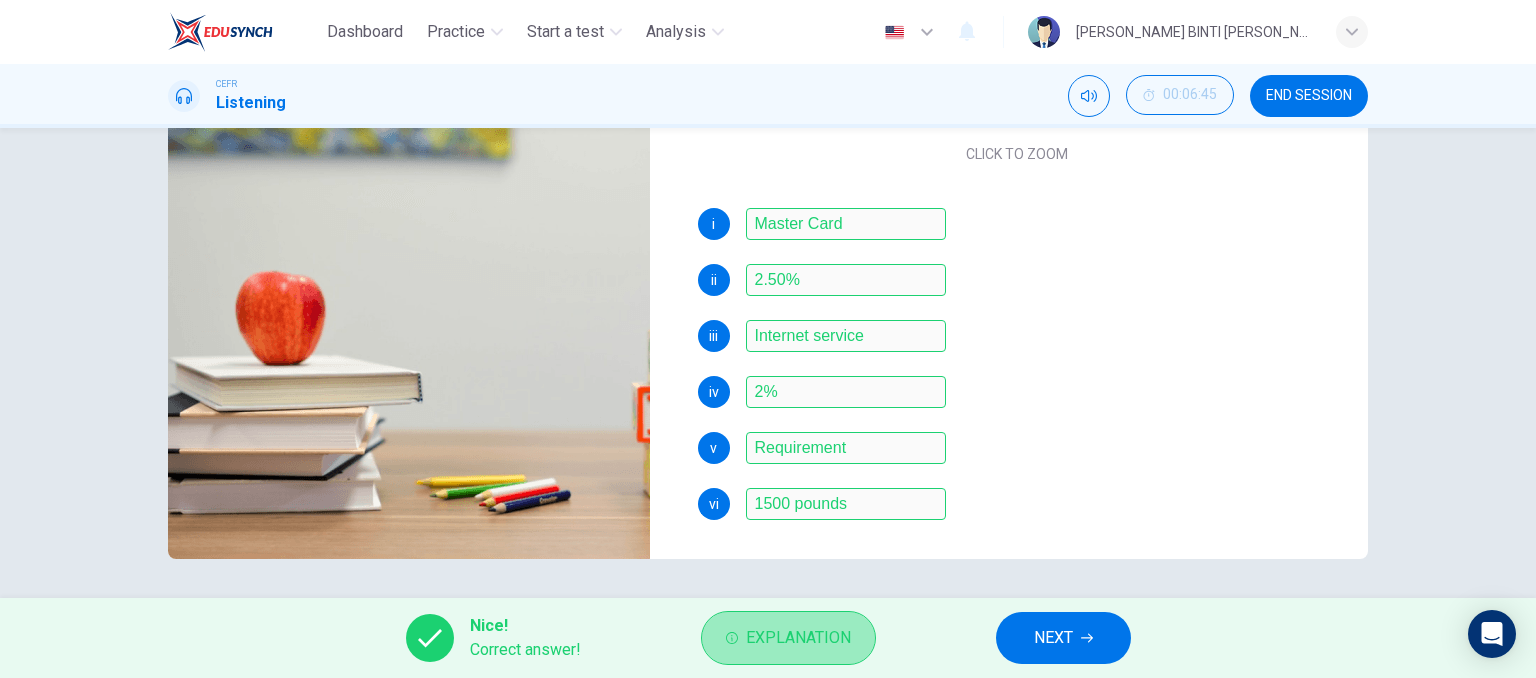 click on "Explanation" at bounding box center [798, 638] 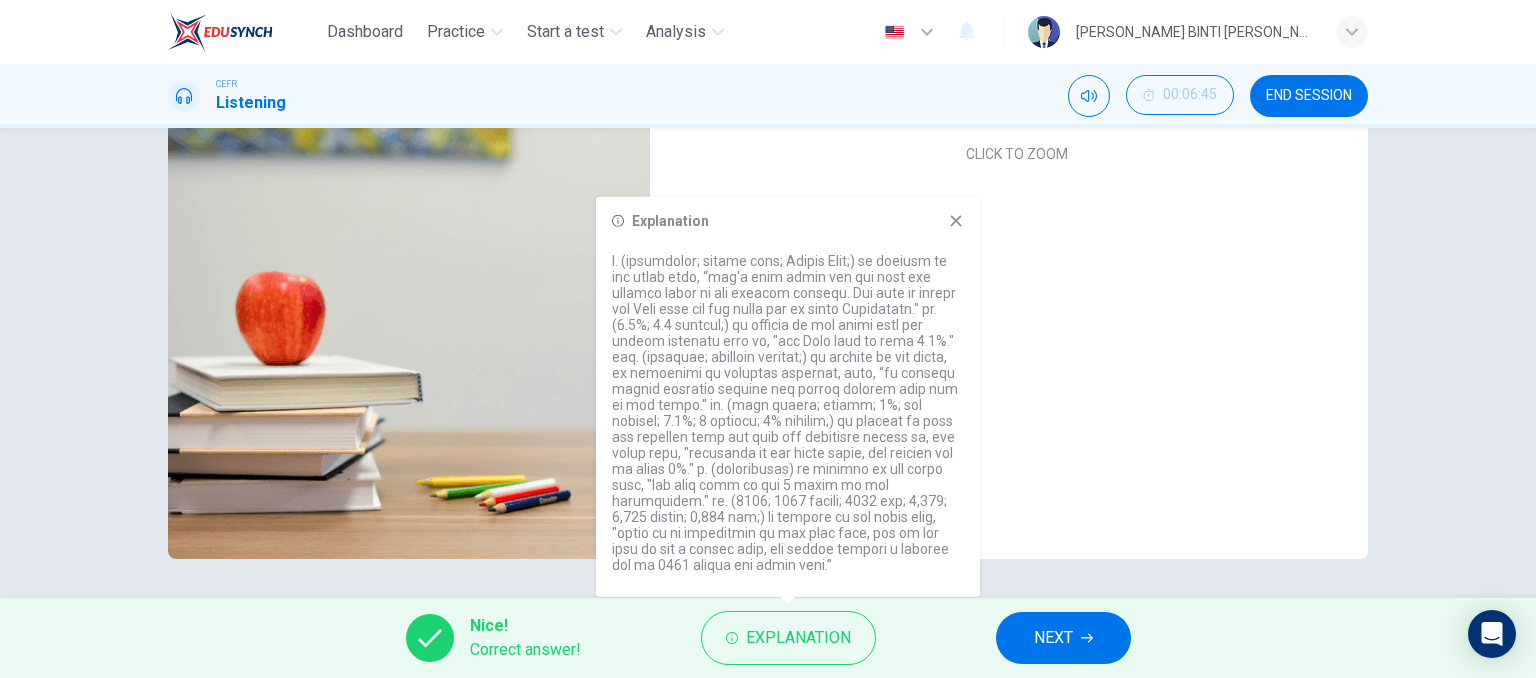 click on "Explanation" at bounding box center (788, 397) 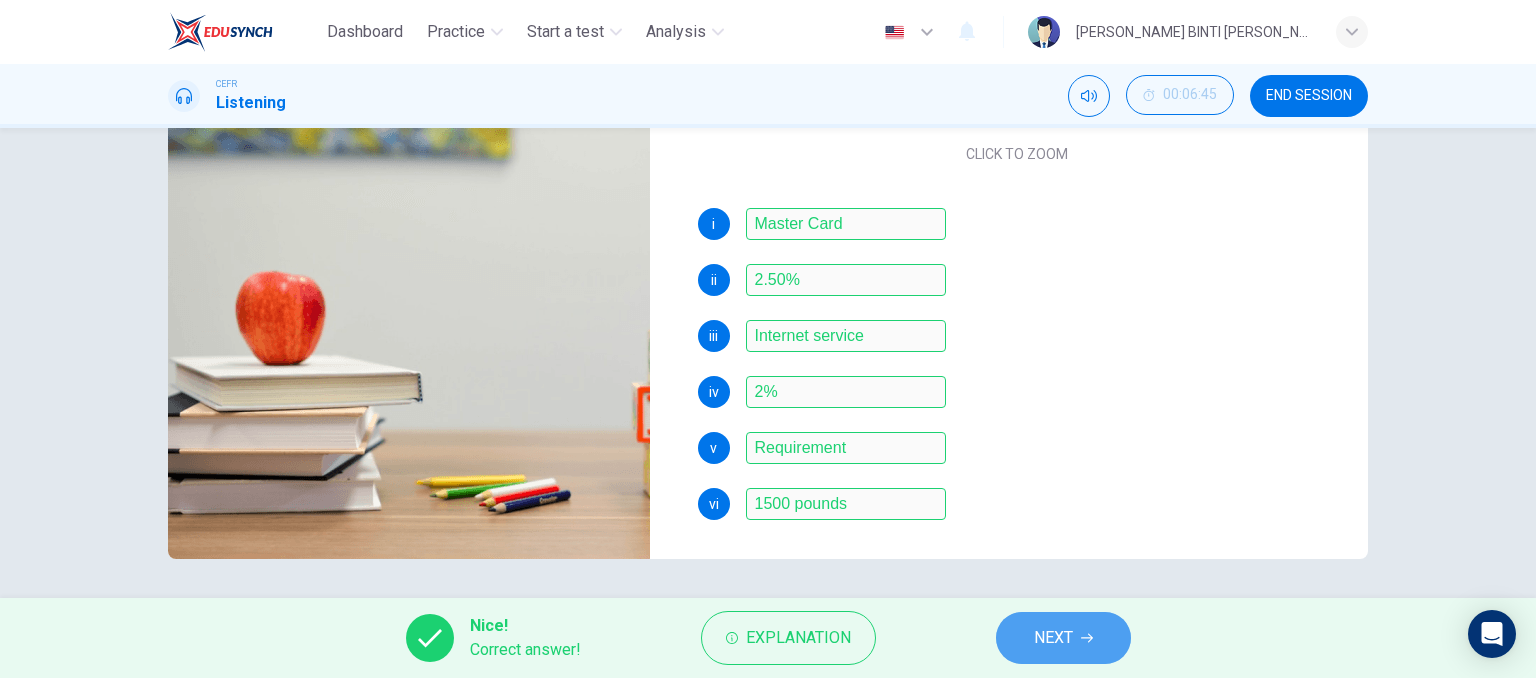 click on "NEXT" at bounding box center (1063, 638) 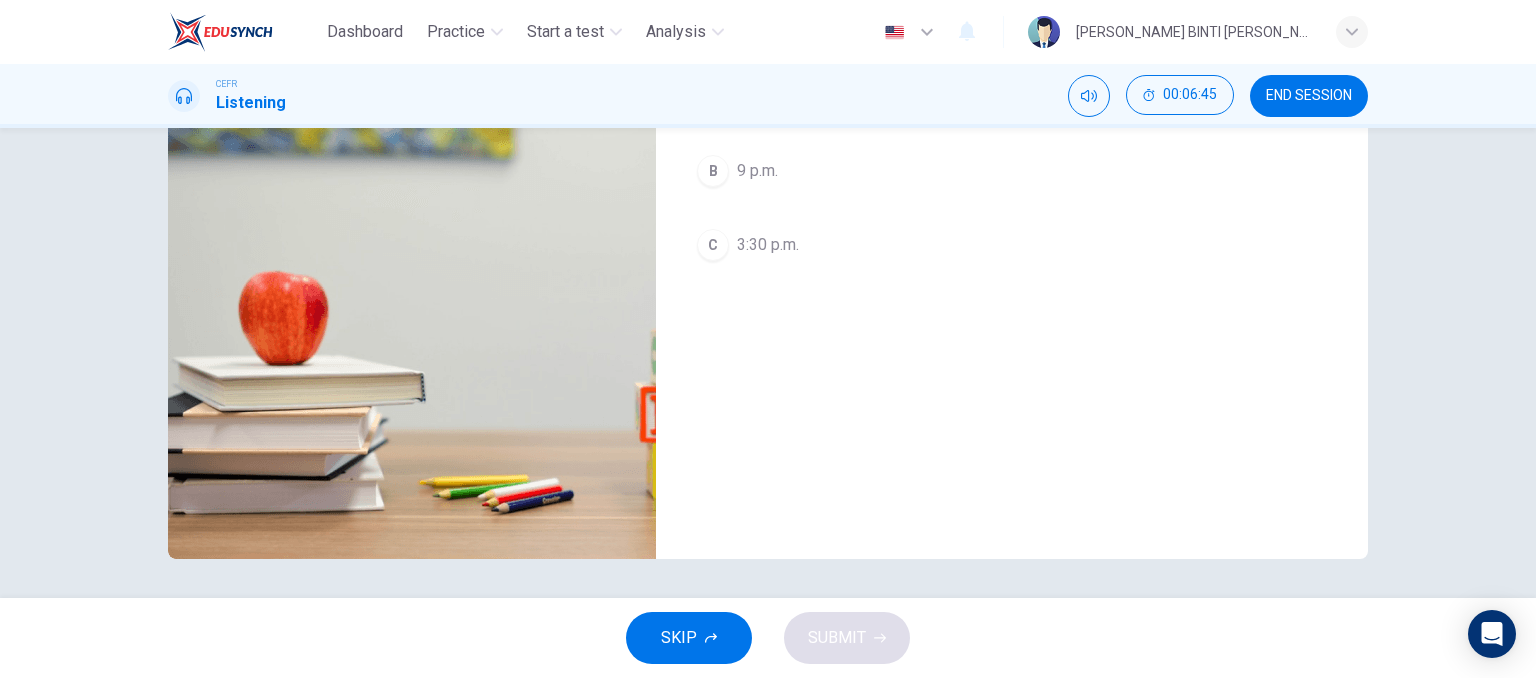 scroll, scrollTop: 155, scrollLeft: 0, axis: vertical 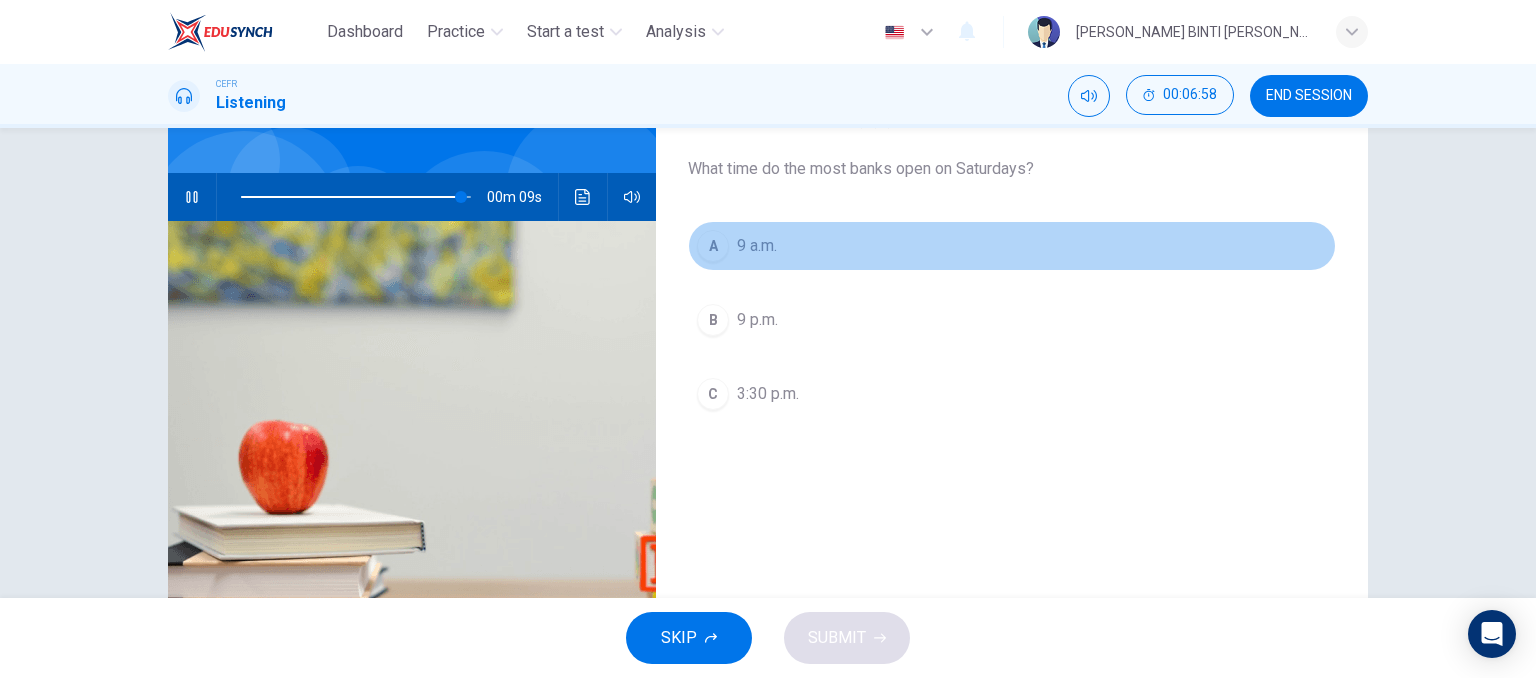 click on "A 9 a.m." at bounding box center [1012, 246] 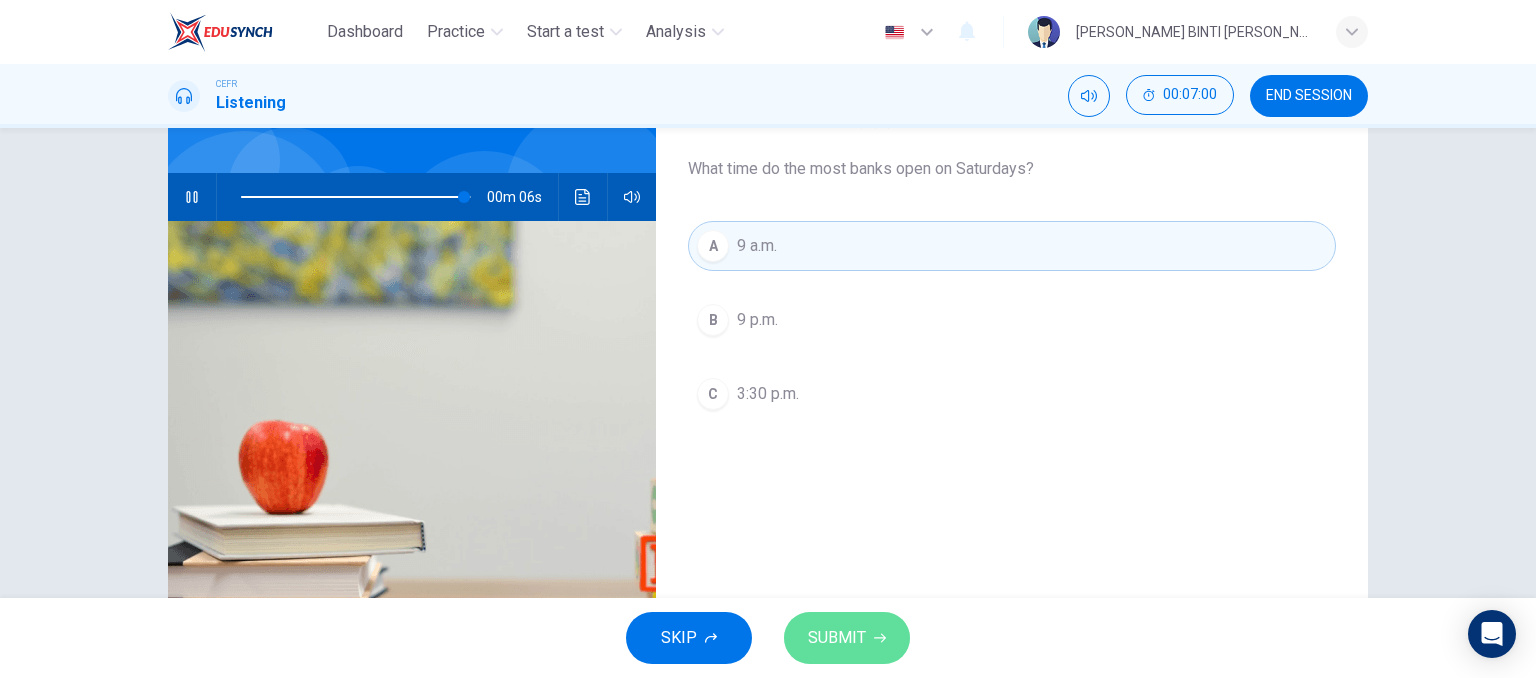 click on "SUBMIT" at bounding box center [847, 638] 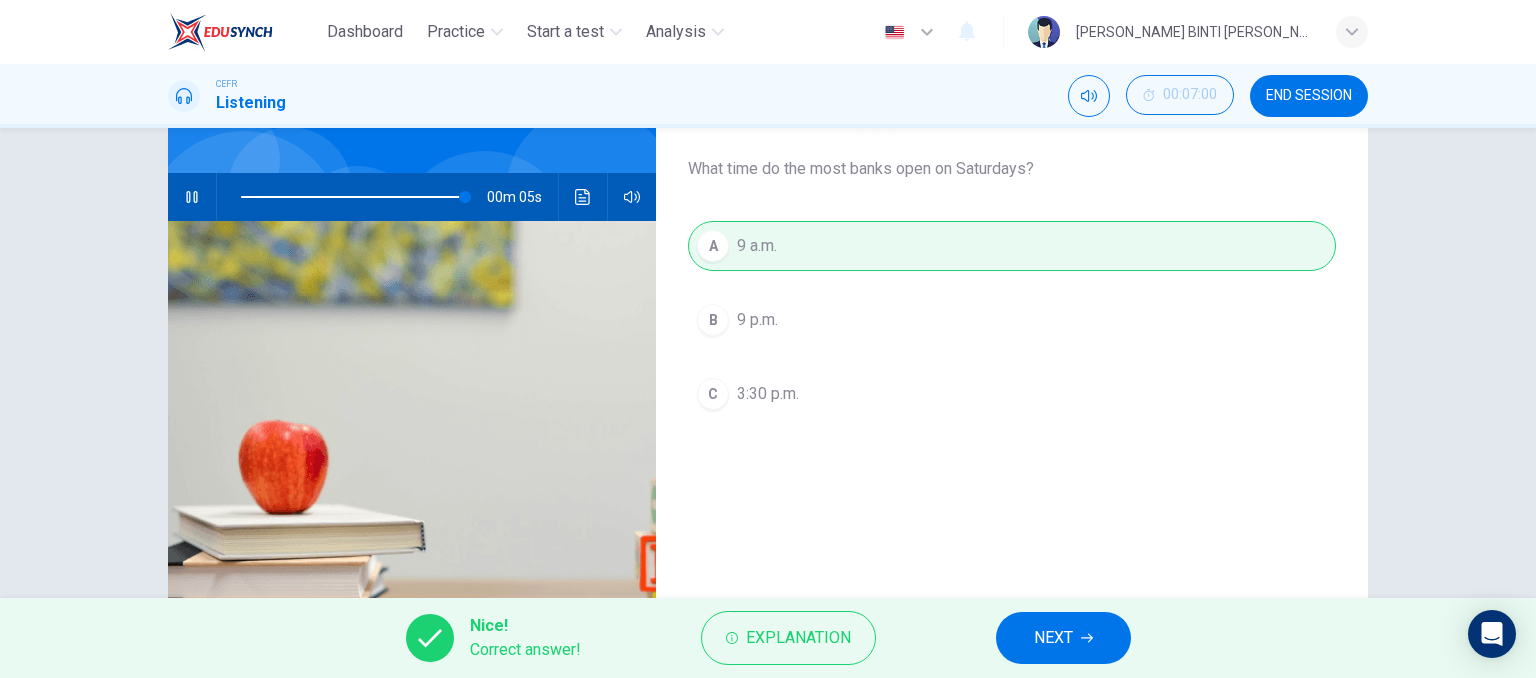 type on "98" 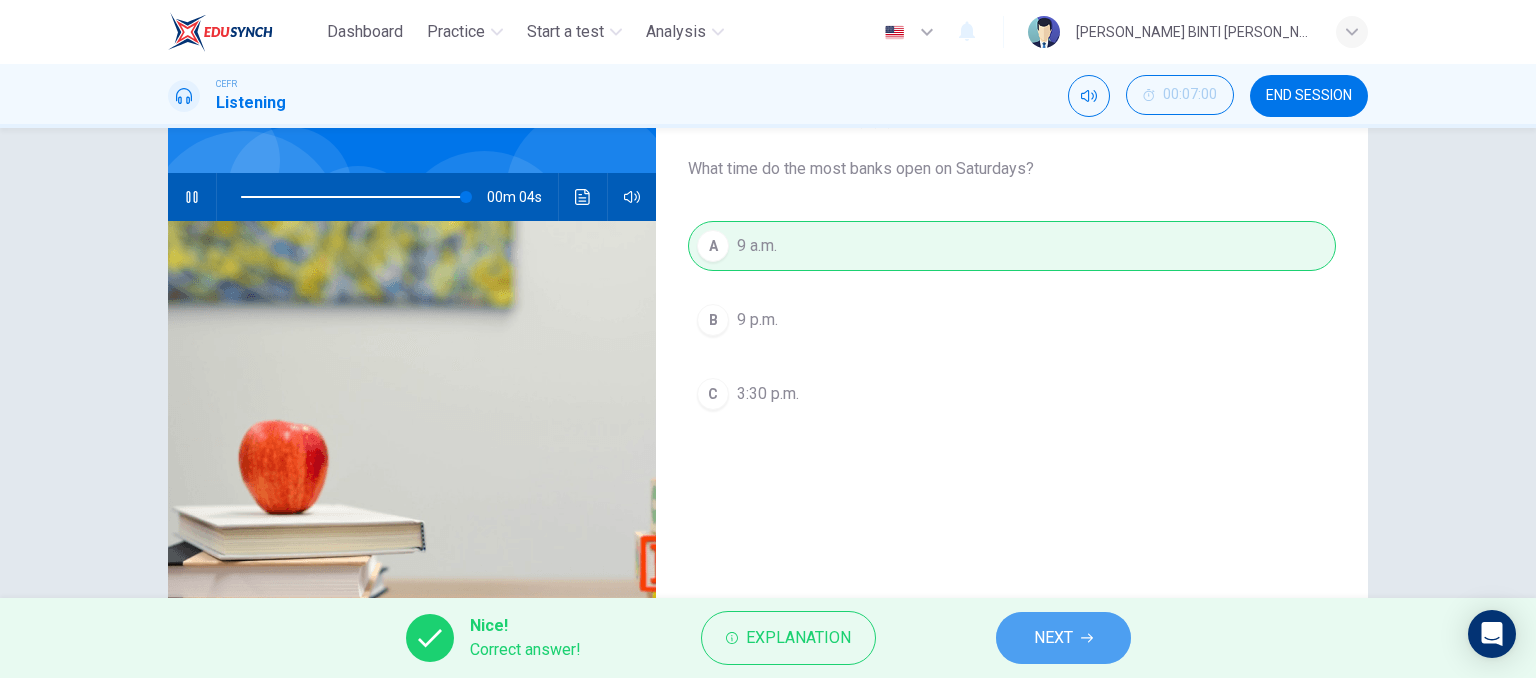 click on "NEXT" at bounding box center [1063, 638] 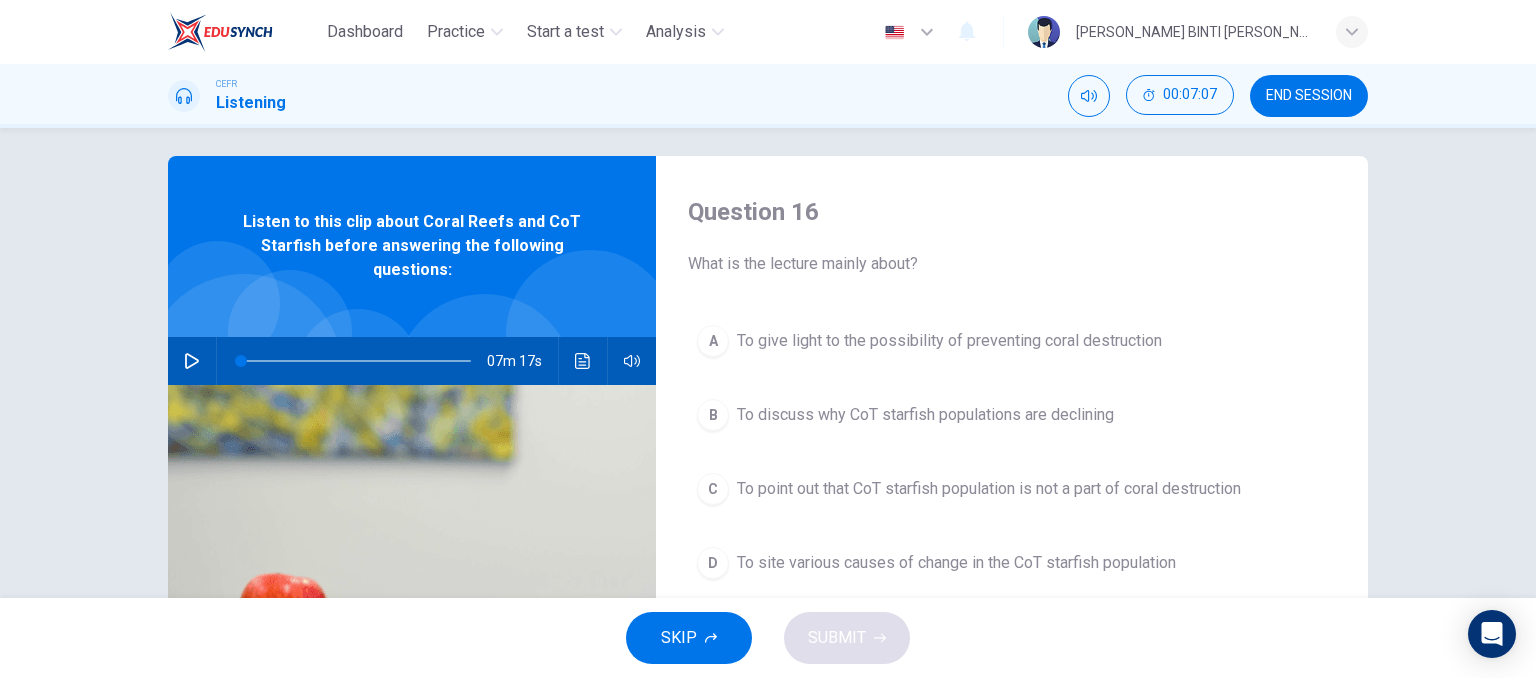 scroll, scrollTop: 38, scrollLeft: 0, axis: vertical 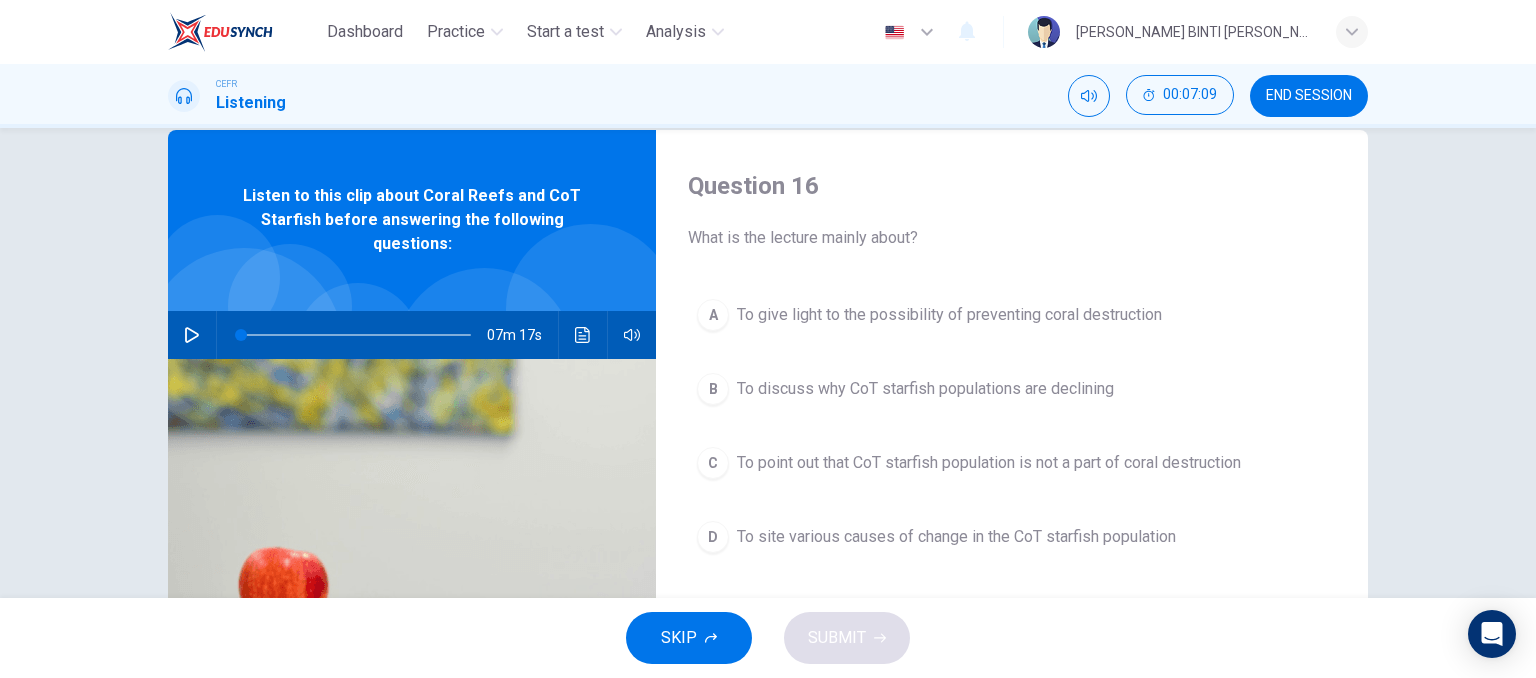click on "07m 17s" at bounding box center (412, 335) 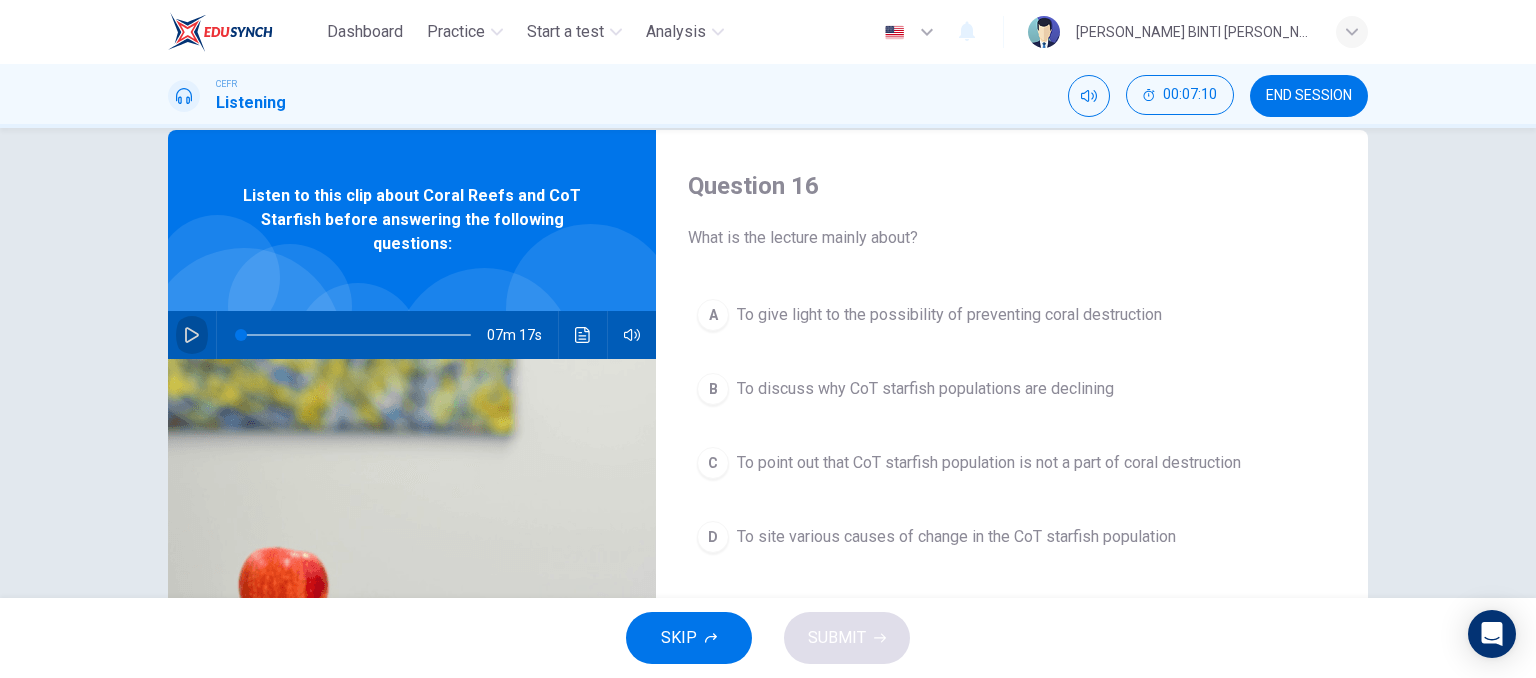click at bounding box center [192, 335] 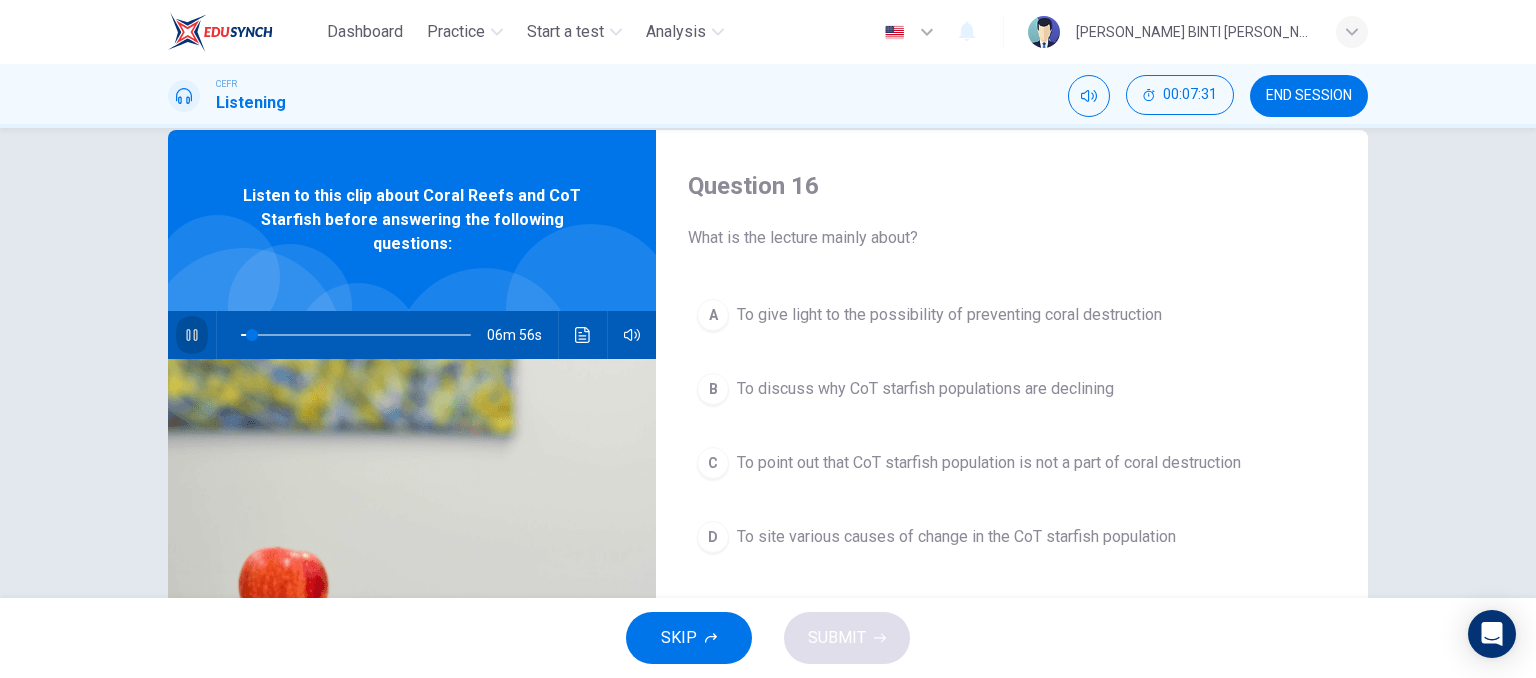 click at bounding box center (192, 335) 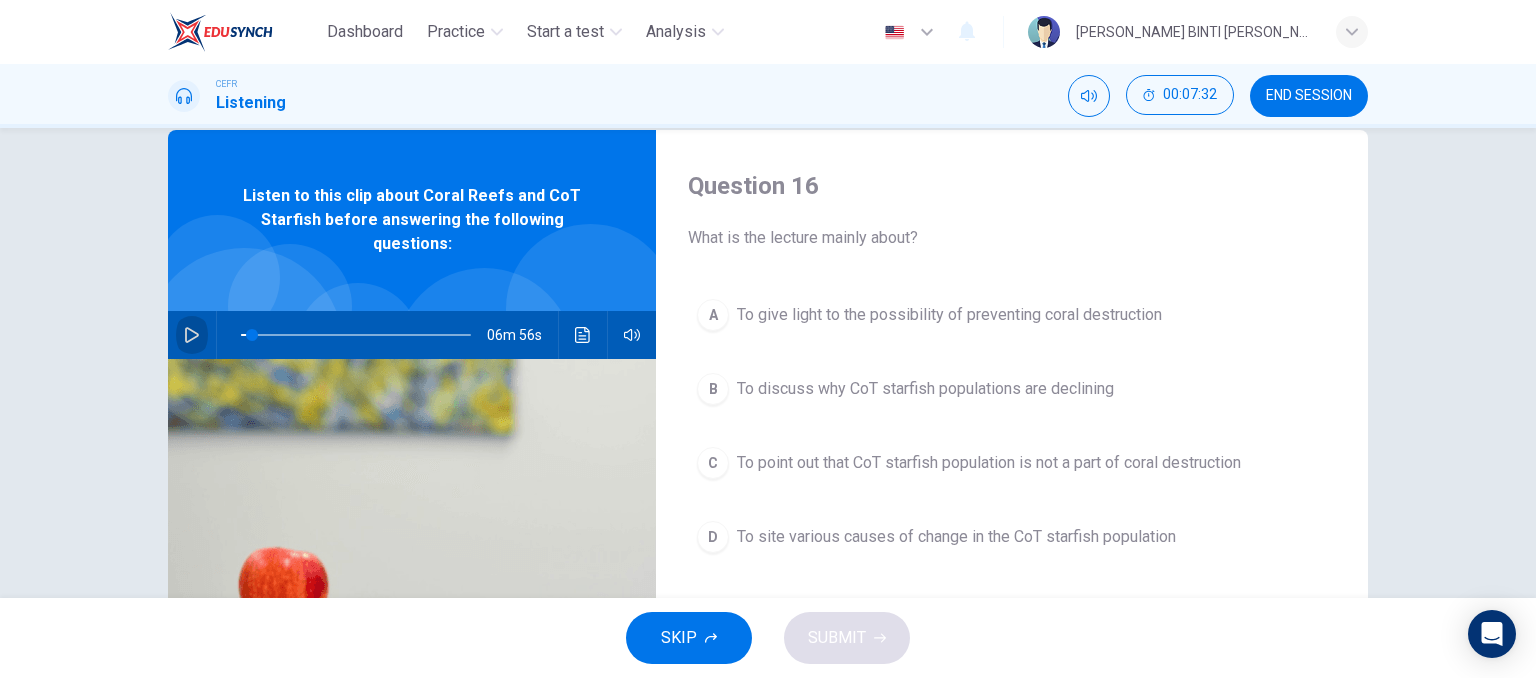 click at bounding box center [192, 335] 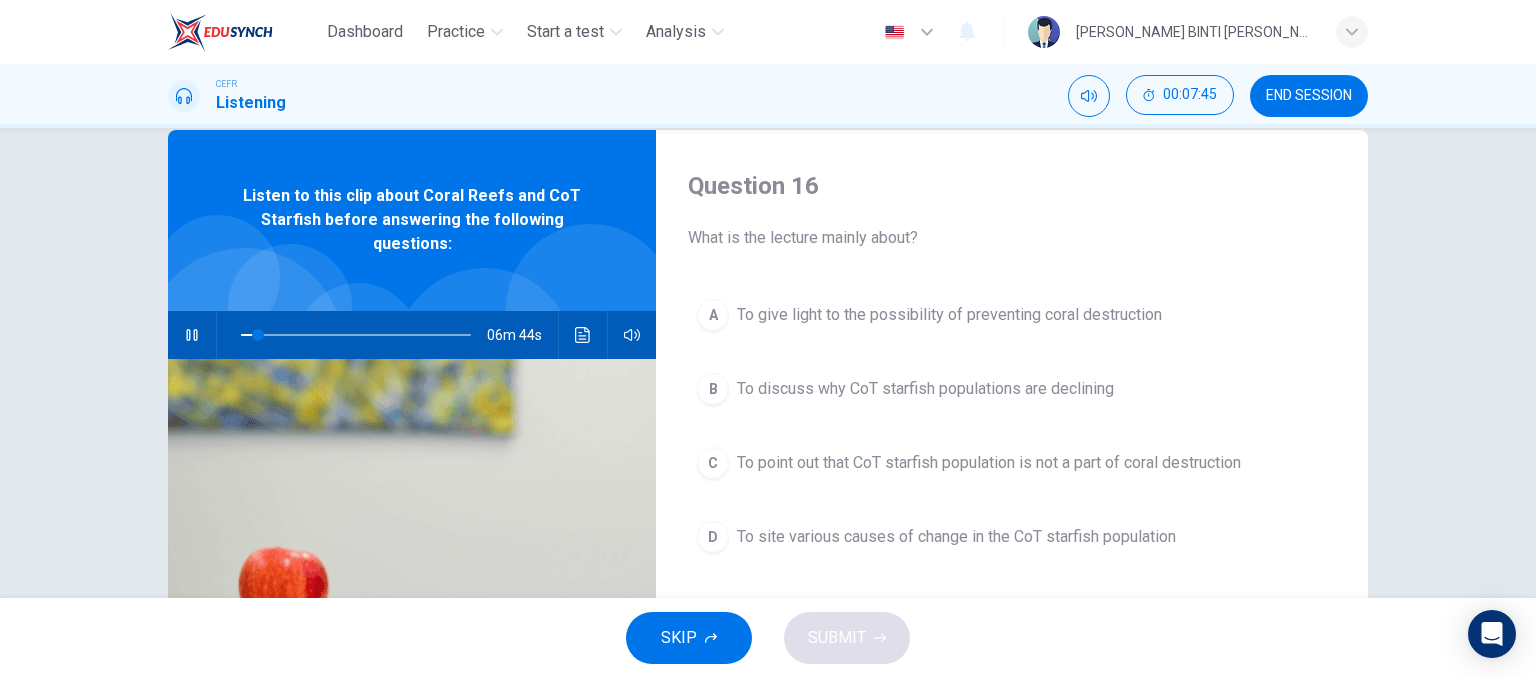 scroll, scrollTop: 54, scrollLeft: 0, axis: vertical 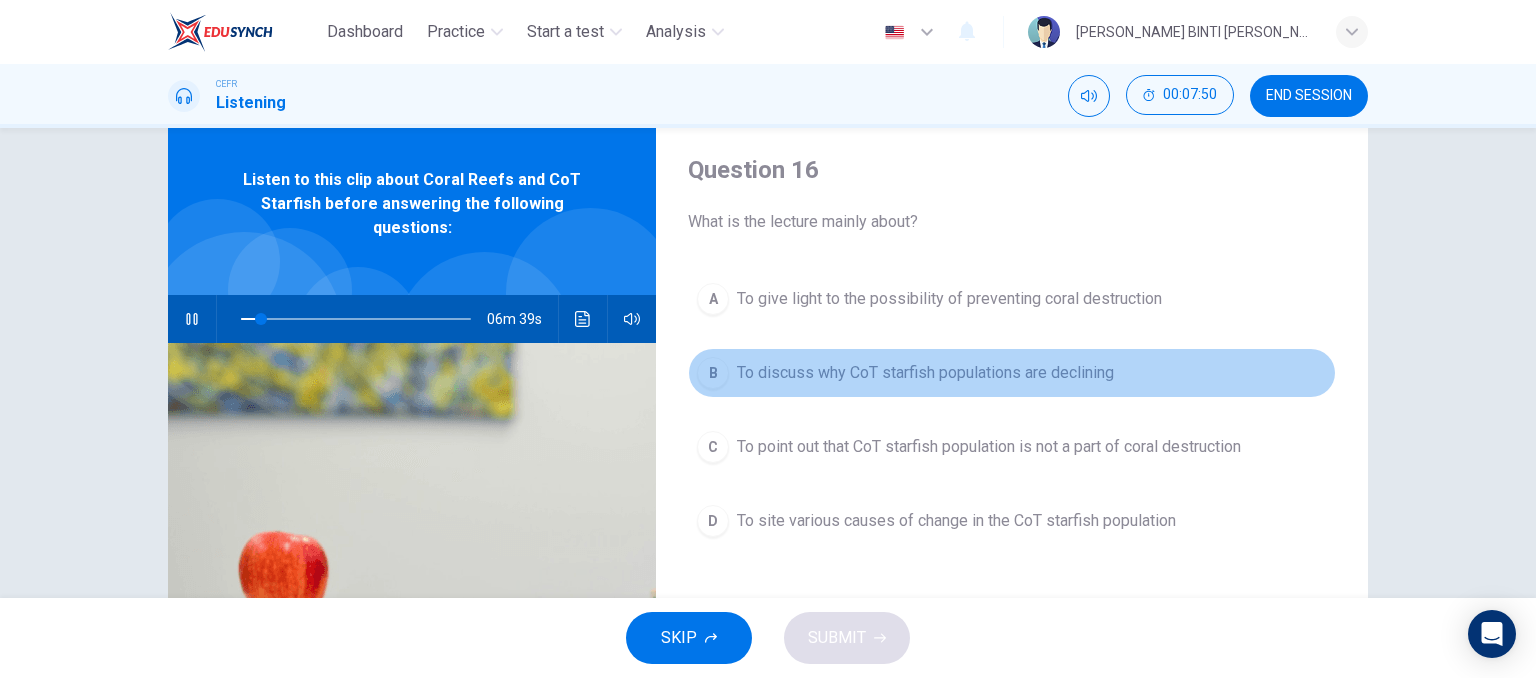click on "To discuss why CoT starfish populations are declining" at bounding box center (925, 373) 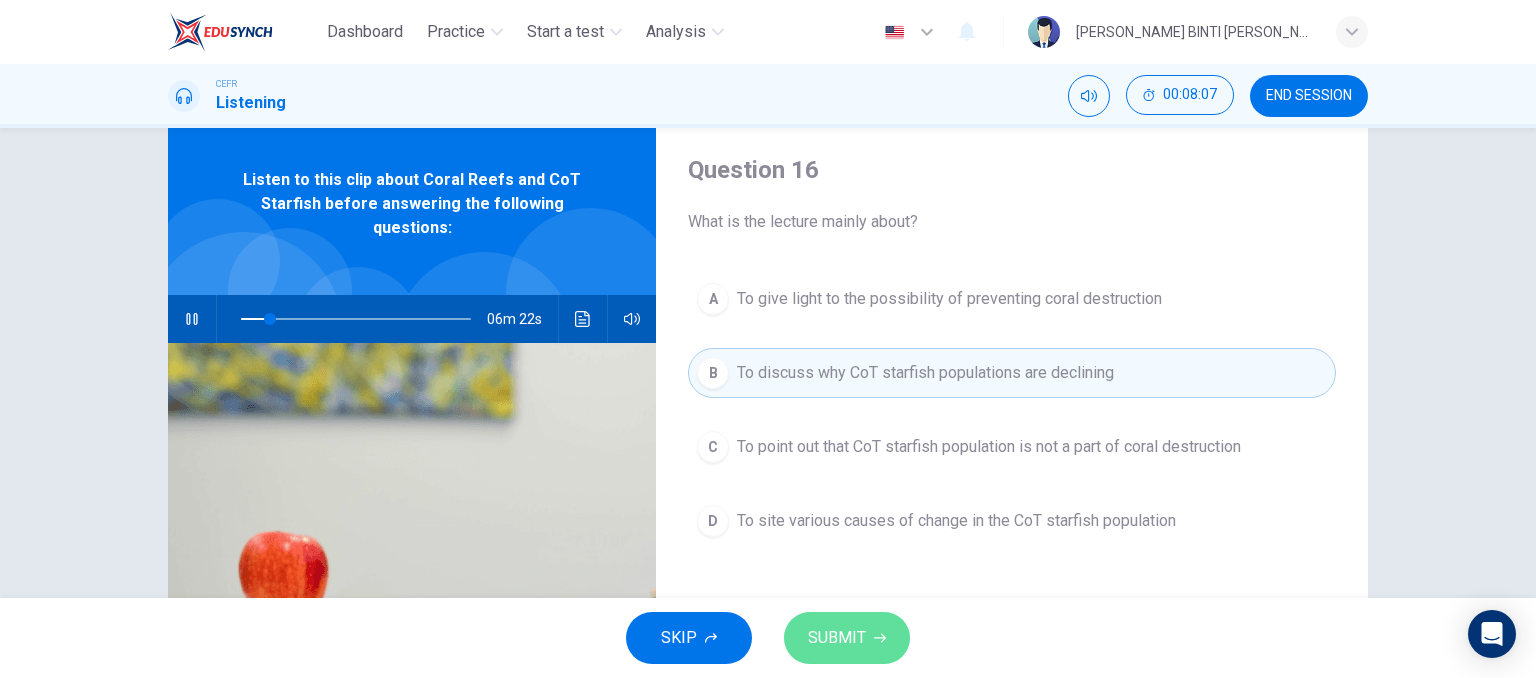 click on "SUBMIT" at bounding box center [837, 638] 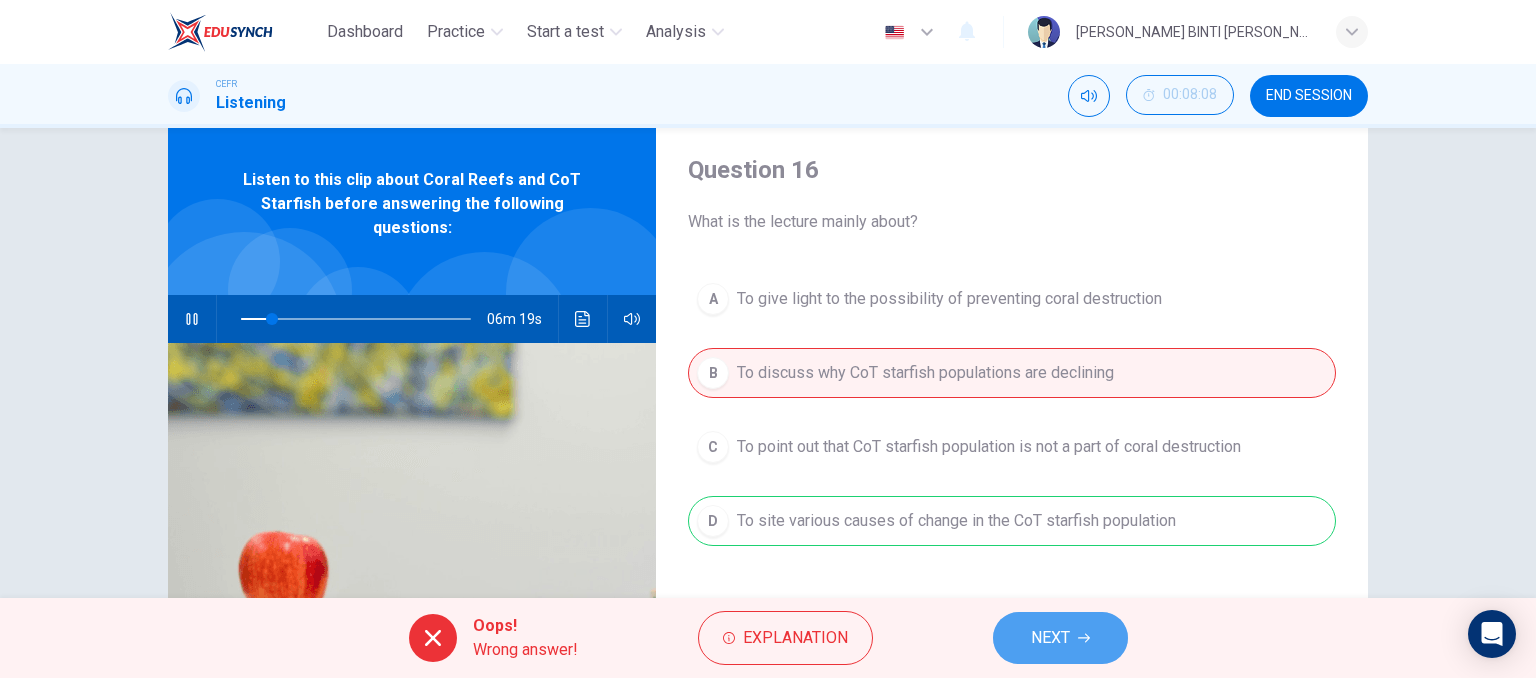 click on "NEXT" at bounding box center [1060, 638] 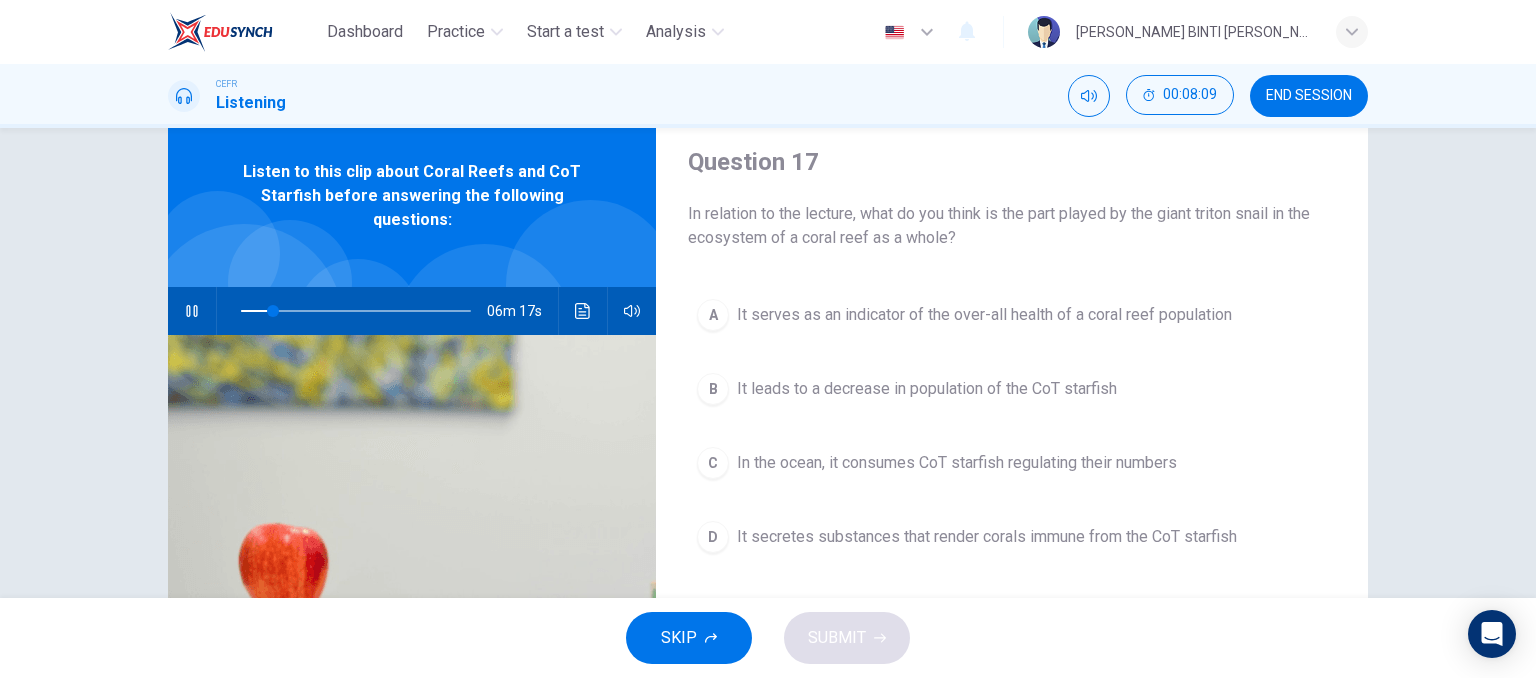 scroll, scrollTop: 79, scrollLeft: 0, axis: vertical 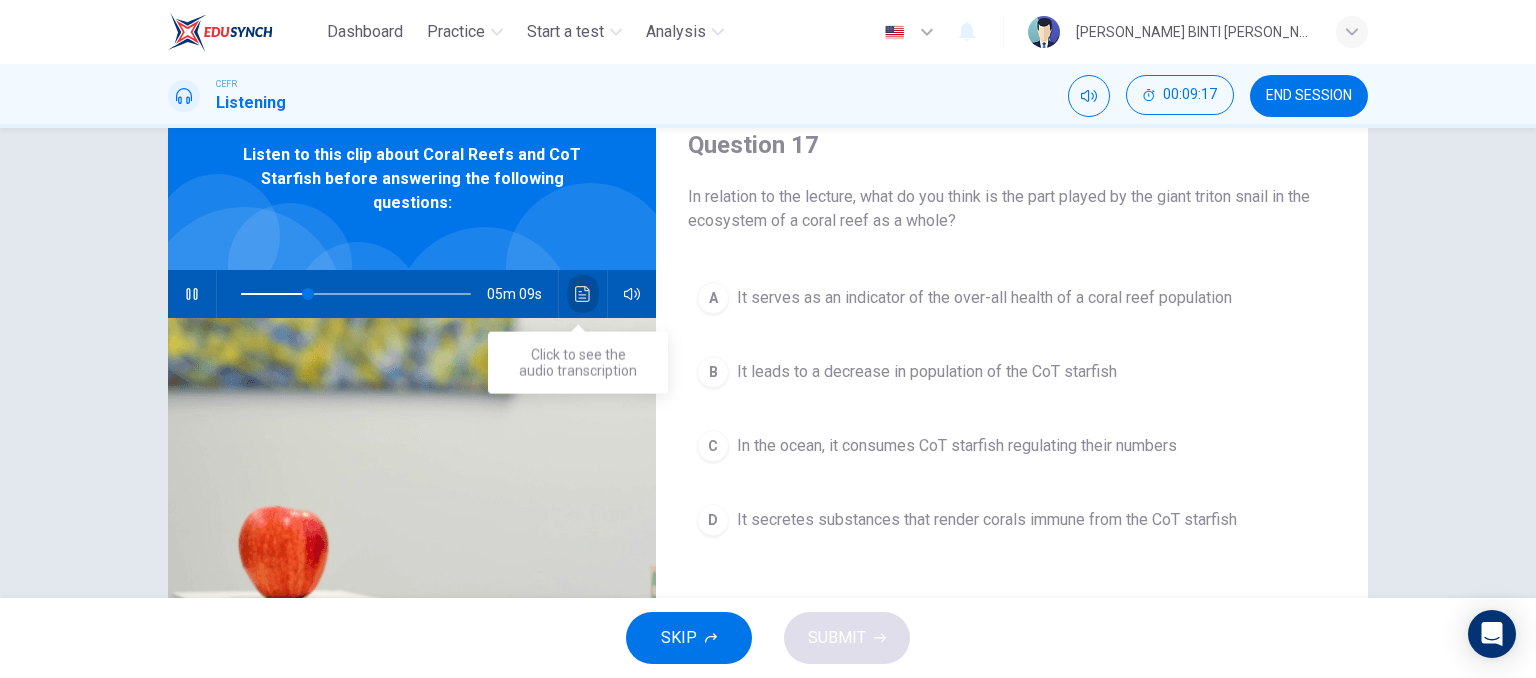 click 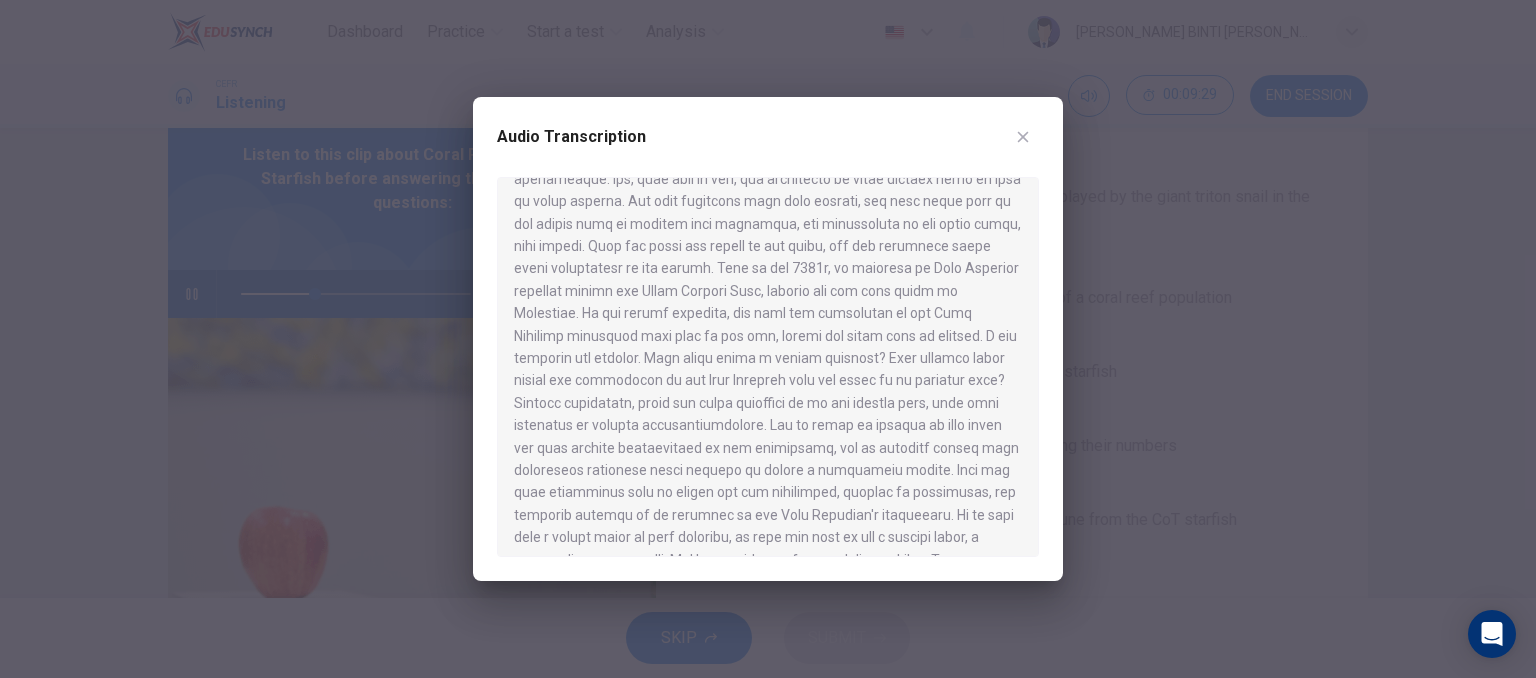 scroll, scrollTop: 471, scrollLeft: 0, axis: vertical 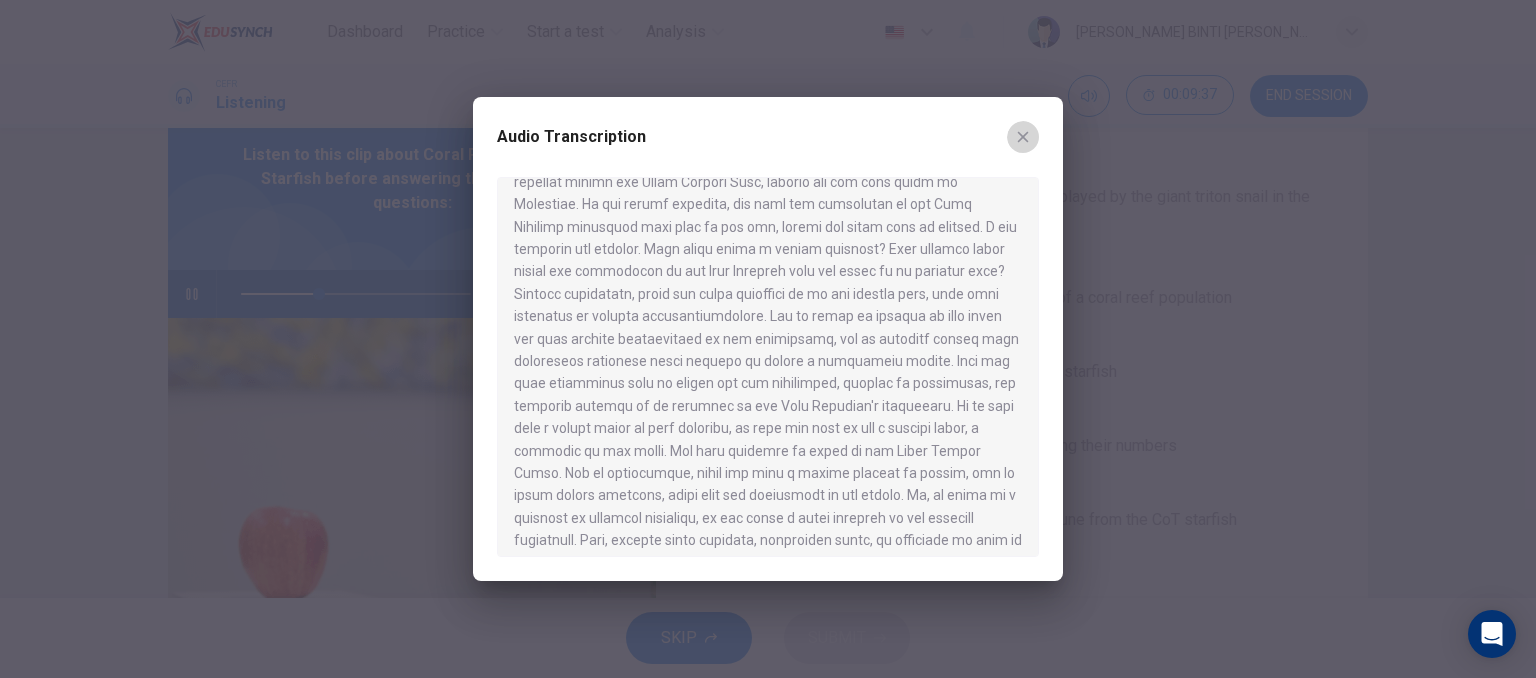 click 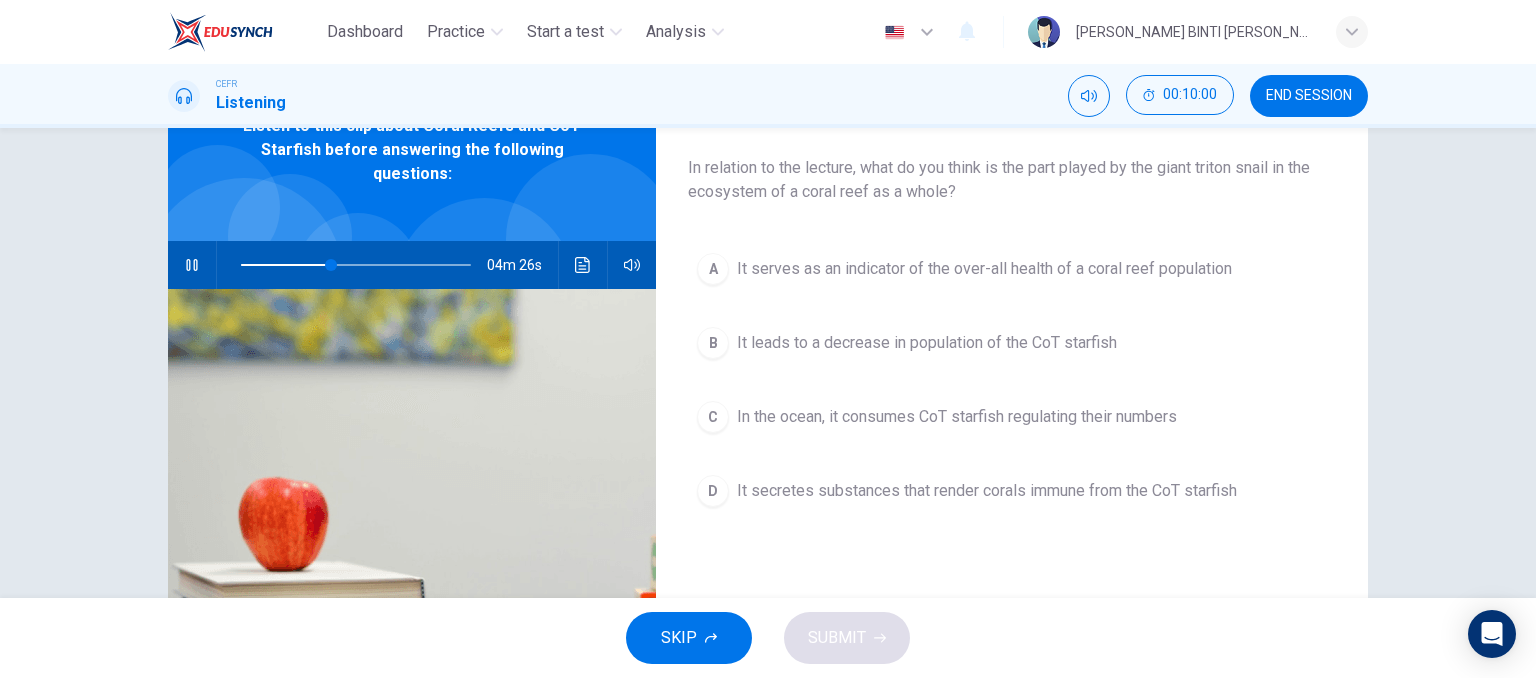 scroll, scrollTop: 108, scrollLeft: 0, axis: vertical 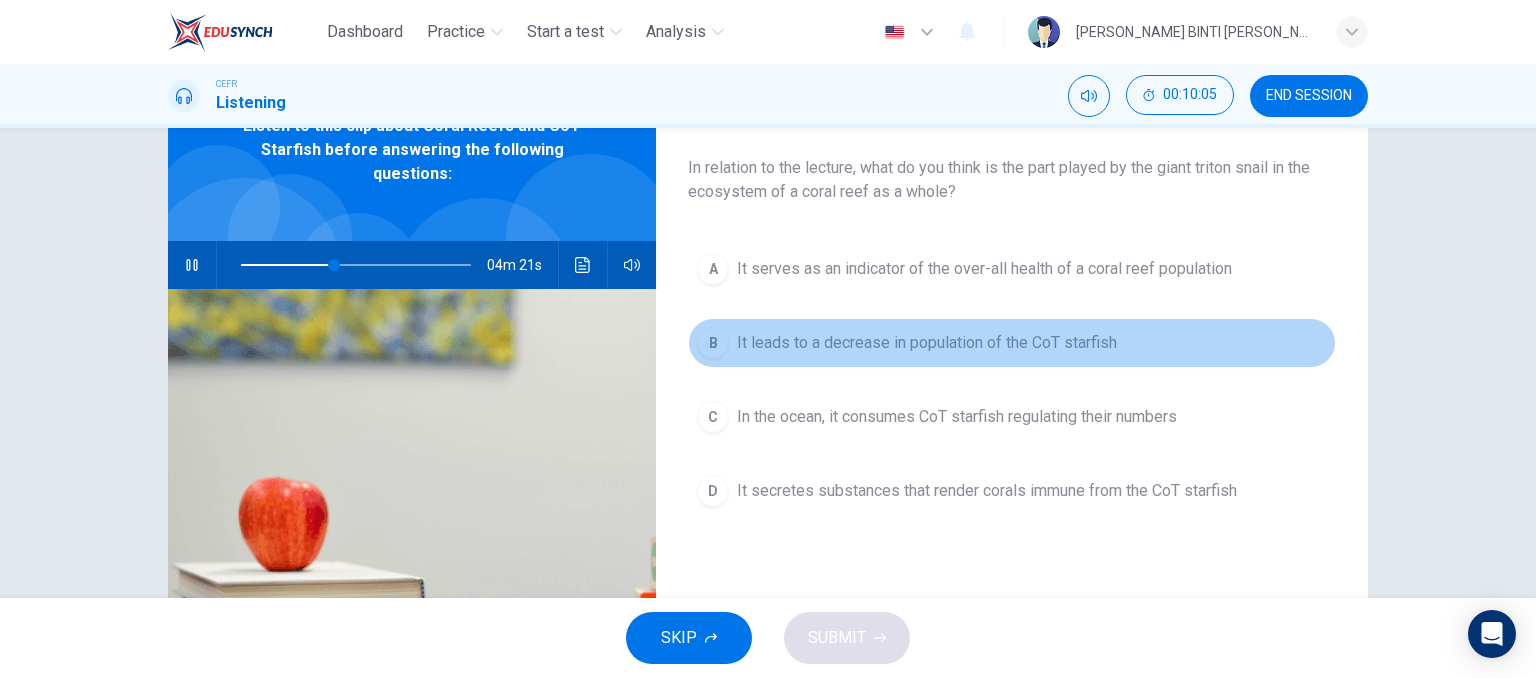 click on "It leads to a decrease in population of the CoT starfish" at bounding box center [927, 343] 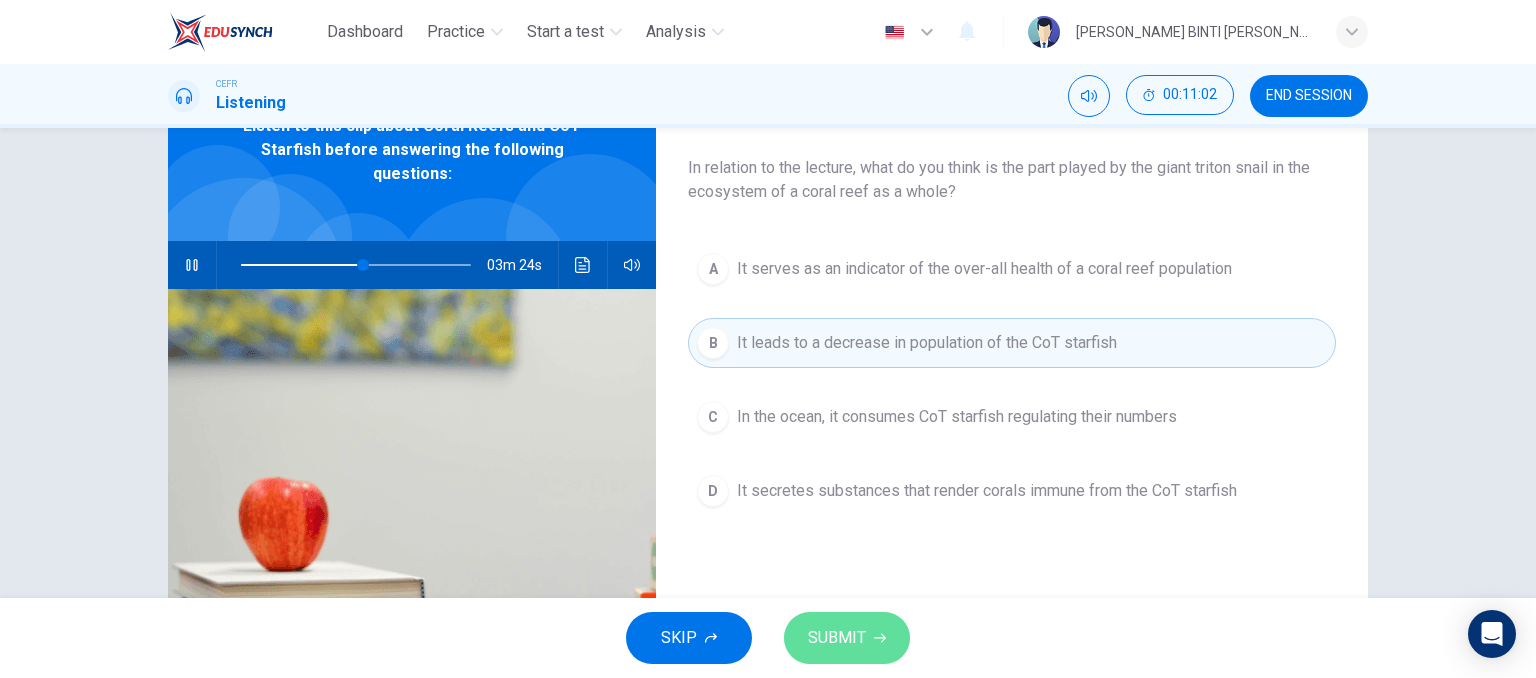 click on "SUBMIT" at bounding box center [847, 638] 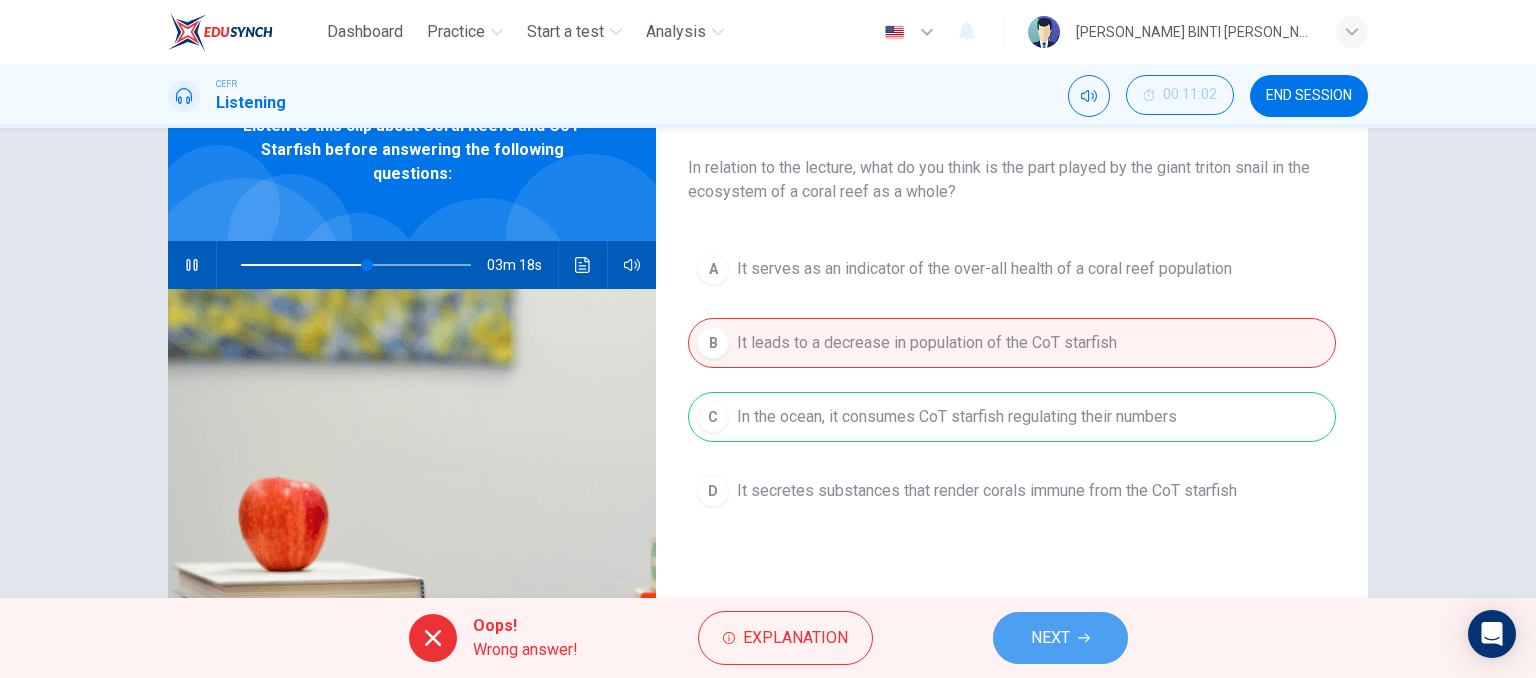 click on "NEXT" at bounding box center [1060, 638] 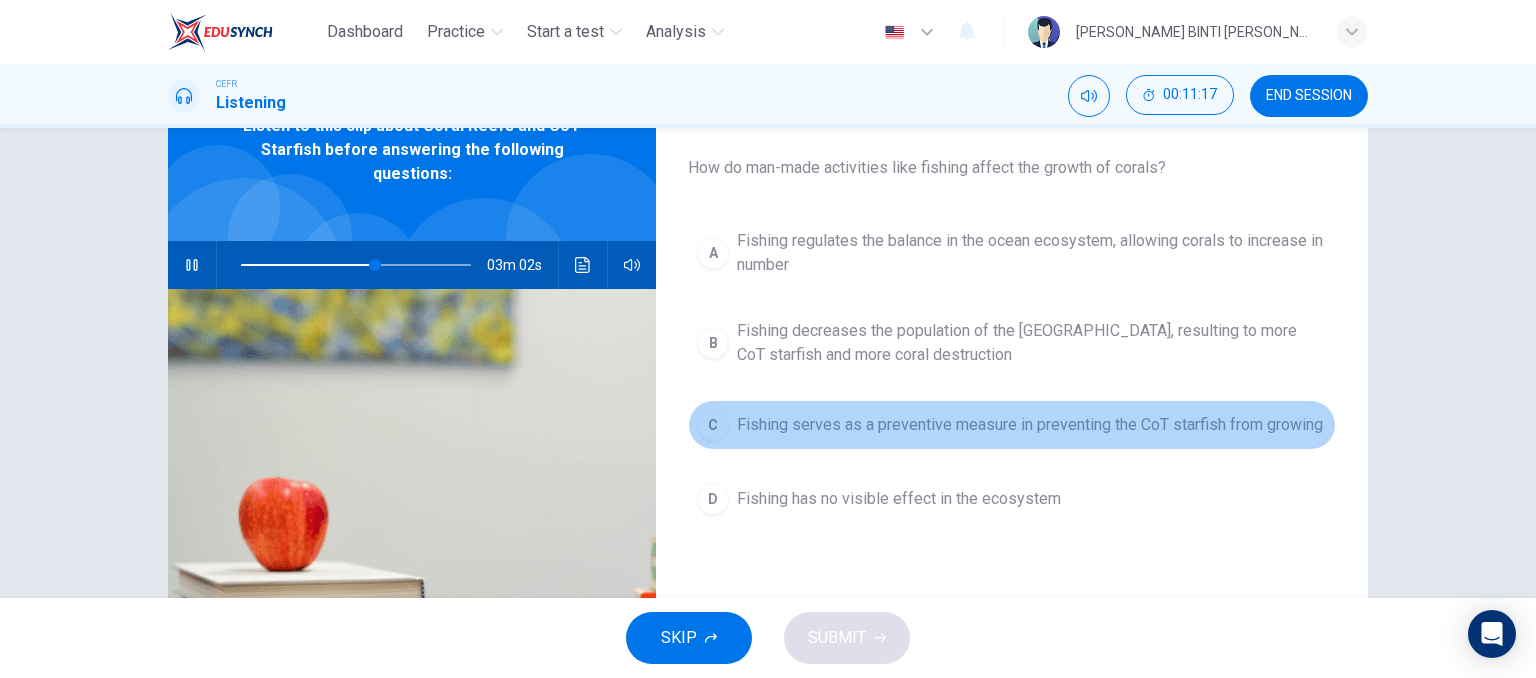 click on "C Fishing serves as a preventive measure in preventing the CoT starfish from growing" at bounding box center [1012, 425] 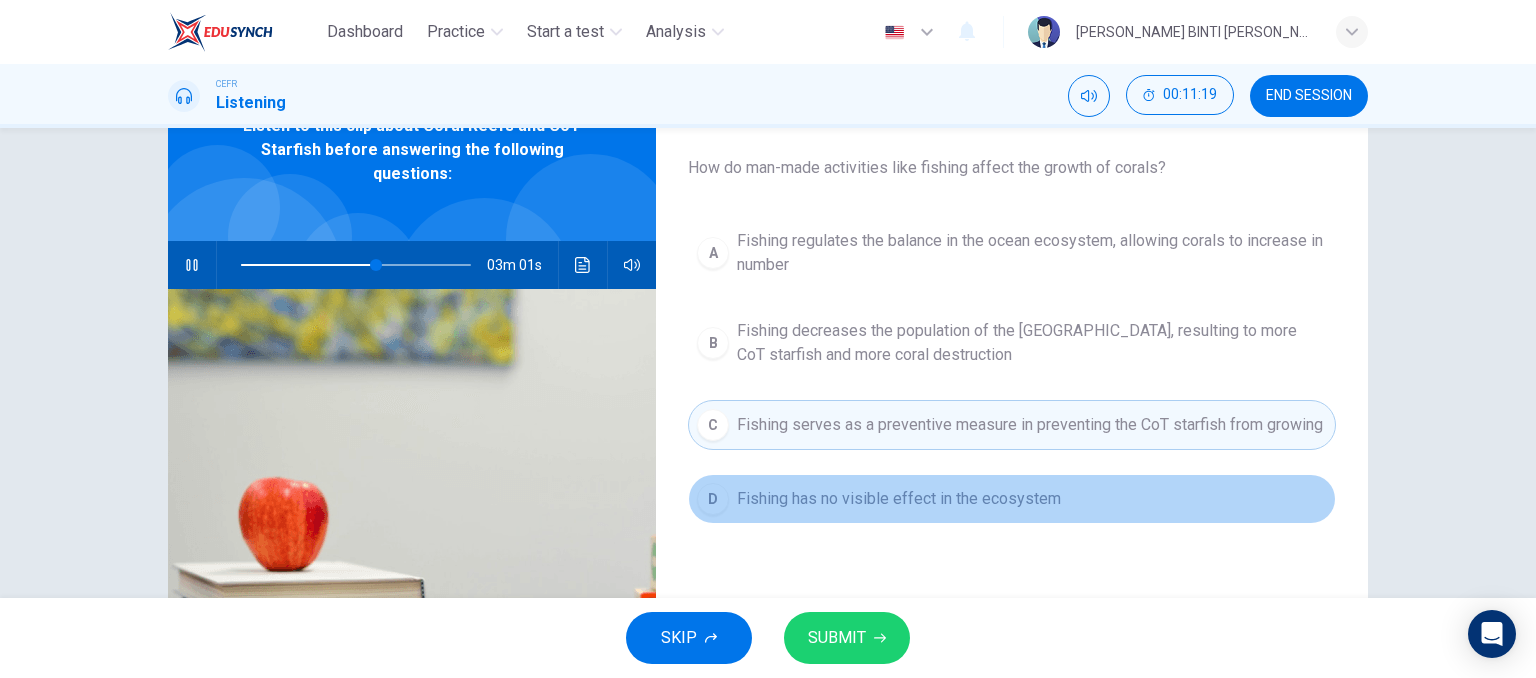 click on "Fishing has no visible effect in the ecosystem" at bounding box center [899, 499] 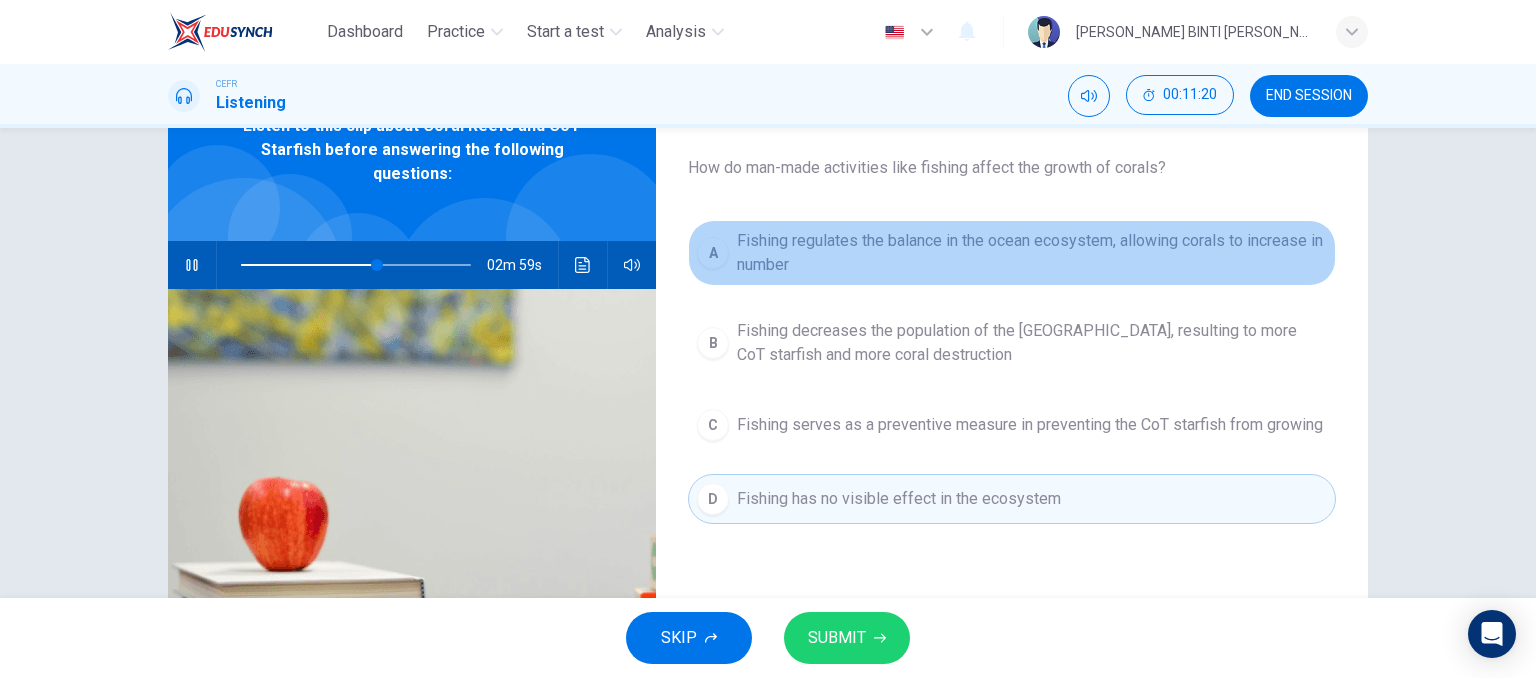 click on "Fishing regulates the balance in the ocean ecosystem, allowing corals to increase in number" at bounding box center [1032, 253] 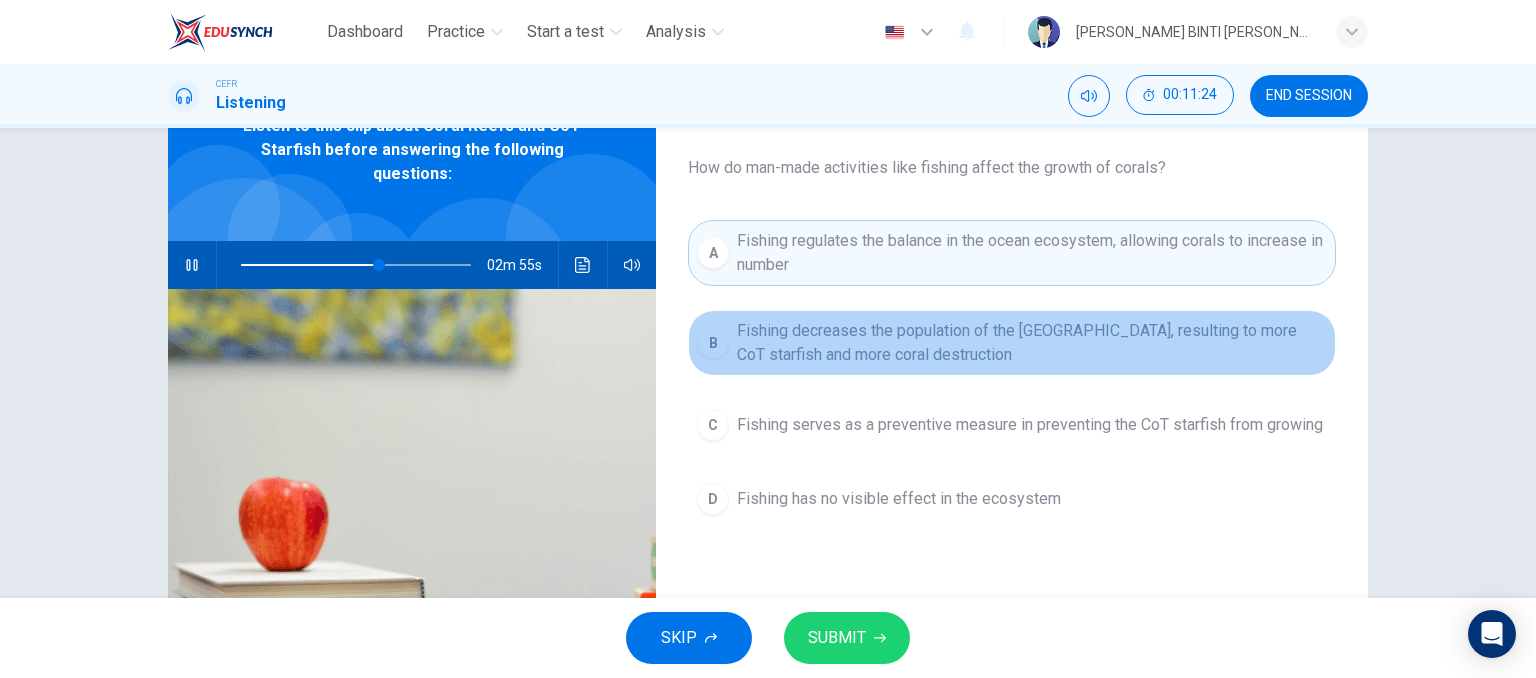 click on "Fishing decreases the population of the [GEOGRAPHIC_DATA], resulting to more CoT starfish and more coral destruction" at bounding box center [1032, 343] 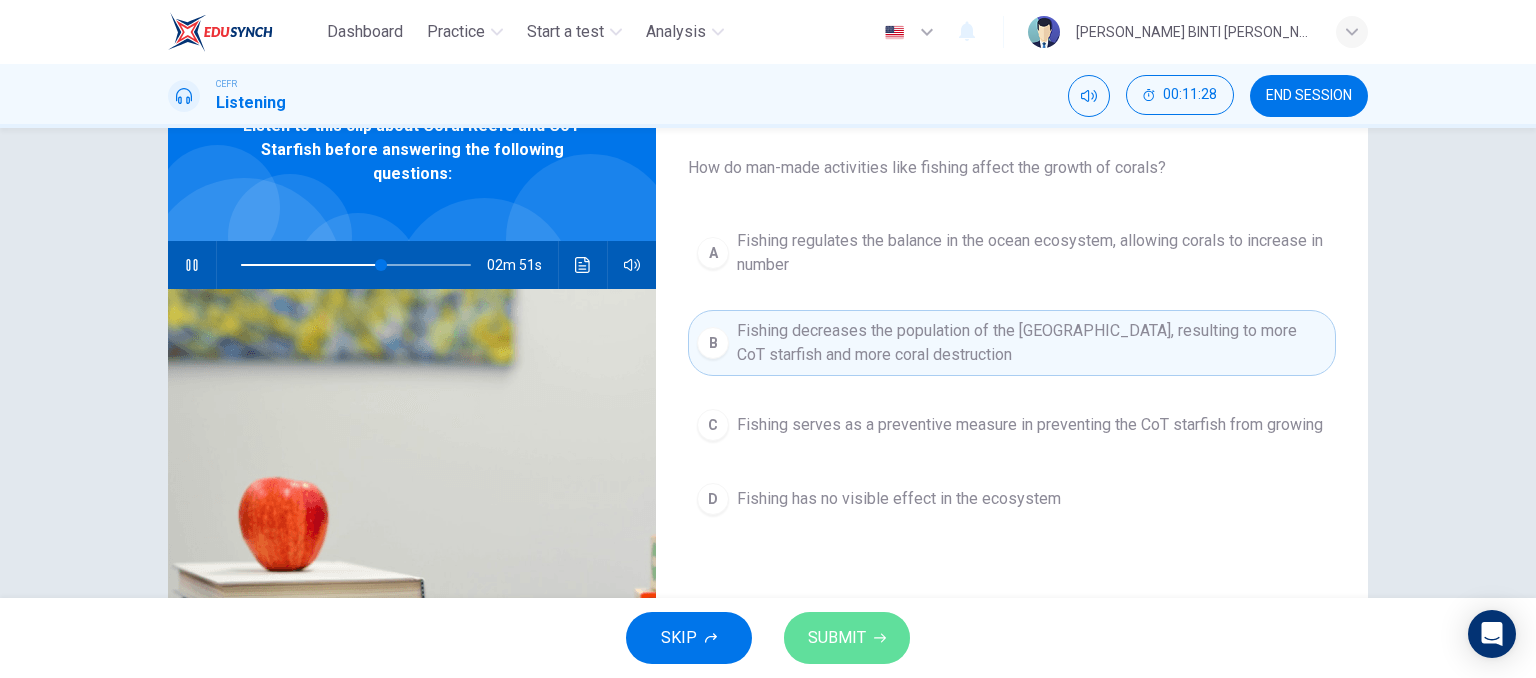 click on "SUBMIT" at bounding box center [847, 638] 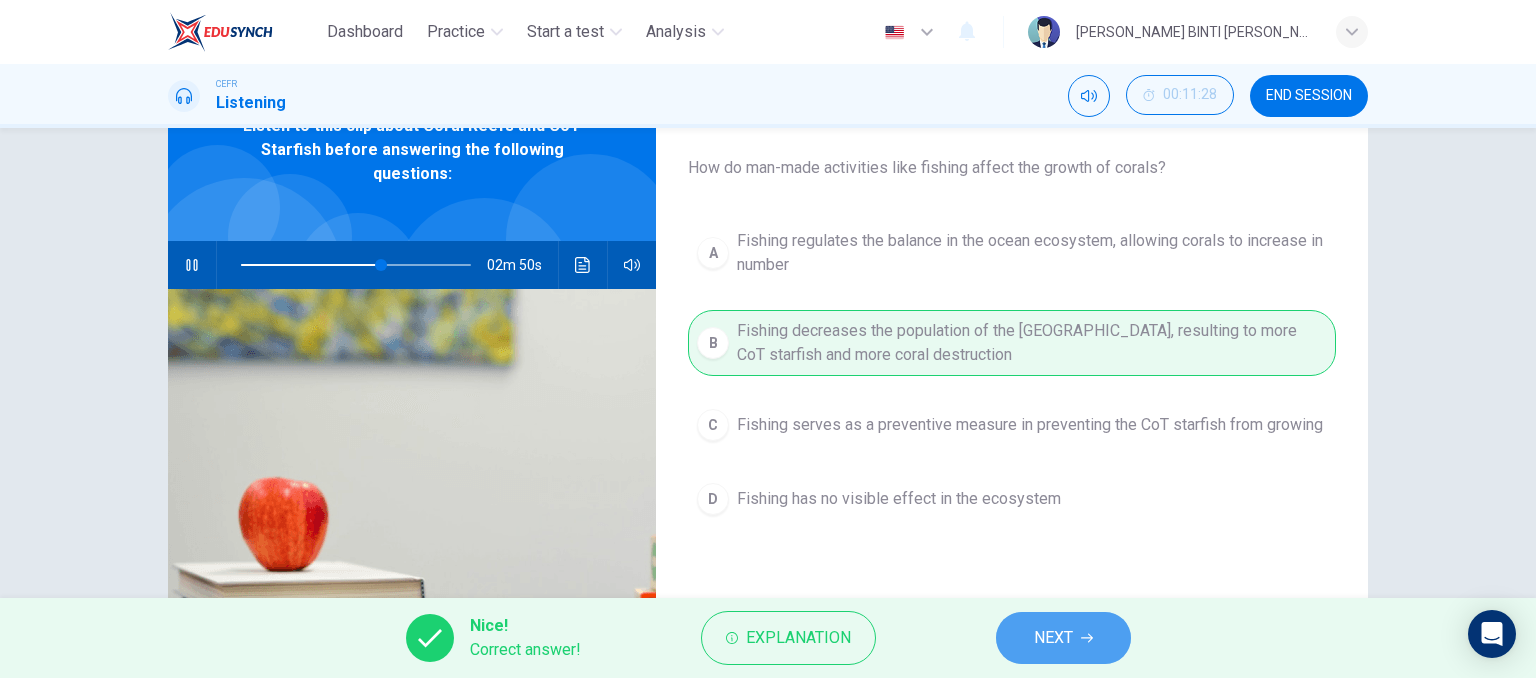 click on "NEXT" at bounding box center (1053, 638) 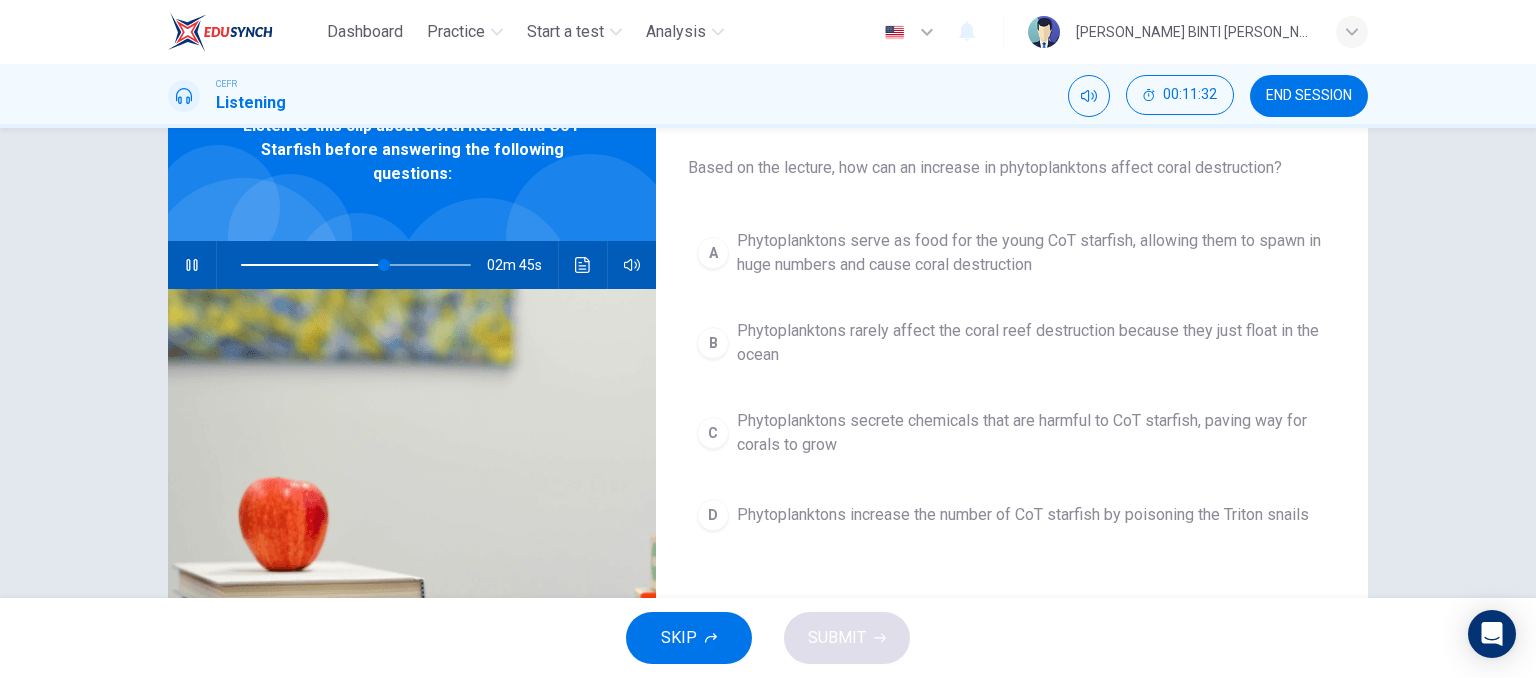 click on "A Phytoplanktons serve as food for the young CoT starfish, allowing them to spawn in huge numbers and cause coral destruction B Phytoplanktons rarely affect the coral reef destruction because they just float in the ocean C Phytoplanktons secrete chemicals that are harmful to CoT starfish, paving way for corals to grow D Phytoplanktons increase the number of CoT starfish by poisoning the Triton snails" at bounding box center (1012, 400) 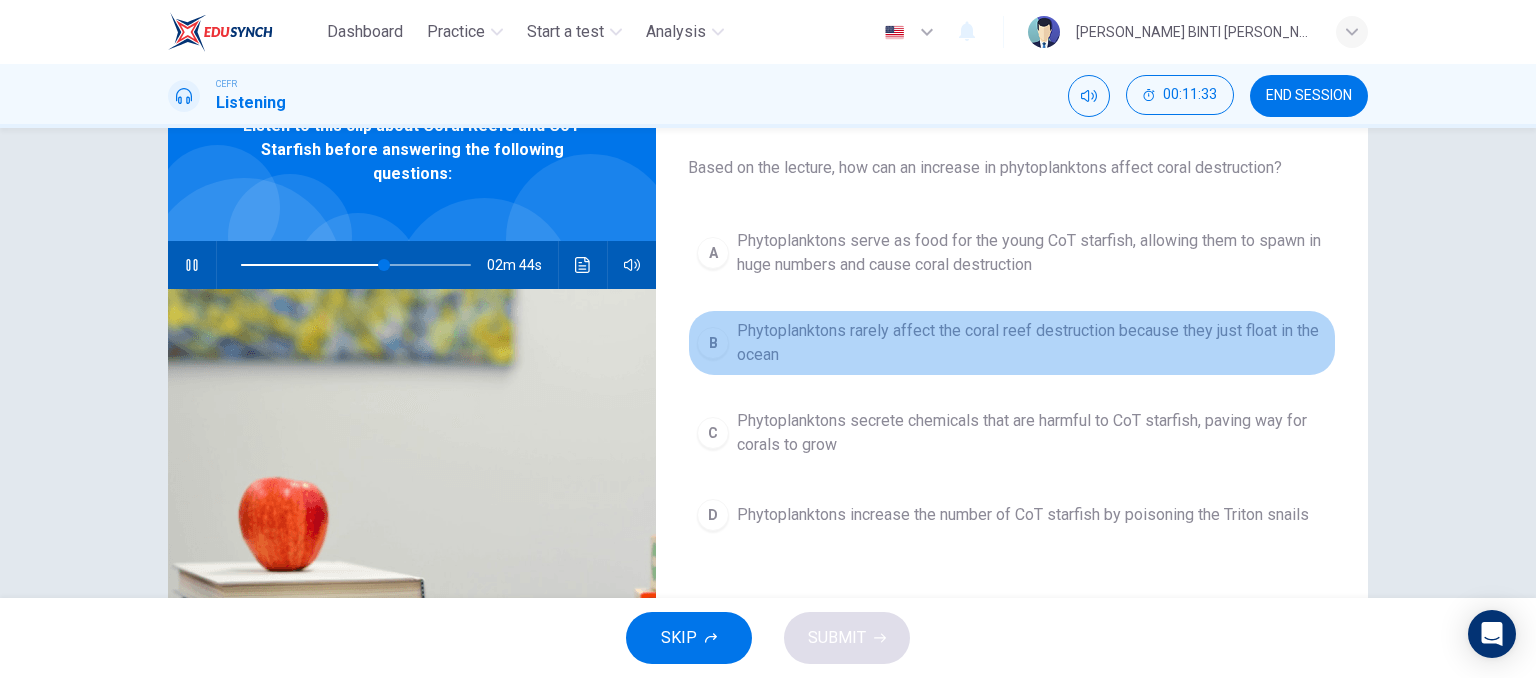 click on "Phytoplanktons rarely affect the coral reef destruction because they just float in the ocean" at bounding box center [1032, 343] 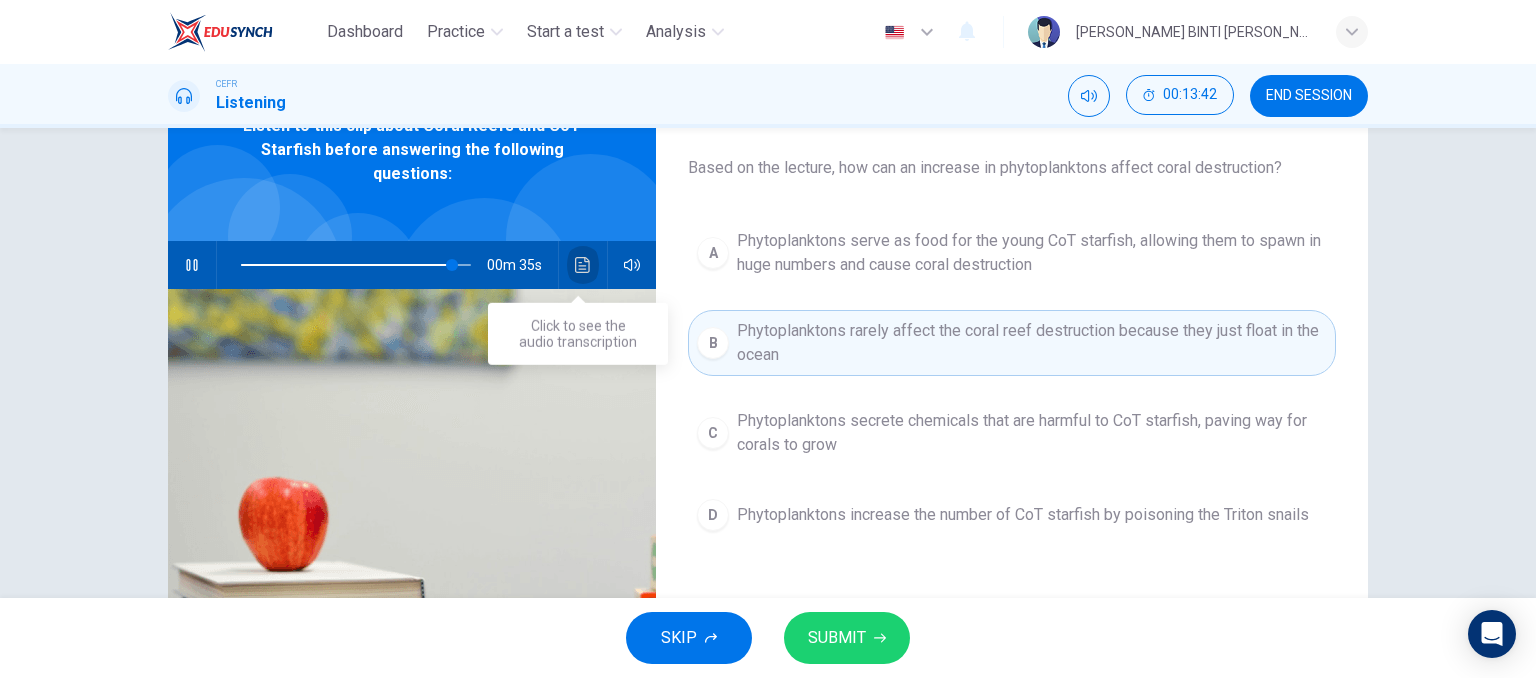 click at bounding box center (583, 265) 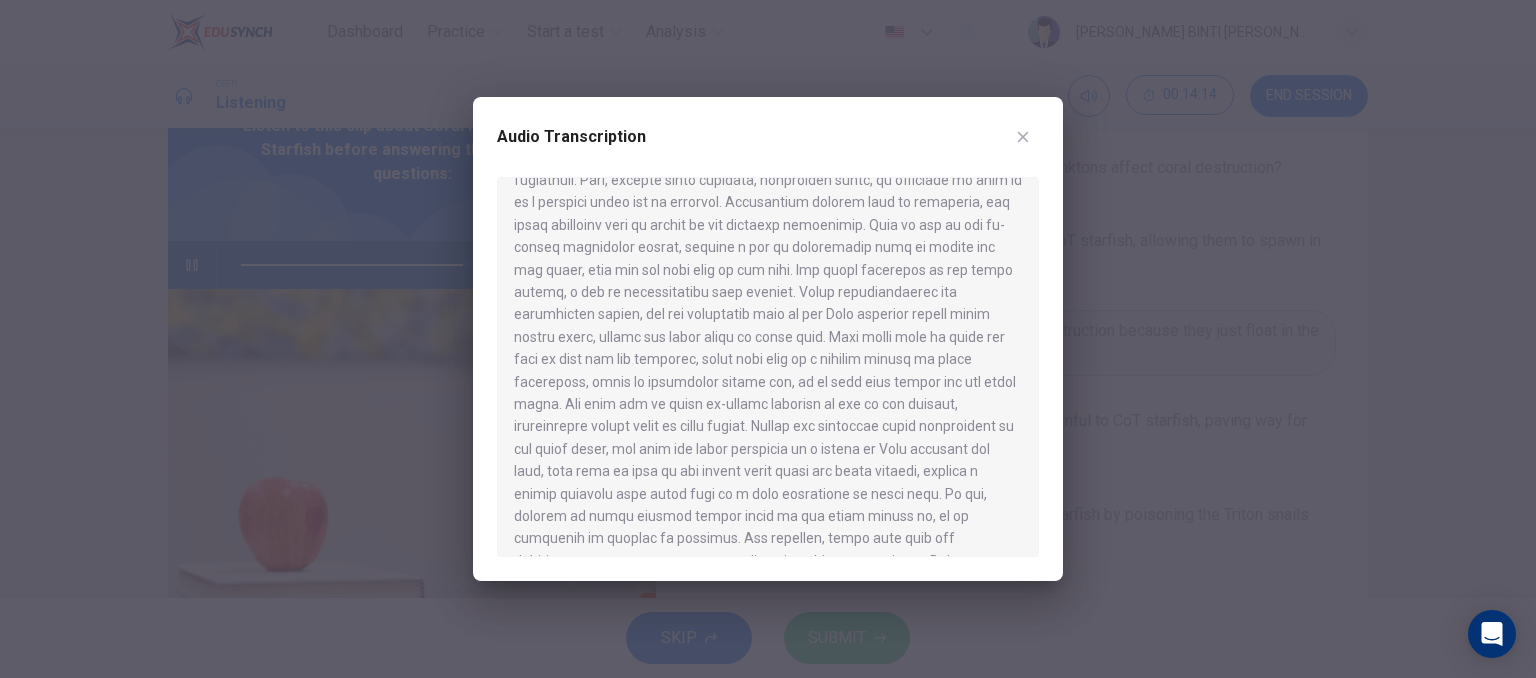 scroll, scrollTop: 830, scrollLeft: 0, axis: vertical 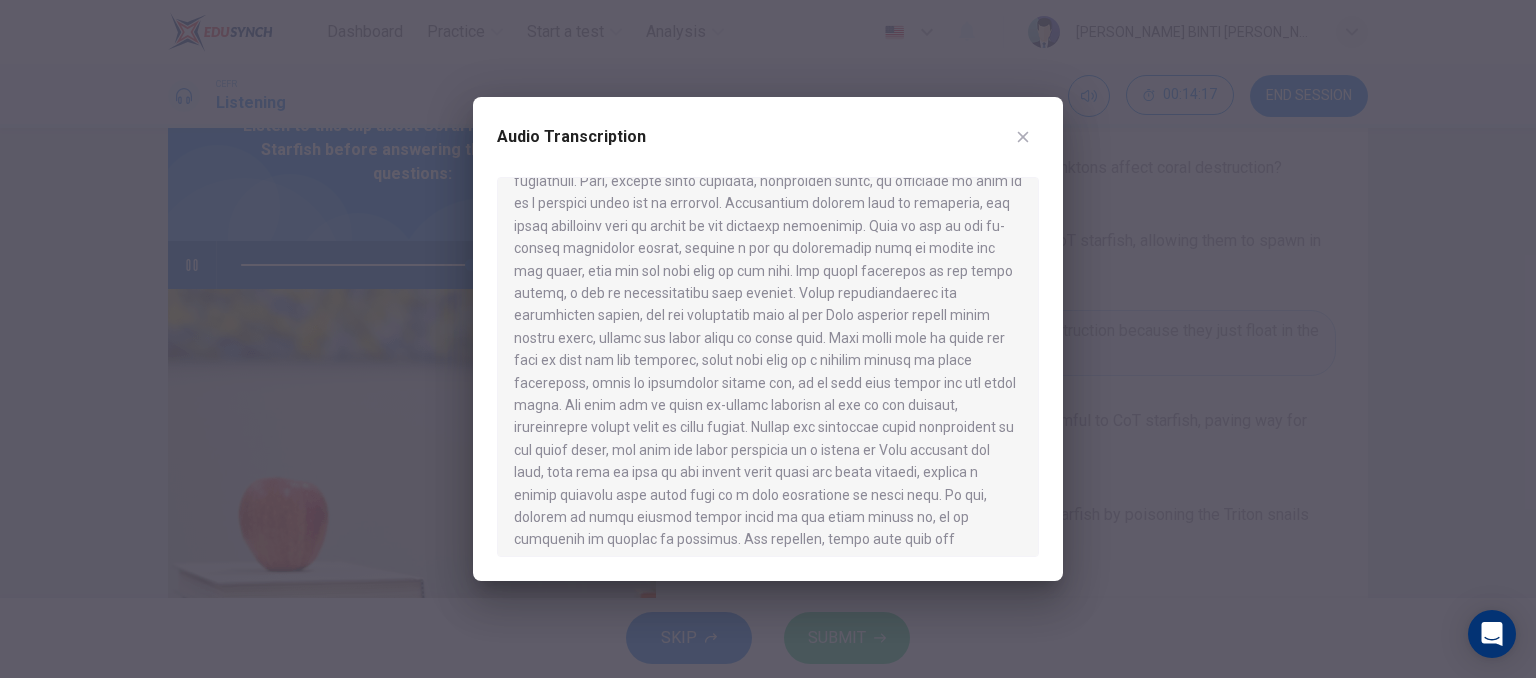 type on "0" 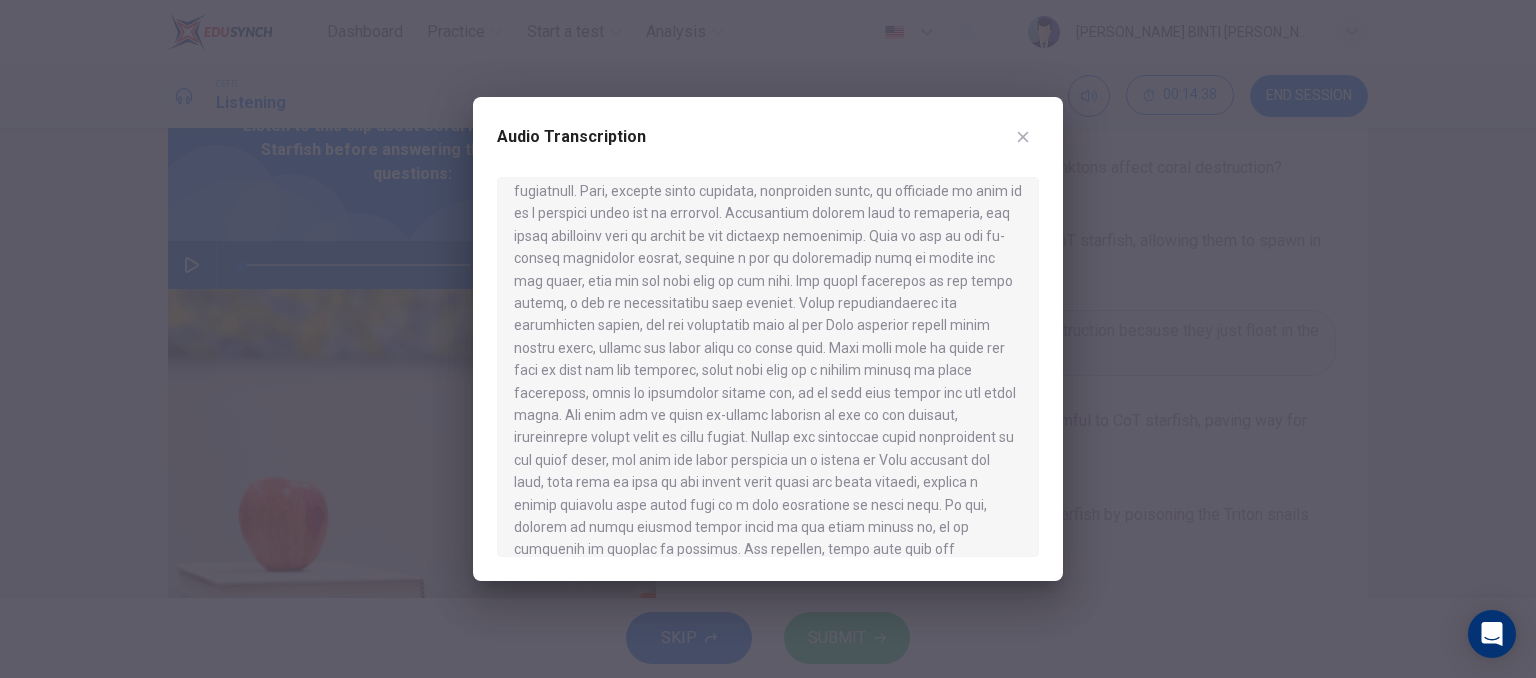 scroll, scrollTop: 819, scrollLeft: 0, axis: vertical 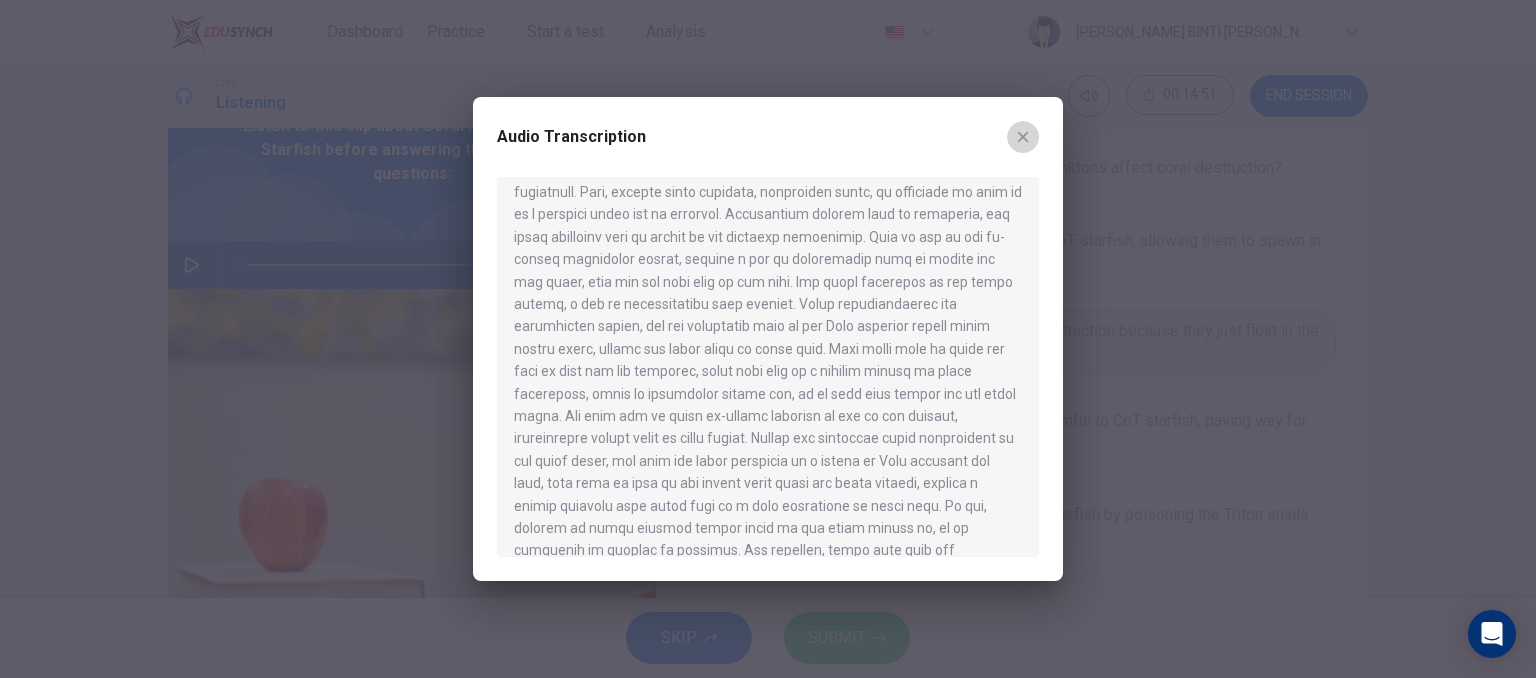 click 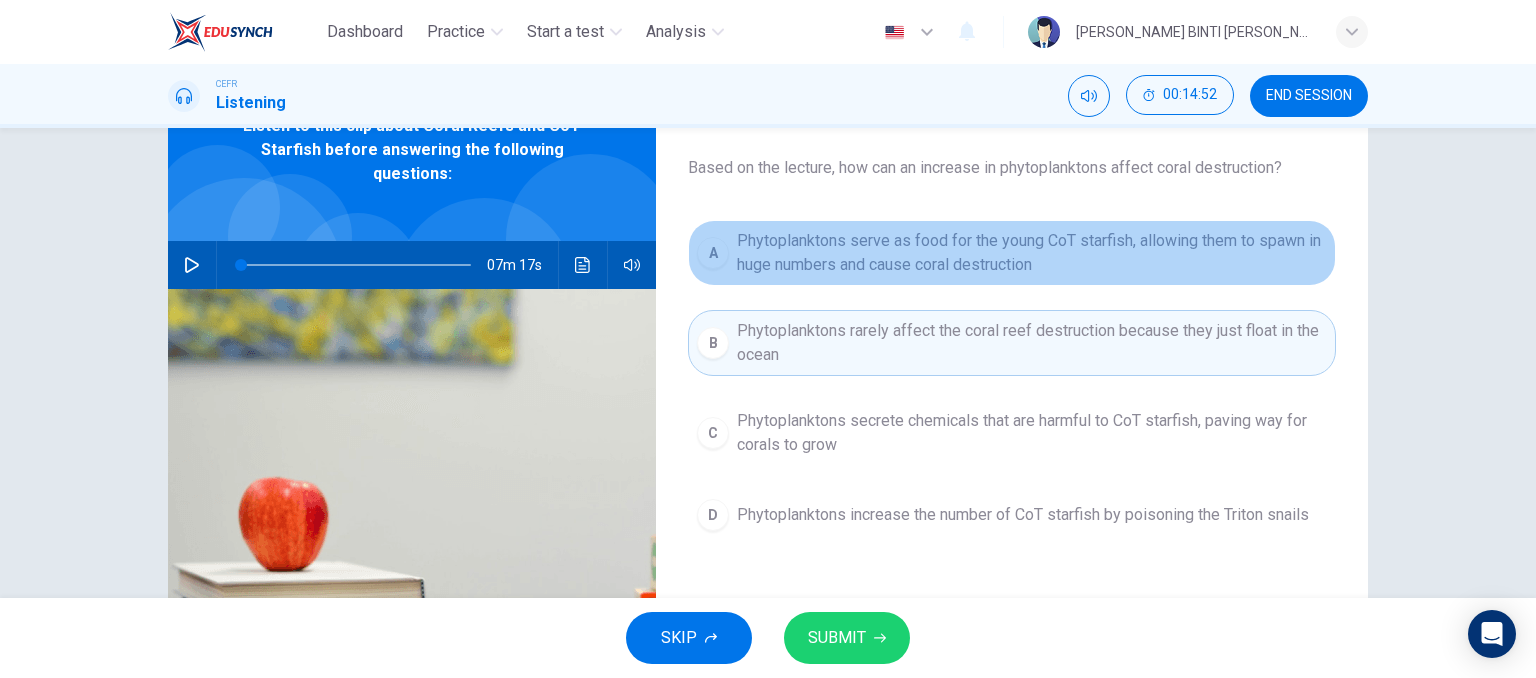 click on "Phytoplanktons serve as food for the young CoT starfish, allowing them to spawn in huge numbers and cause coral destruction" at bounding box center [1032, 253] 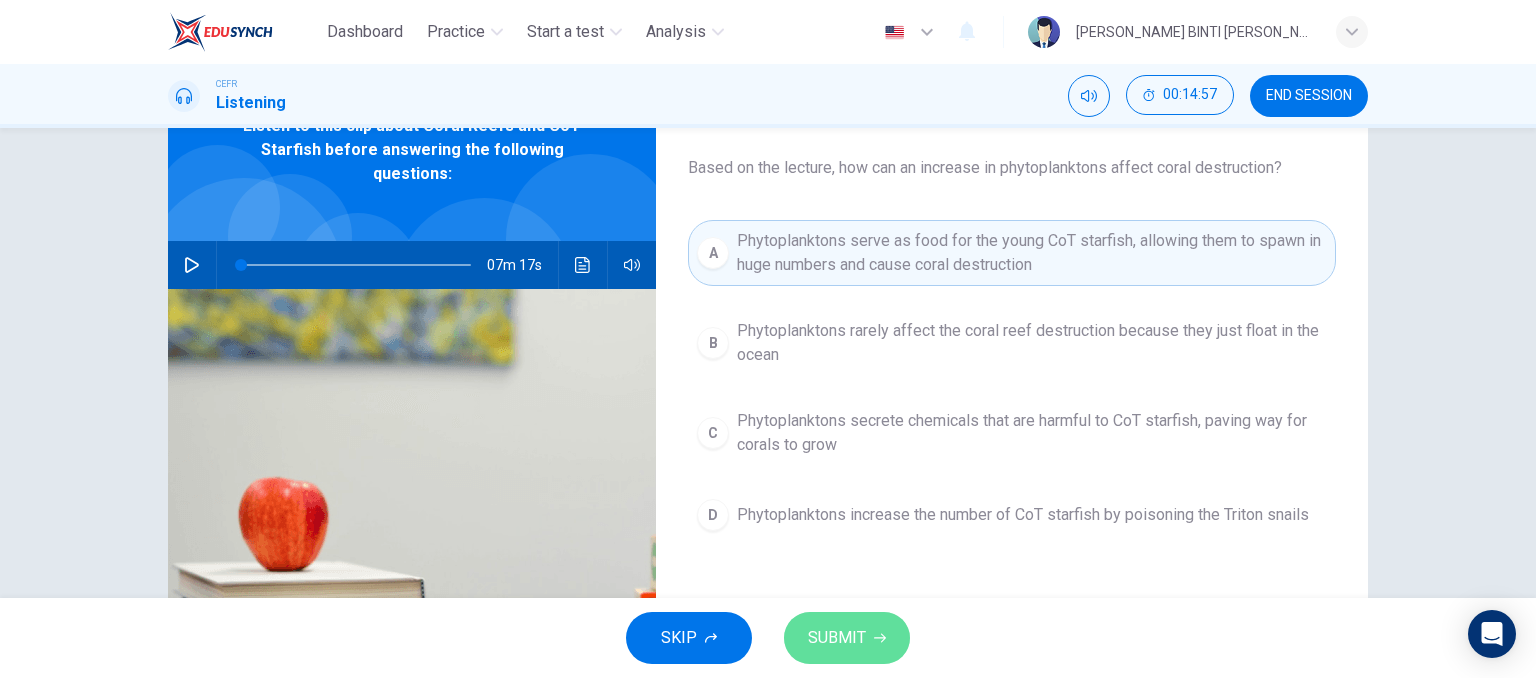 click on "SUBMIT" at bounding box center [837, 638] 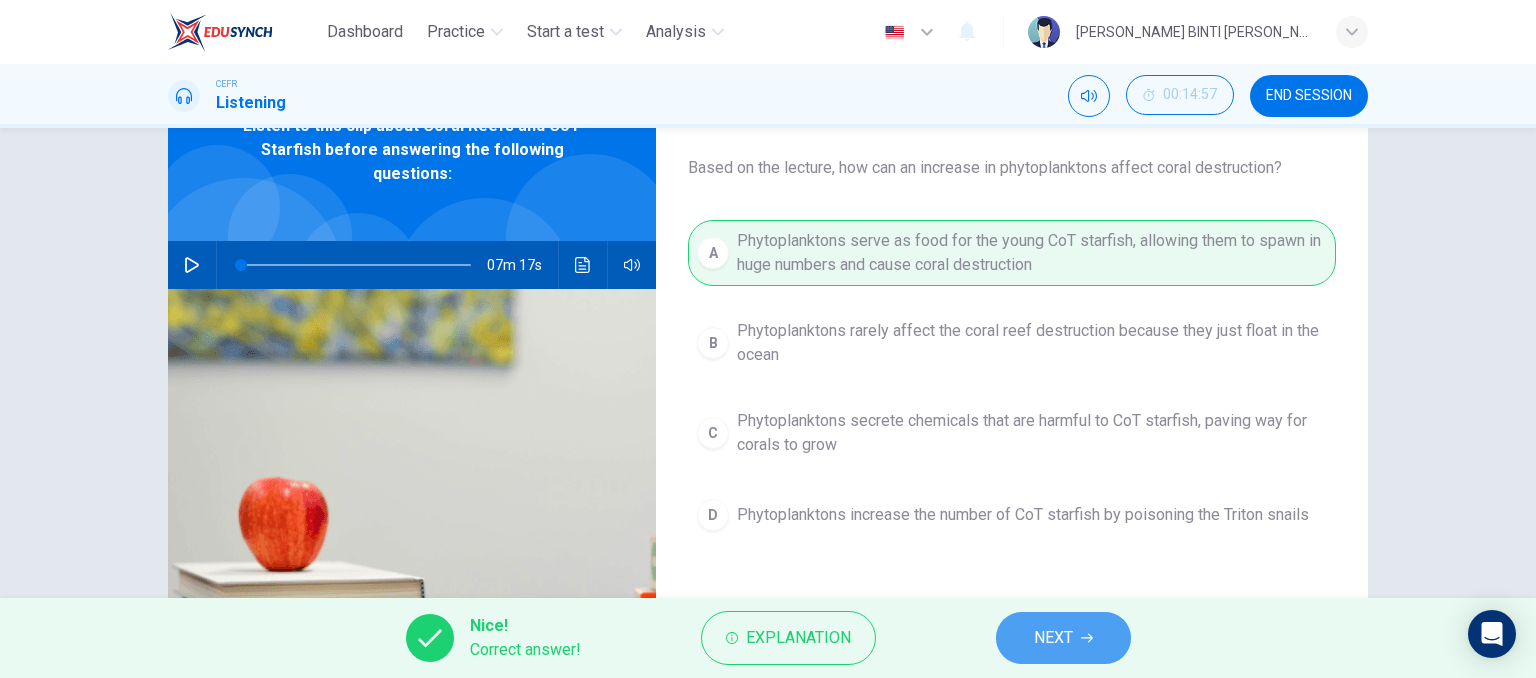 click on "NEXT" at bounding box center [1063, 638] 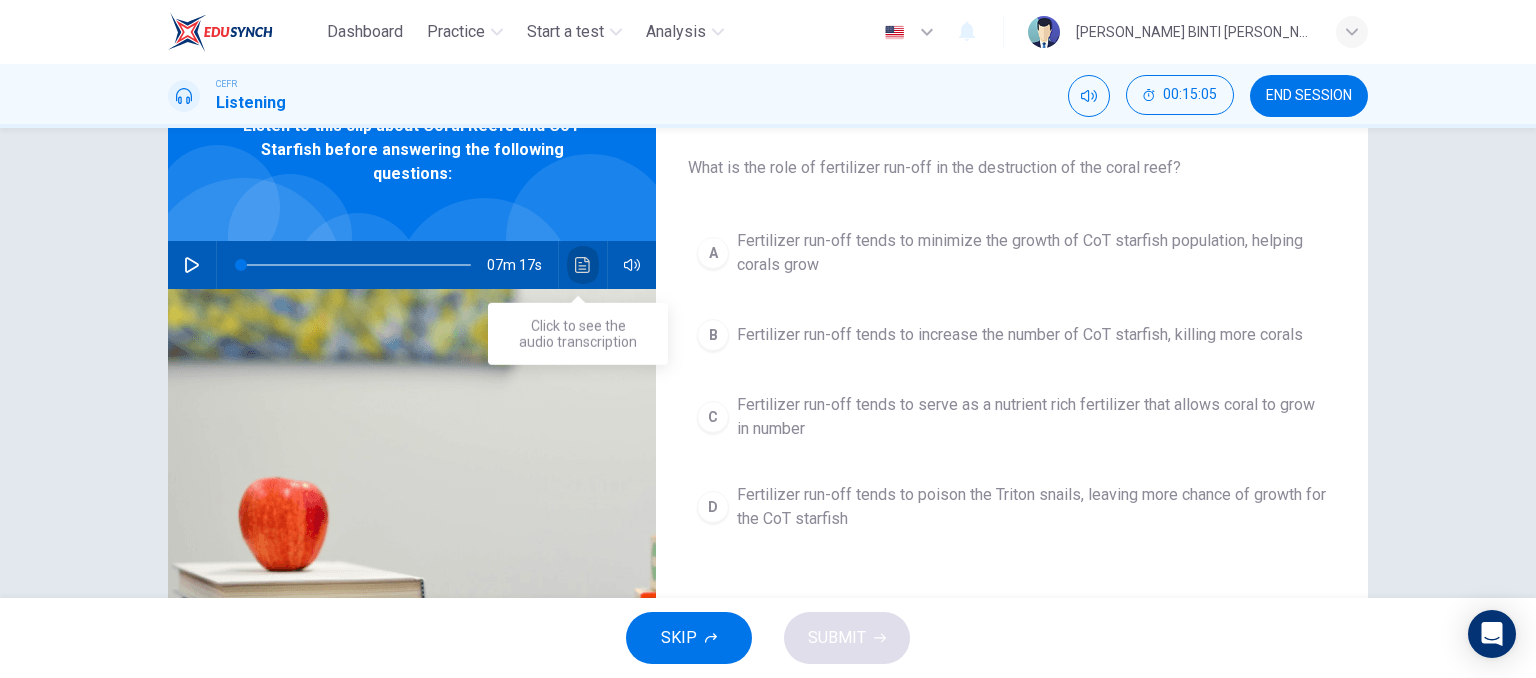 click 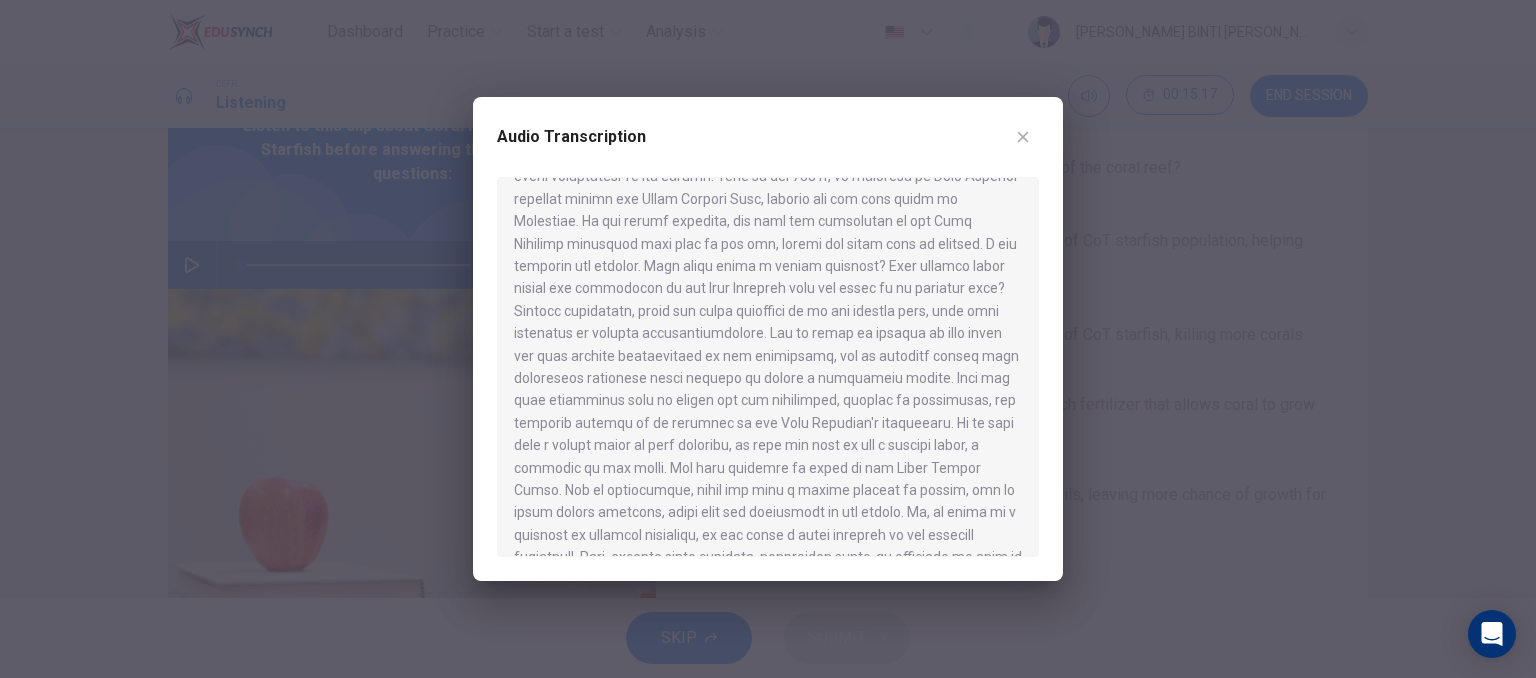 scroll, scrollTop: 704, scrollLeft: 0, axis: vertical 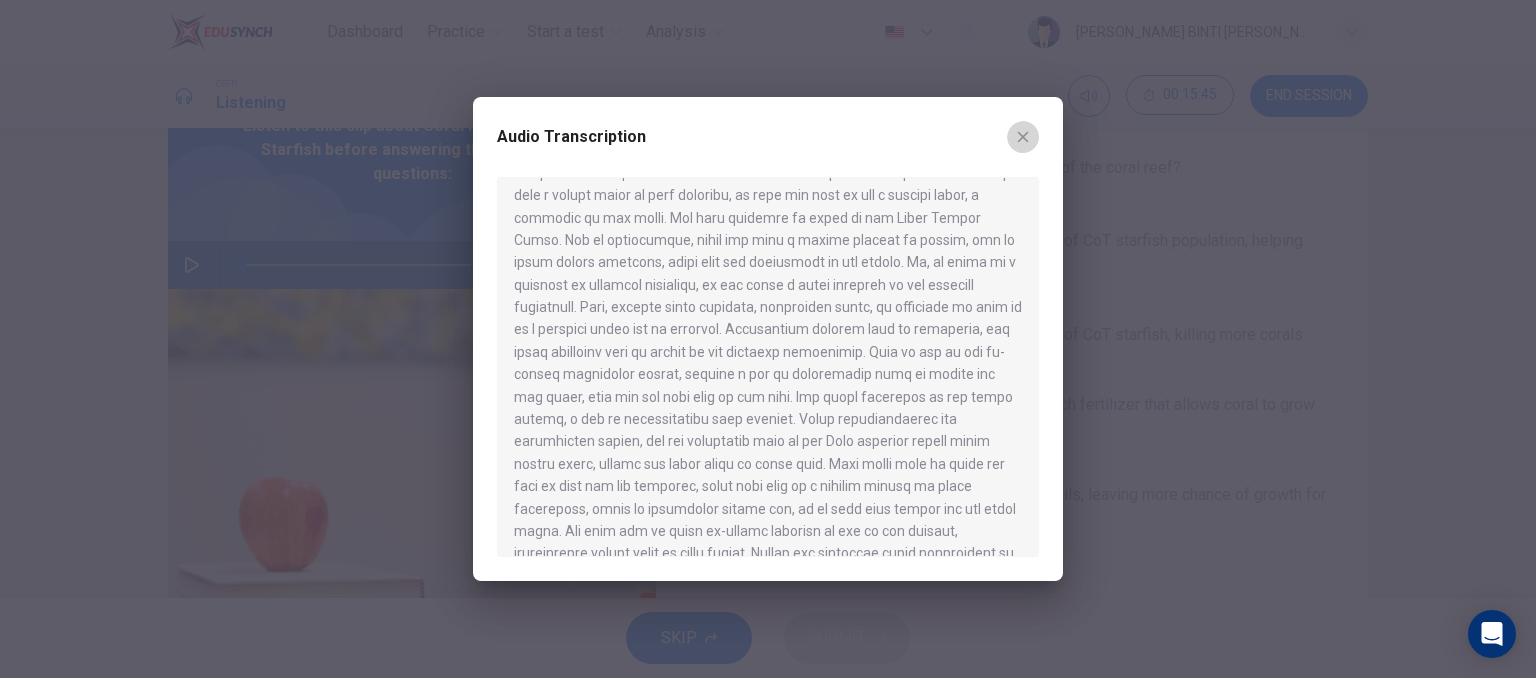 click 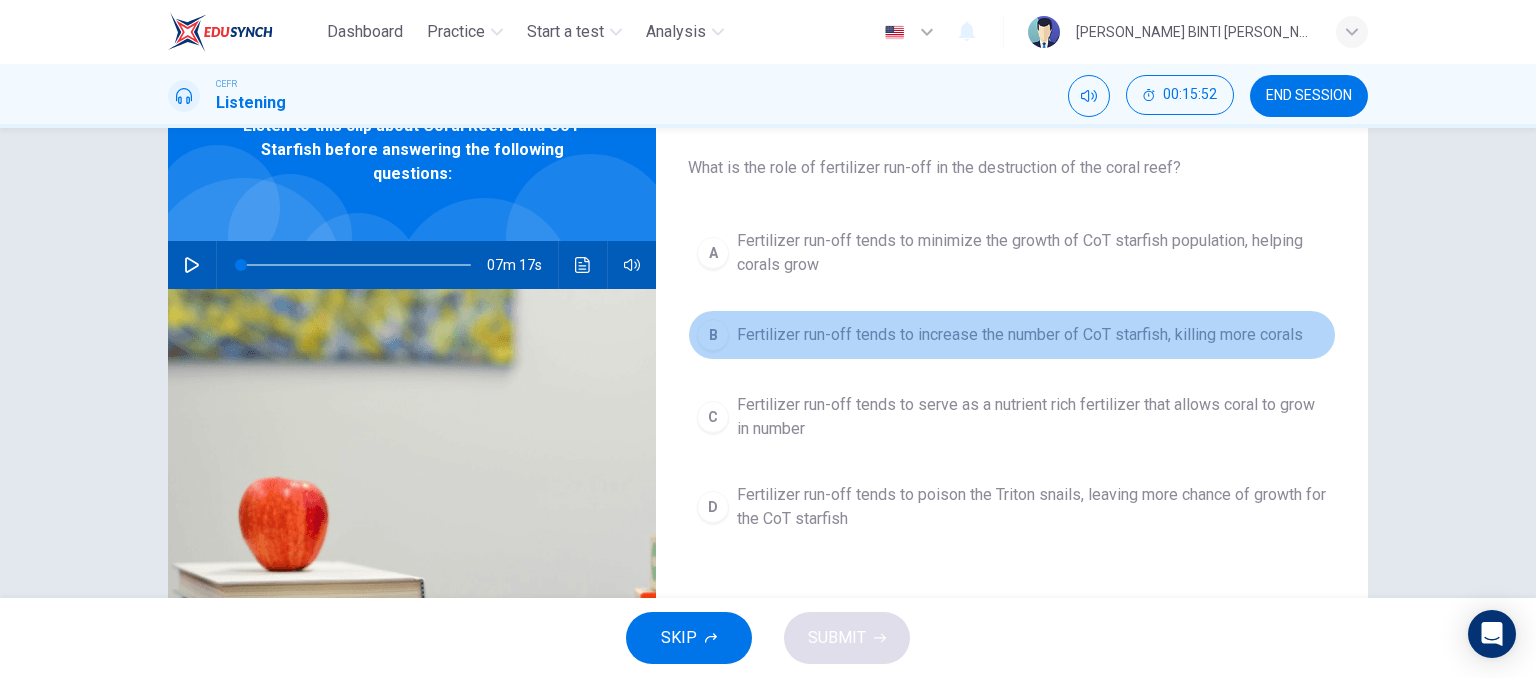click on "Fertilizer run-off tends to increase the number of CoT starfish, killing more corals" at bounding box center [1020, 335] 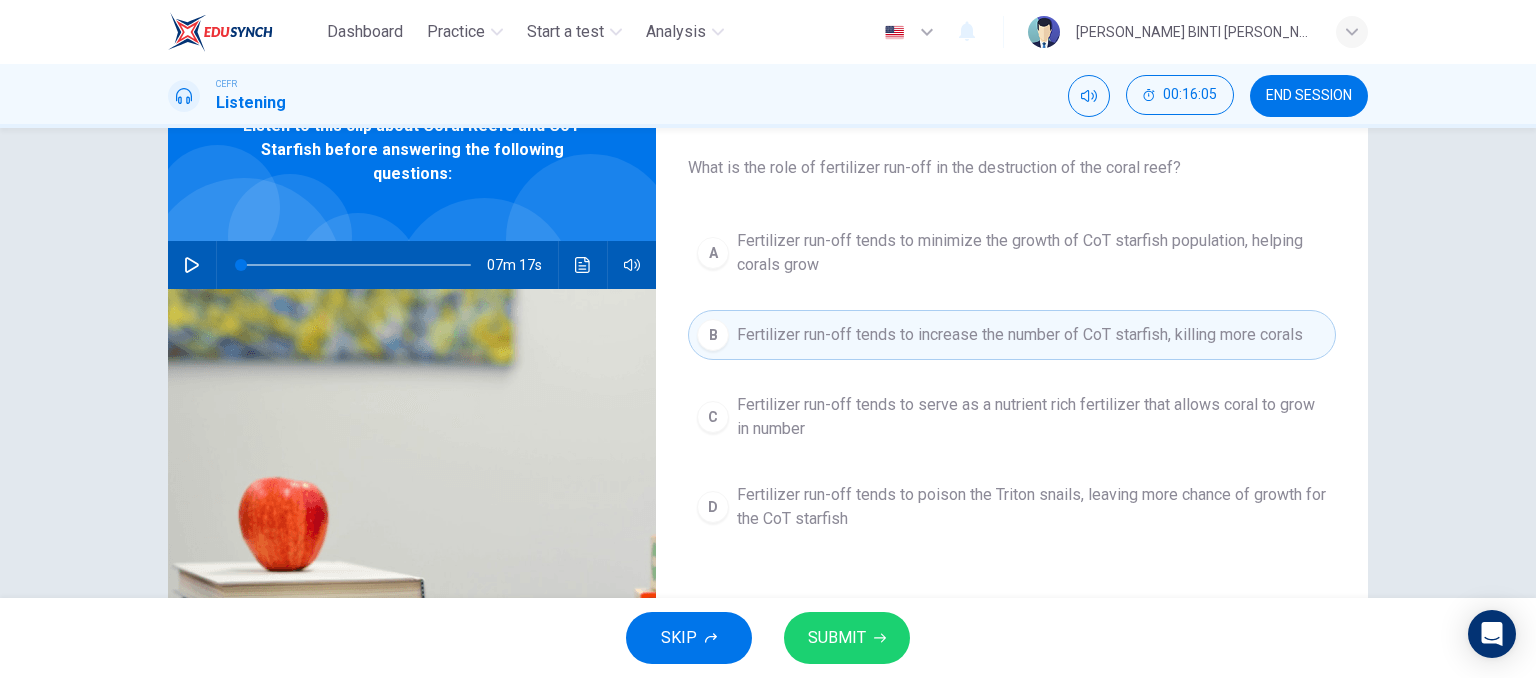 drag, startPoint x: 880, startPoint y: 603, endPoint x: 872, endPoint y: 633, distance: 31.04835 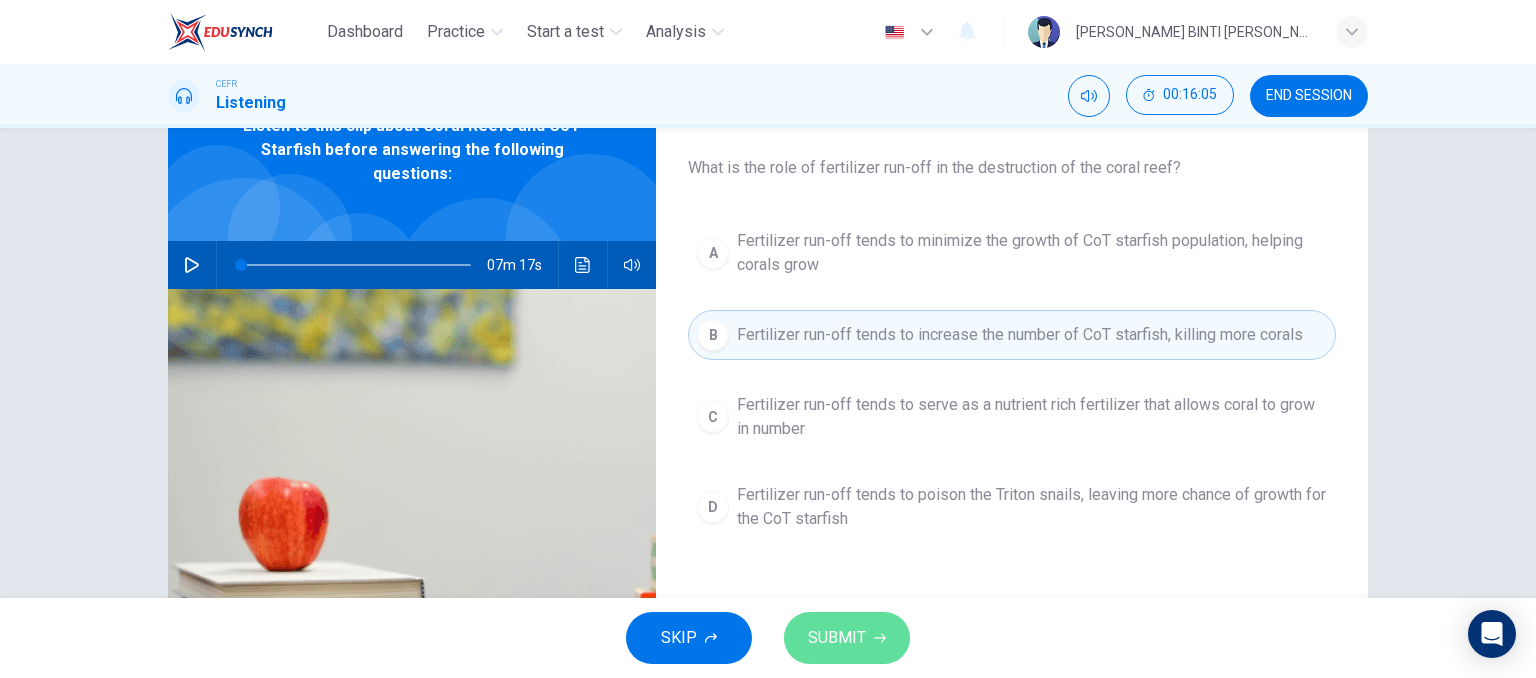 click 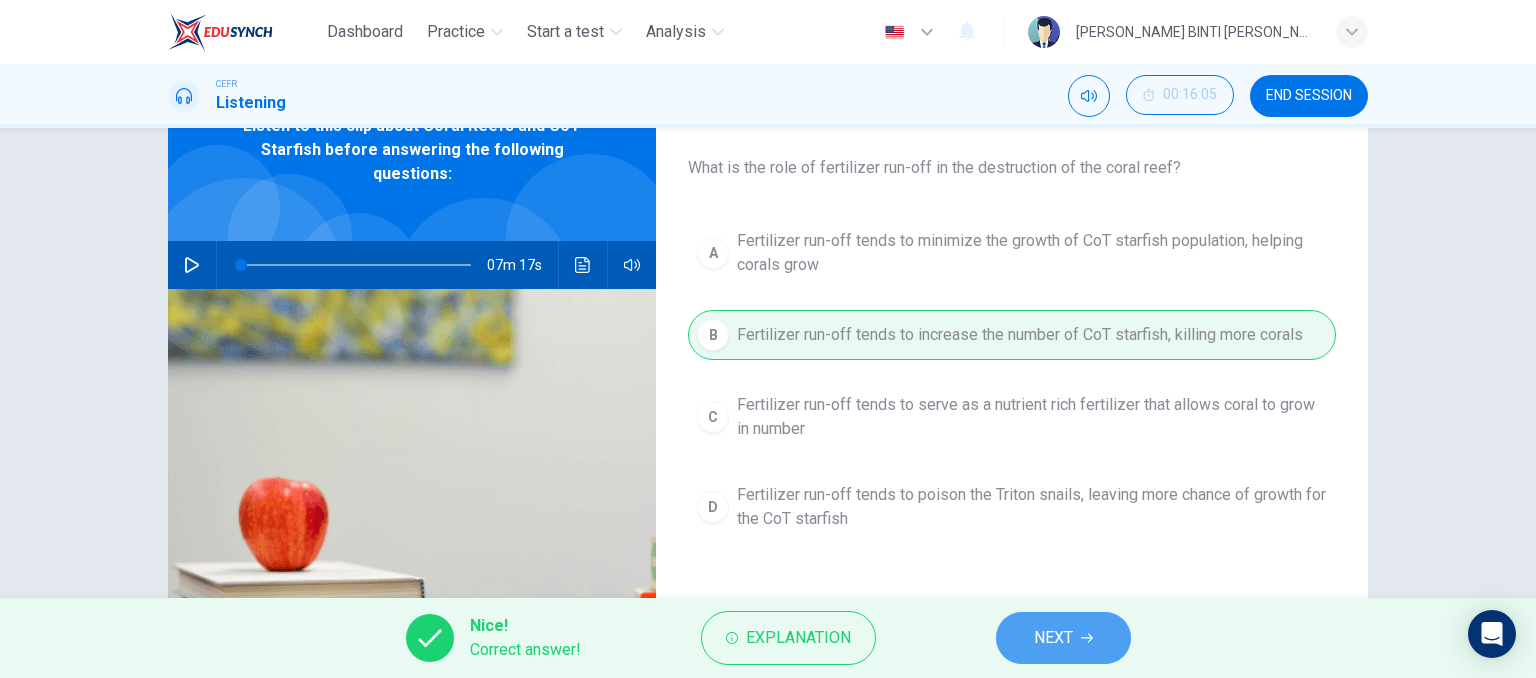click on "NEXT" at bounding box center [1063, 638] 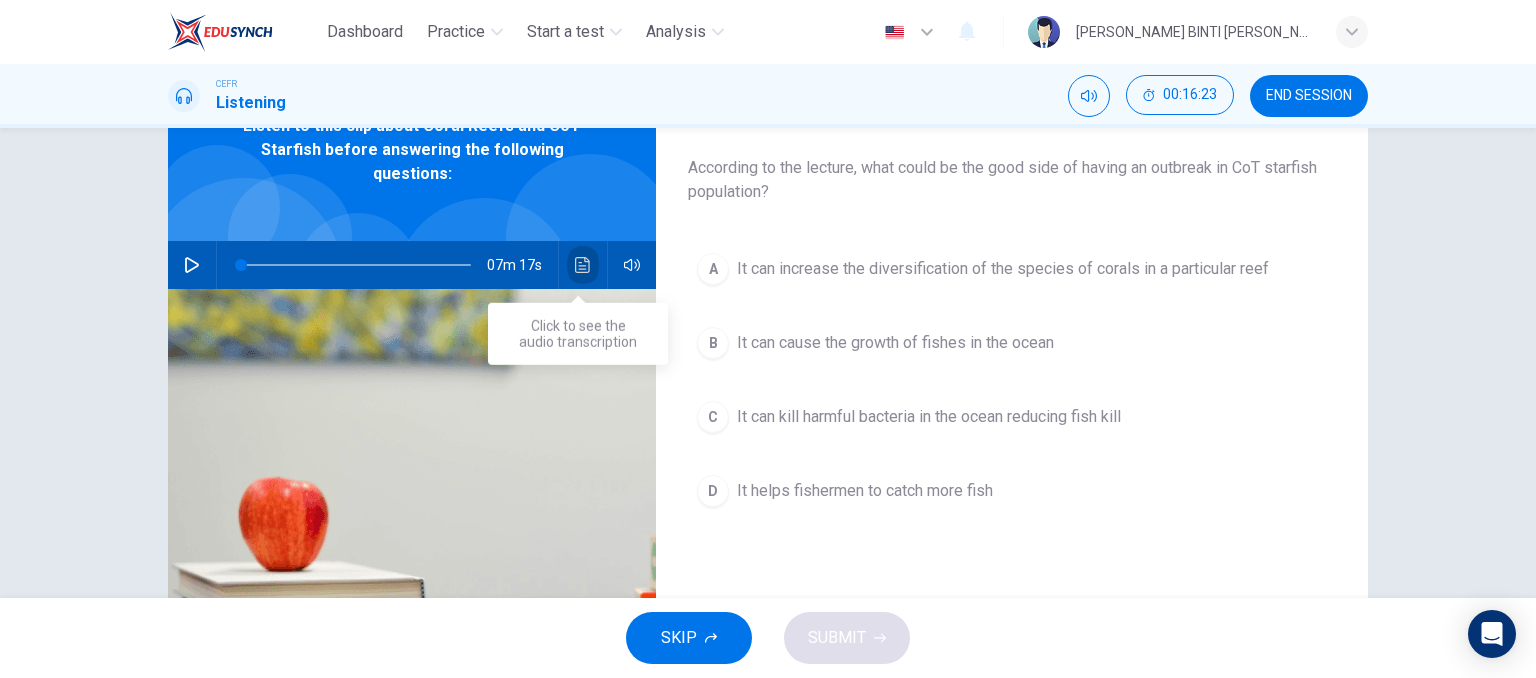 click 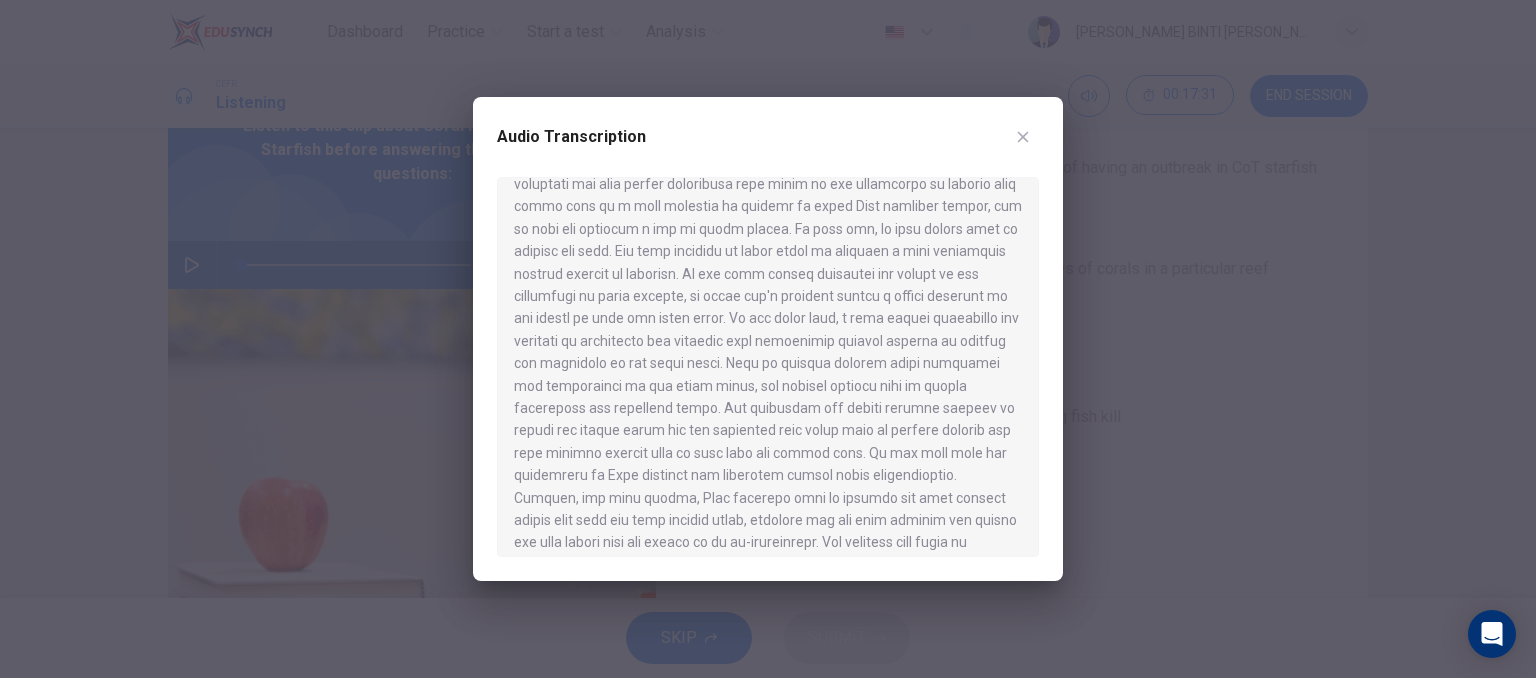 scroll, scrollTop: 1240, scrollLeft: 0, axis: vertical 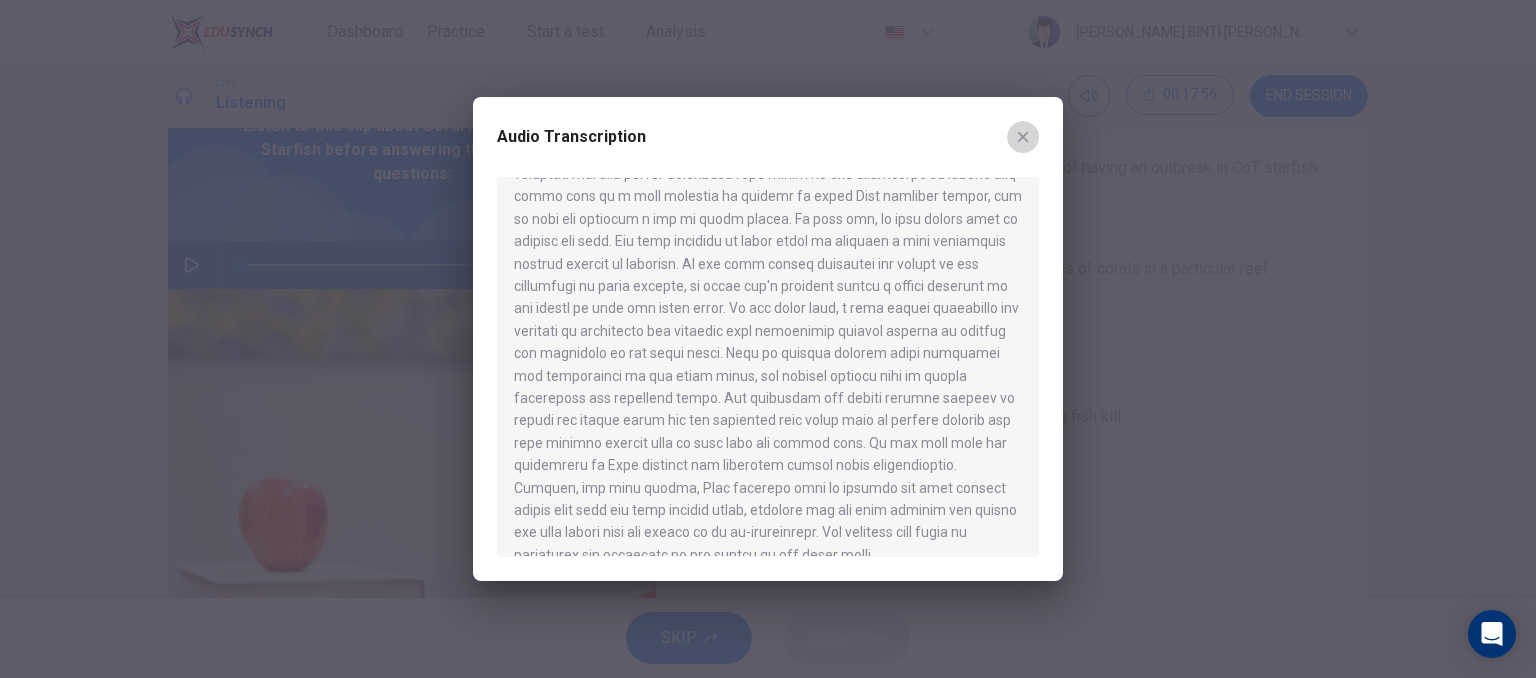 click at bounding box center [1023, 137] 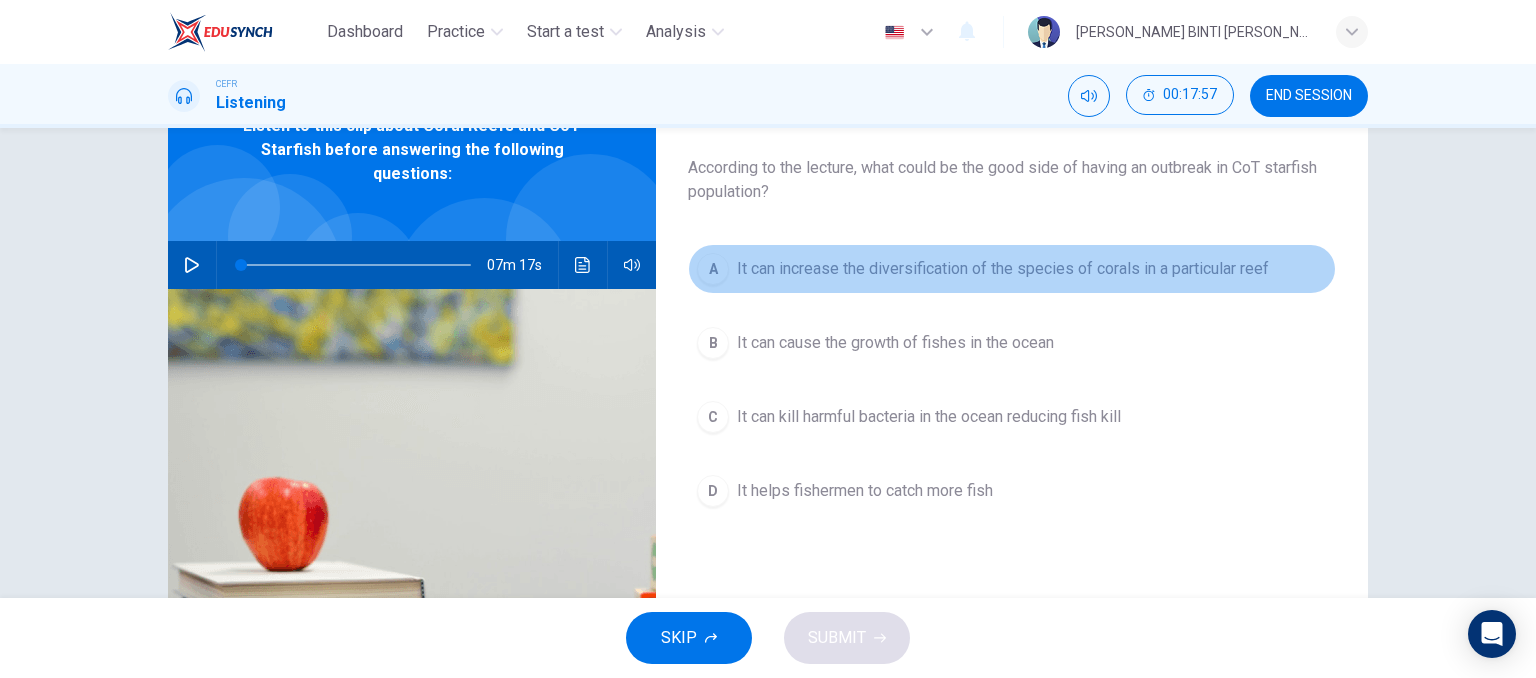 click on "It can increase the diversification of the species of corals in a particular reef" at bounding box center [1003, 269] 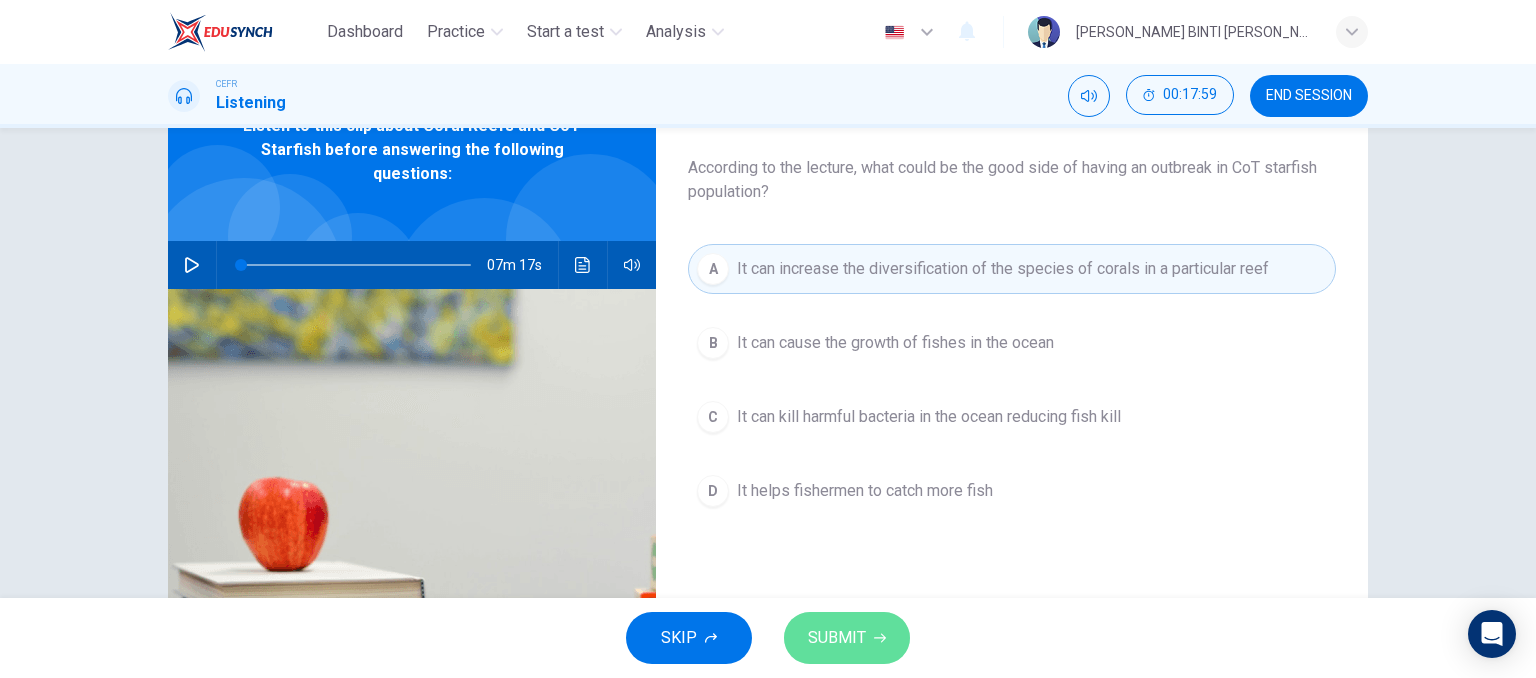 click on "SUBMIT" at bounding box center (847, 638) 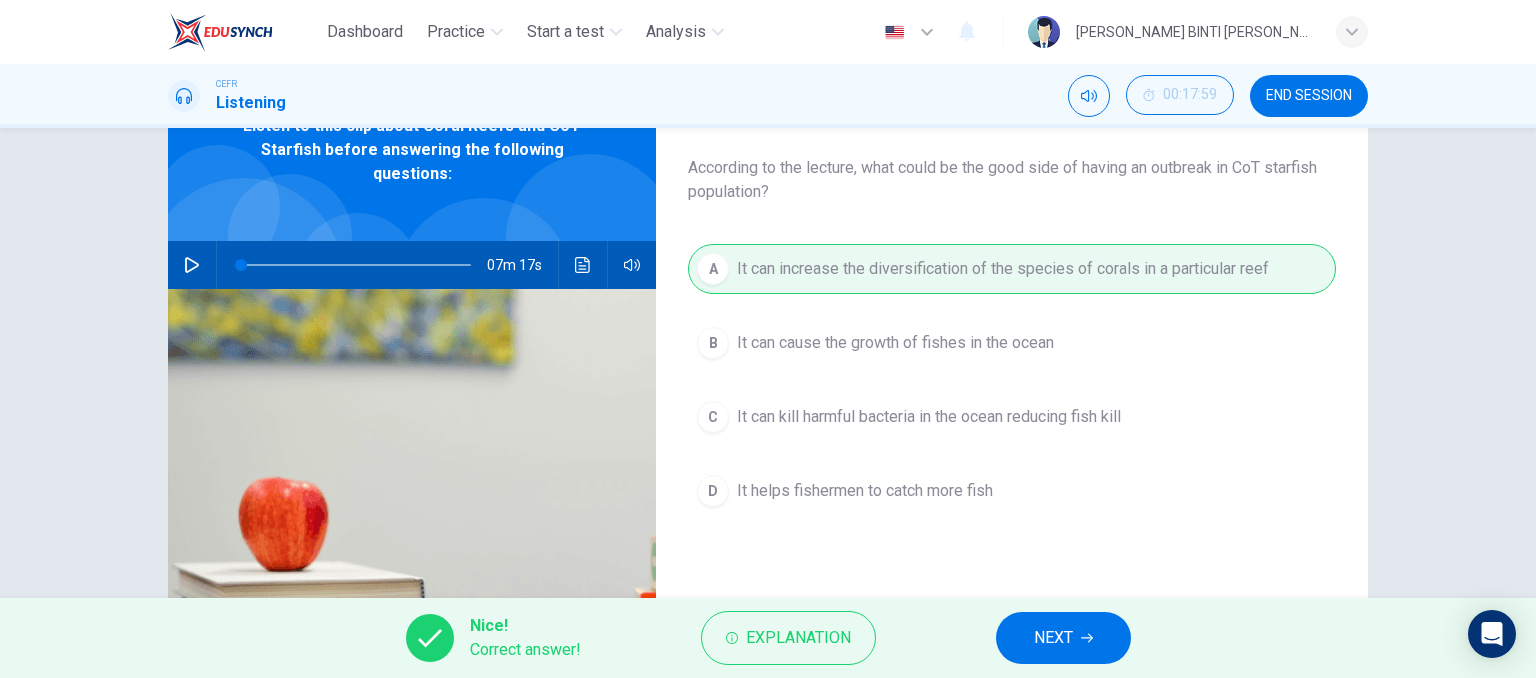 click on "NEXT" at bounding box center [1063, 638] 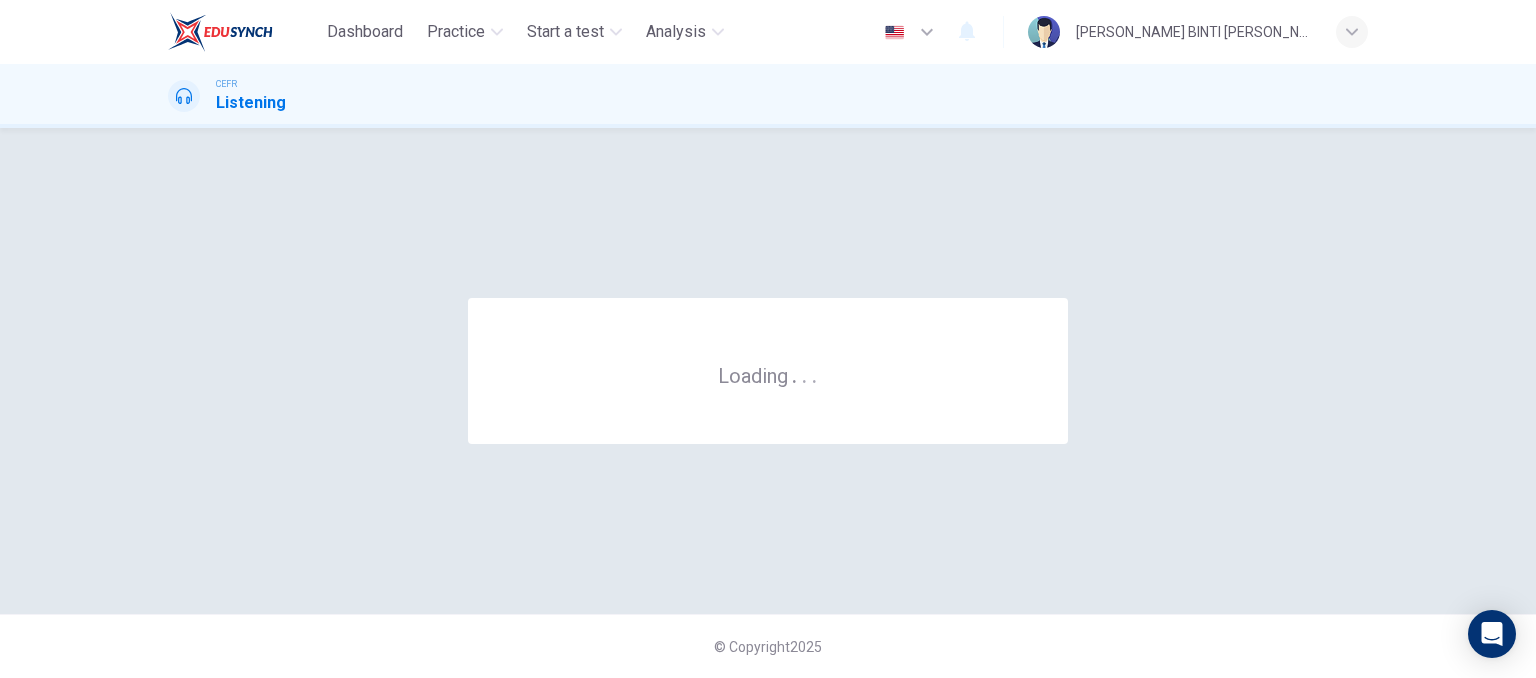 scroll, scrollTop: 0, scrollLeft: 0, axis: both 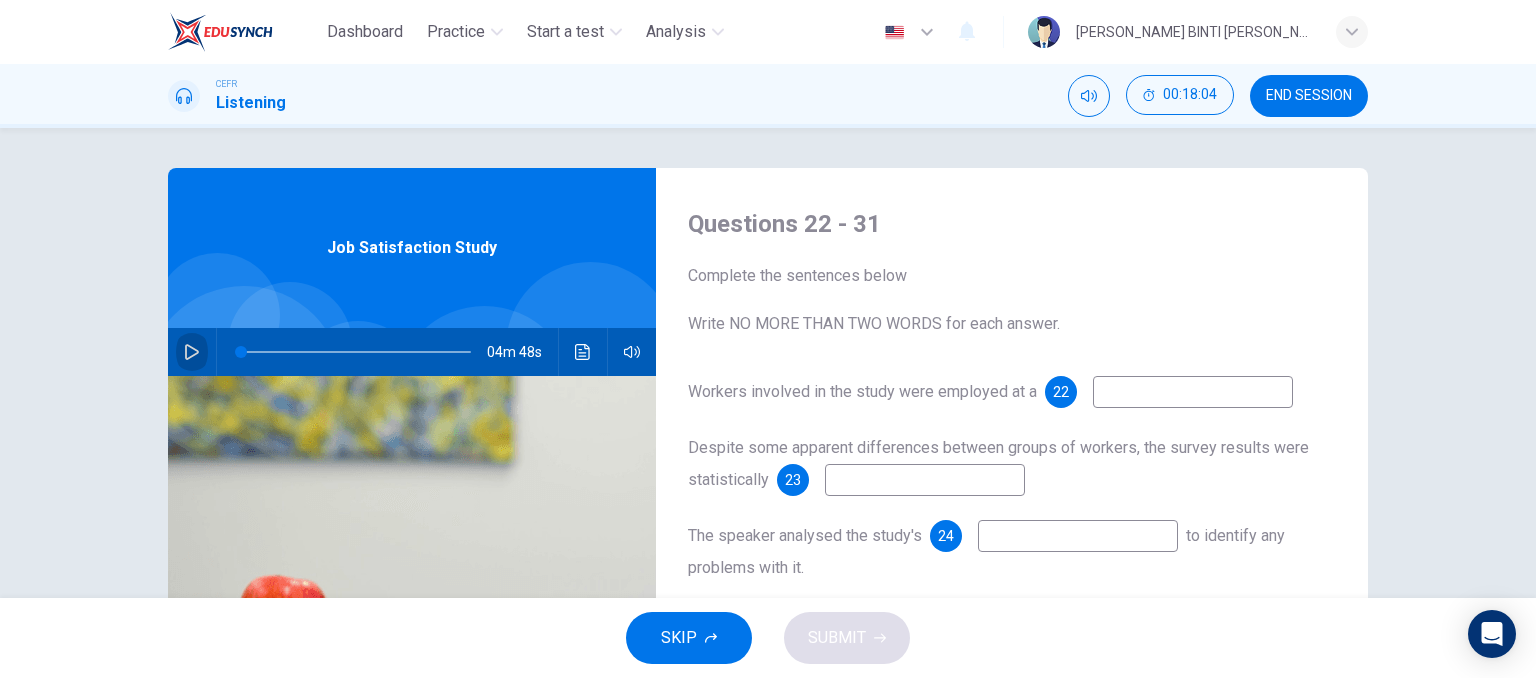 click 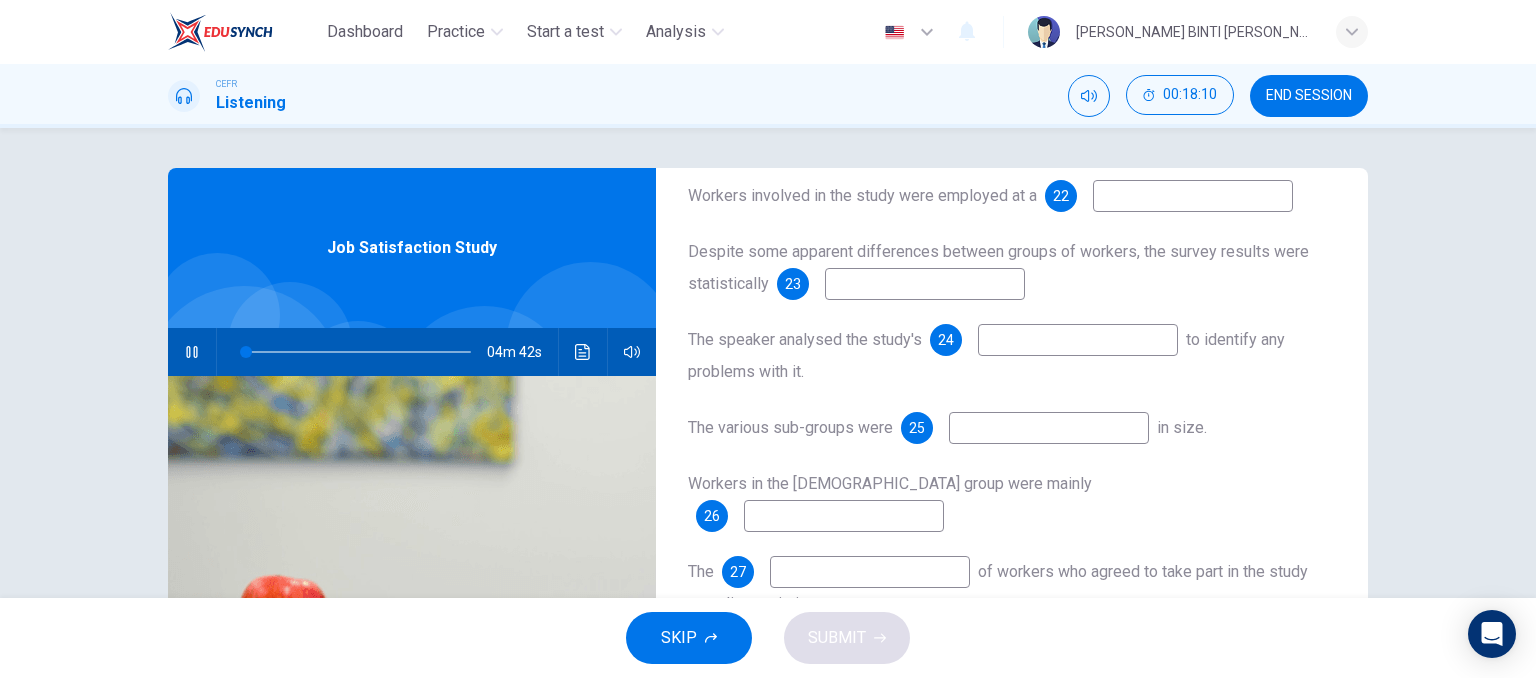scroll, scrollTop: 195, scrollLeft: 0, axis: vertical 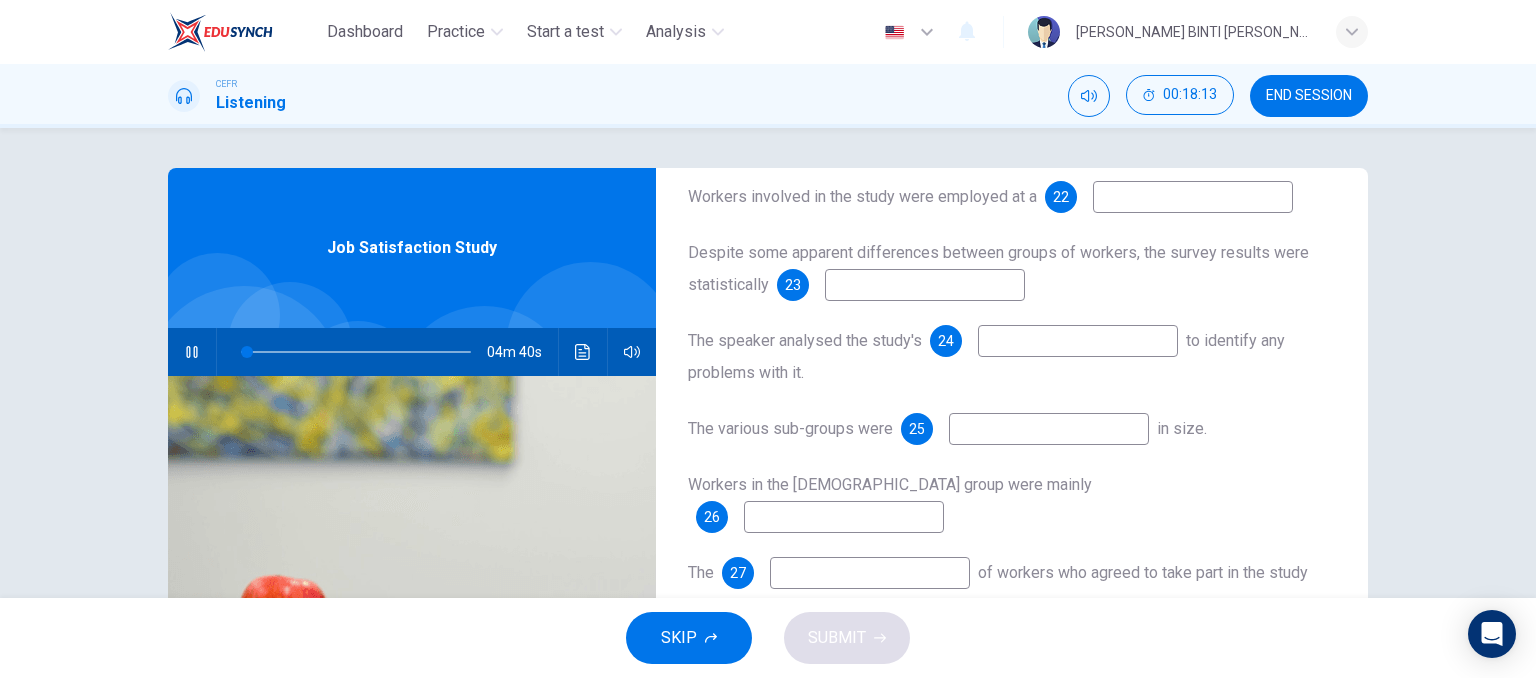click at bounding box center [1193, 197] 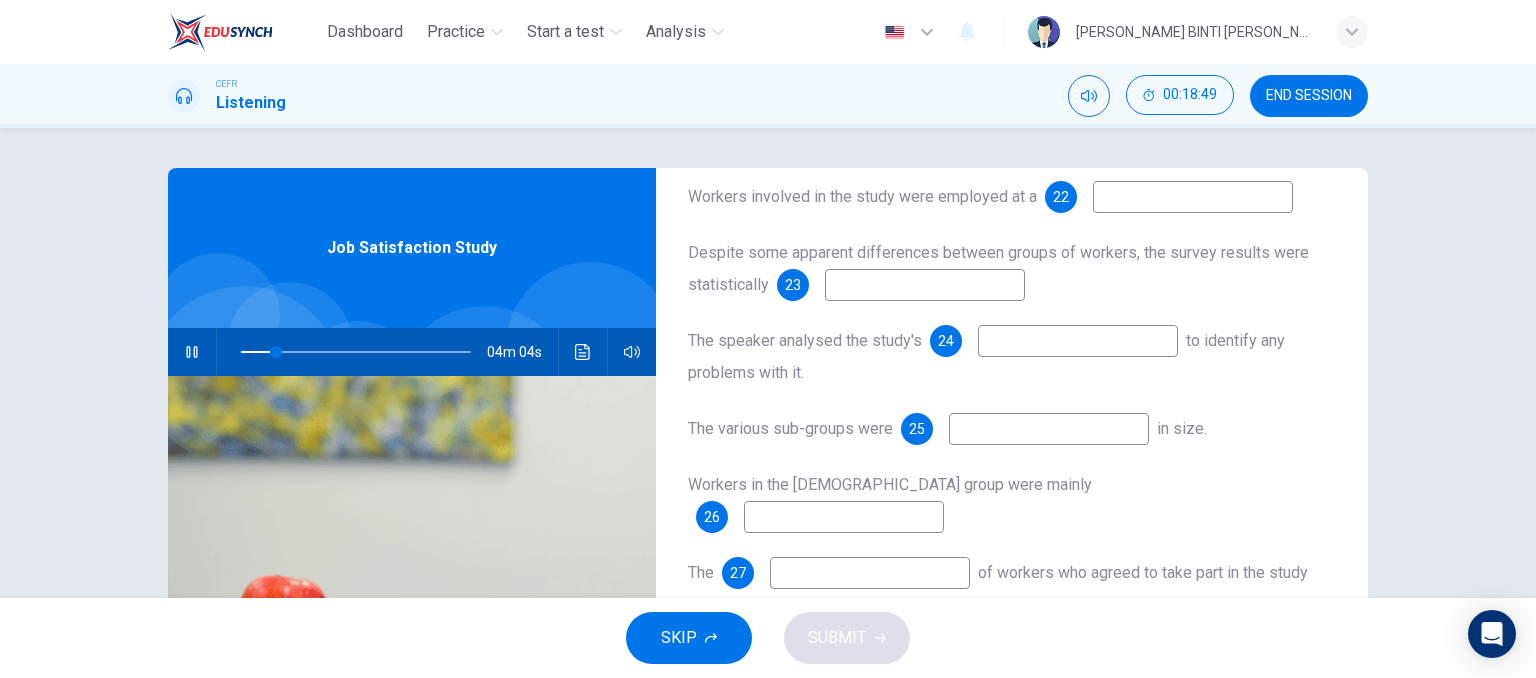 type on "16" 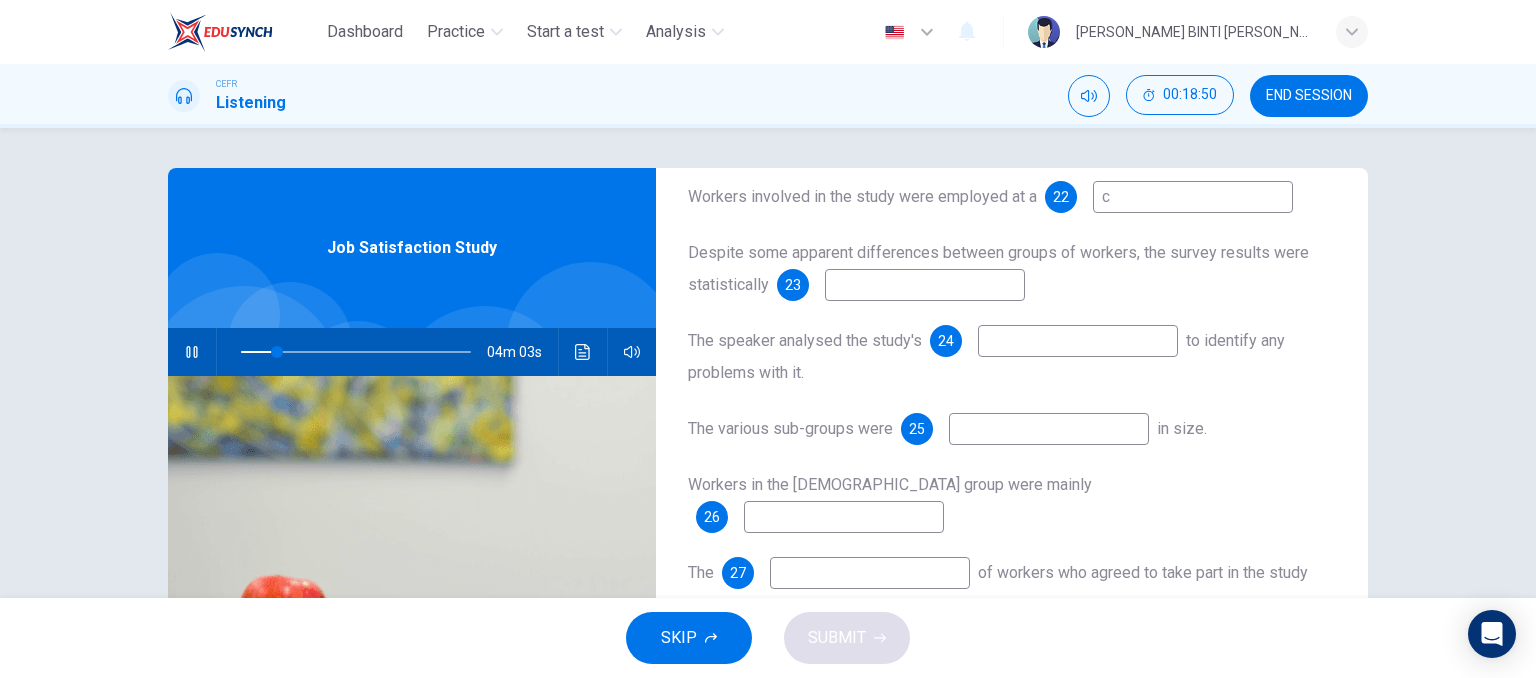 type on "ca" 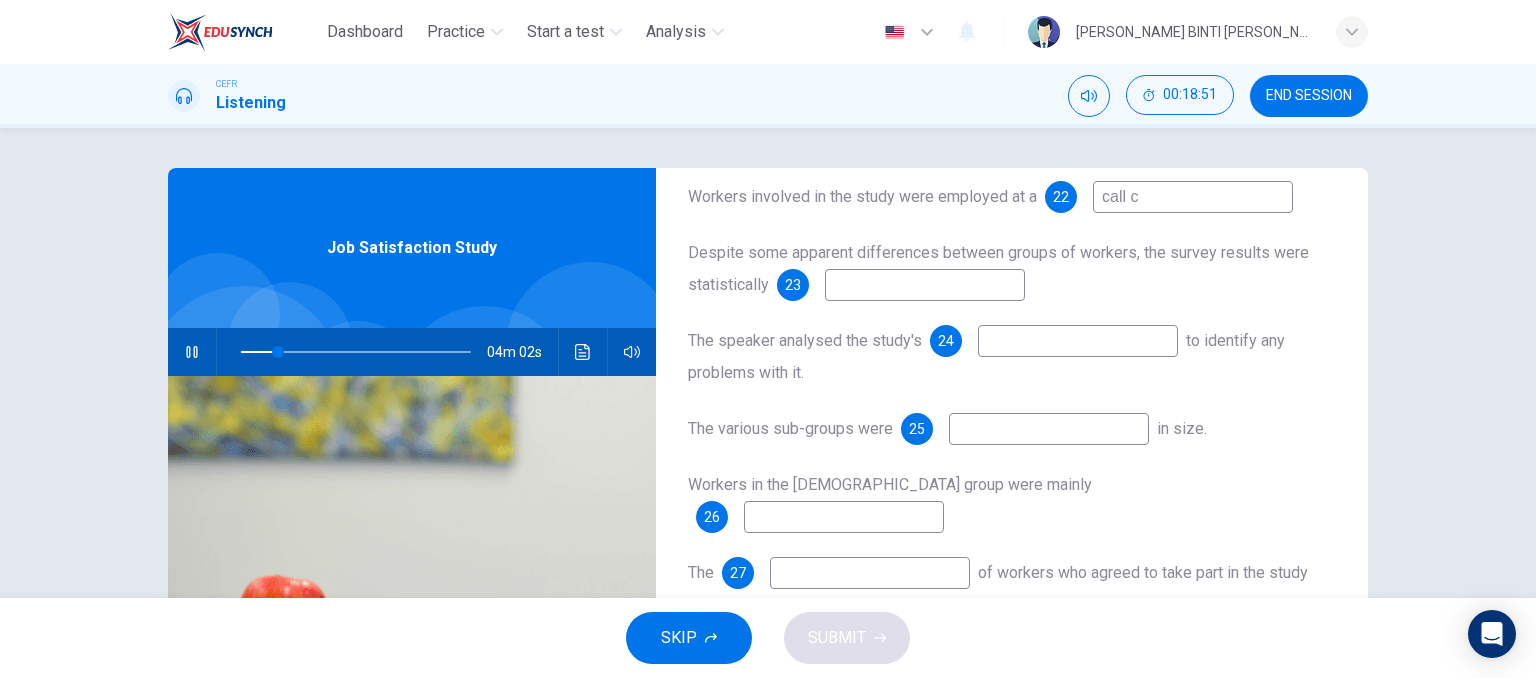 type on "call ce" 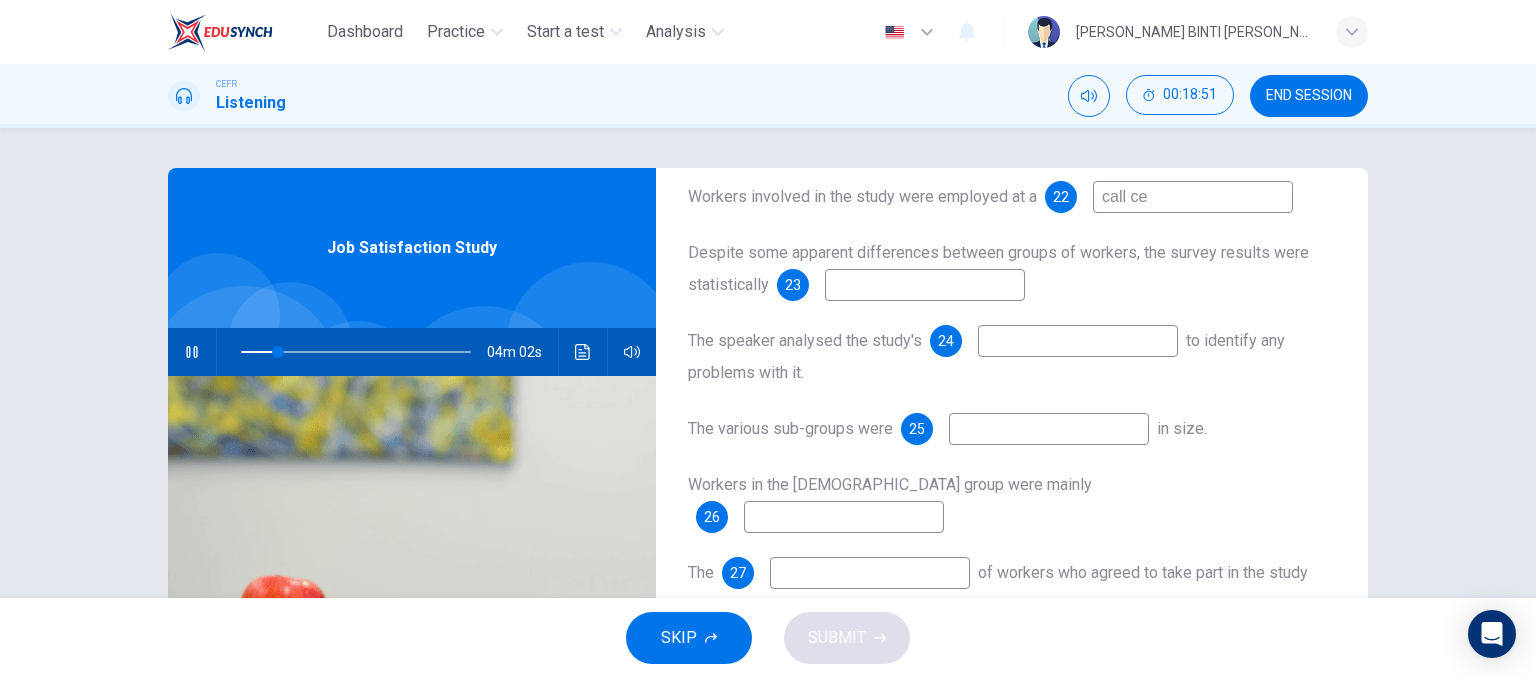 type on "16" 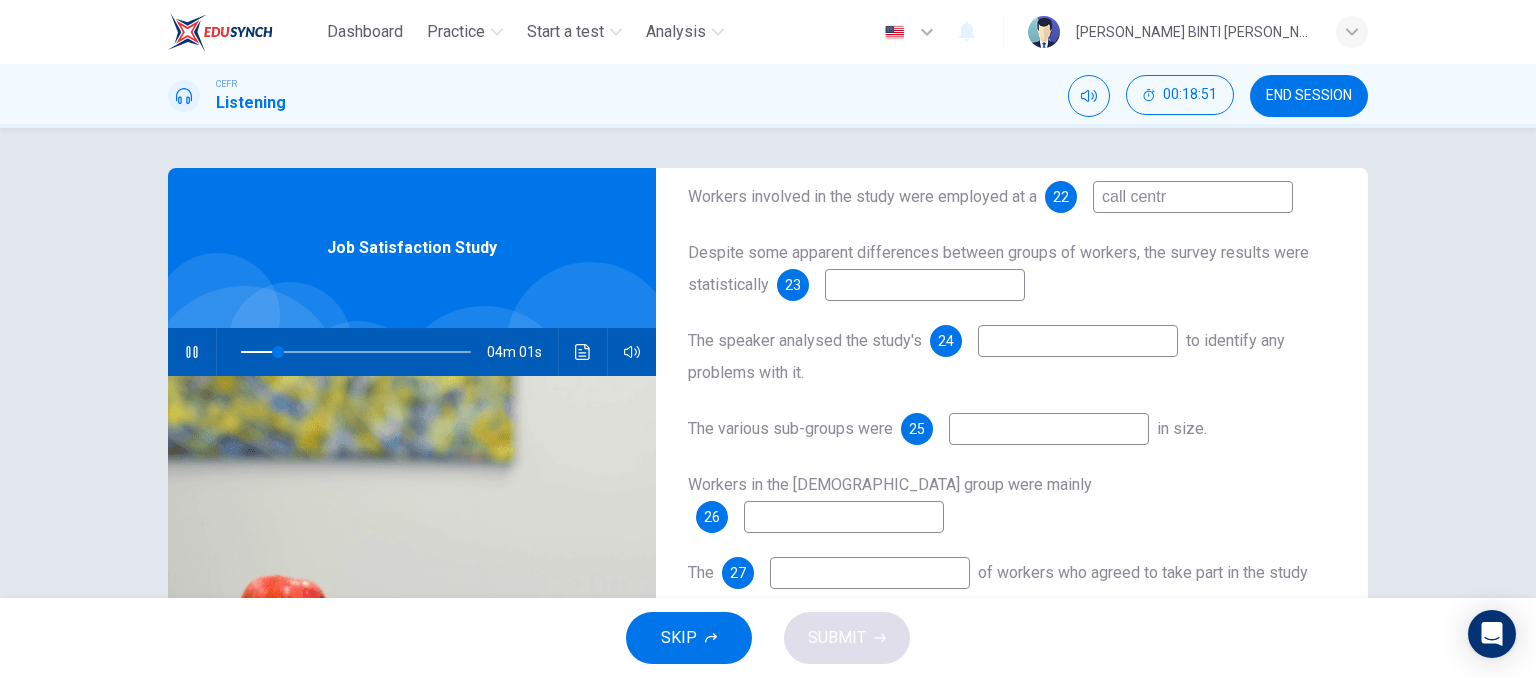 type on "call centre" 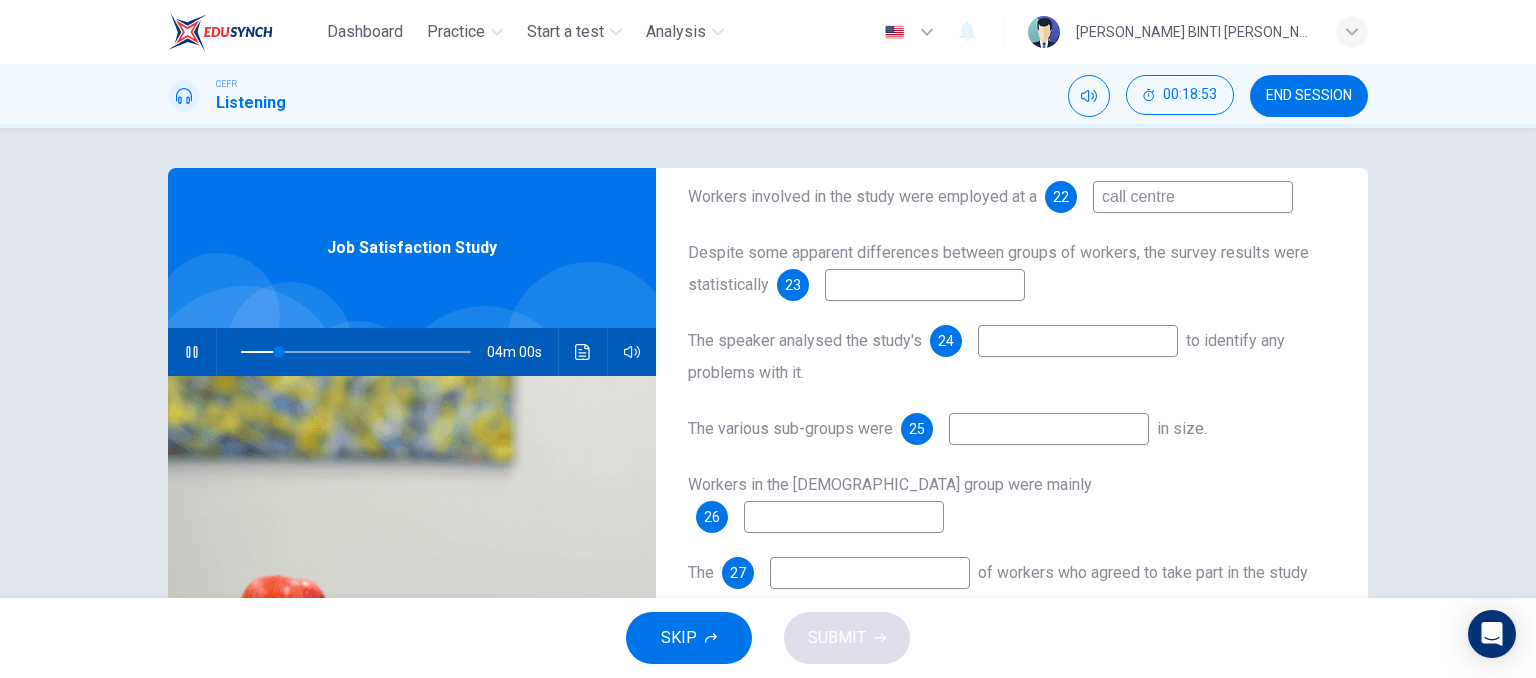 type on "17" 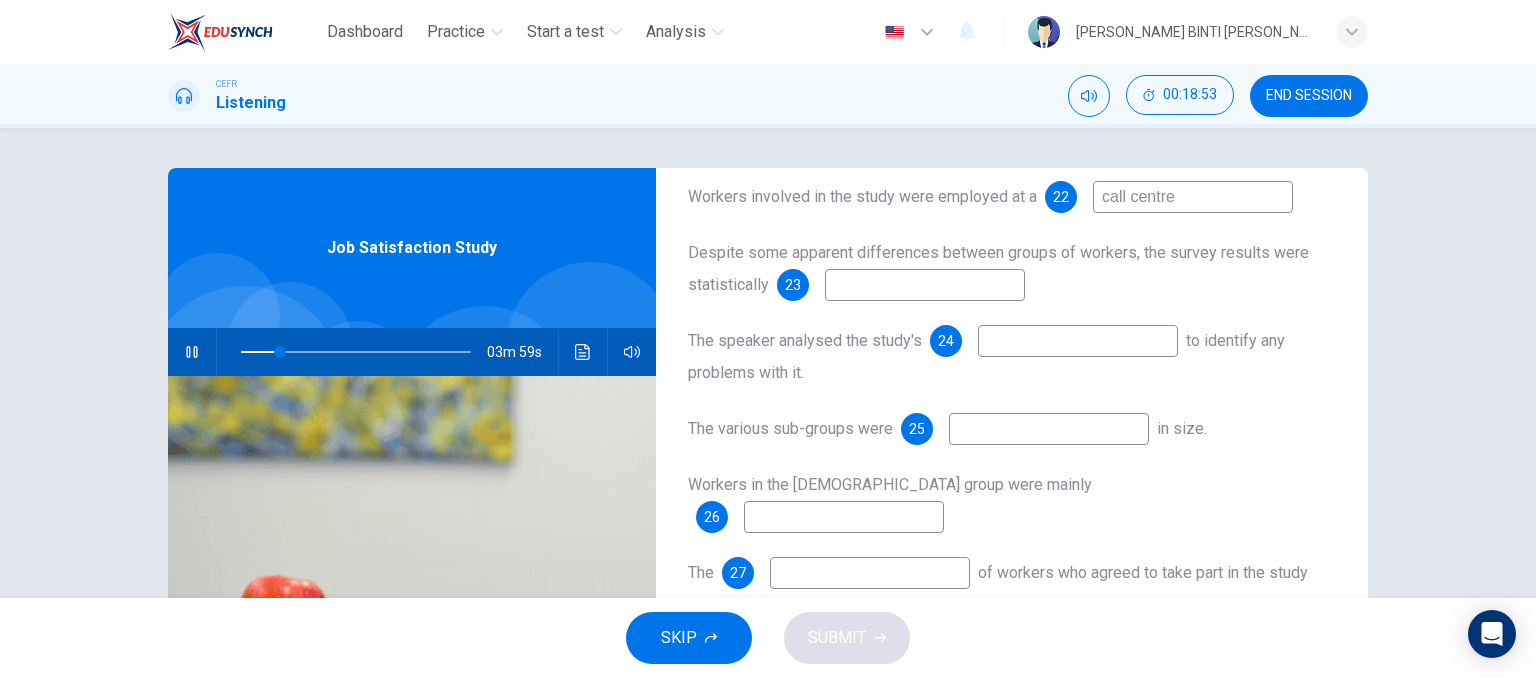 type on "call centre" 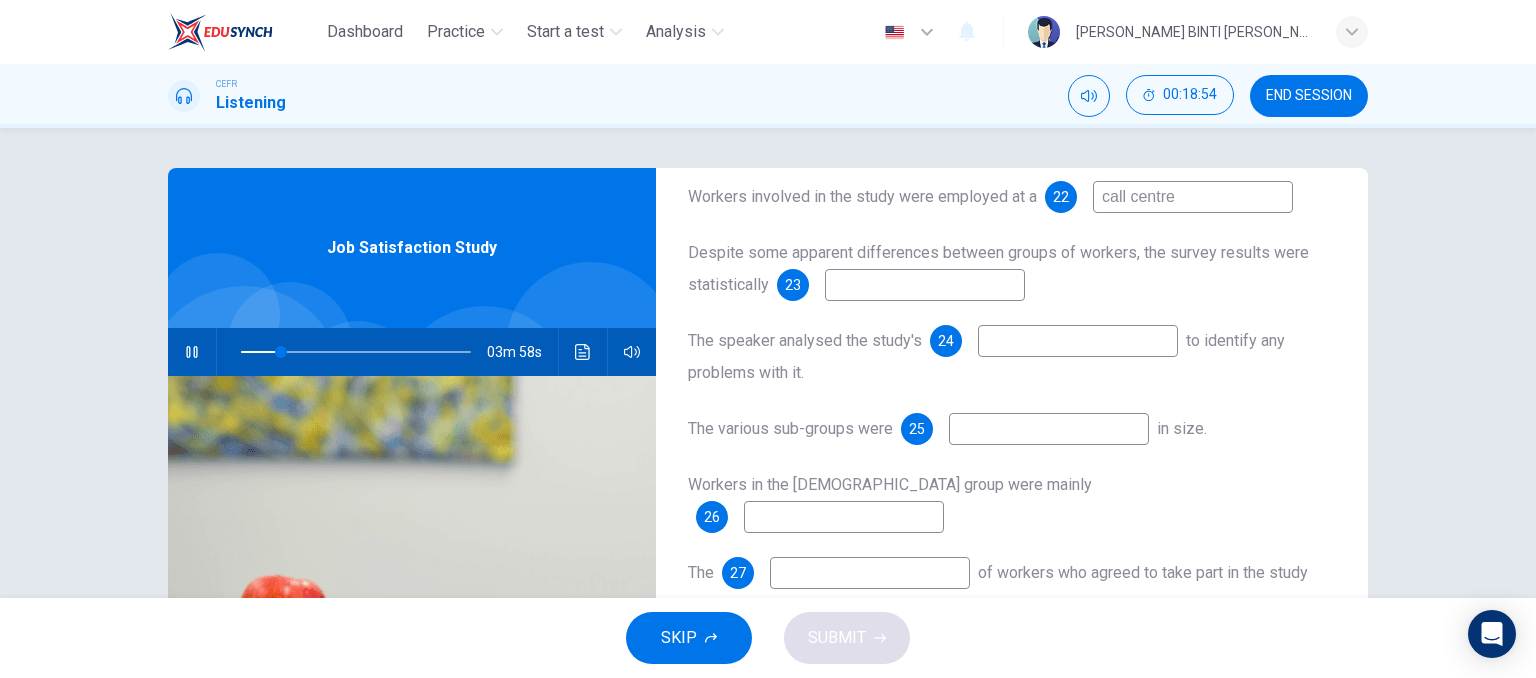 click on "call centre" at bounding box center [1193, 197] 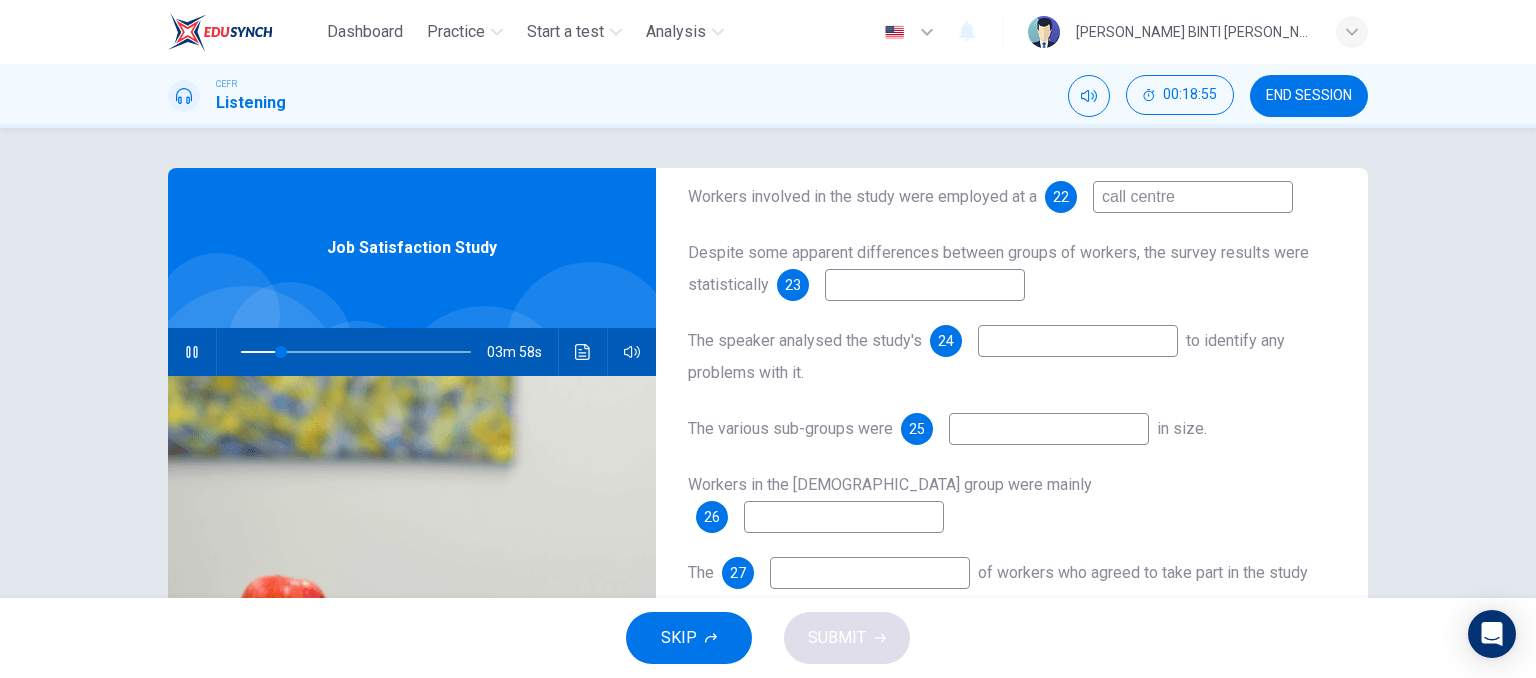 type on "18" 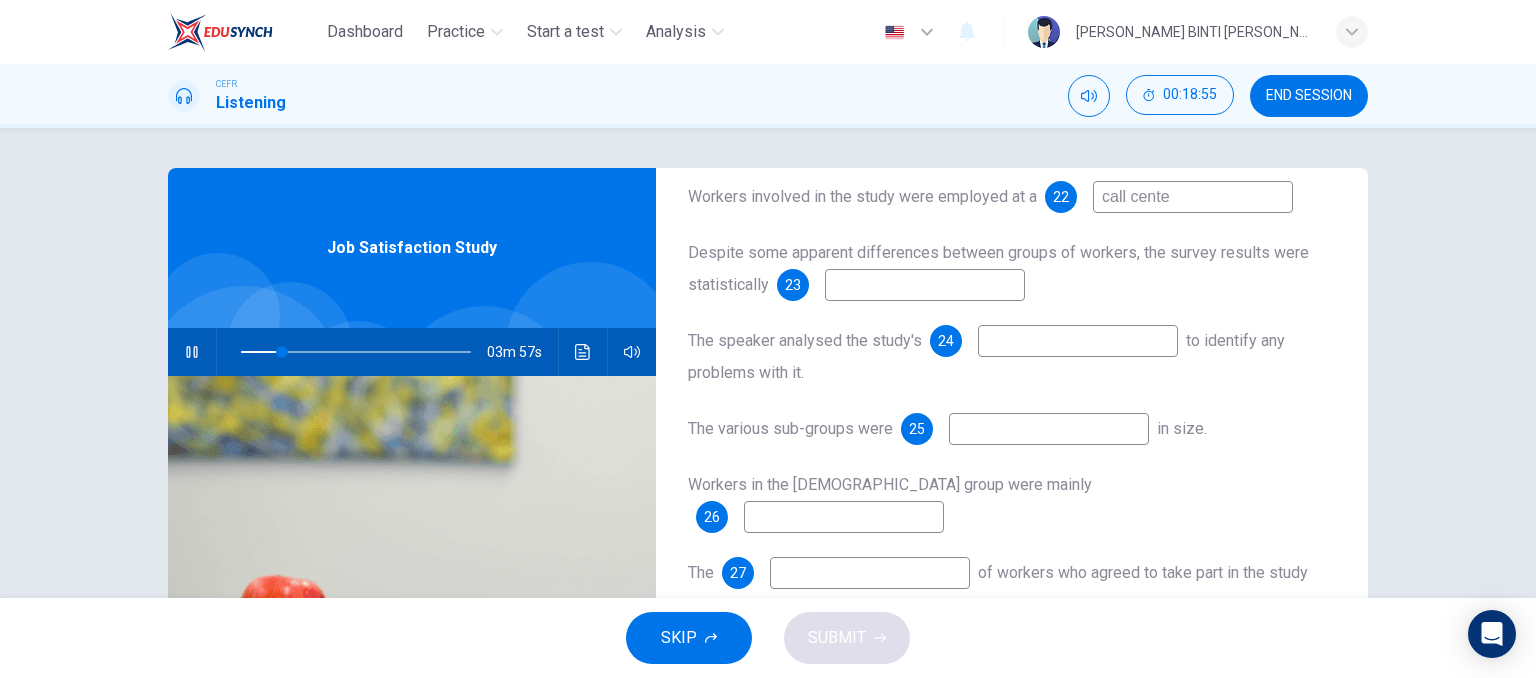 type on "call center" 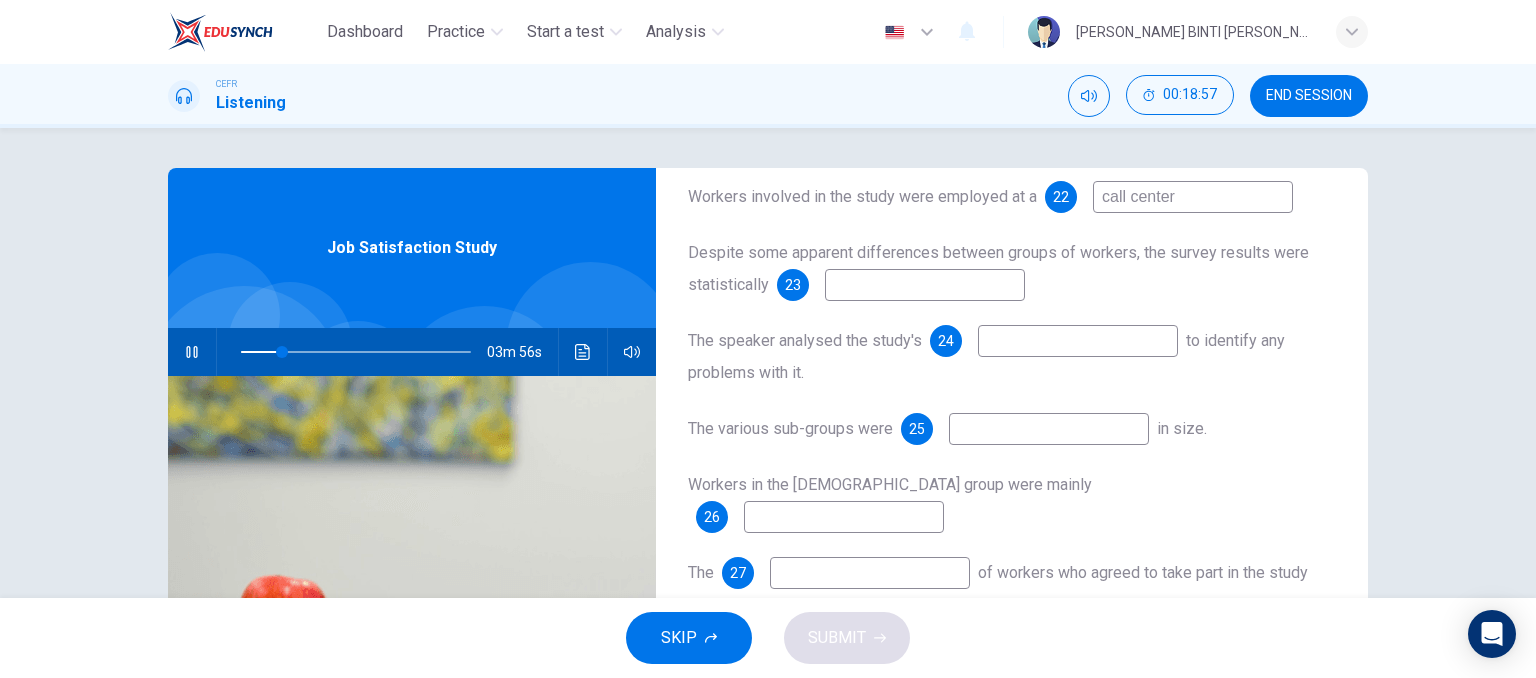 type on "18" 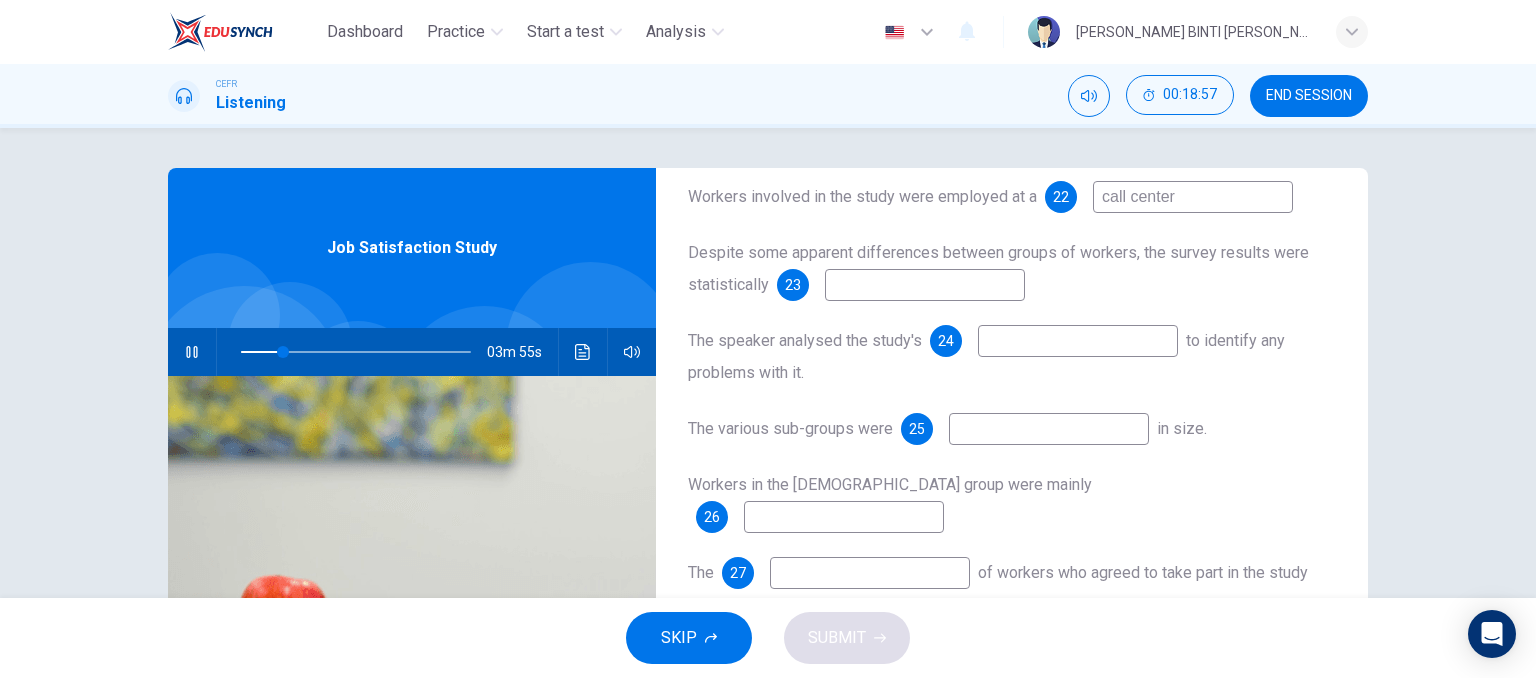 type on "call center" 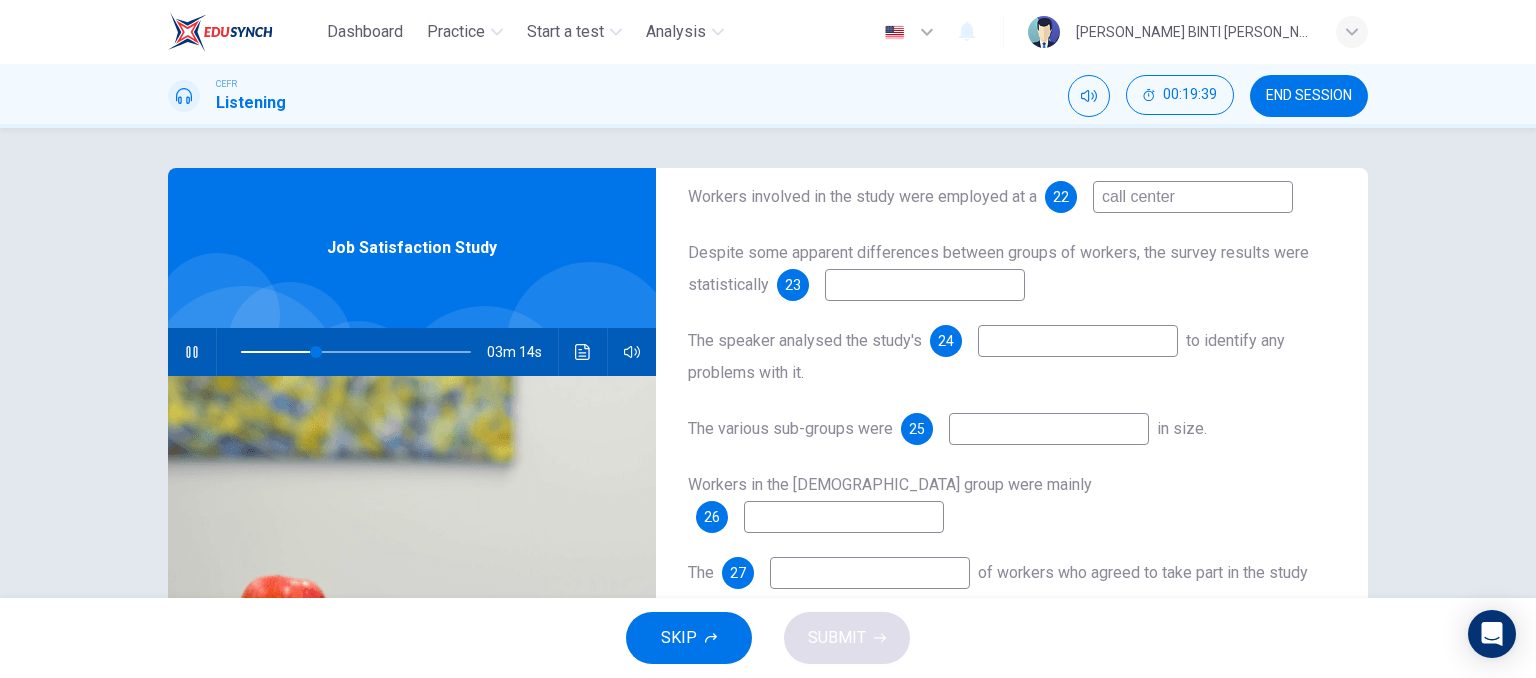 type on "33" 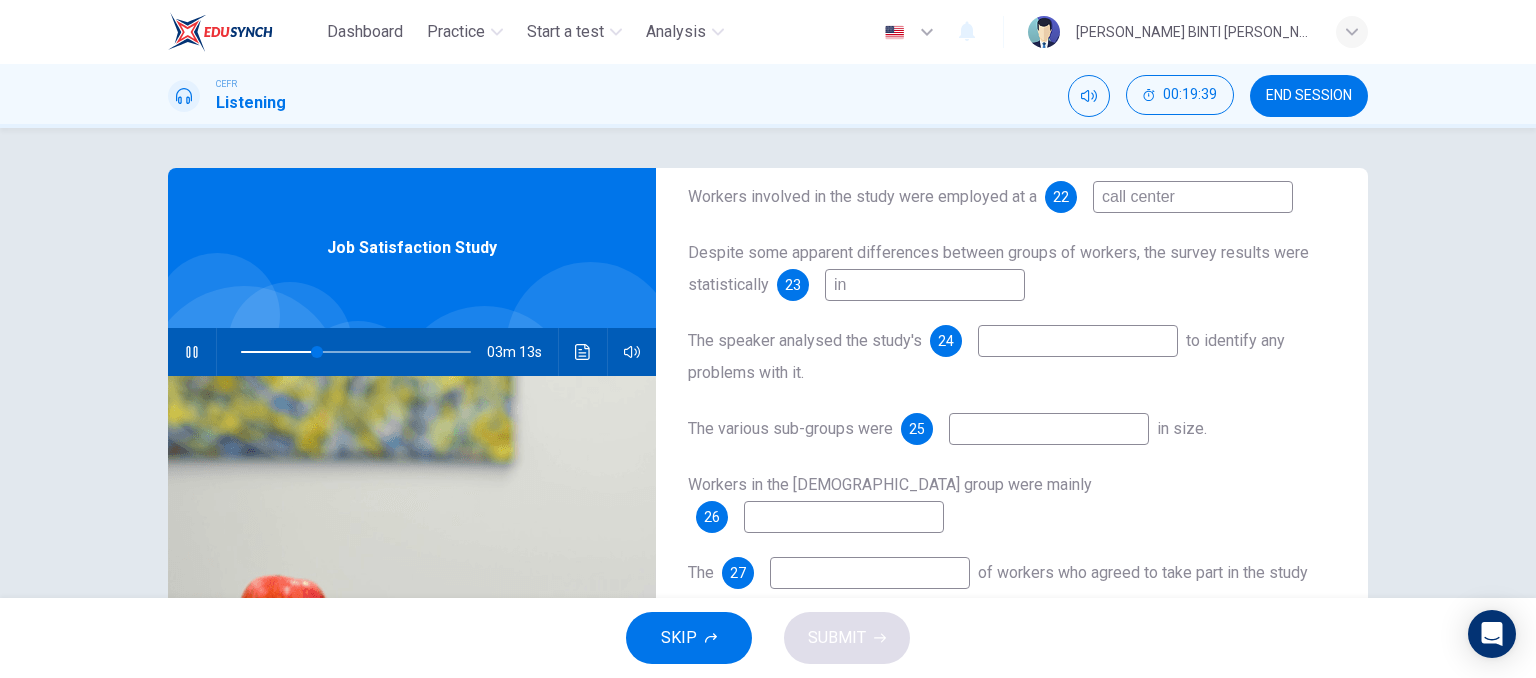 type on "inc" 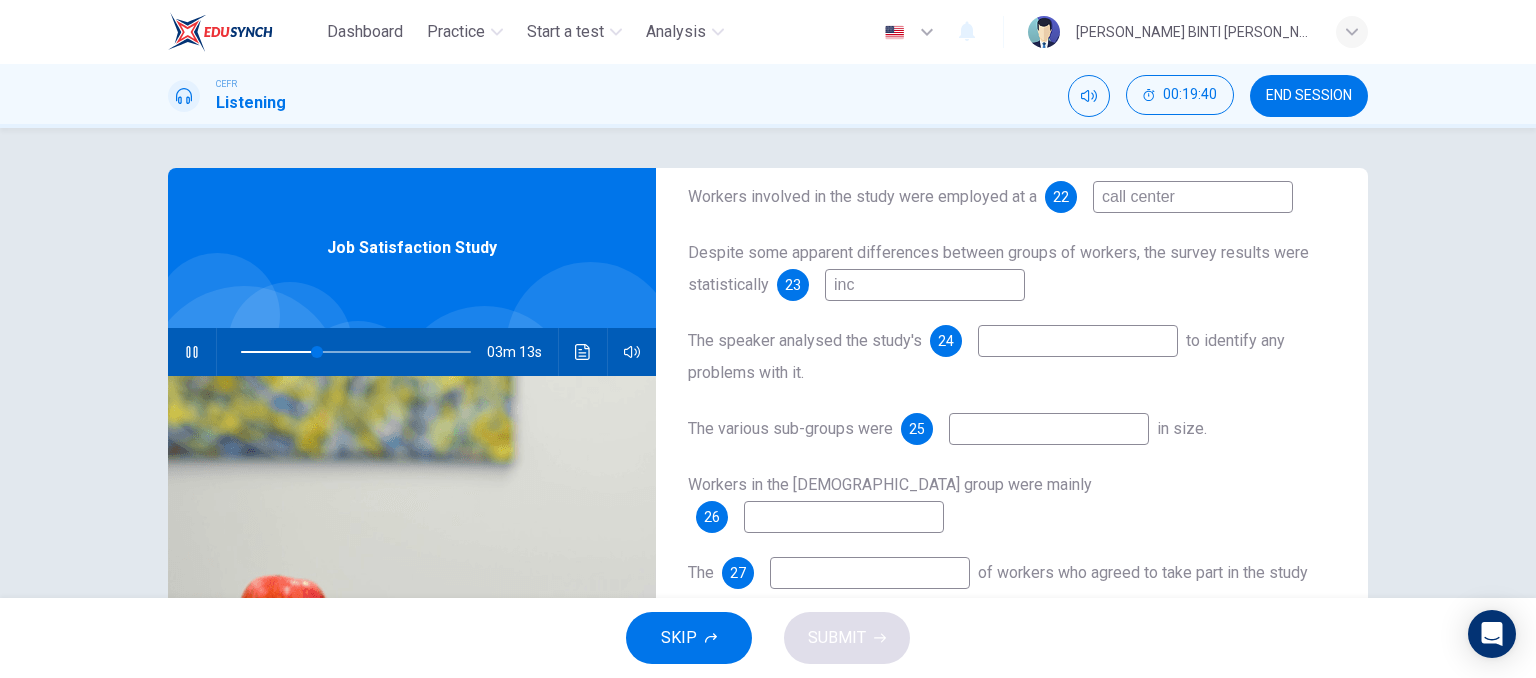 type on "33" 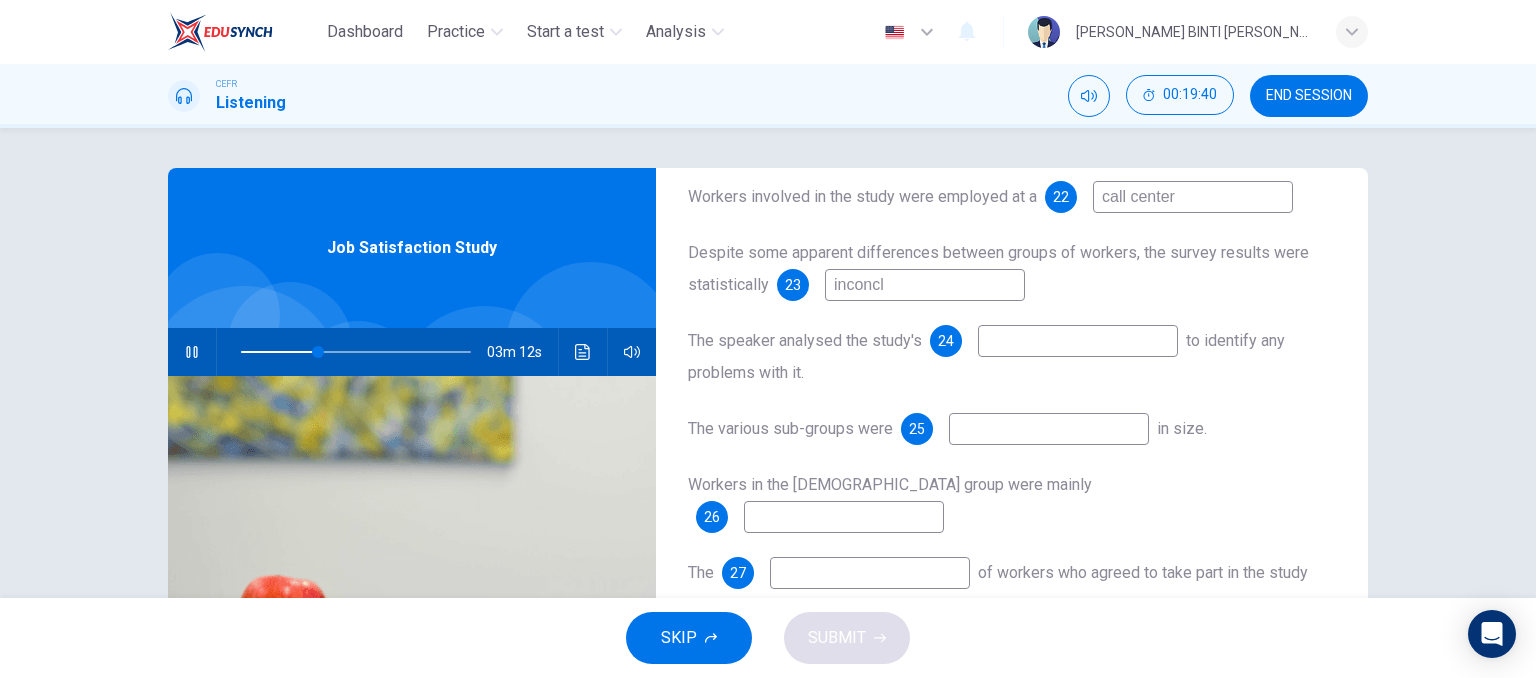 type on "inconclu" 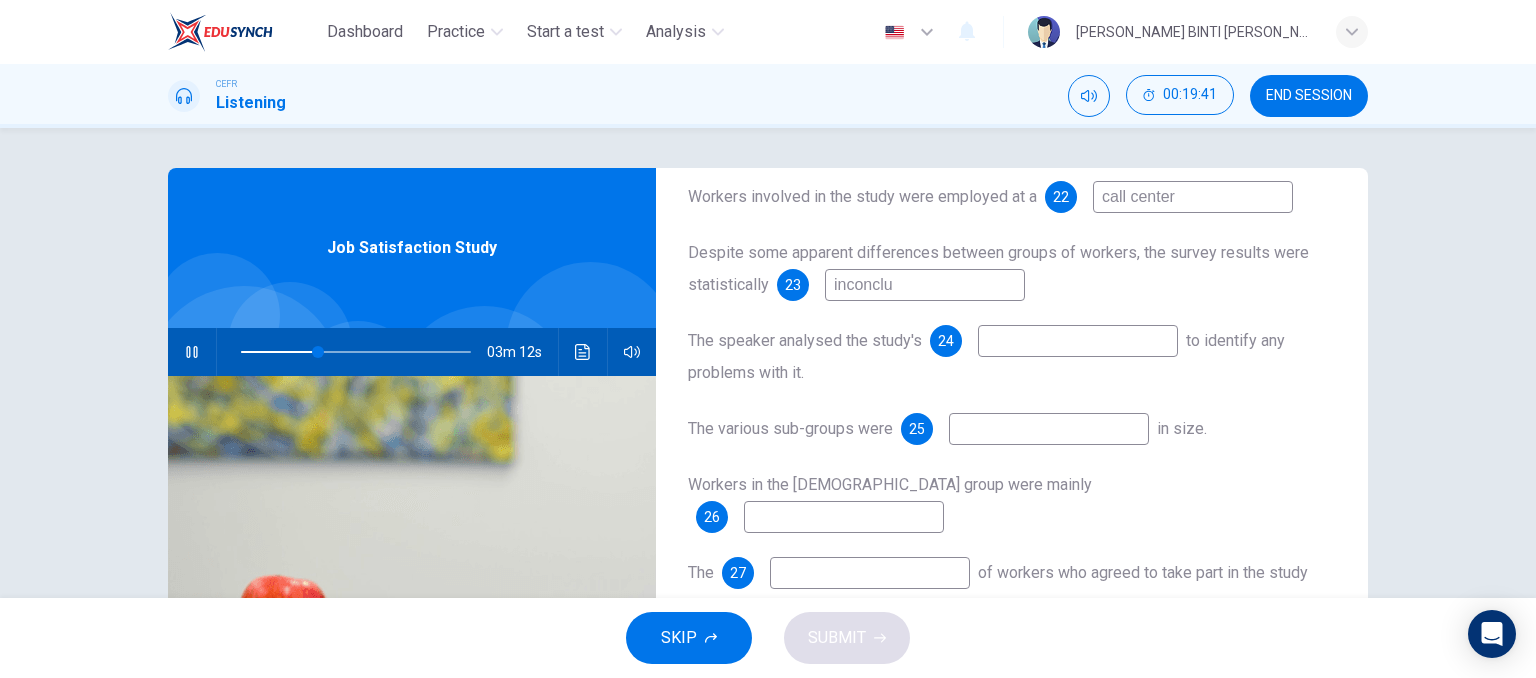 type on "34" 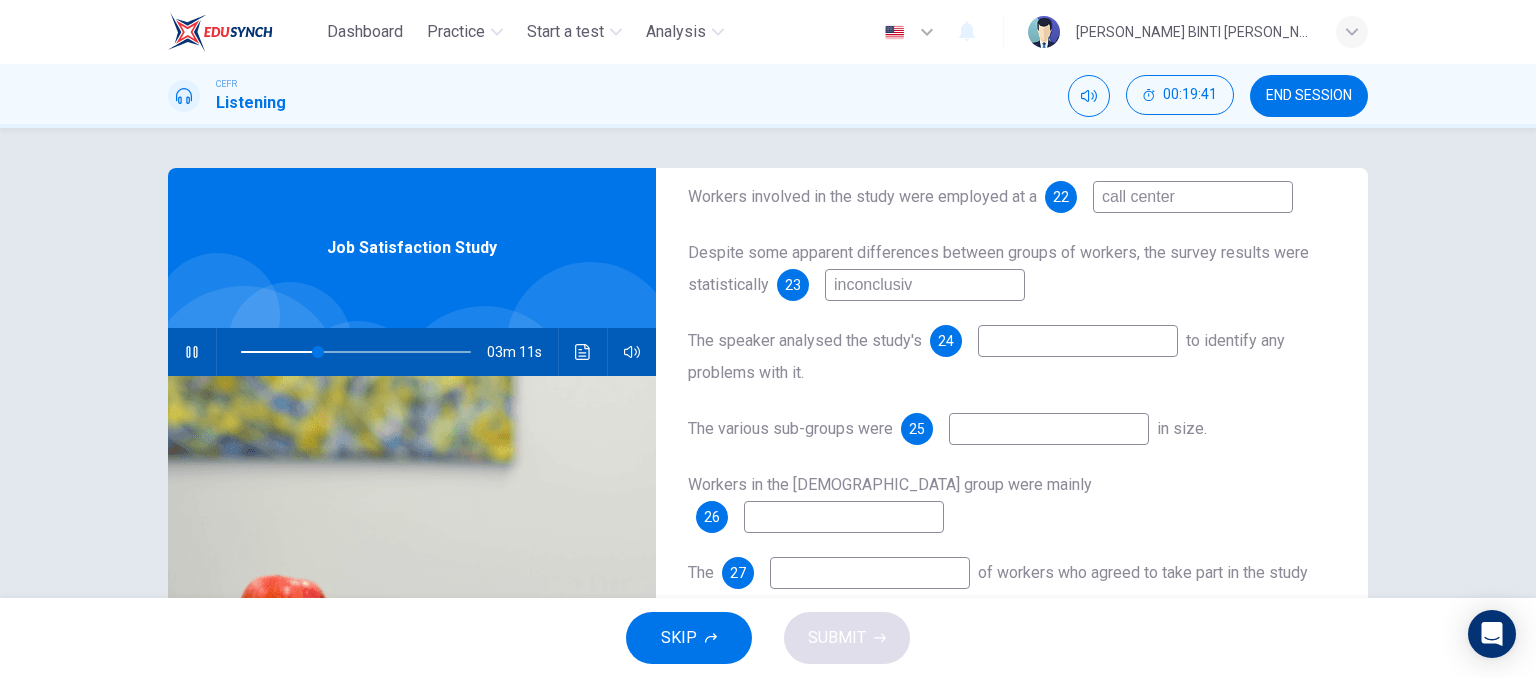 type on "inconclusive" 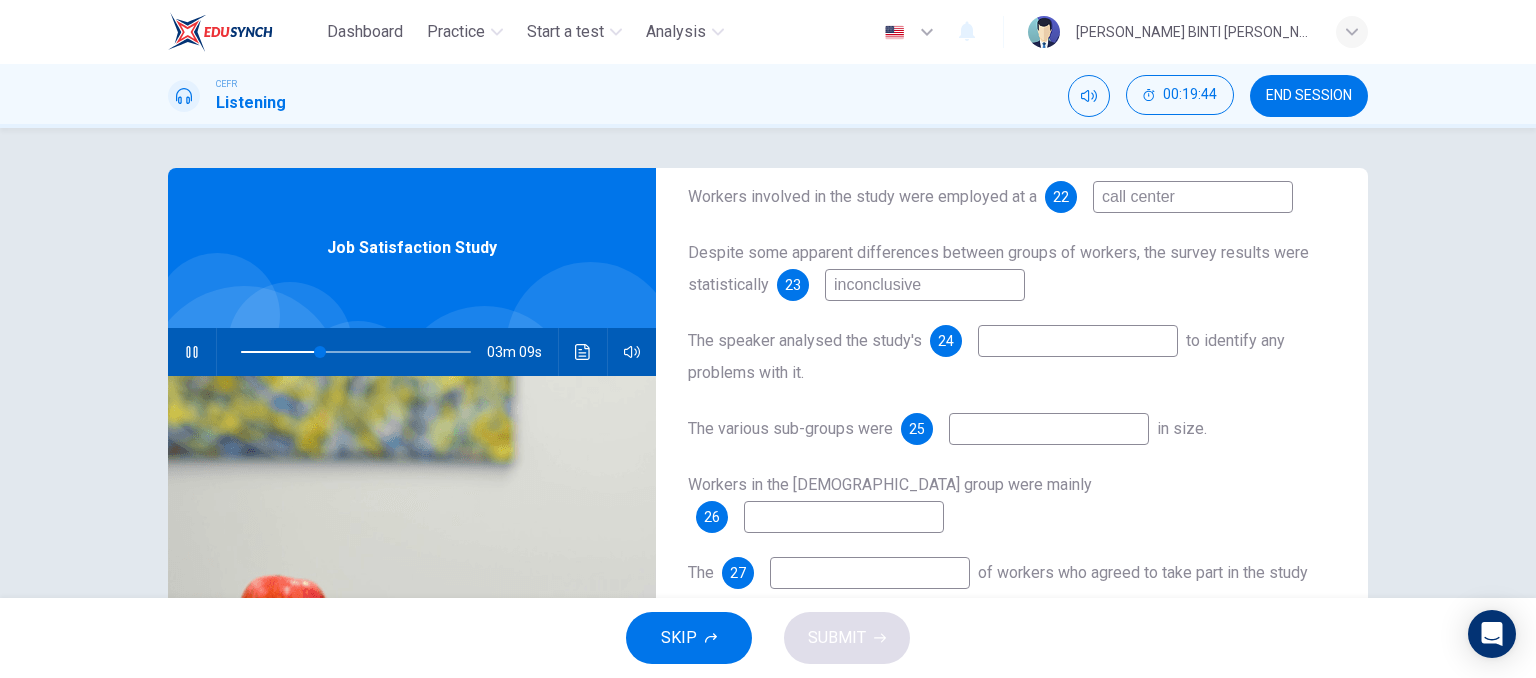 type on "35" 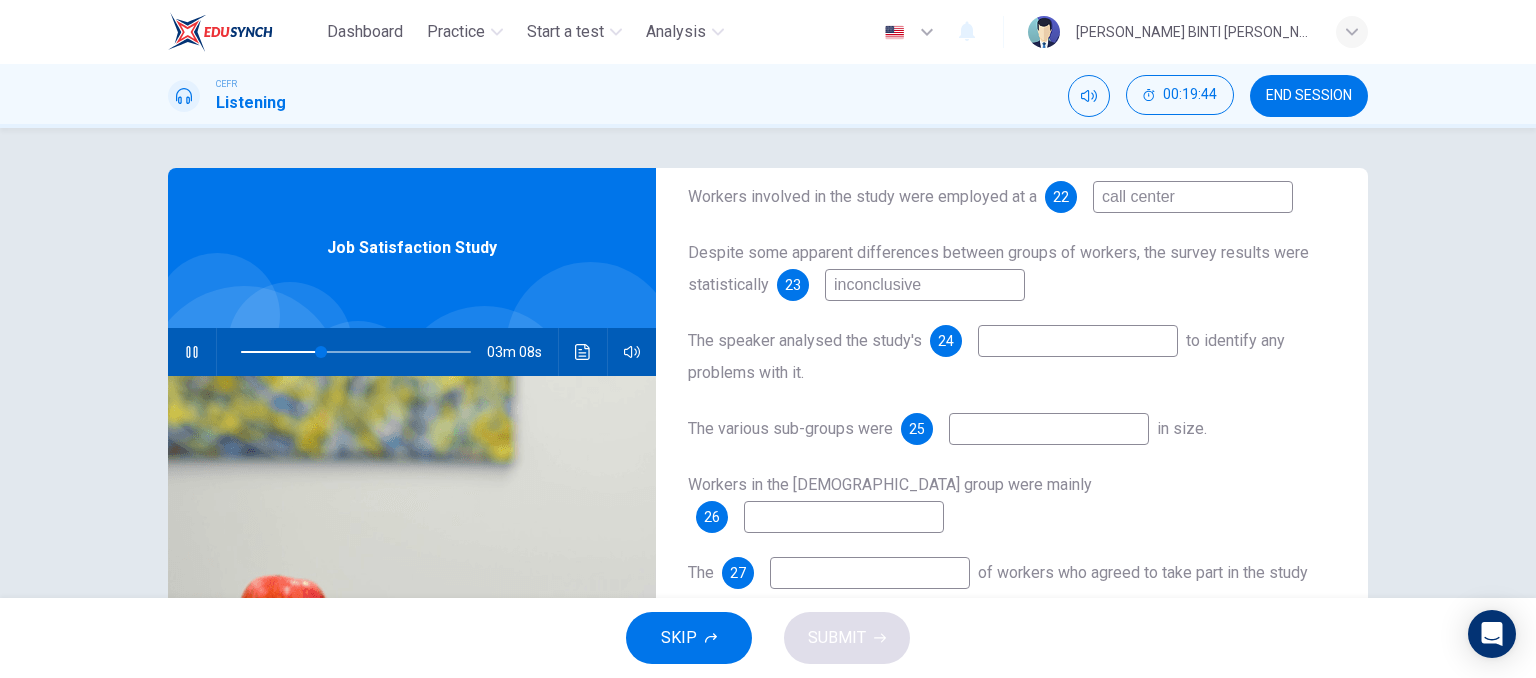 type on "inconclusives" 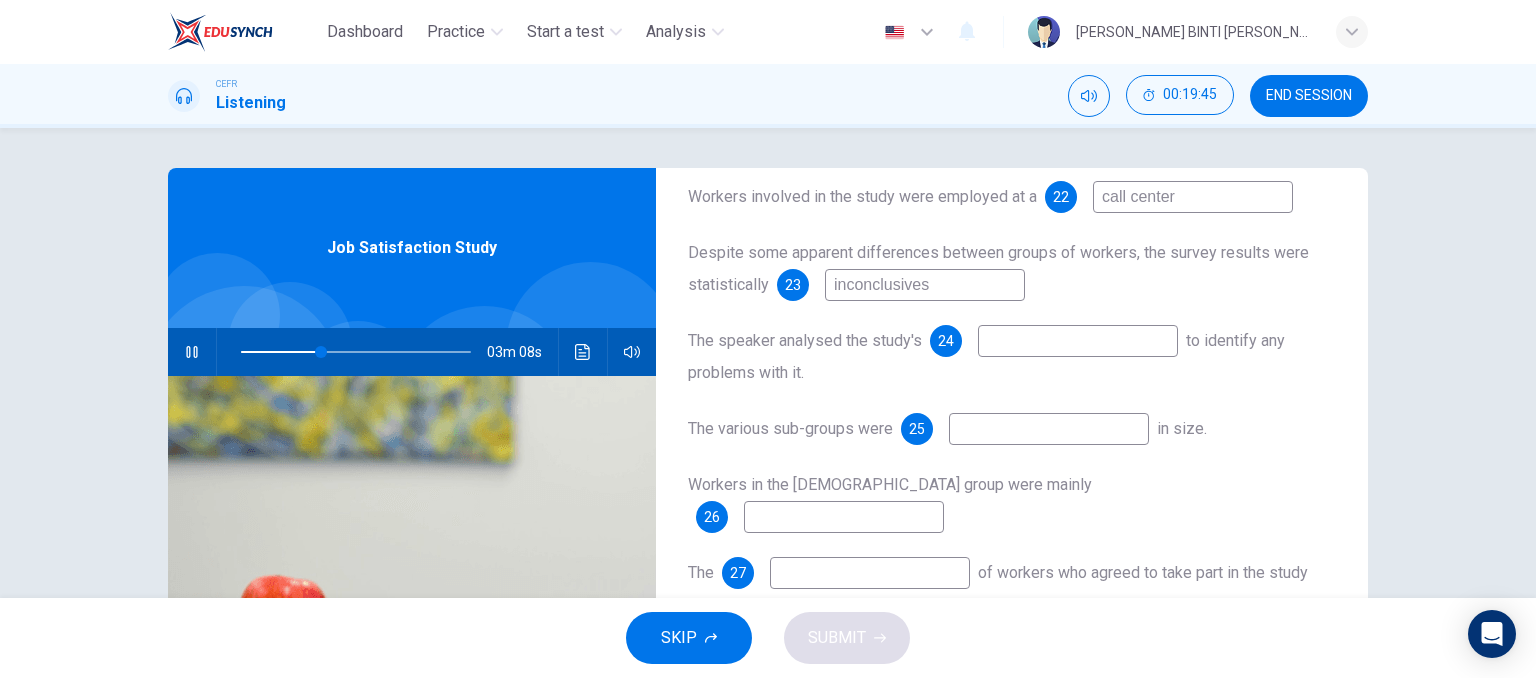 type on "35" 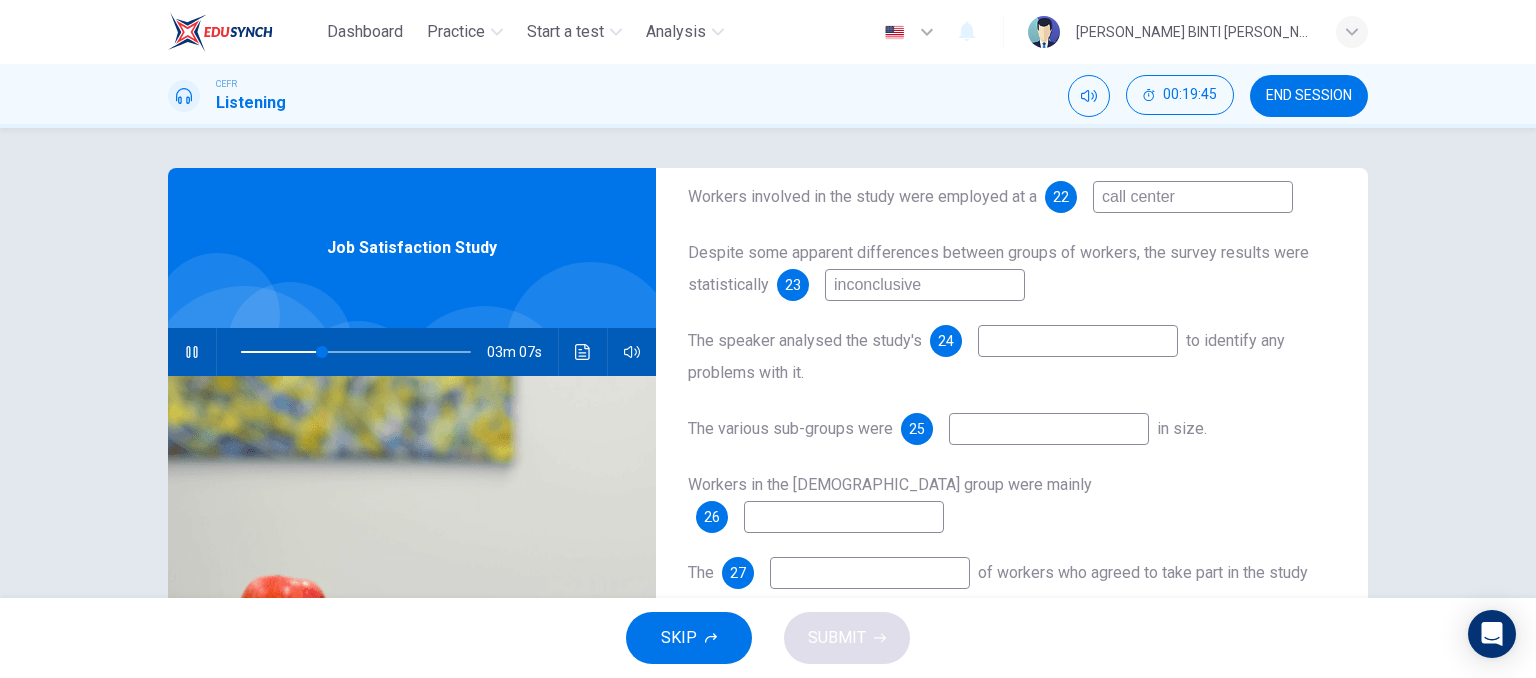 type on "inconclusiv" 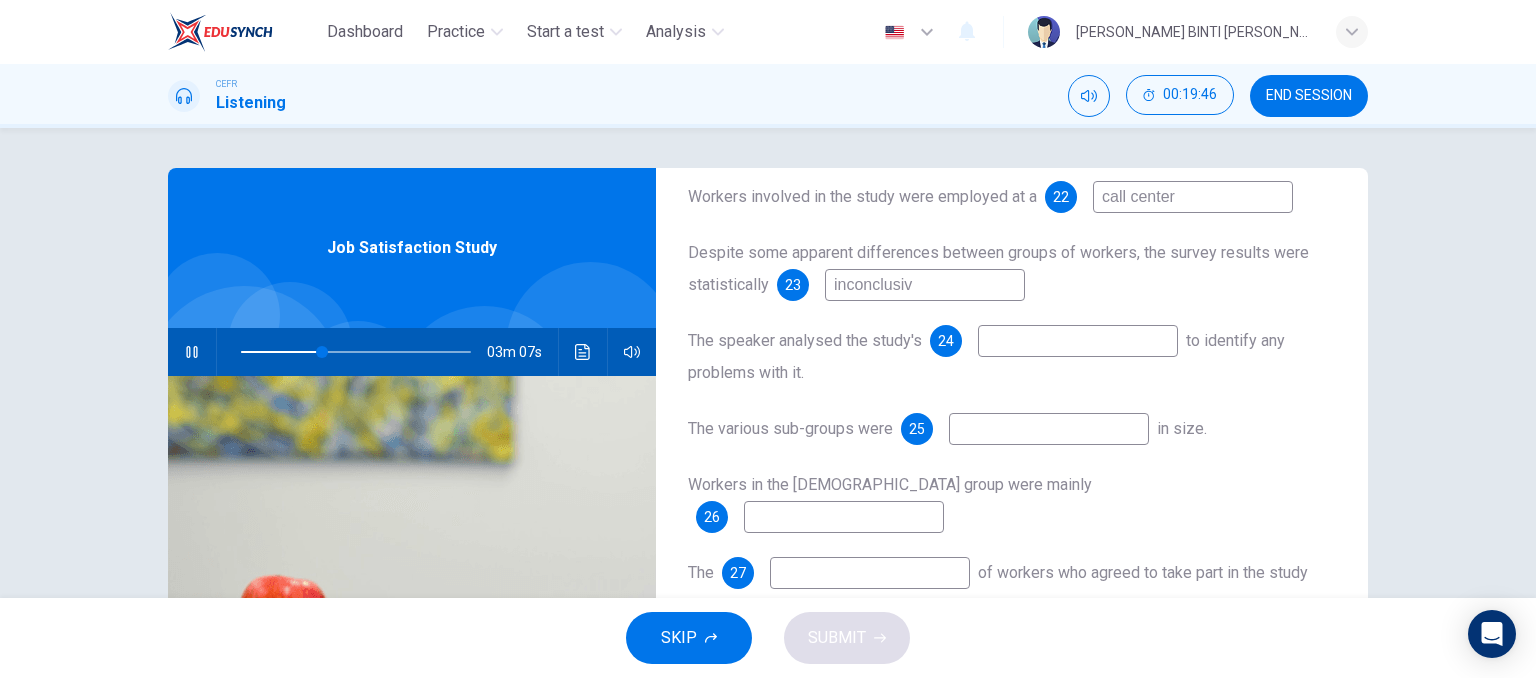 type on "35" 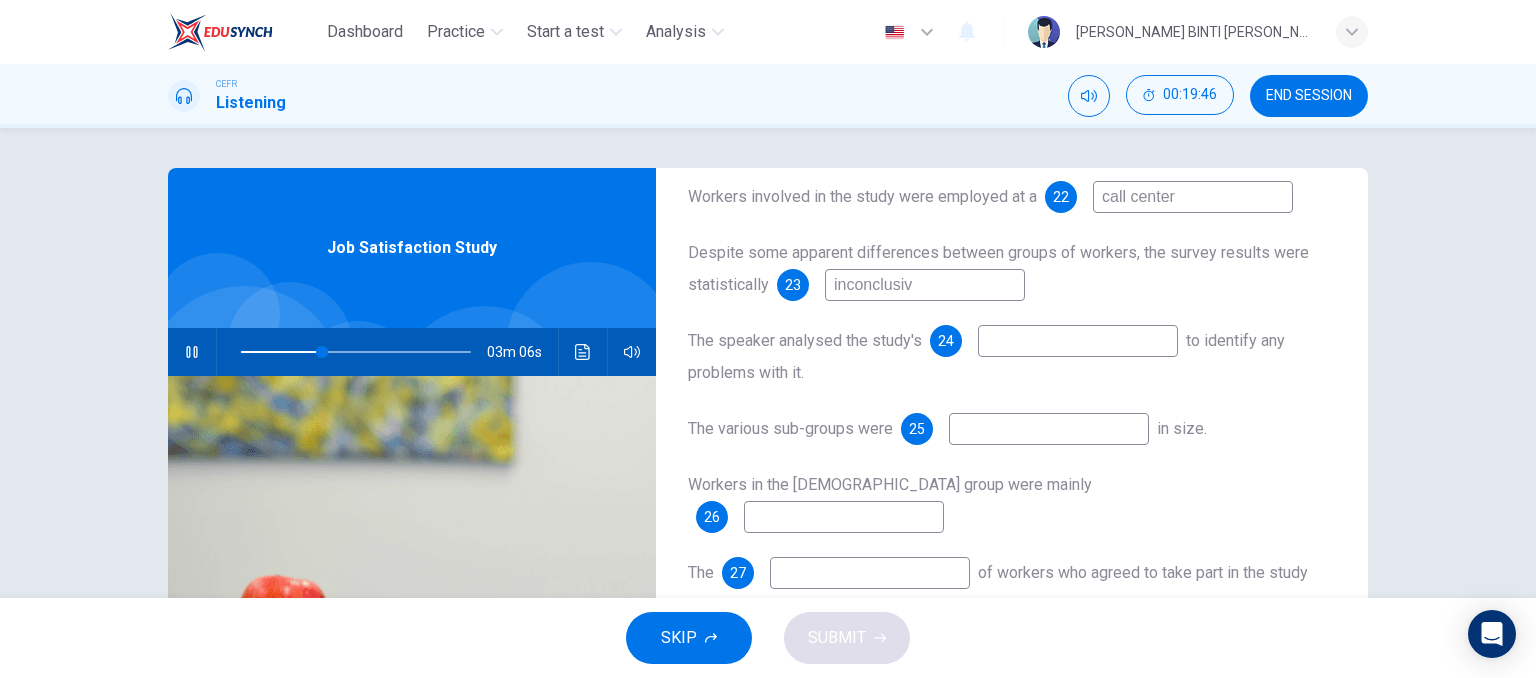 type on "inconclusive" 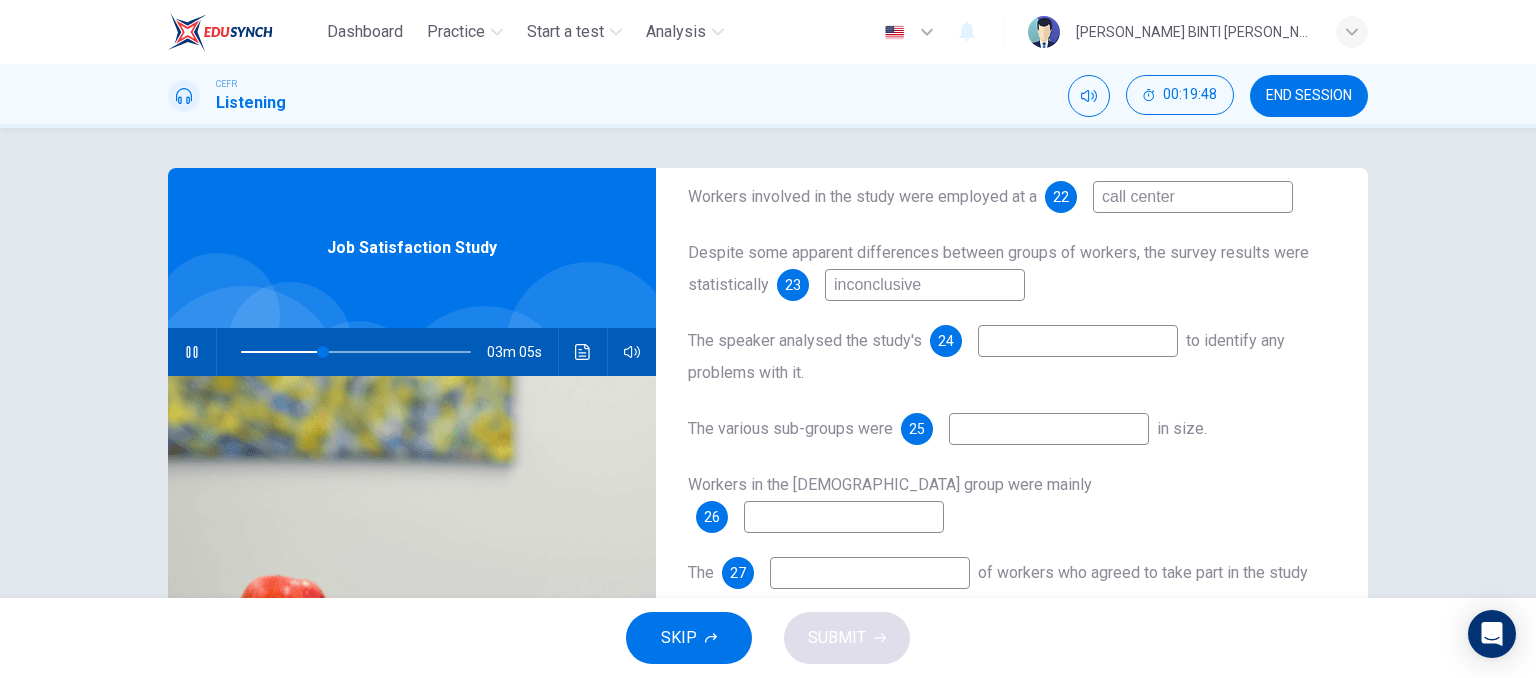 type on "36" 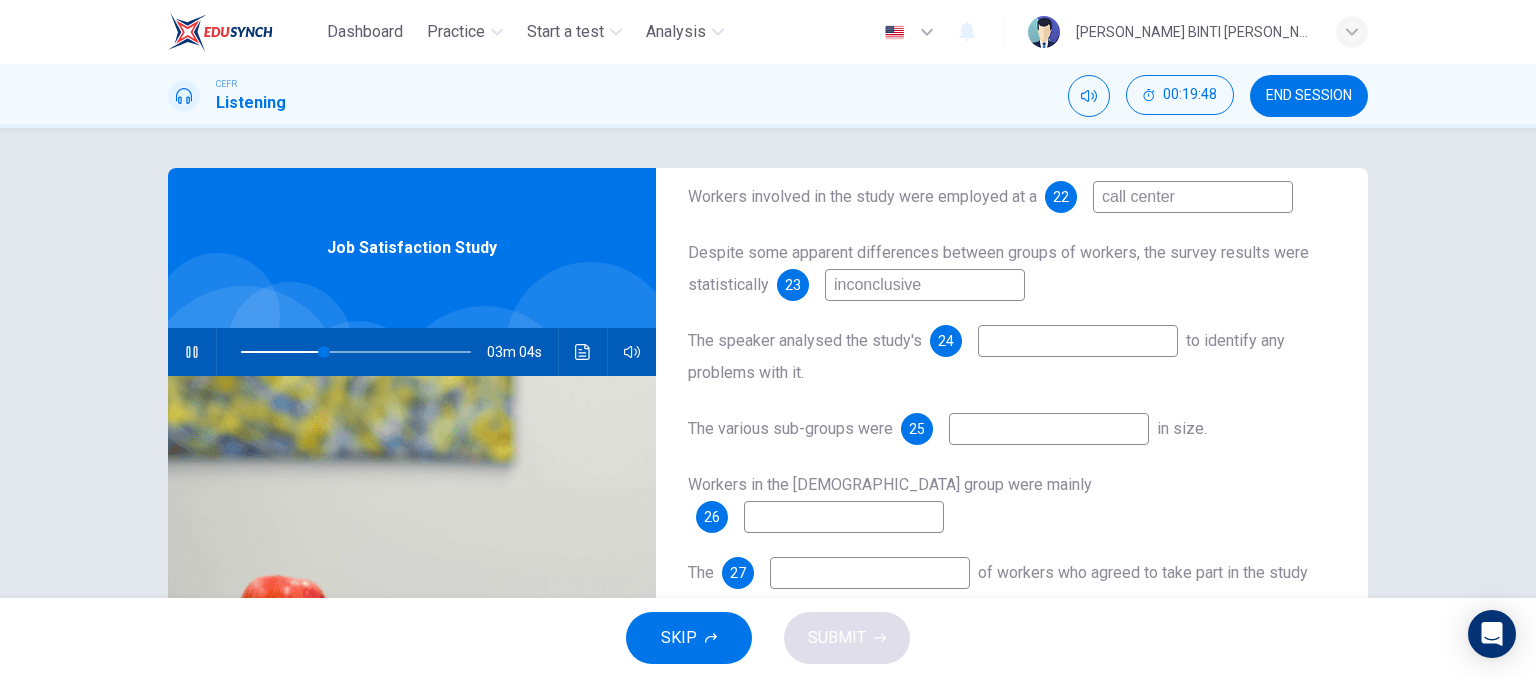 click at bounding box center (1078, 341) 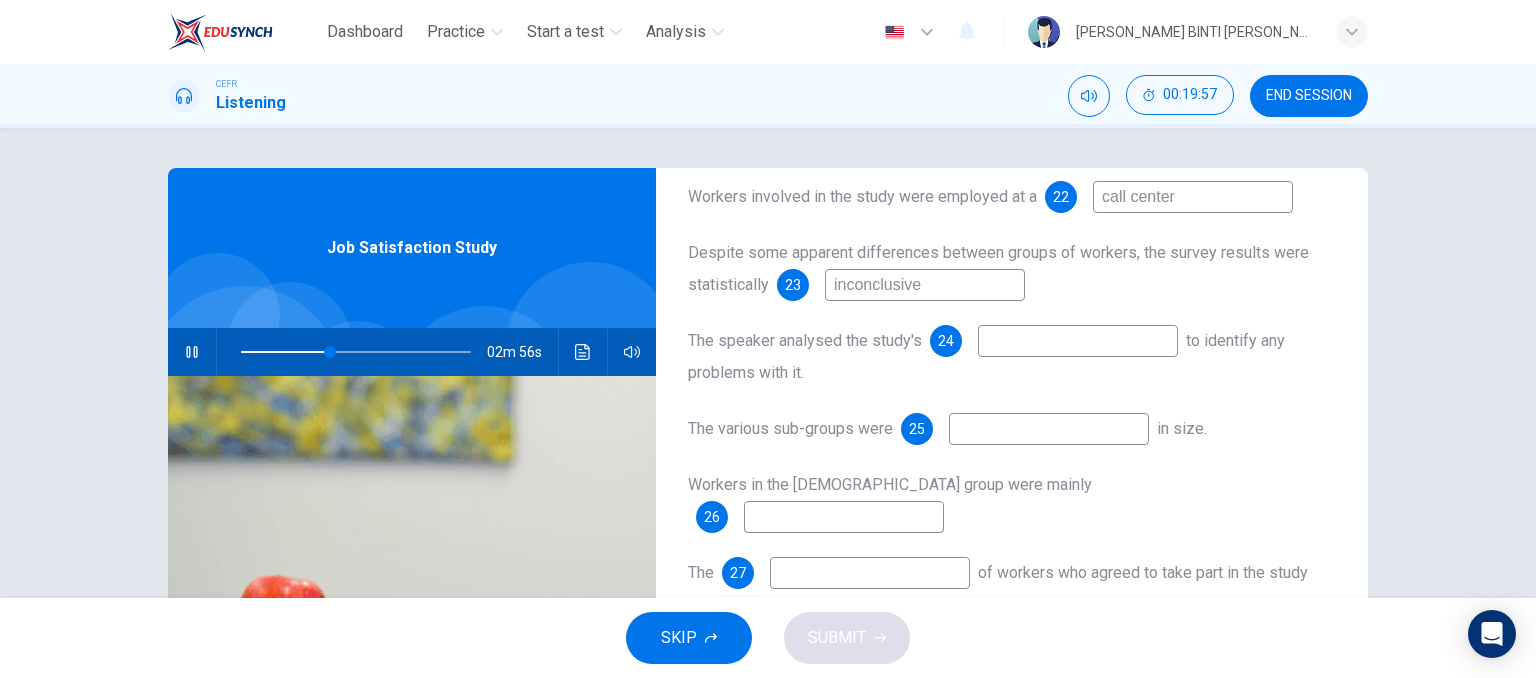 type on "39" 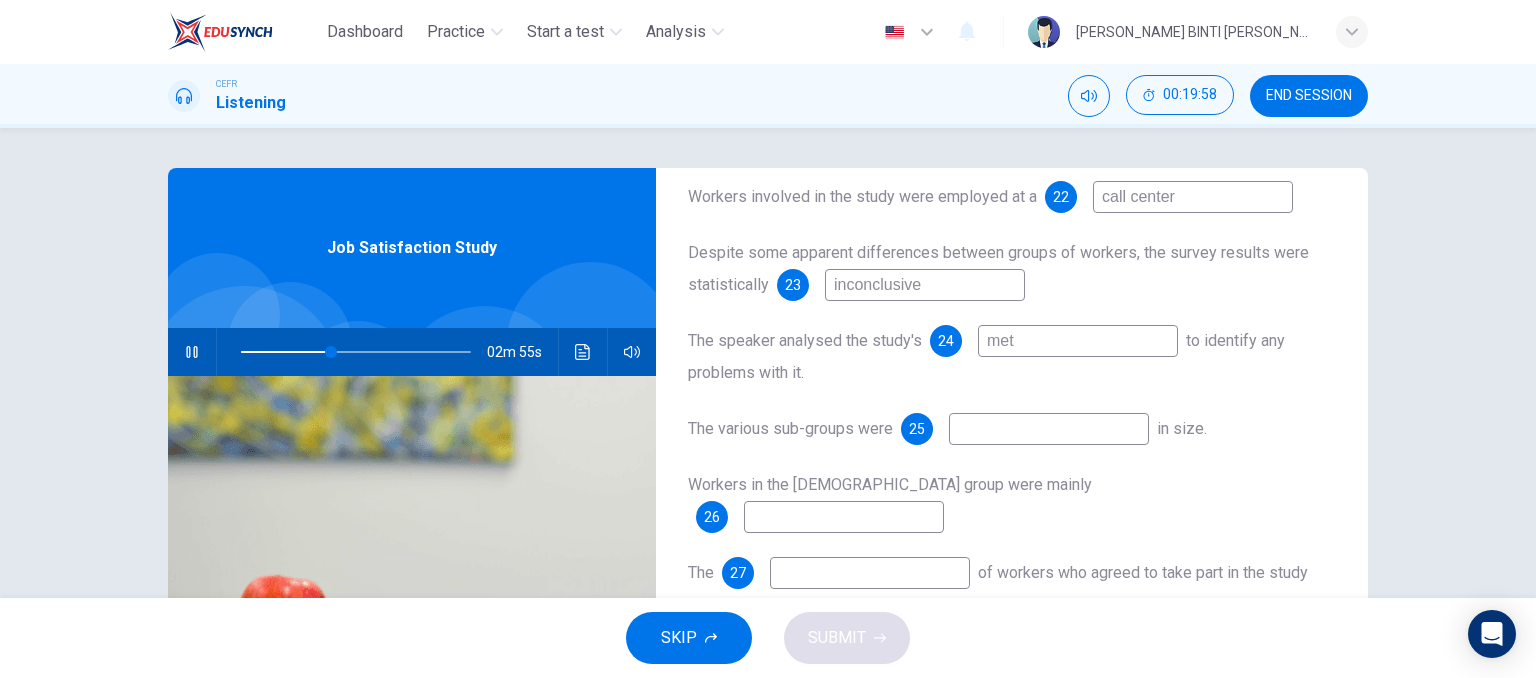 type on "meth" 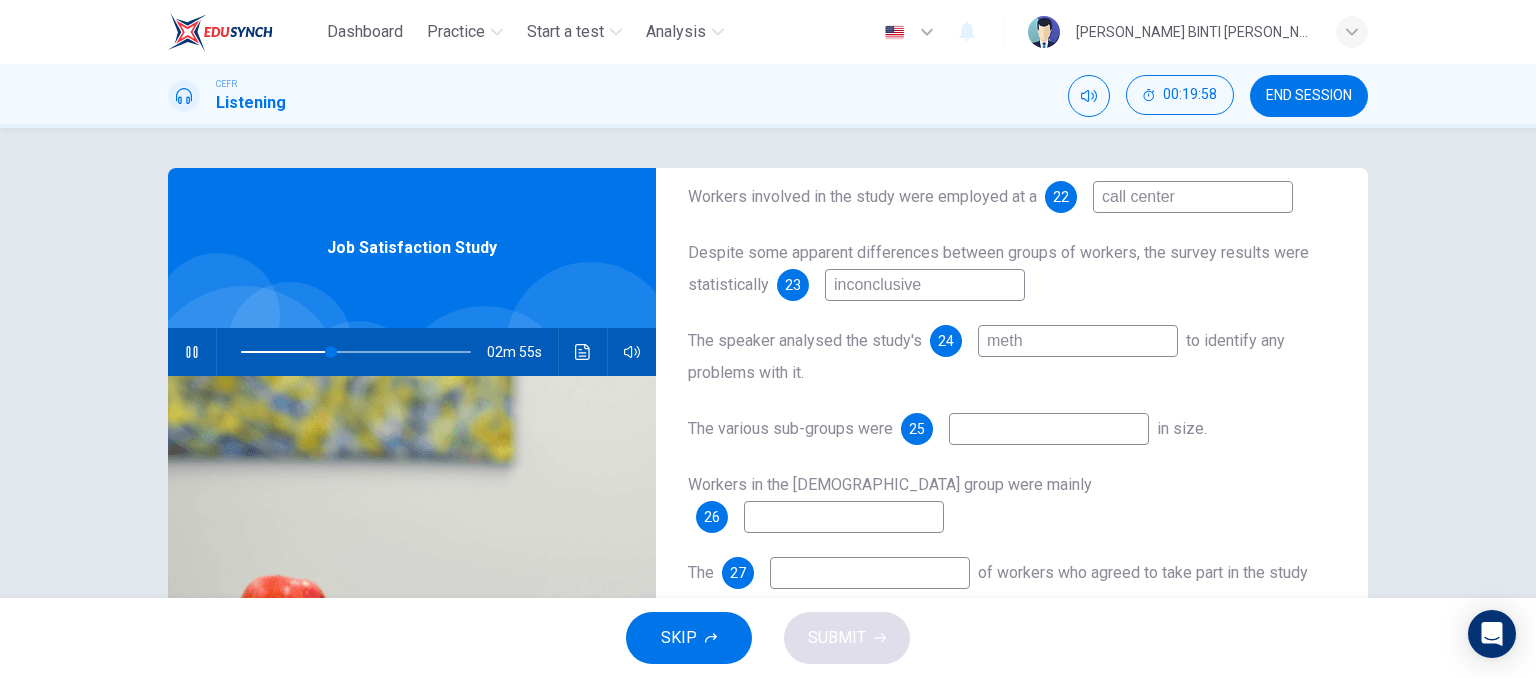 type on "40" 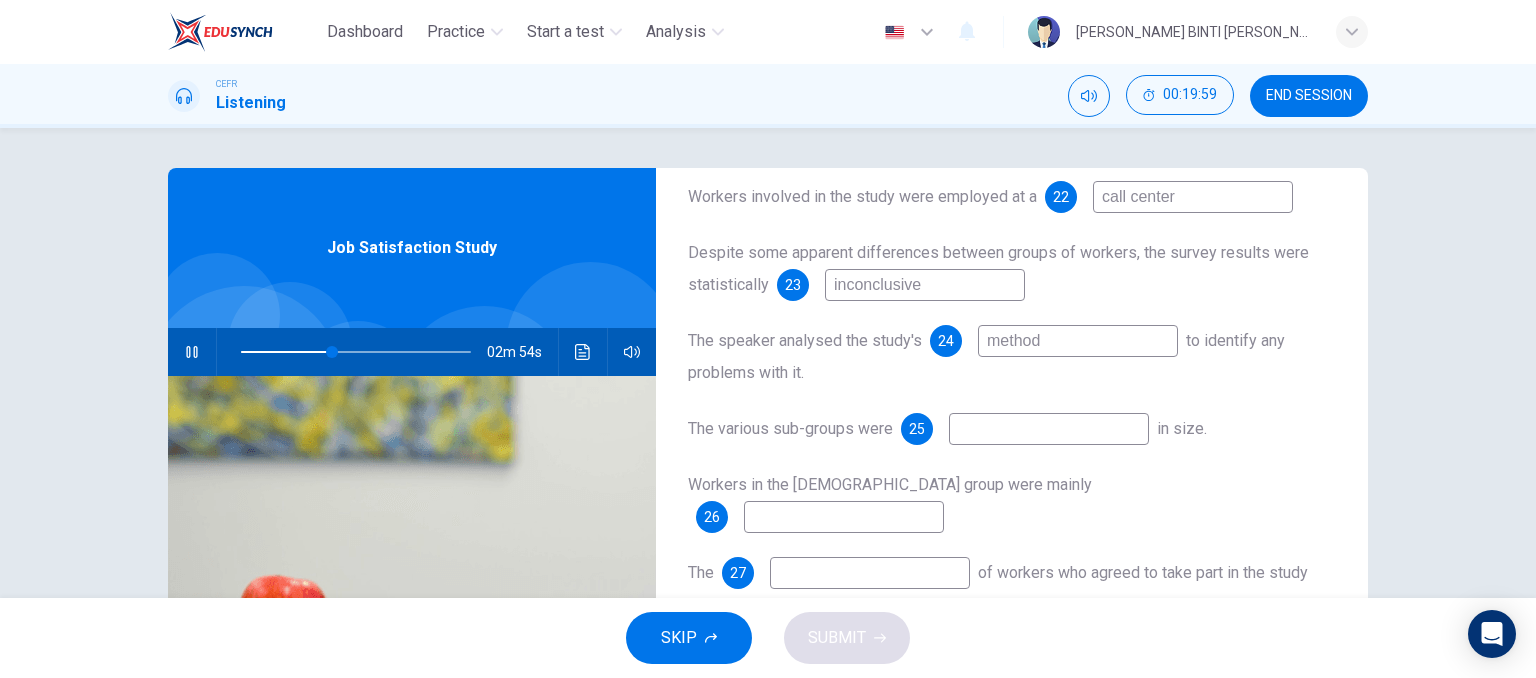 type on "methodo" 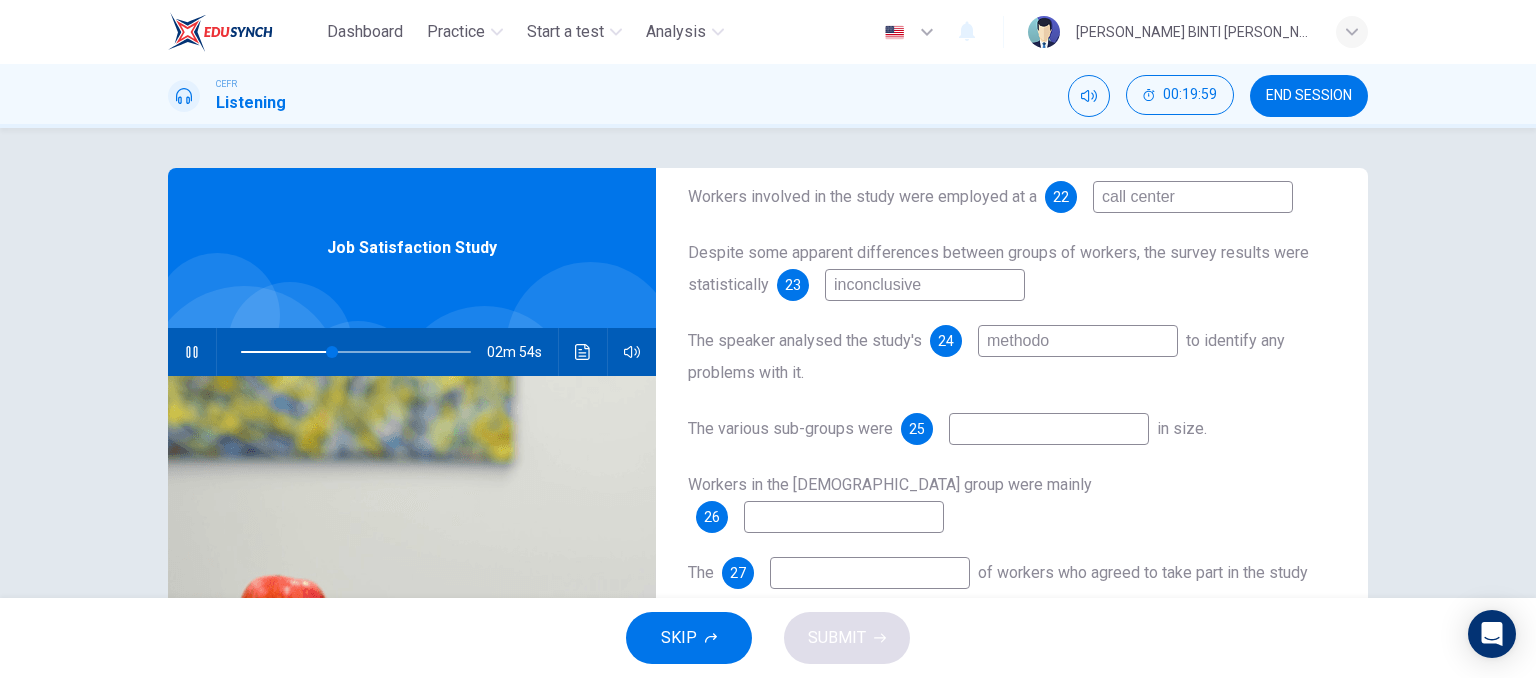 type on "40" 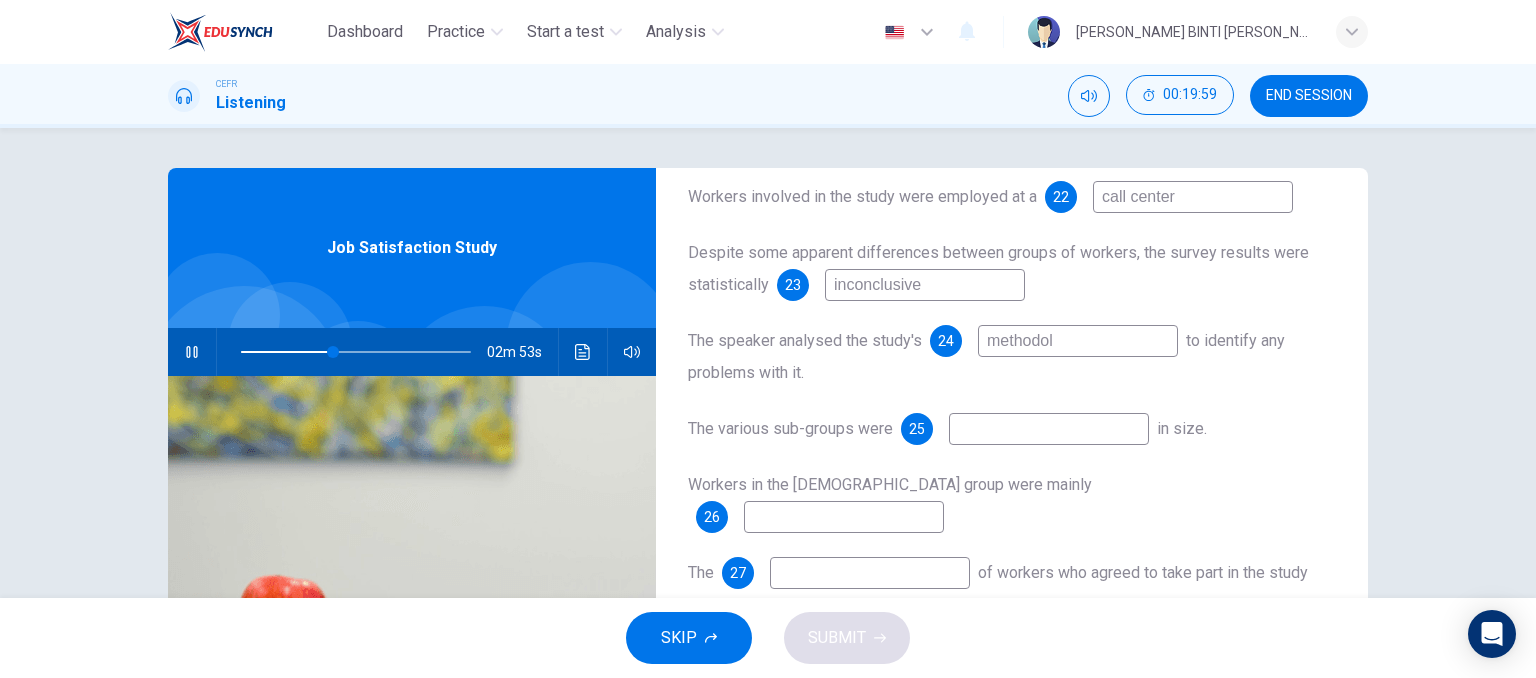 type on "methodolo" 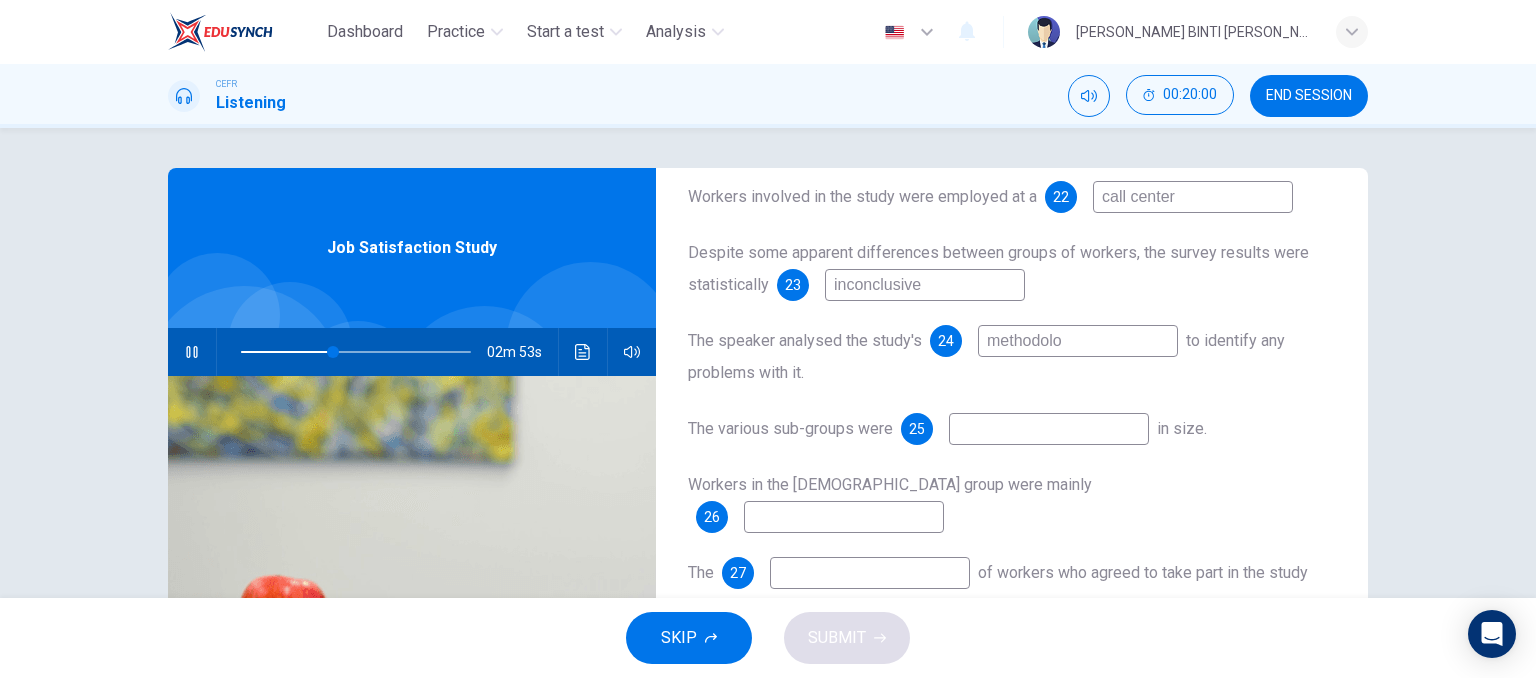 type on "40" 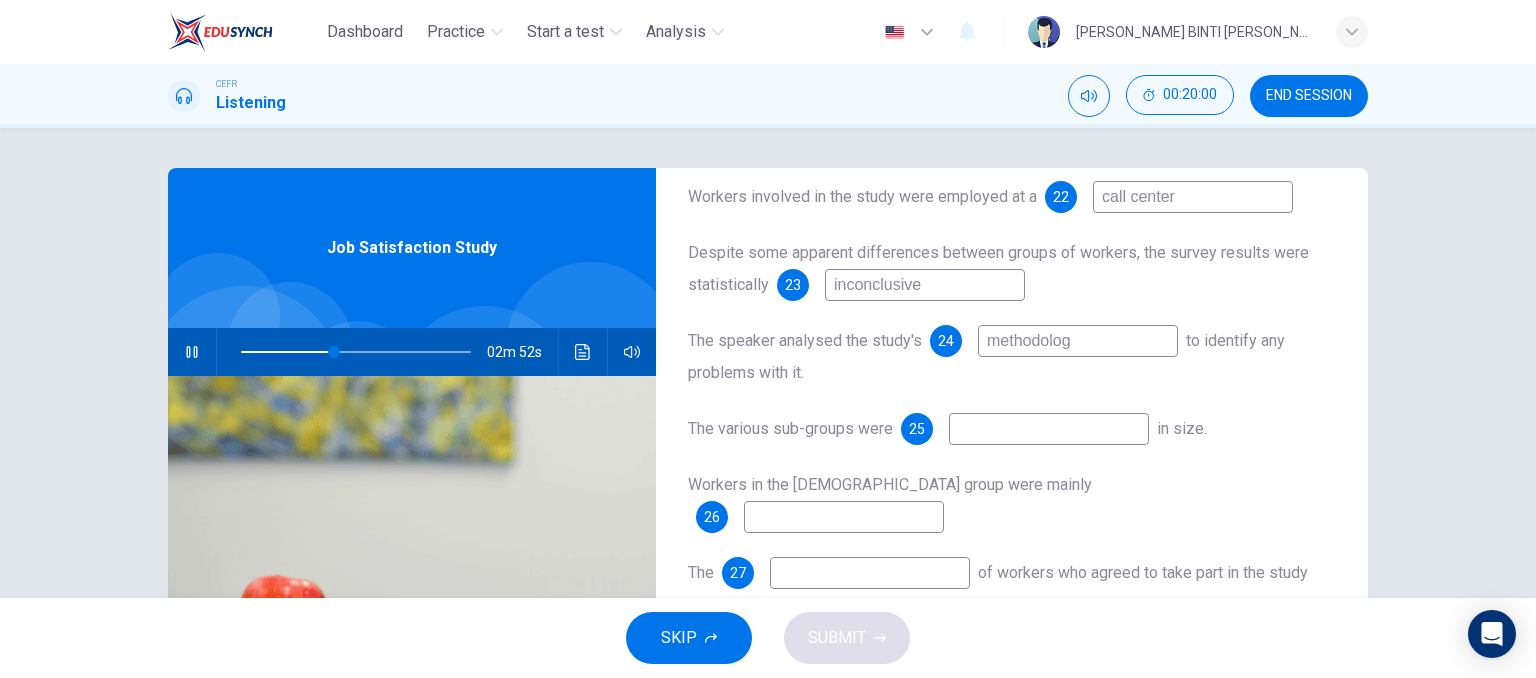 type on "methodology" 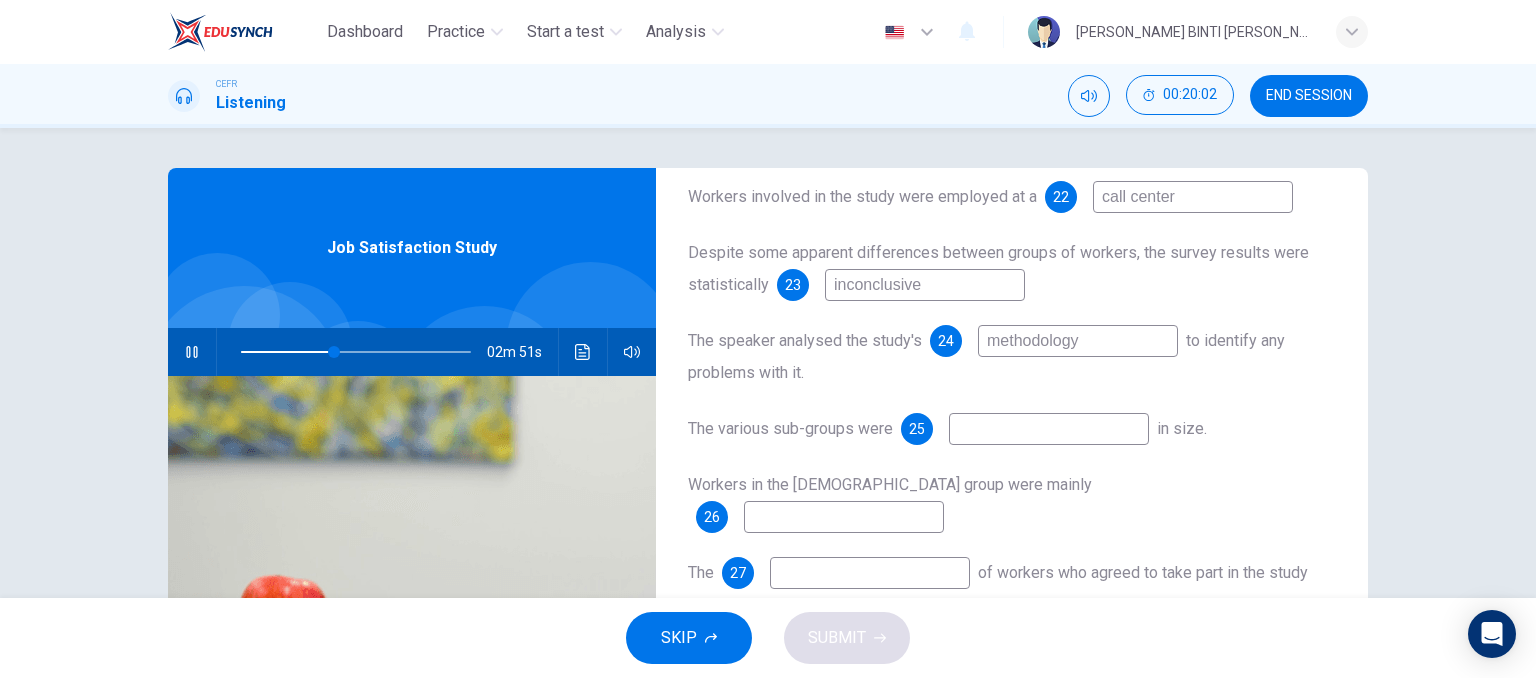 type on "41" 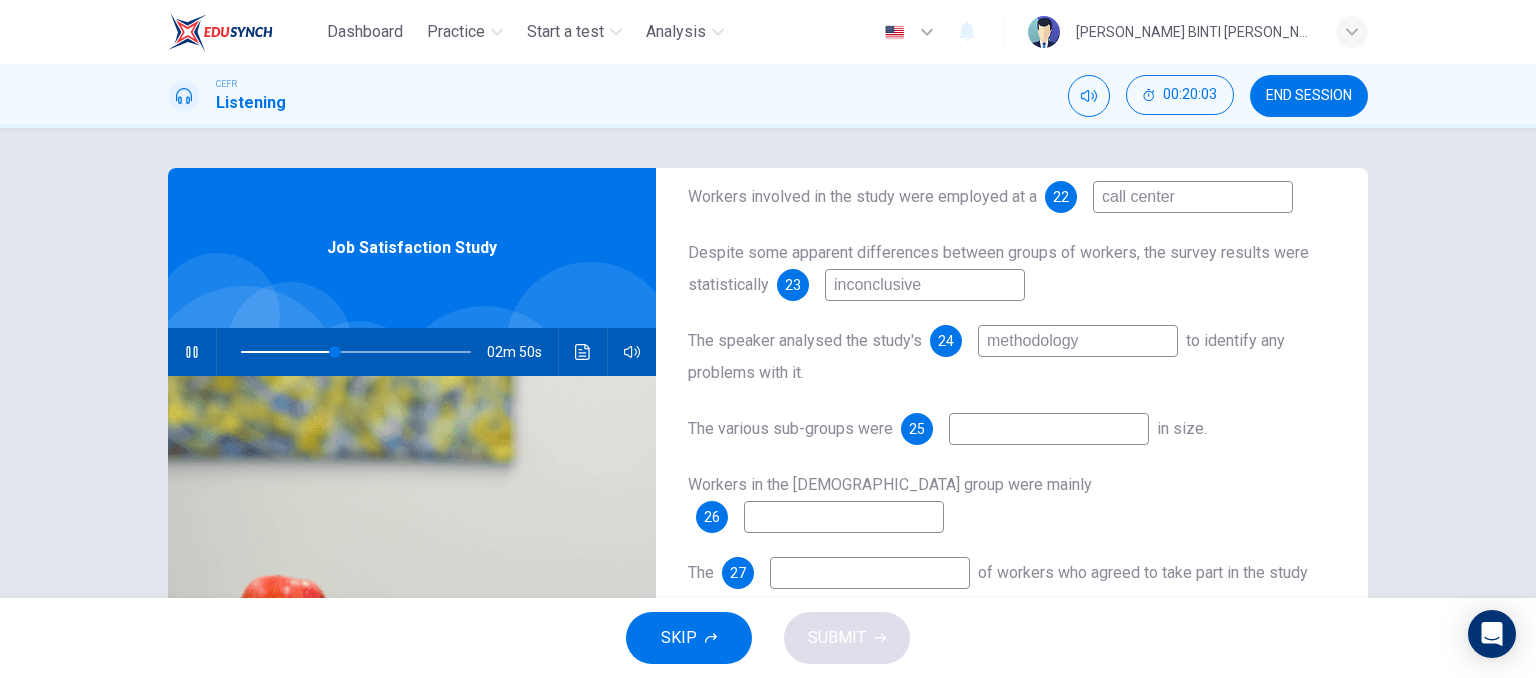 type on "methodology" 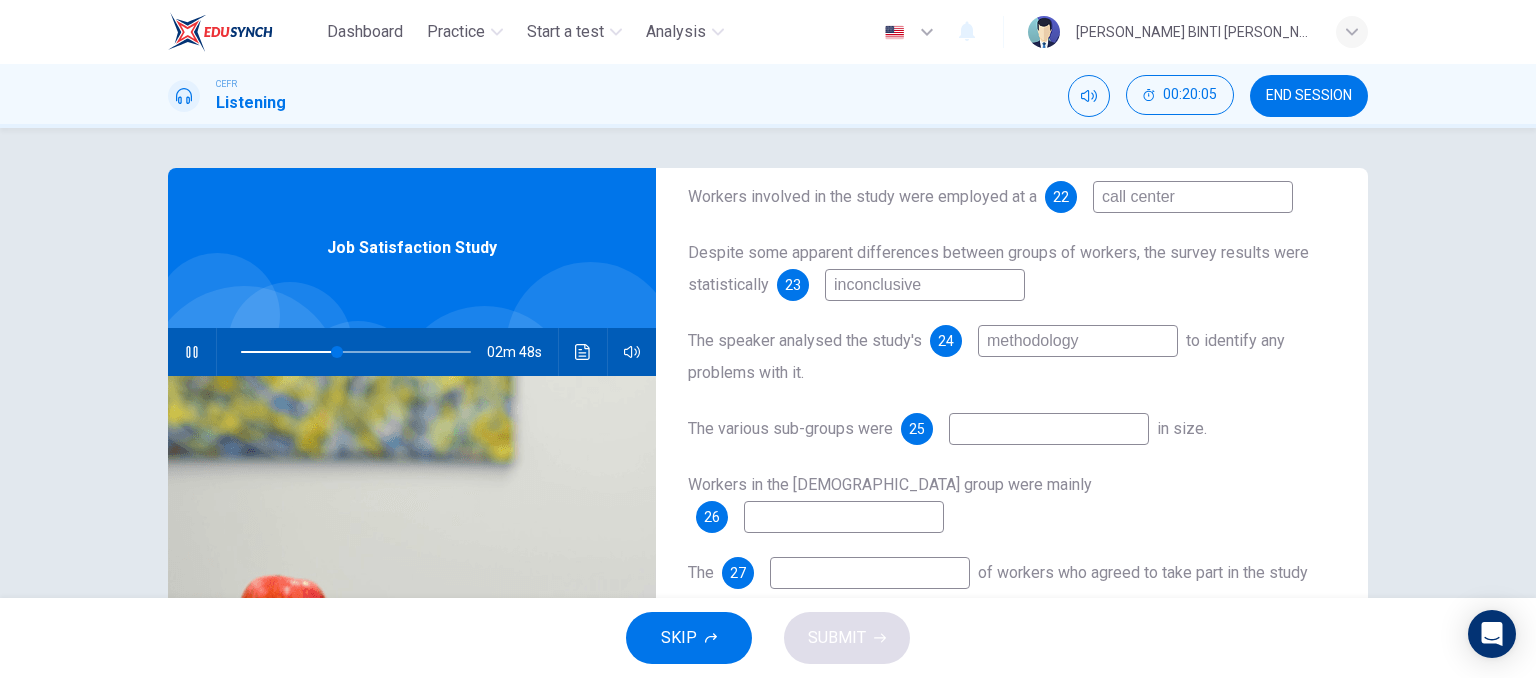 scroll, scrollTop: 287, scrollLeft: 0, axis: vertical 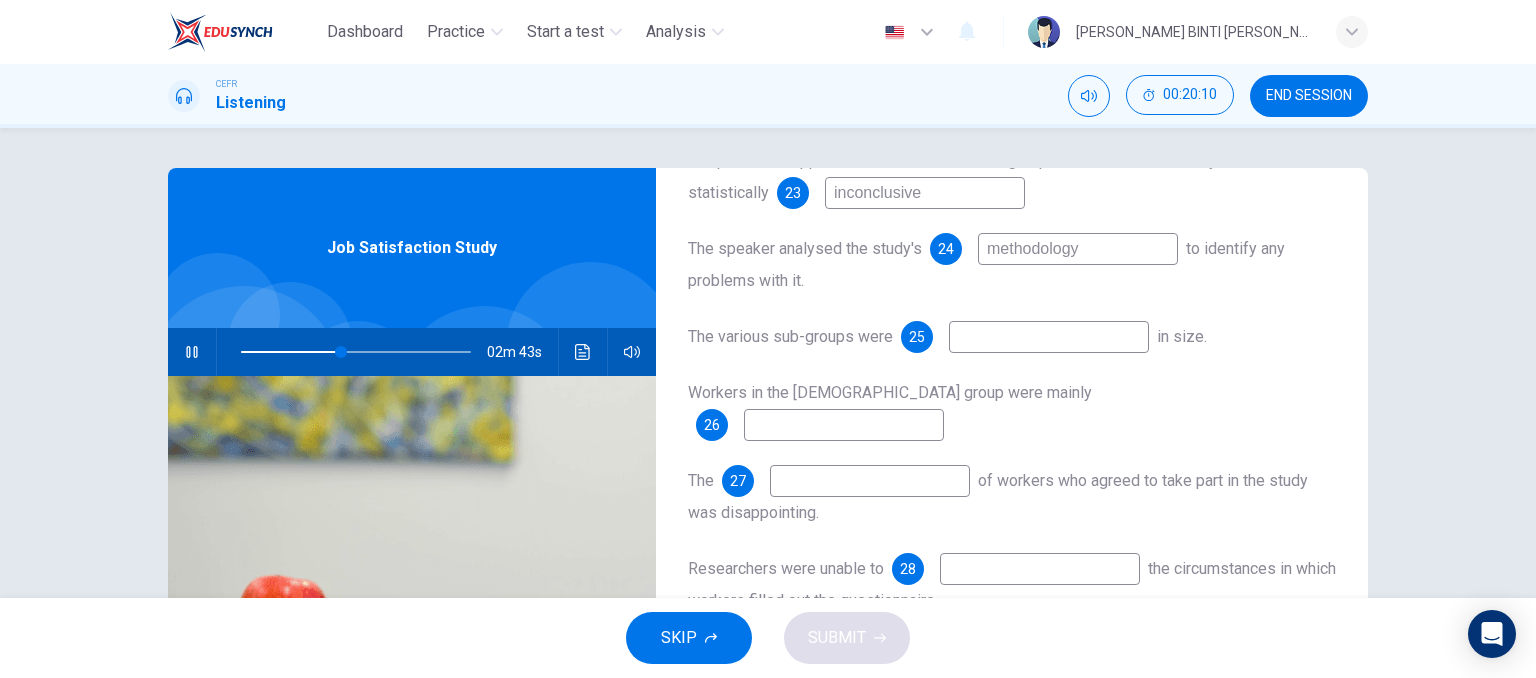type on "44" 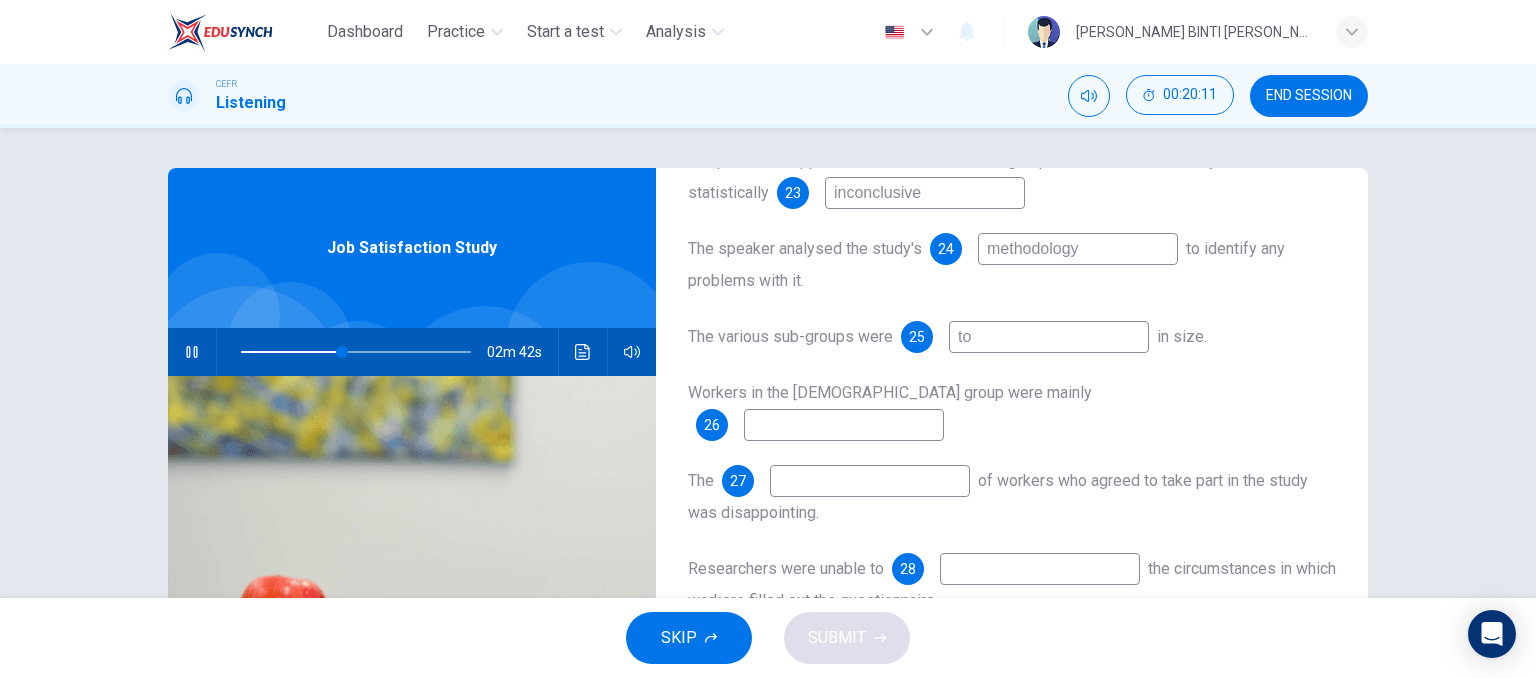 type on "too" 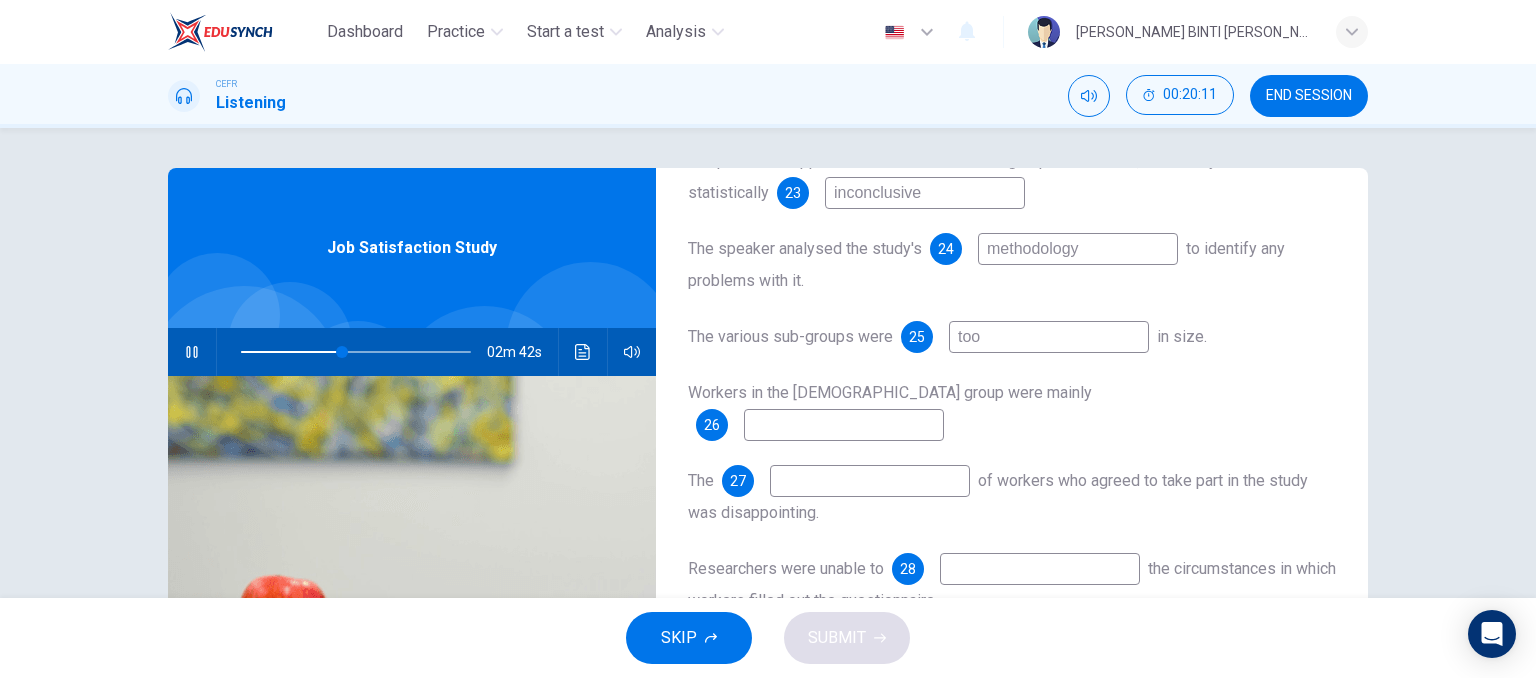type on "44" 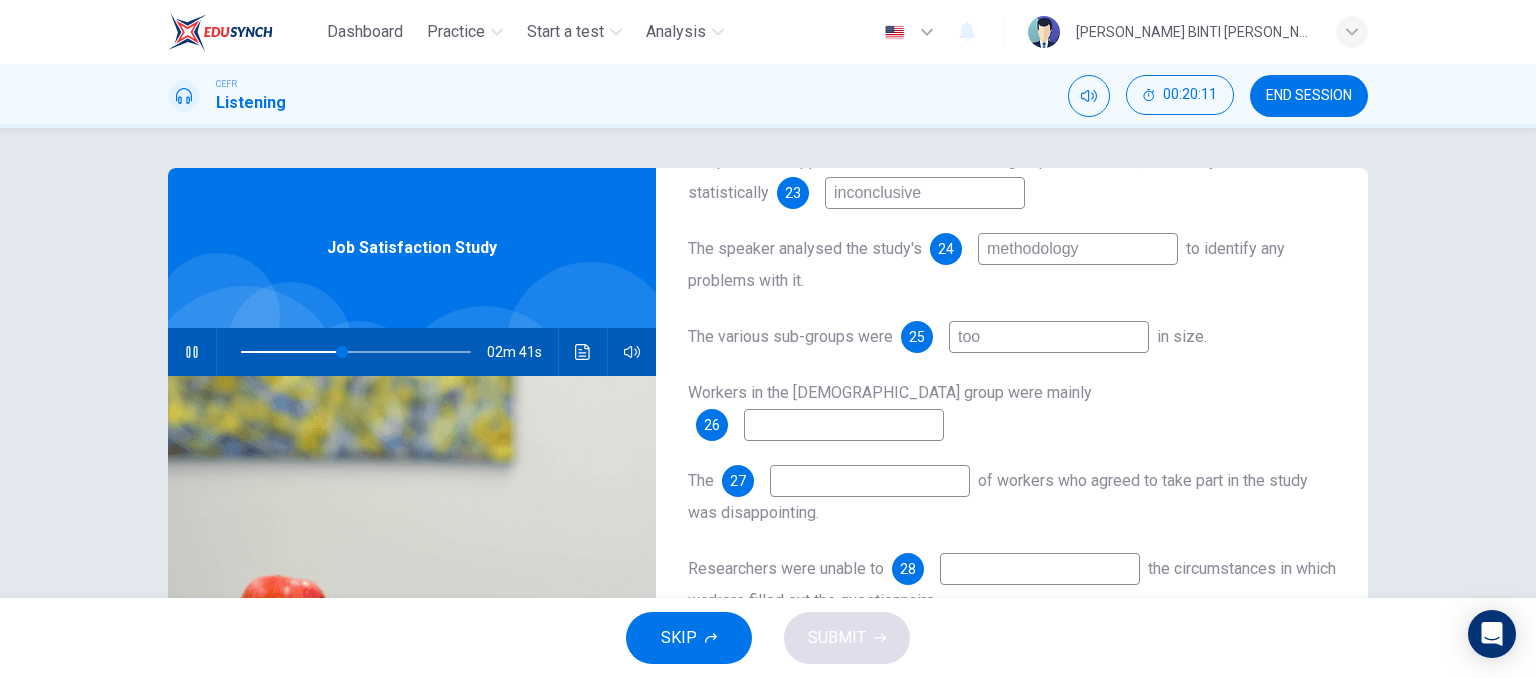 type on "too s" 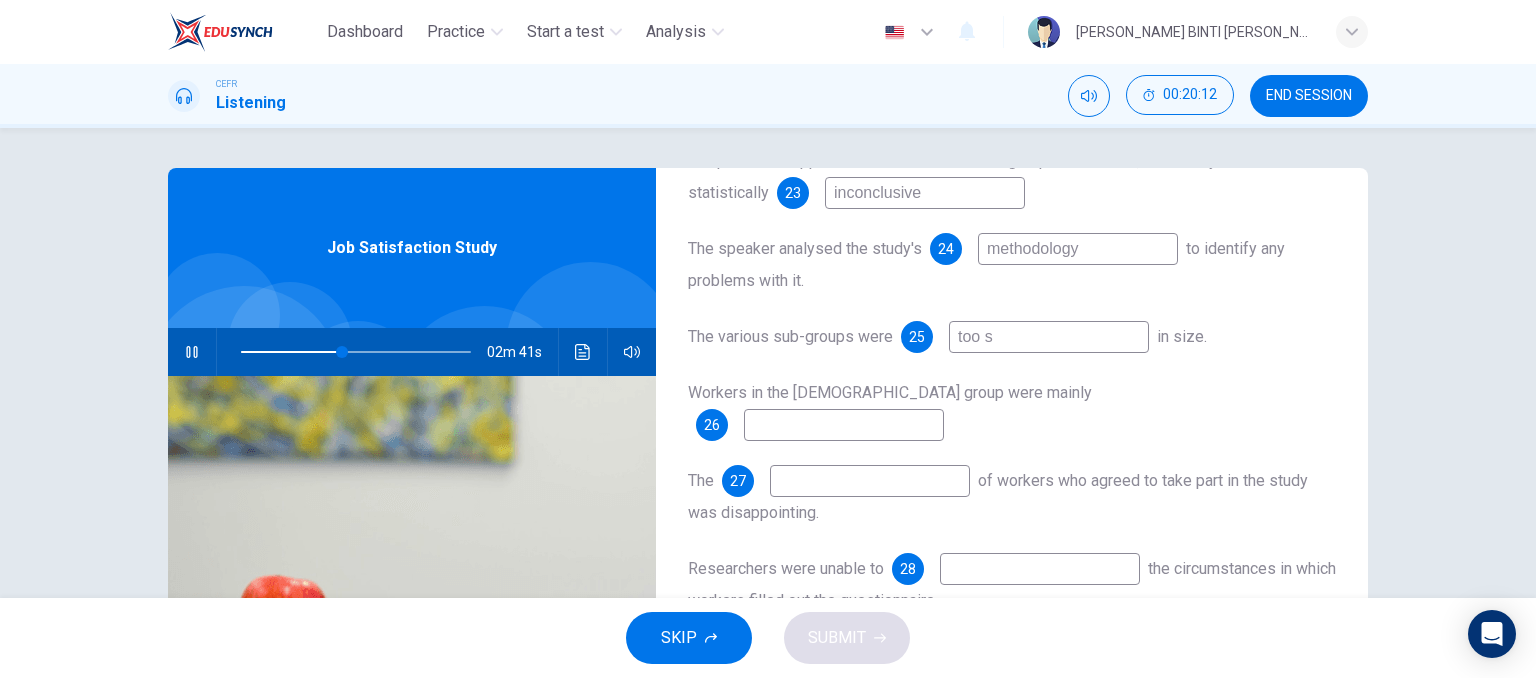 type on "44" 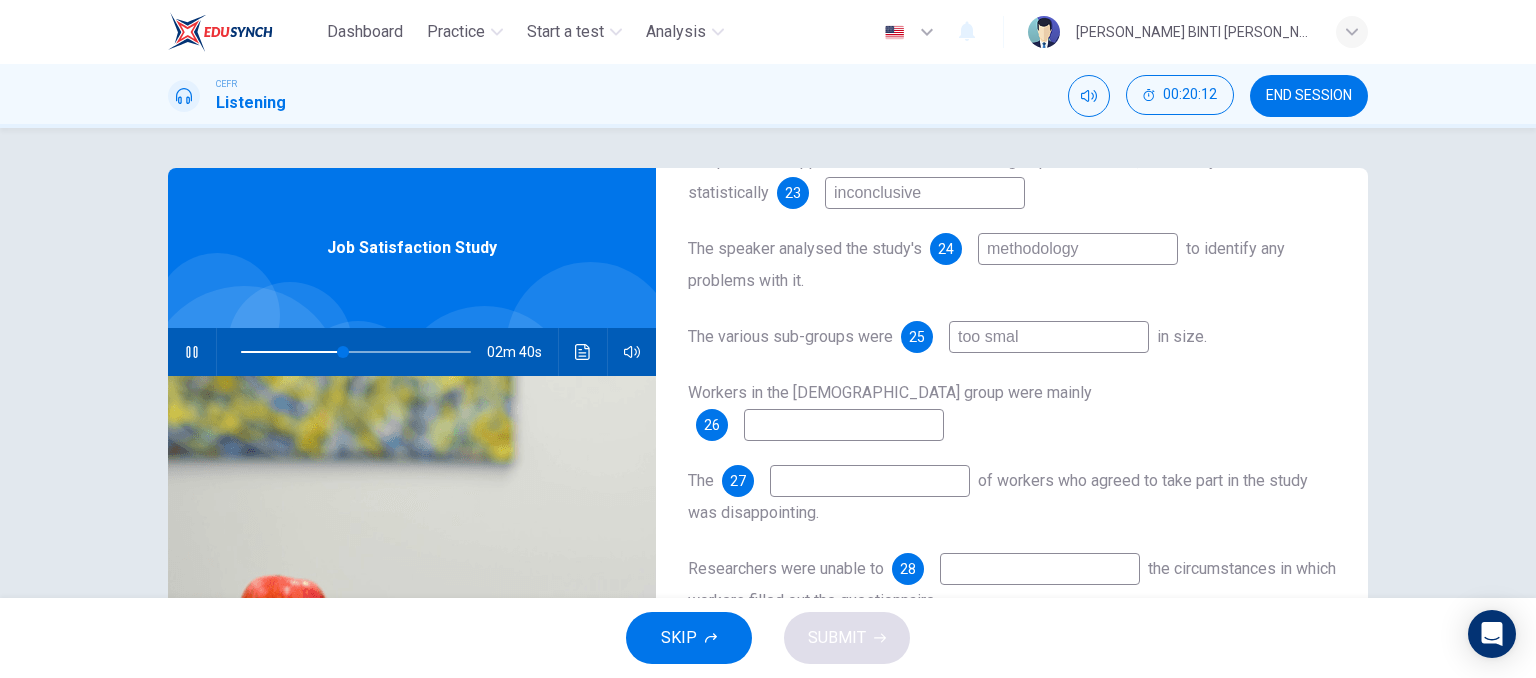 type on "too small" 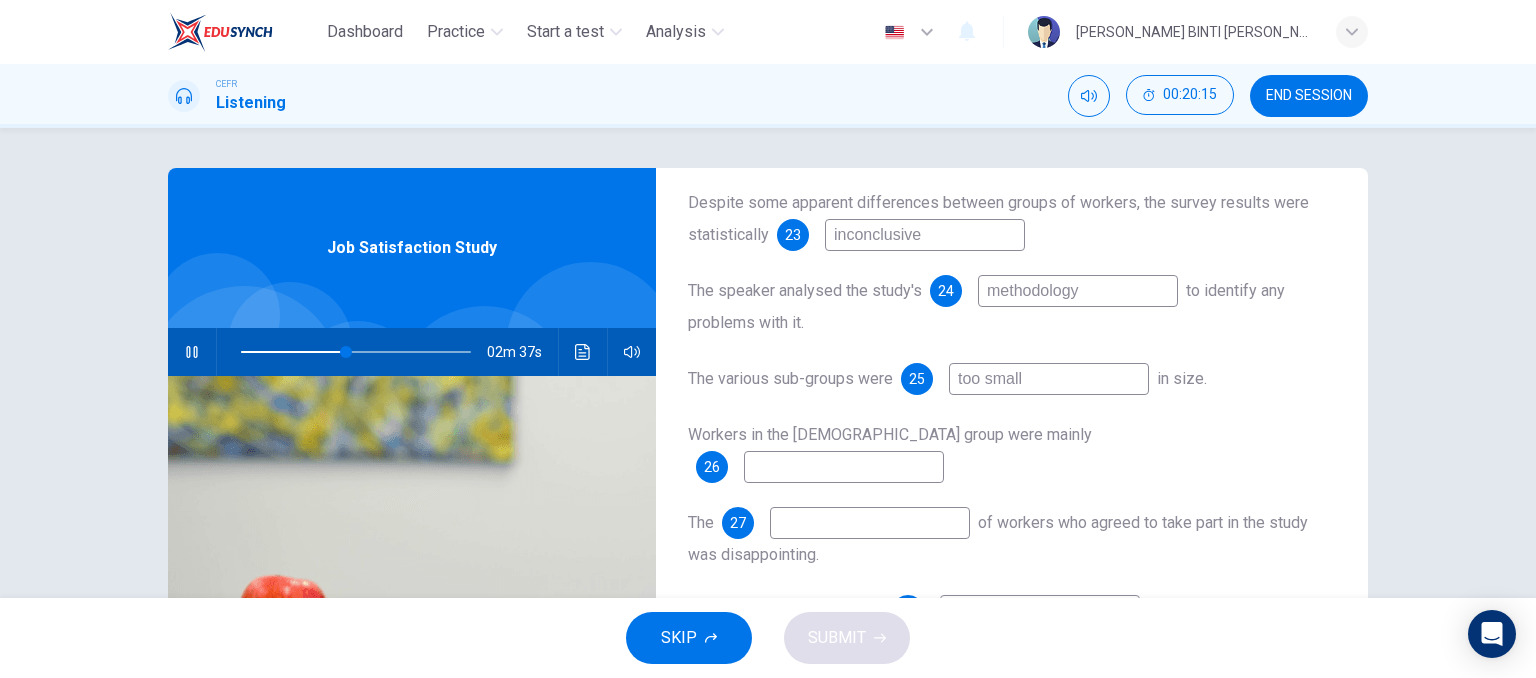 scroll, scrollTop: 266, scrollLeft: 0, axis: vertical 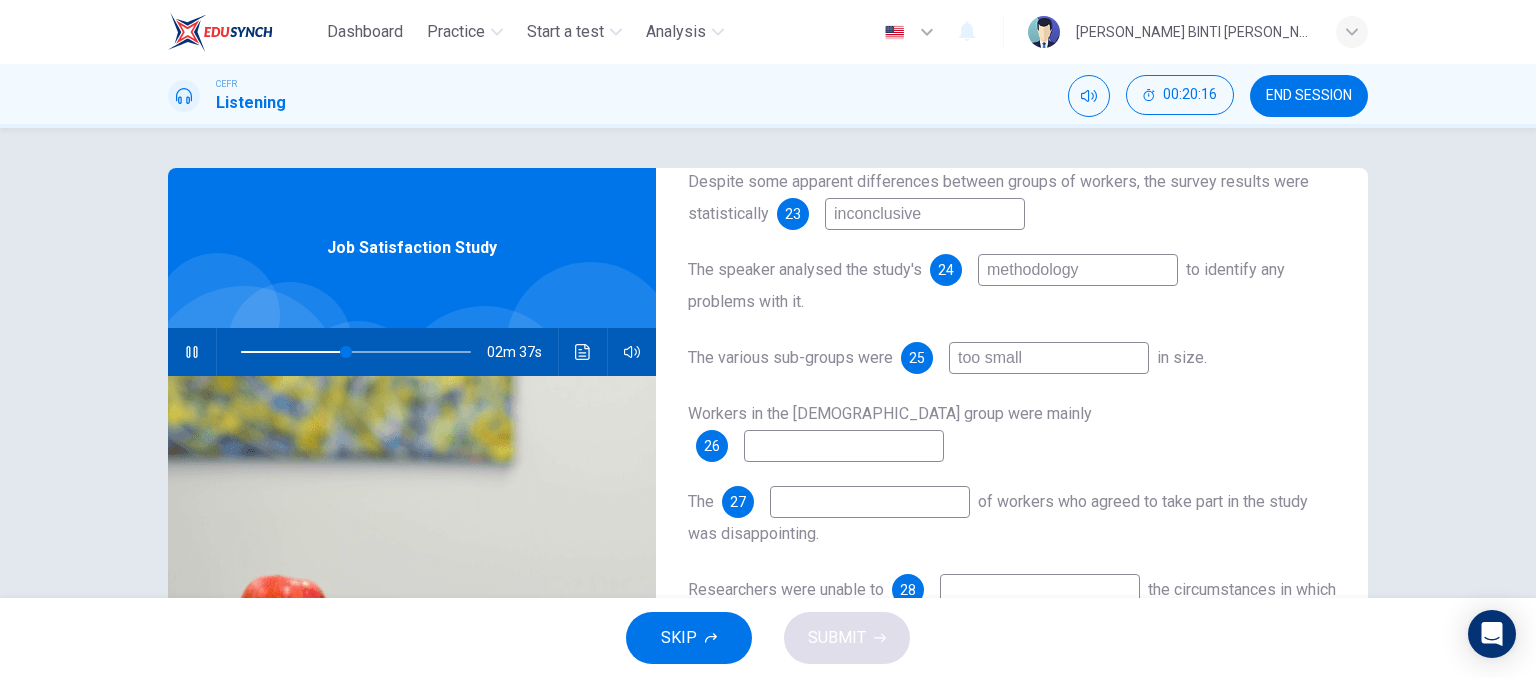type on "46" 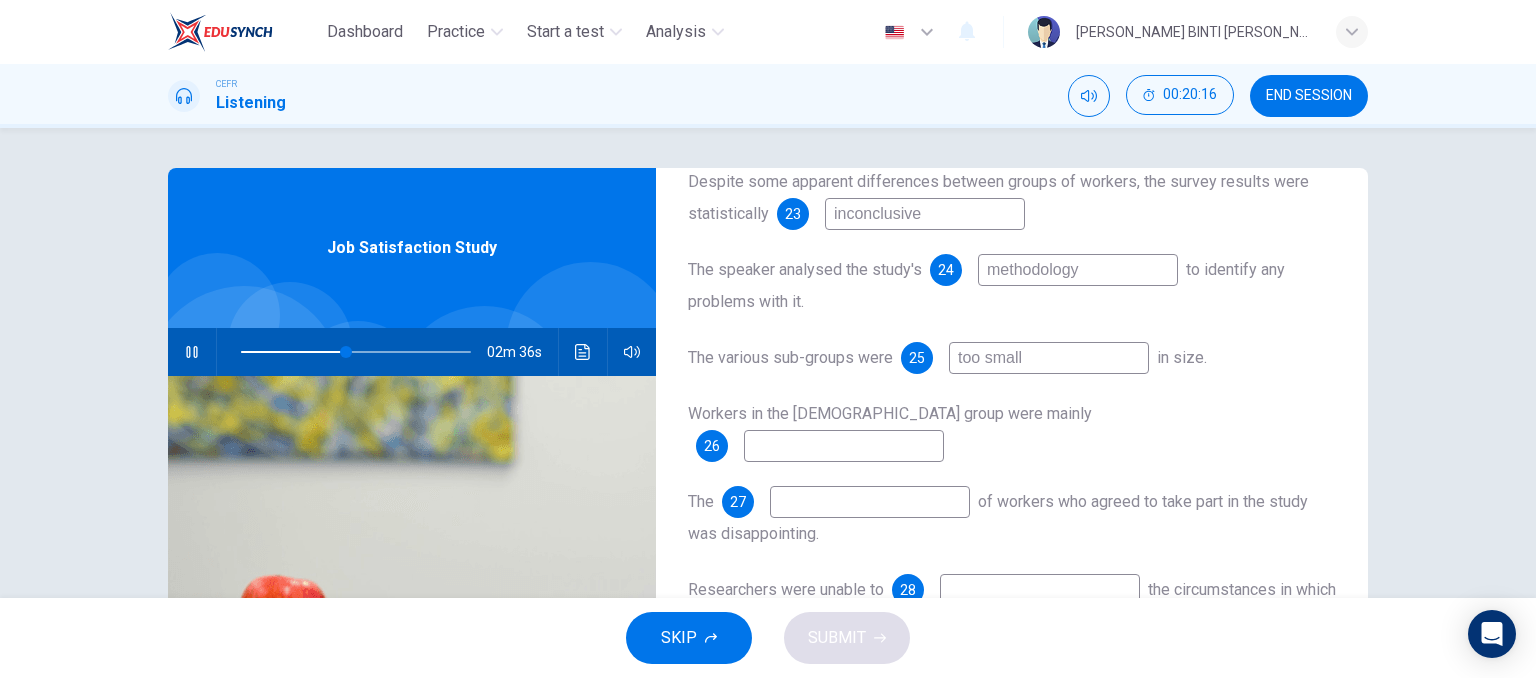 type on "too small" 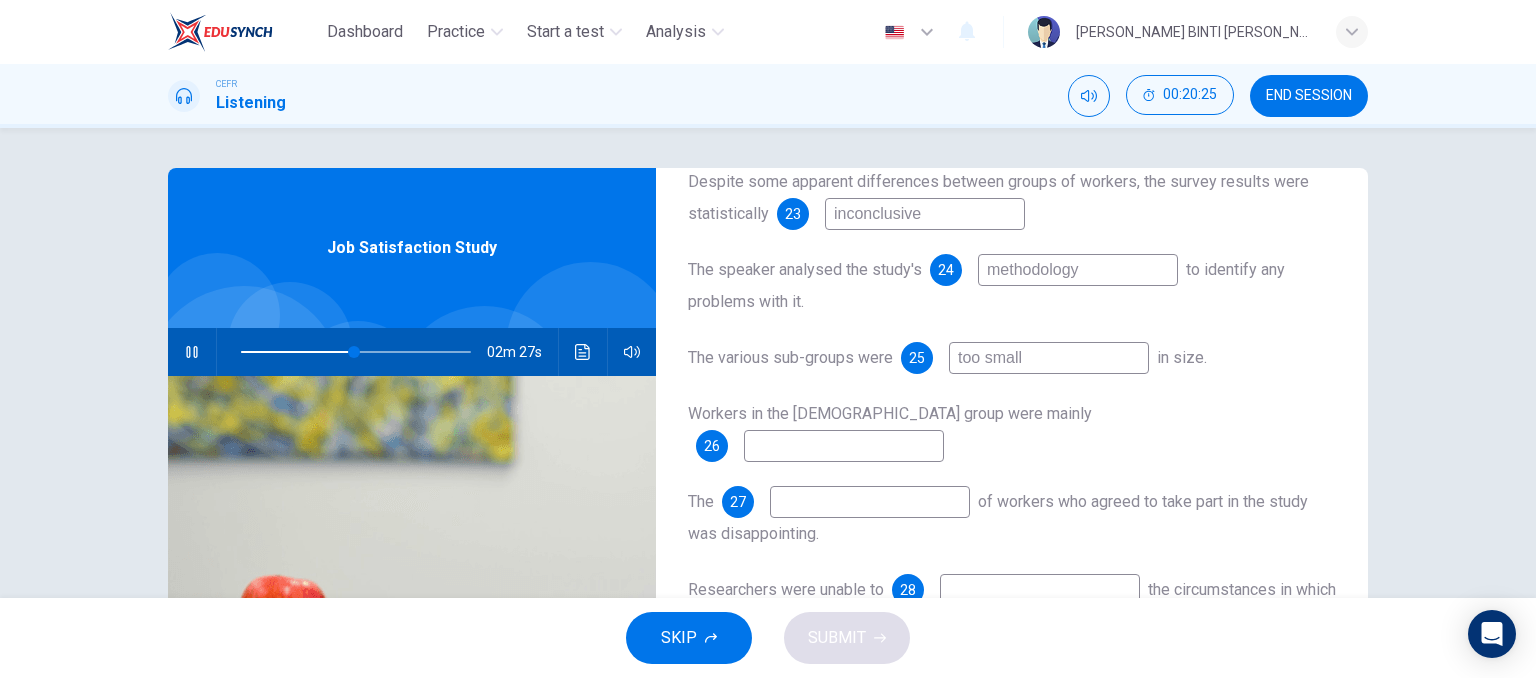 click on "too small" at bounding box center (1049, 358) 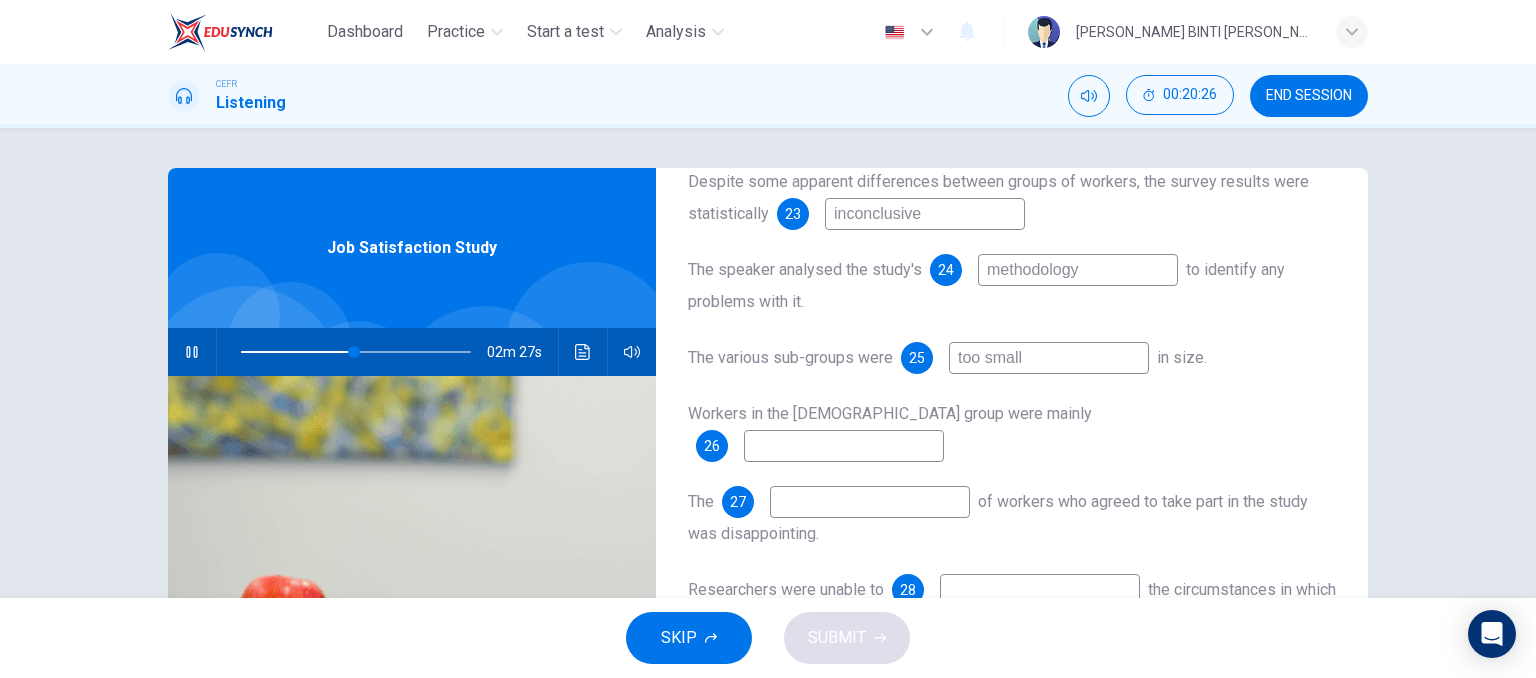 type on "49" 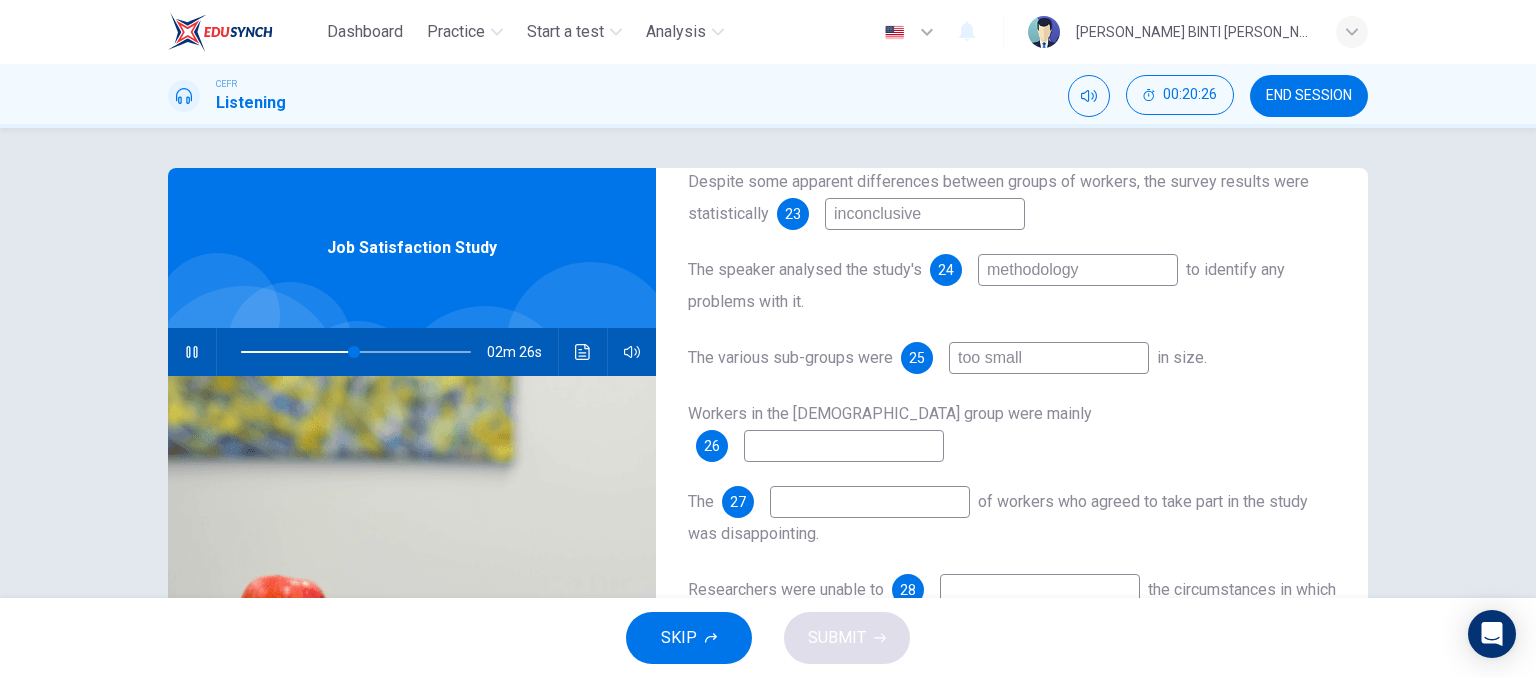 type on "too smal" 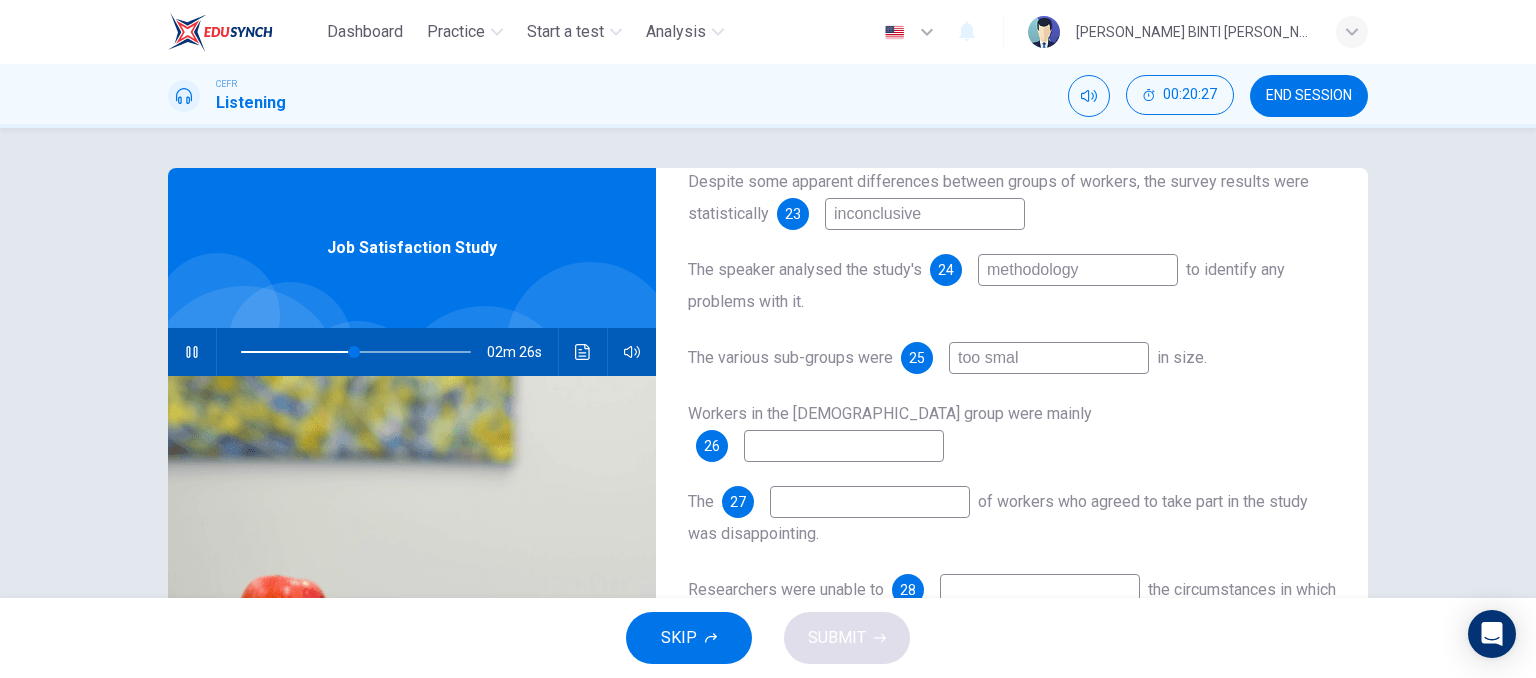 type on "50" 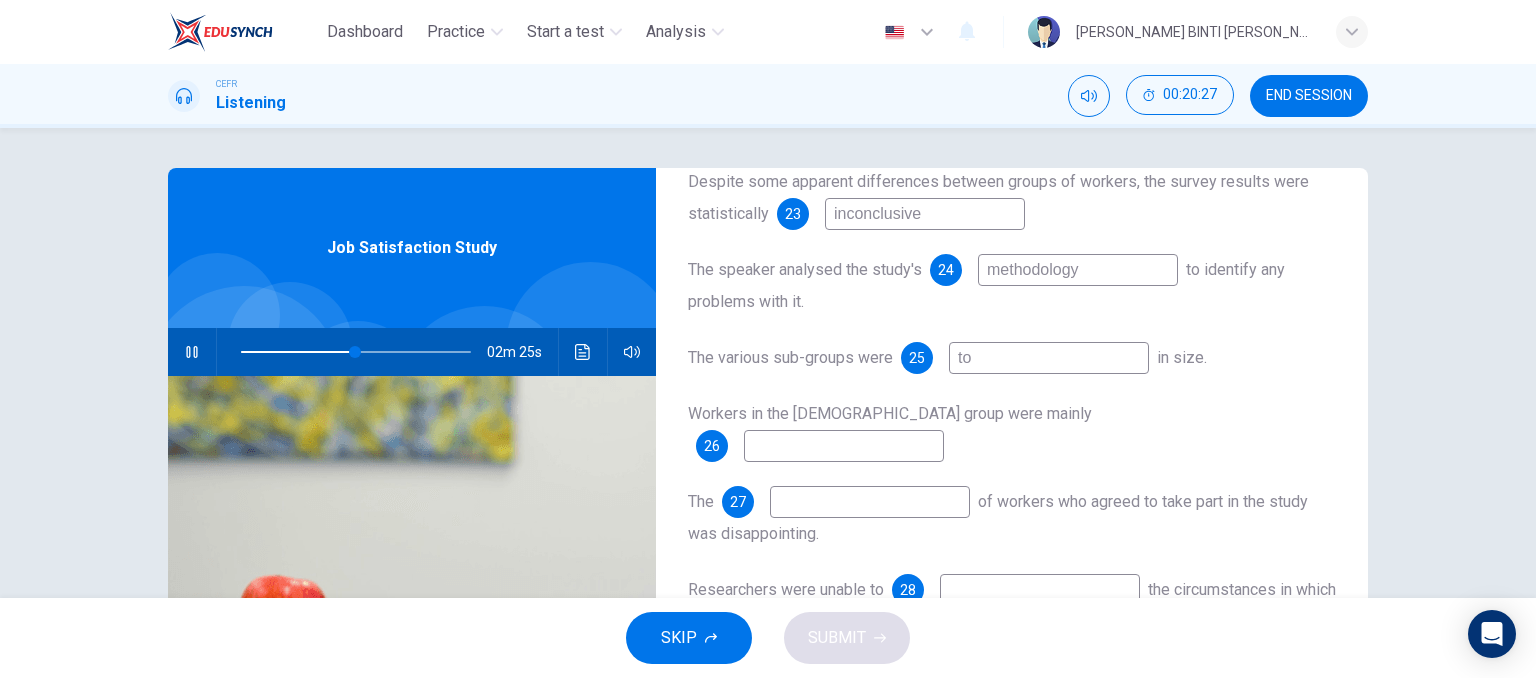 type on "t" 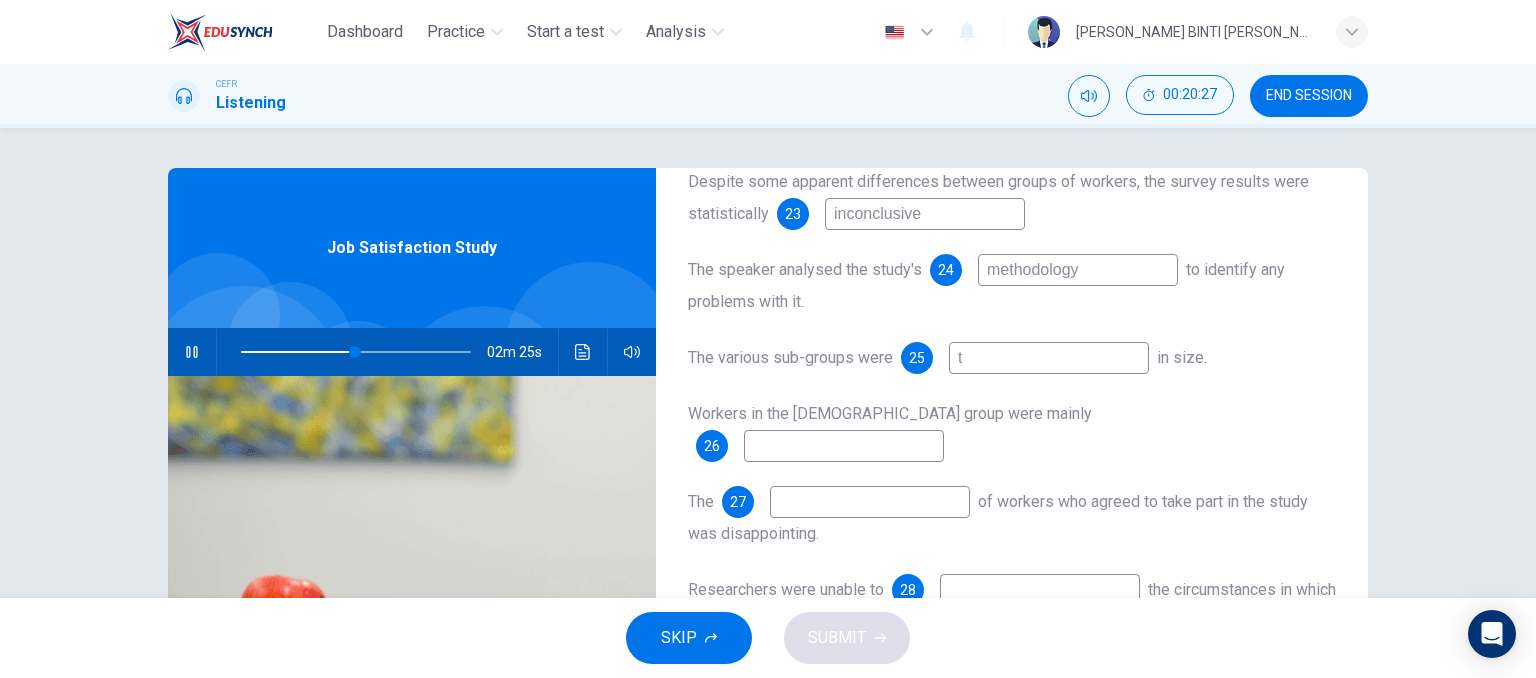 type 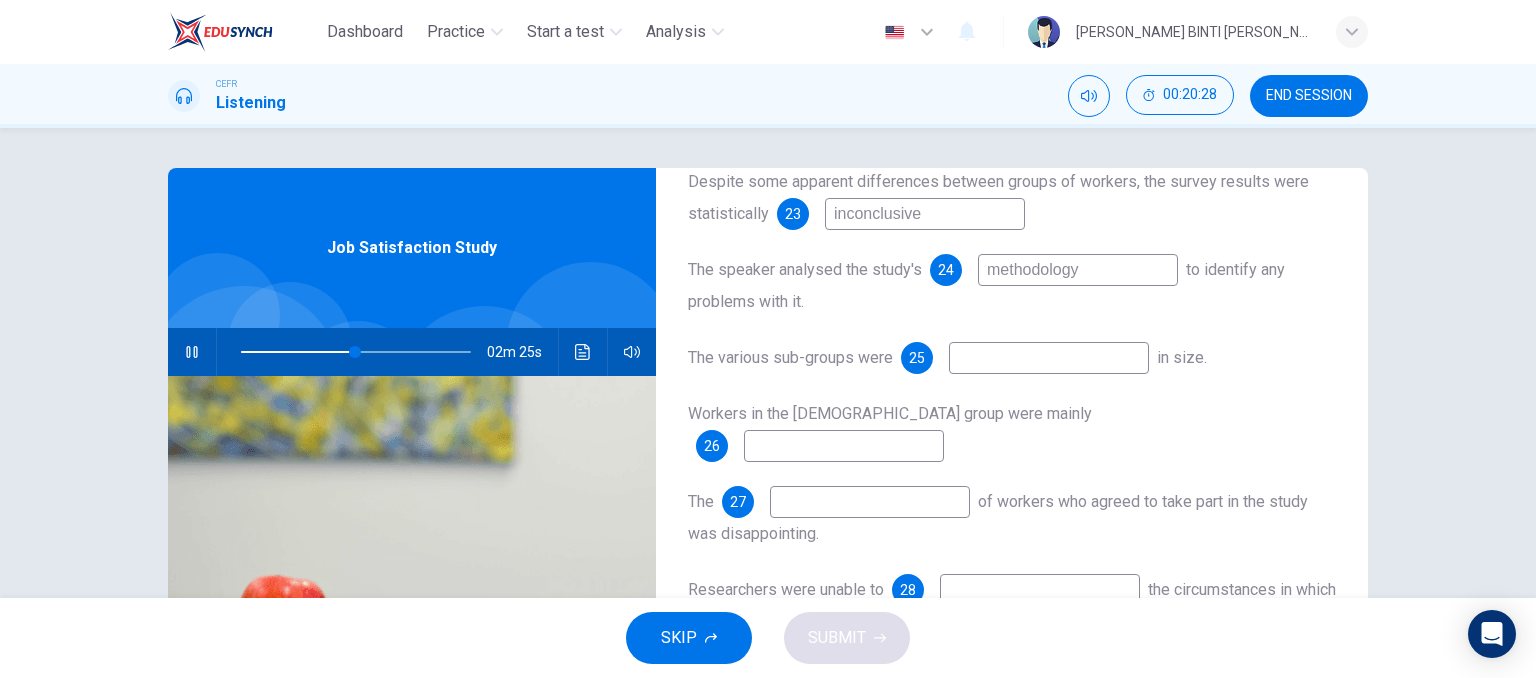 type on "50" 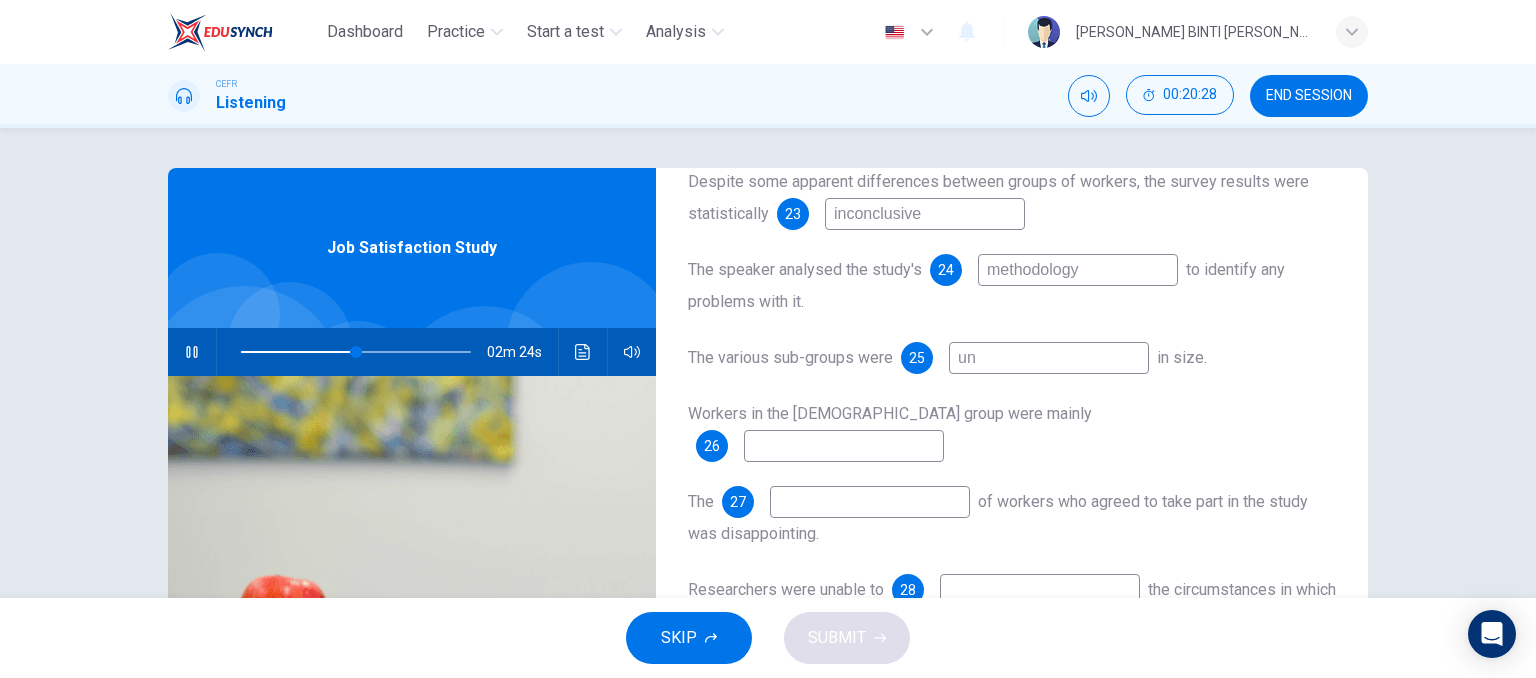 type on "une" 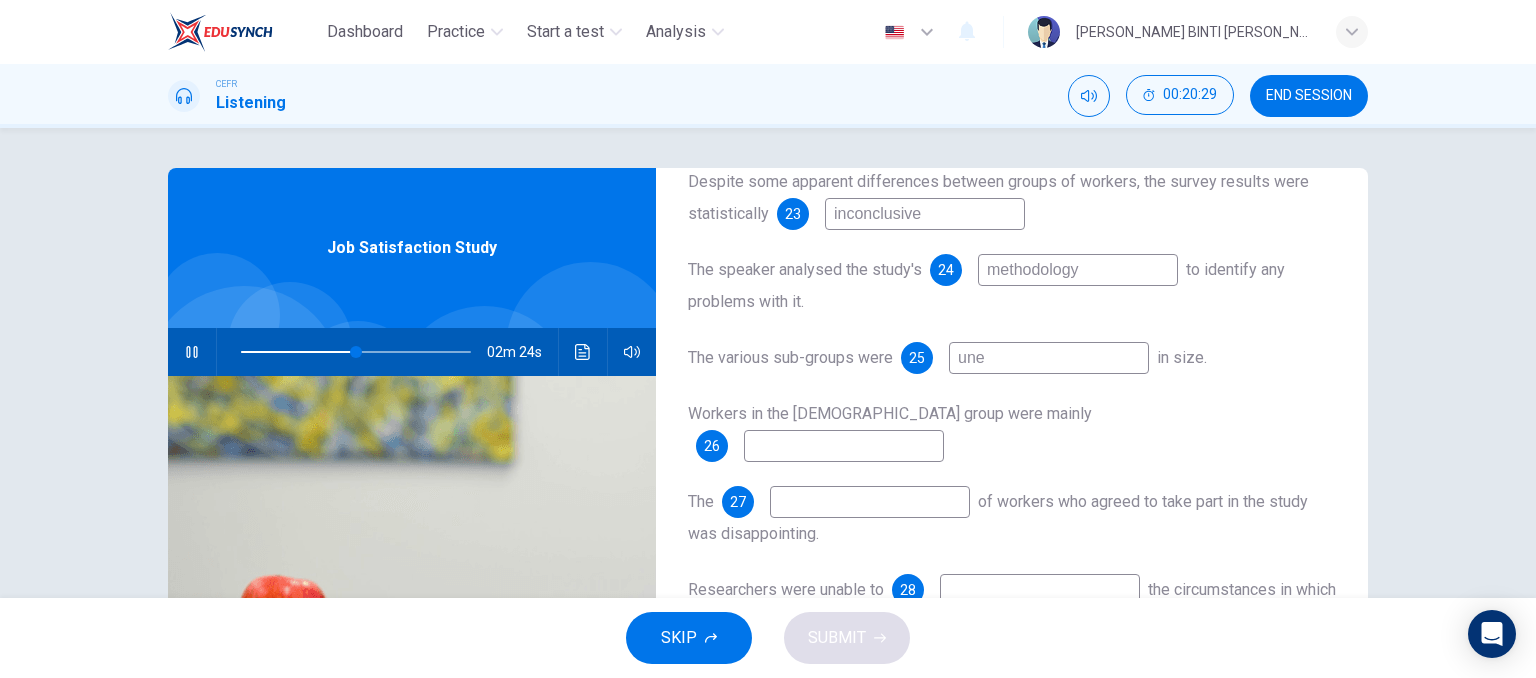 type on "50" 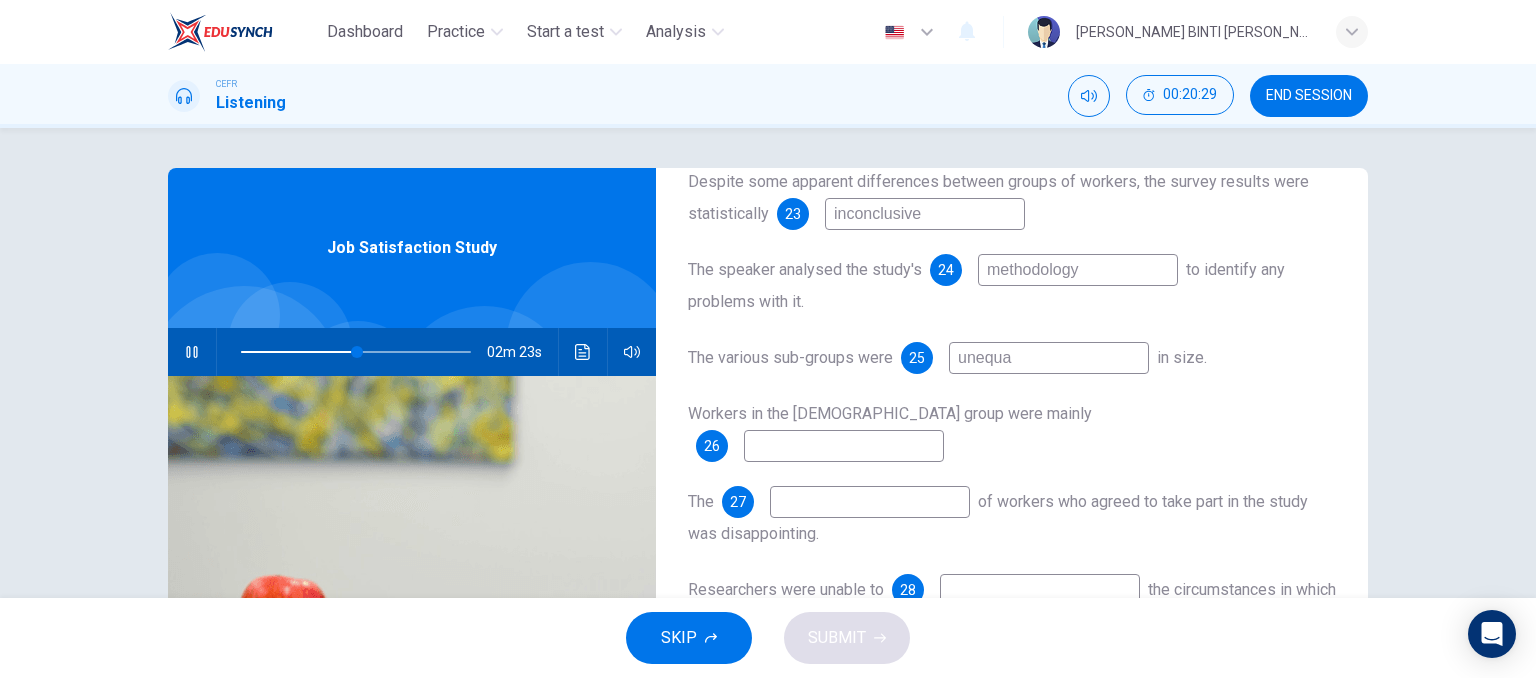 type on "unequal" 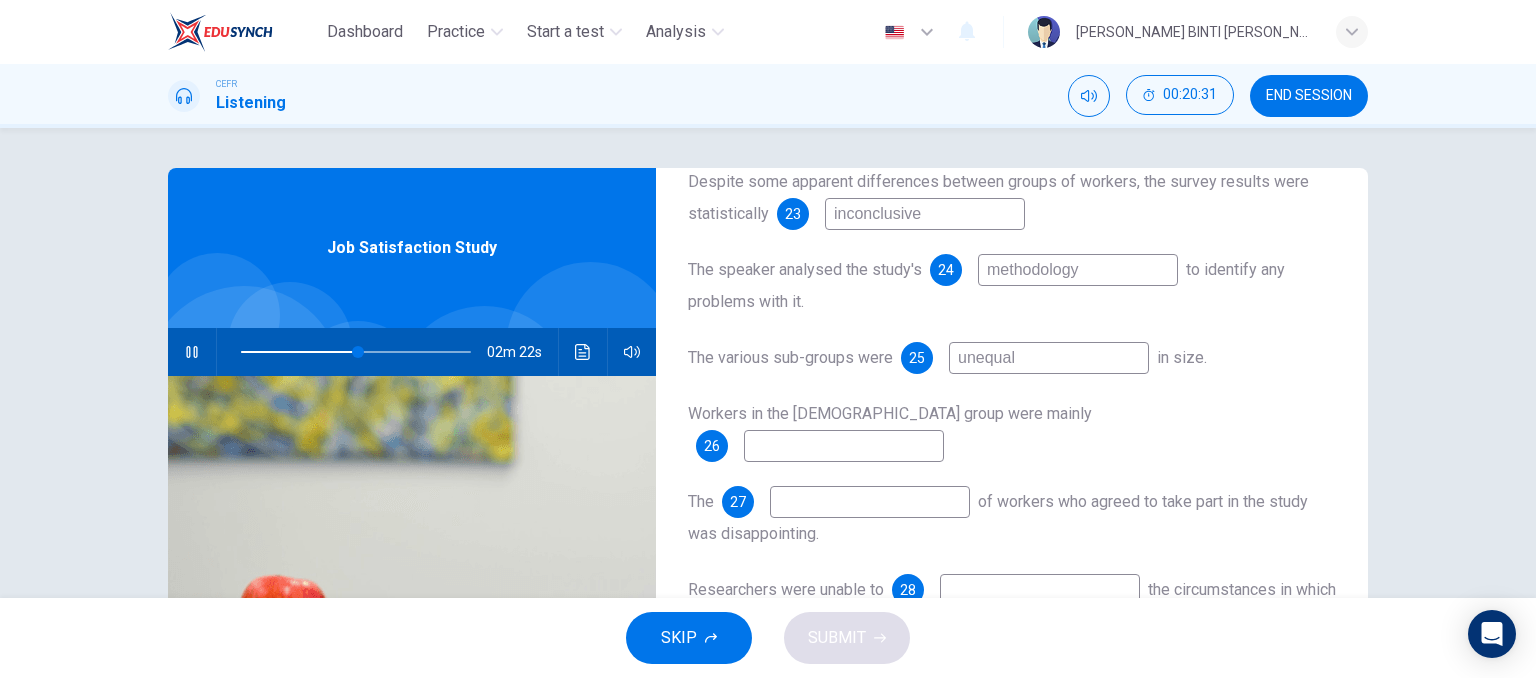 type on "51" 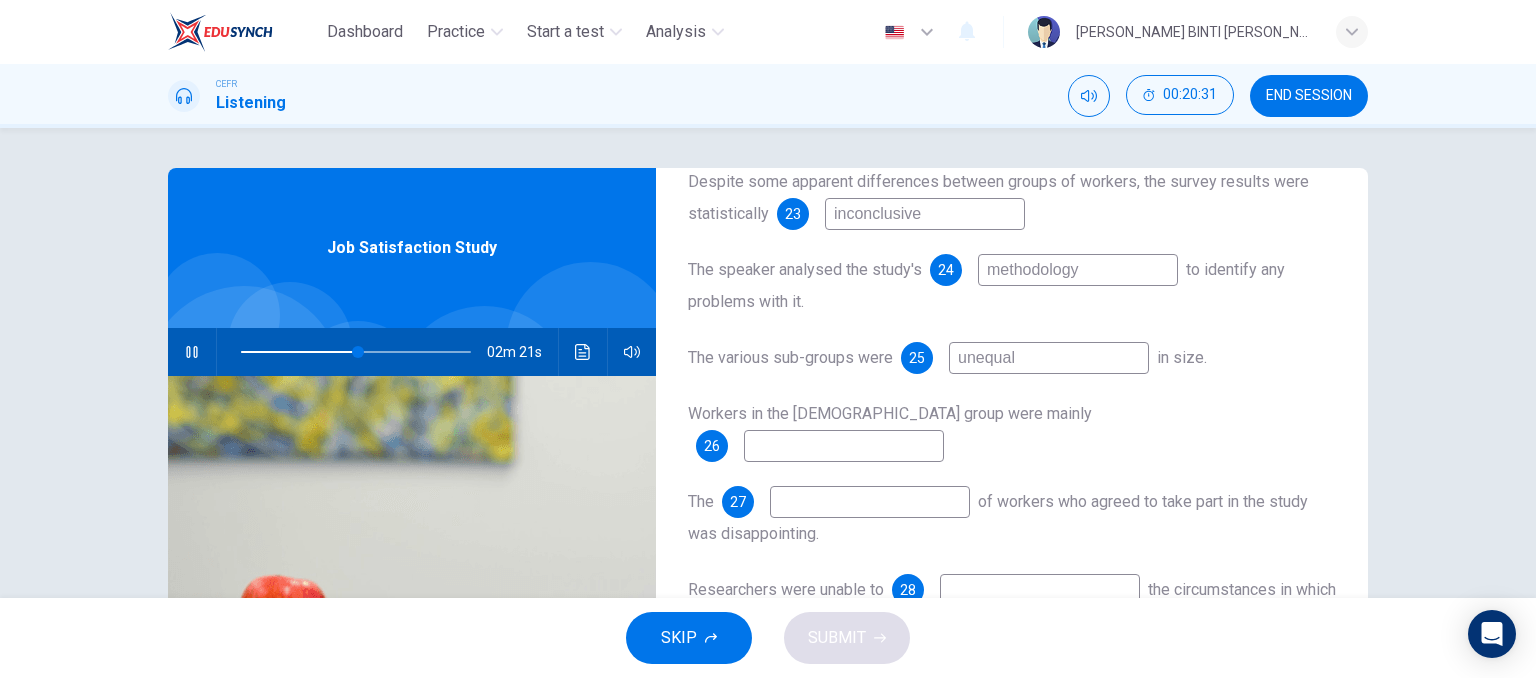 type on "unequal" 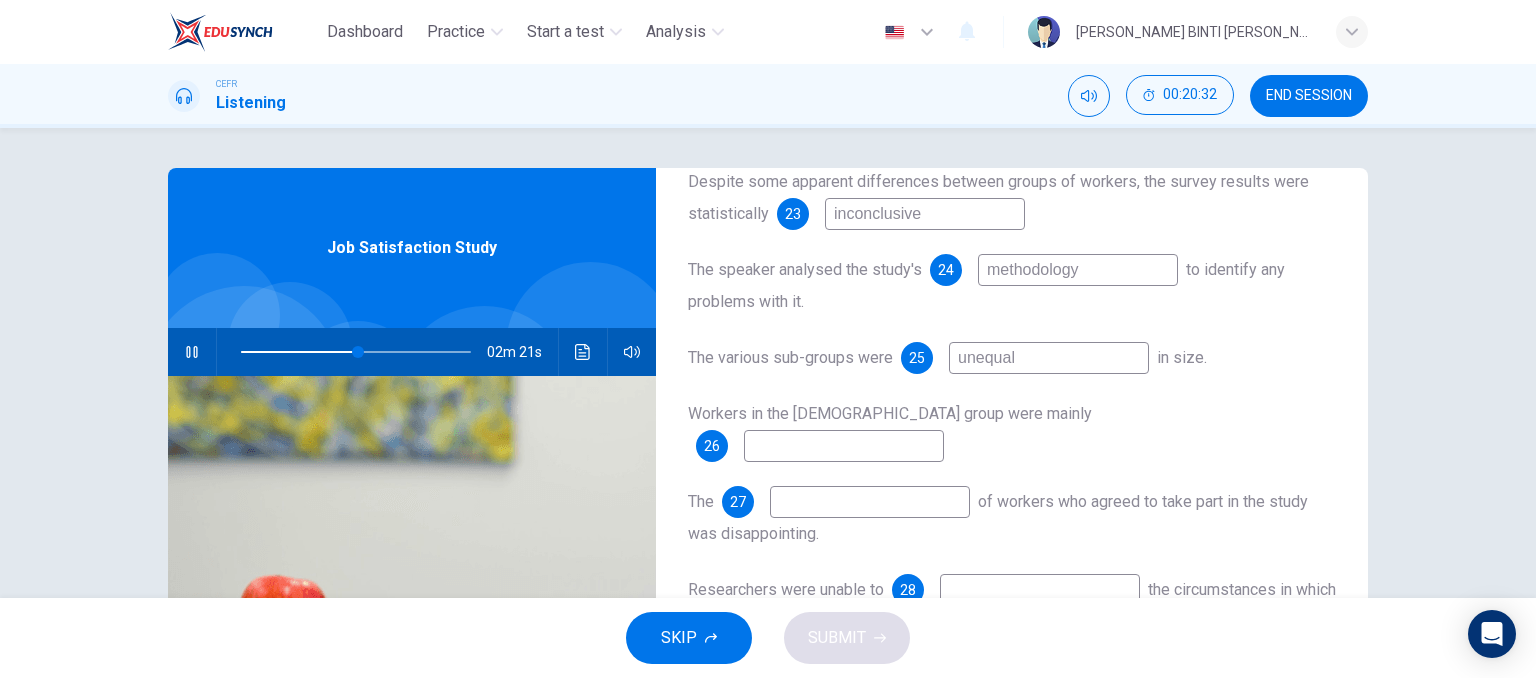 click at bounding box center (844, 446) 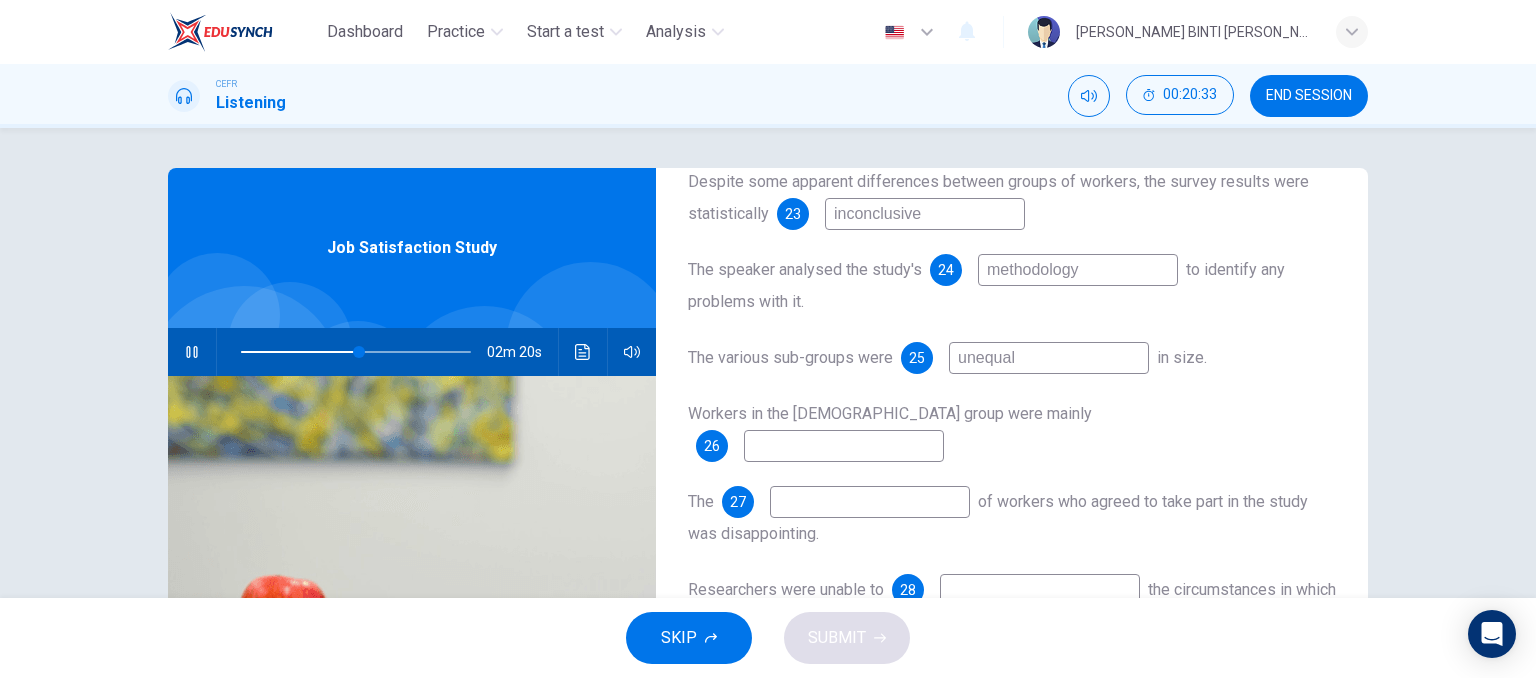click on "unequal" at bounding box center [1049, 358] 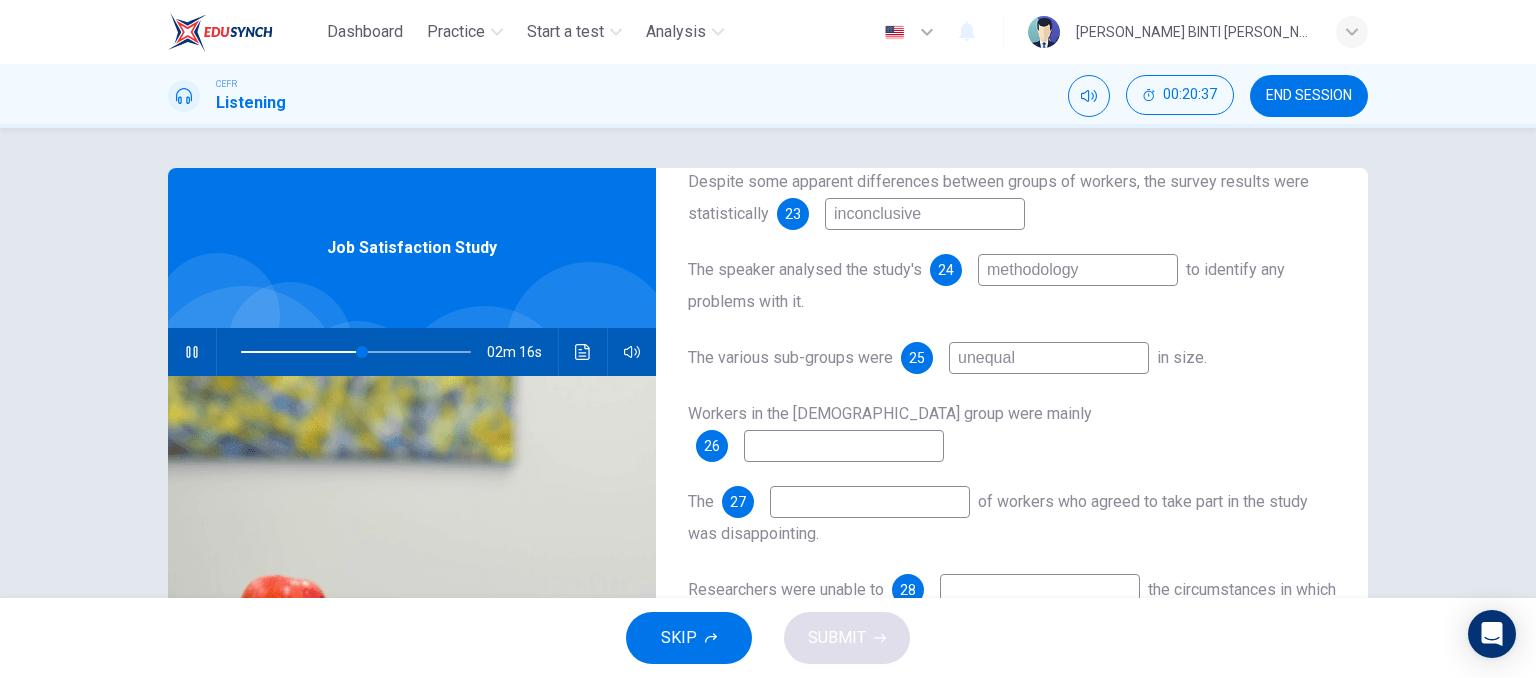 click on "unequal" at bounding box center [1049, 358] 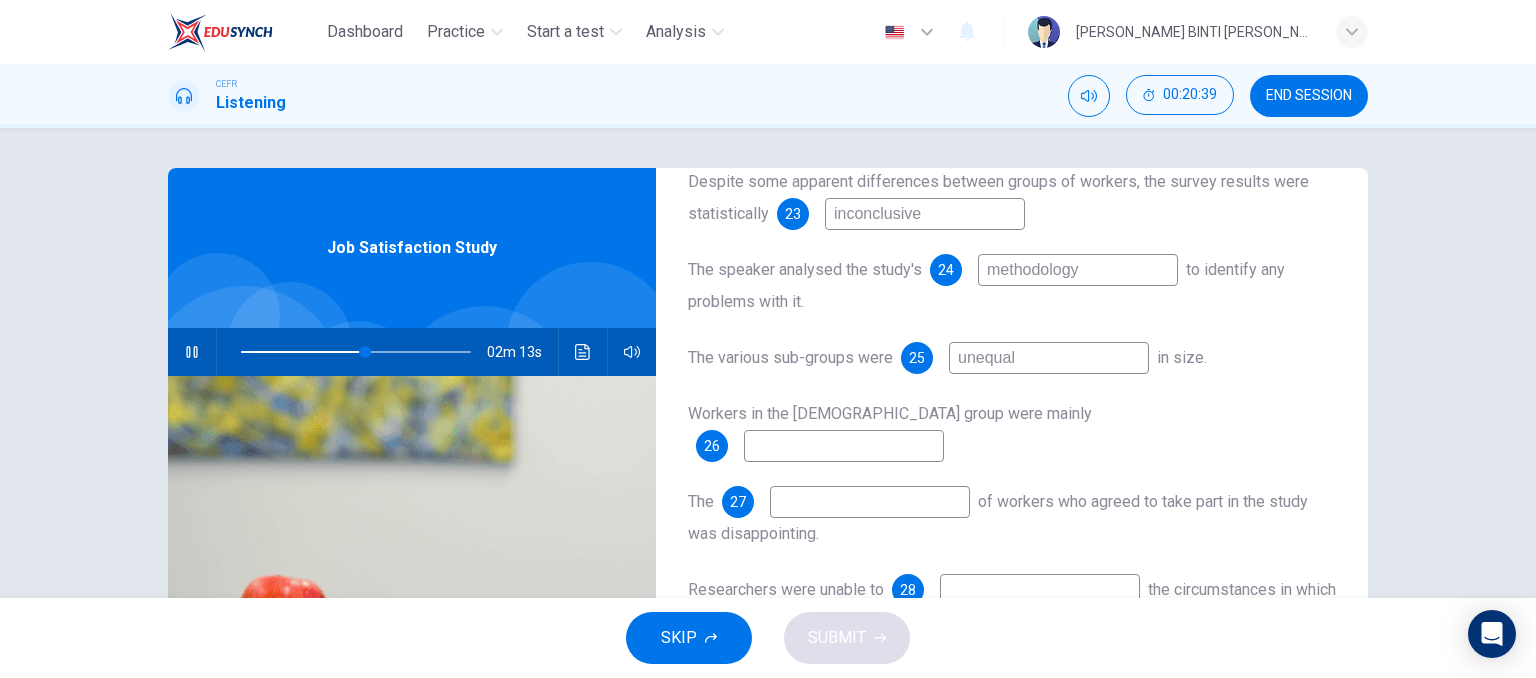 scroll, scrollTop: 287, scrollLeft: 0, axis: vertical 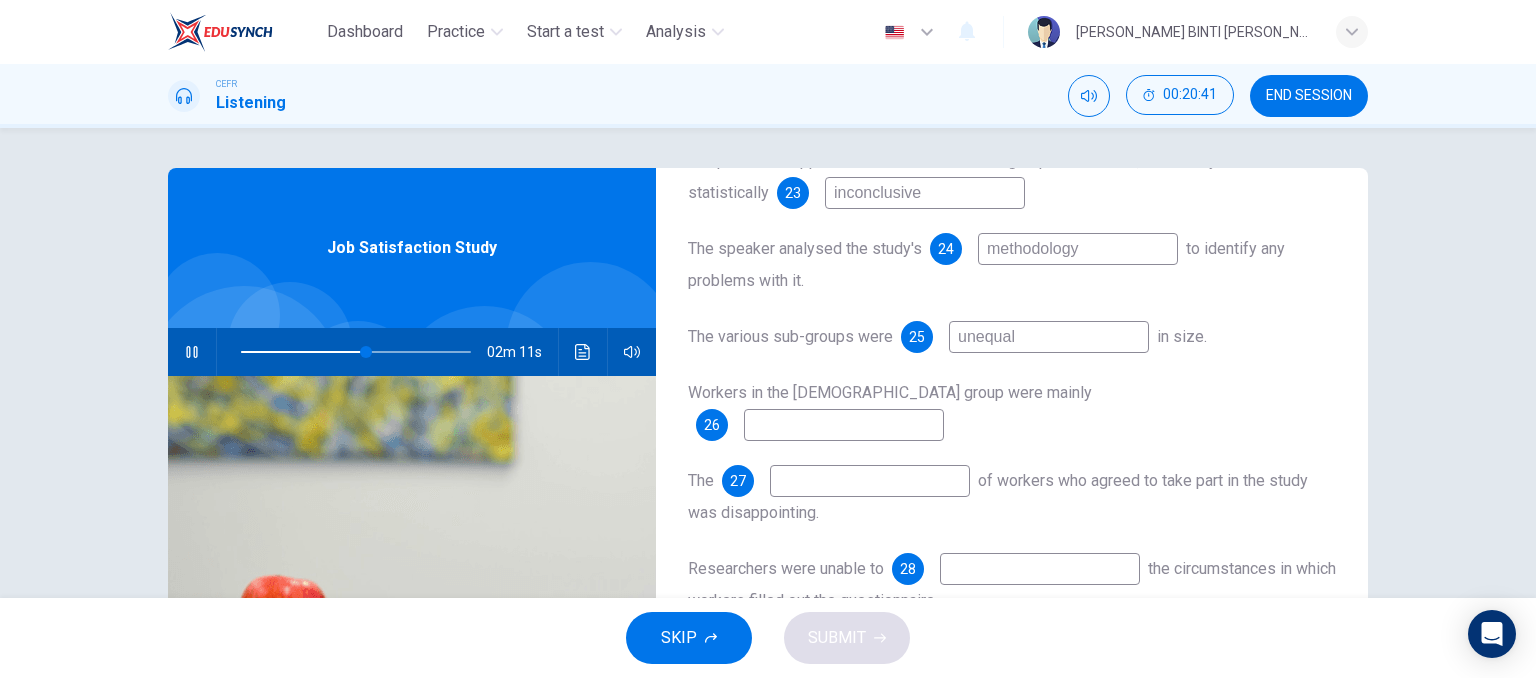 click at bounding box center [844, 425] 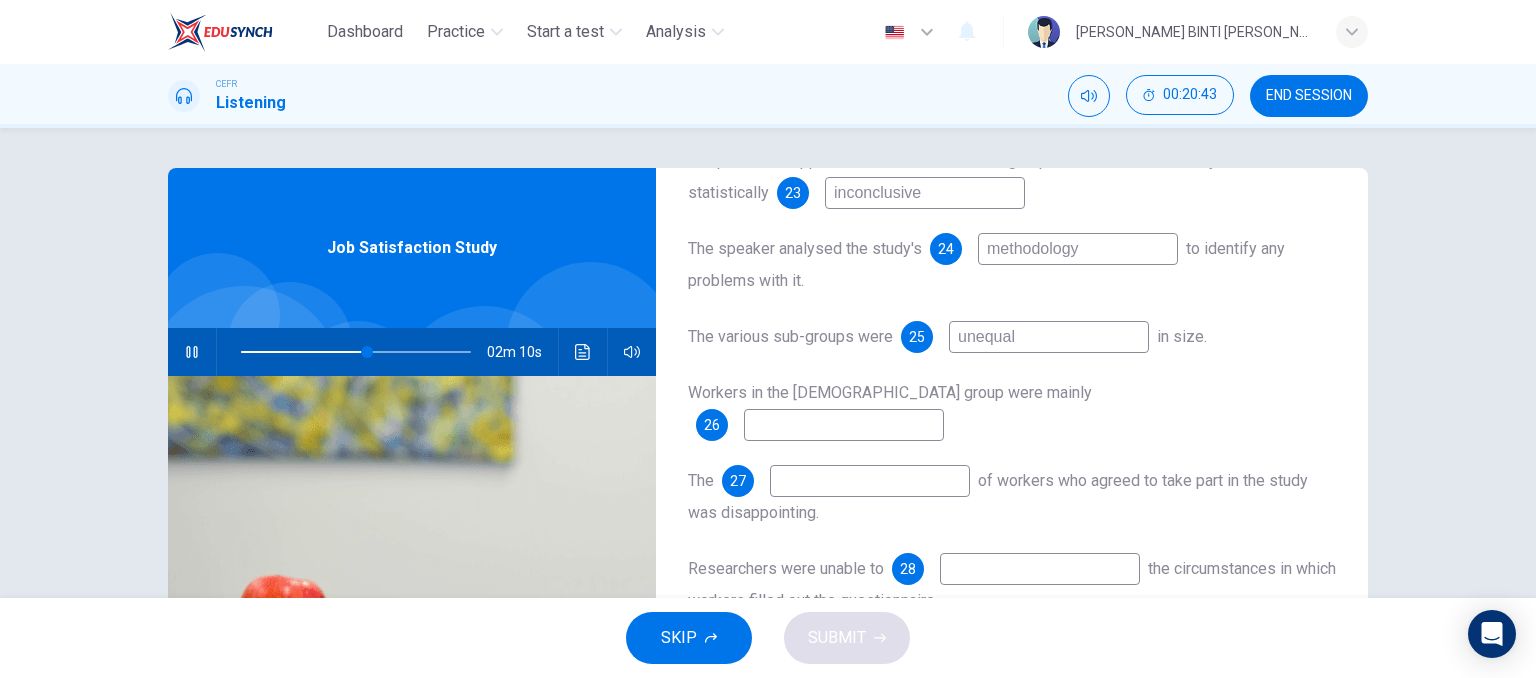 type on "55" 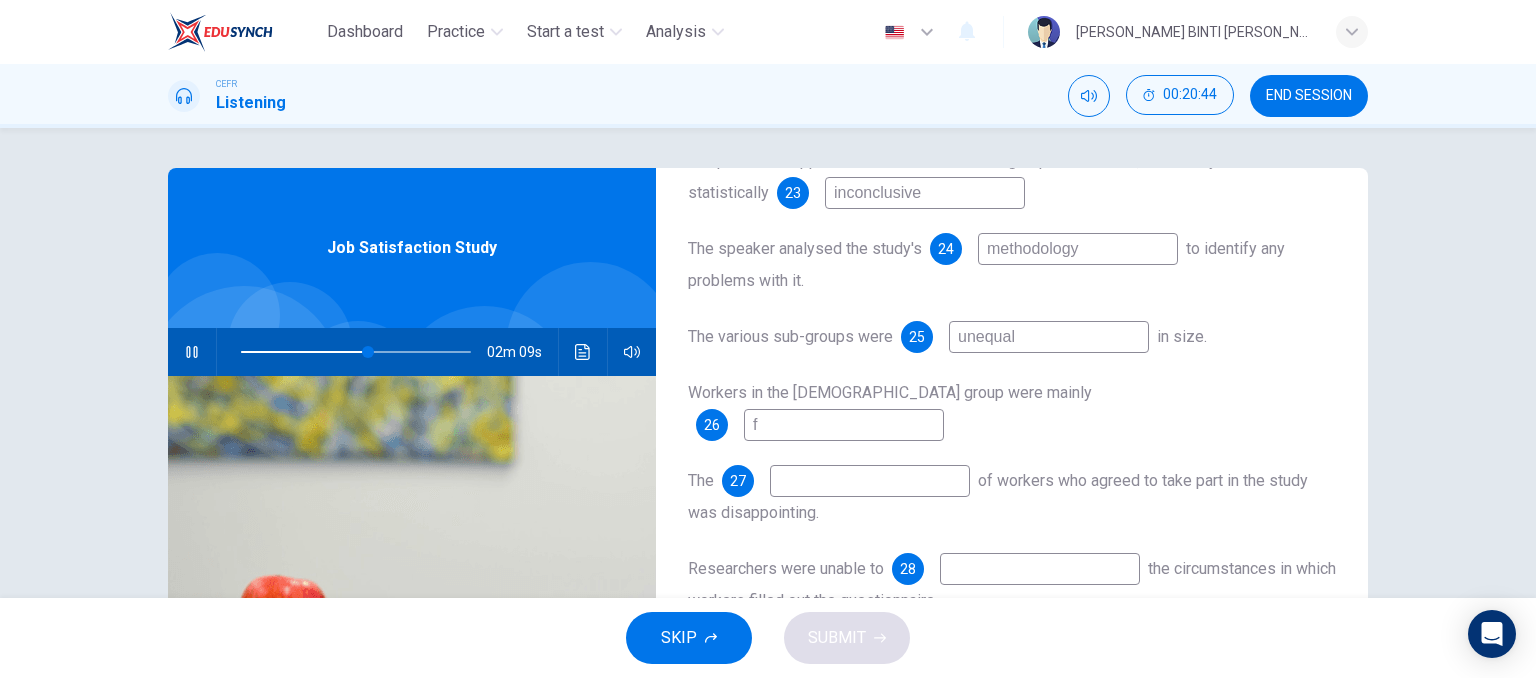 type on "fe" 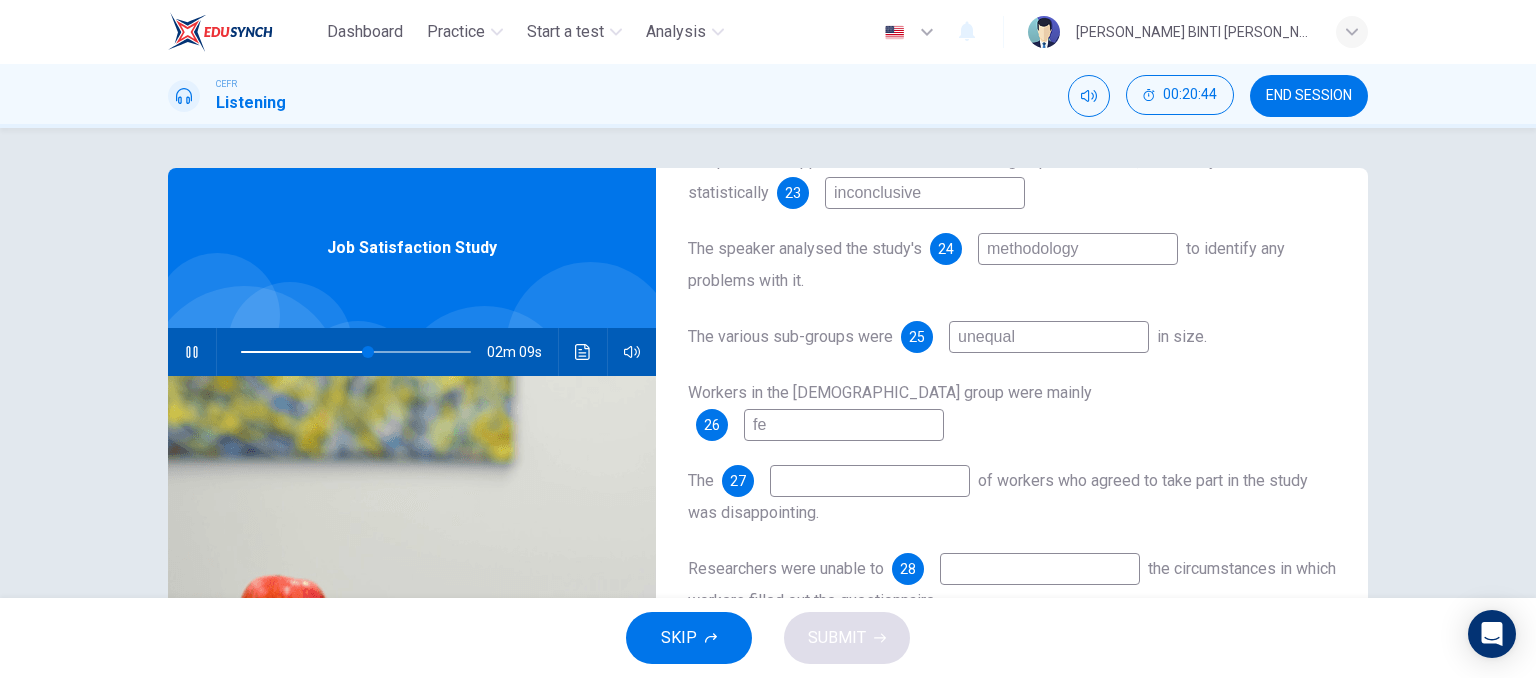 type on "56" 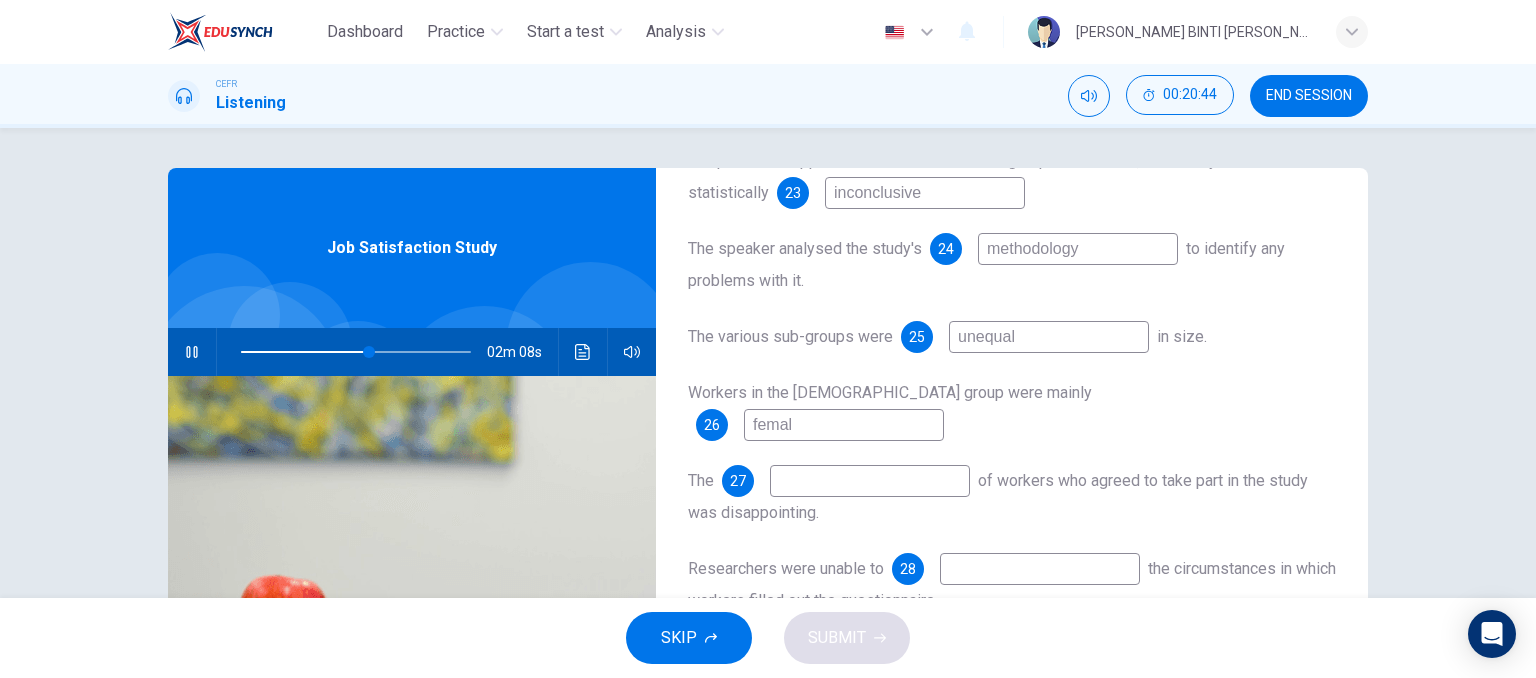 type on "[DEMOGRAPHIC_DATA]" 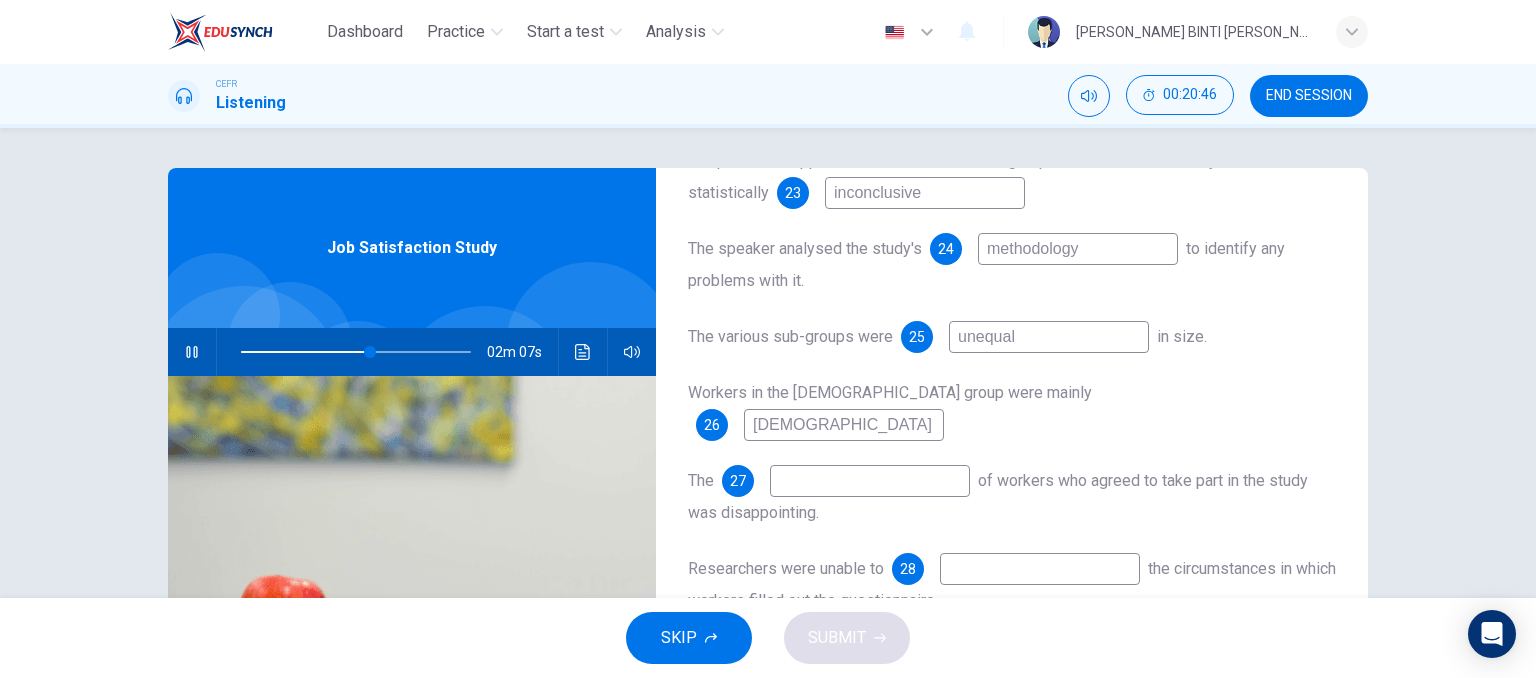 type on "56" 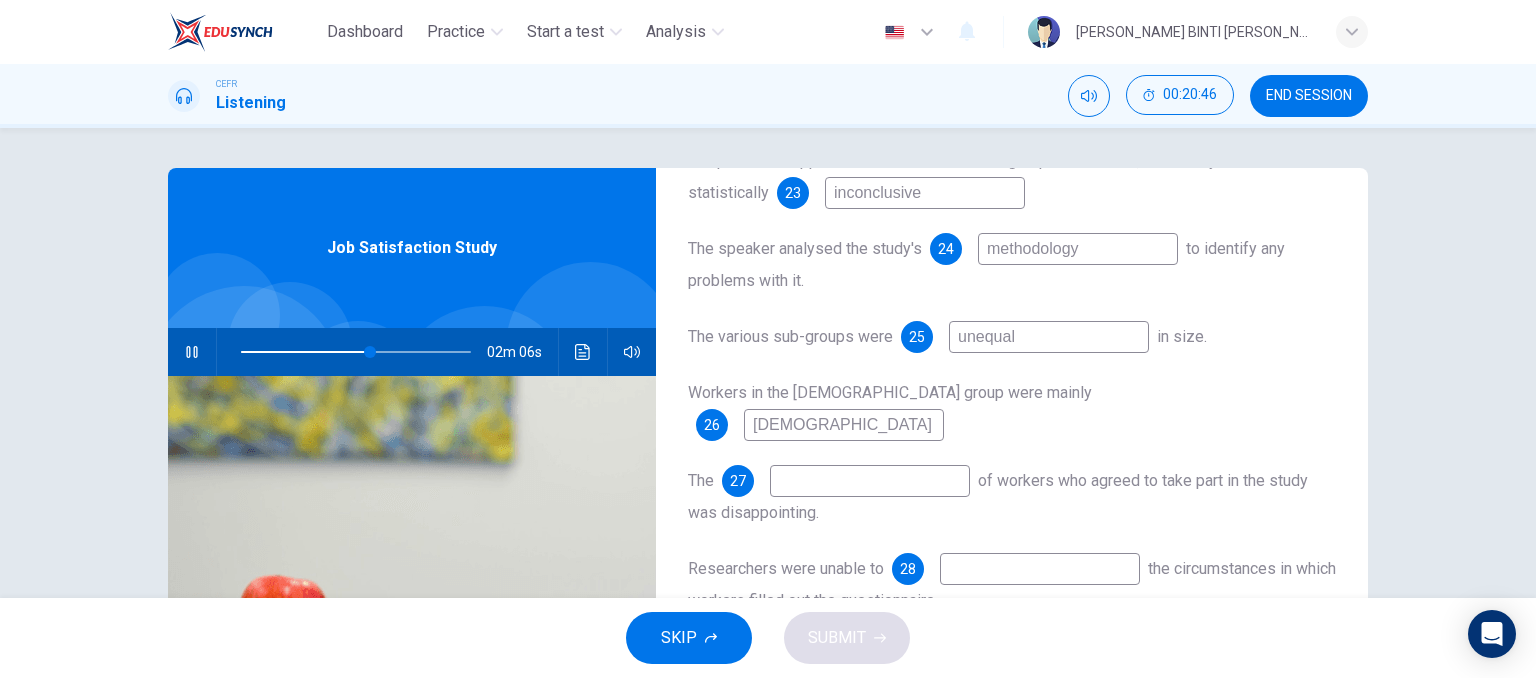 type on "[DEMOGRAPHIC_DATA]" 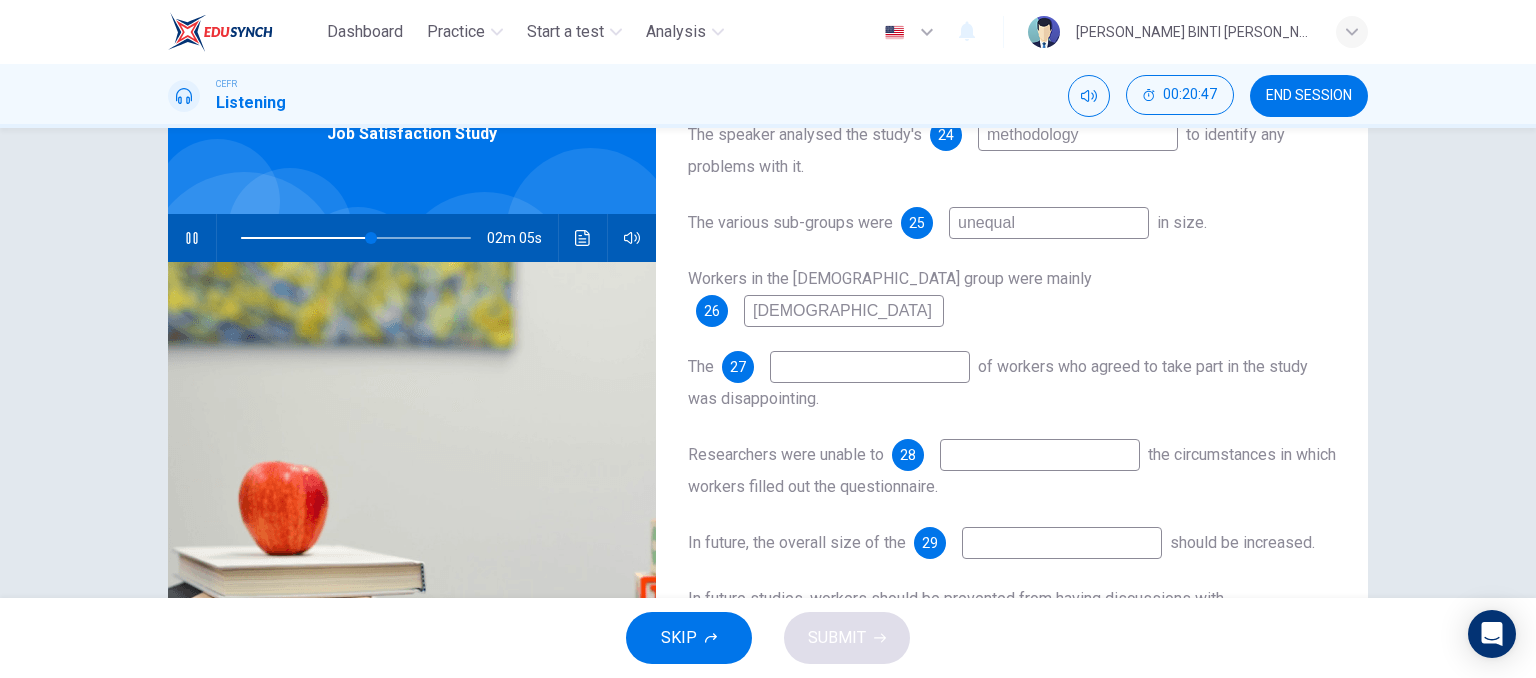 scroll, scrollTop: 115, scrollLeft: 0, axis: vertical 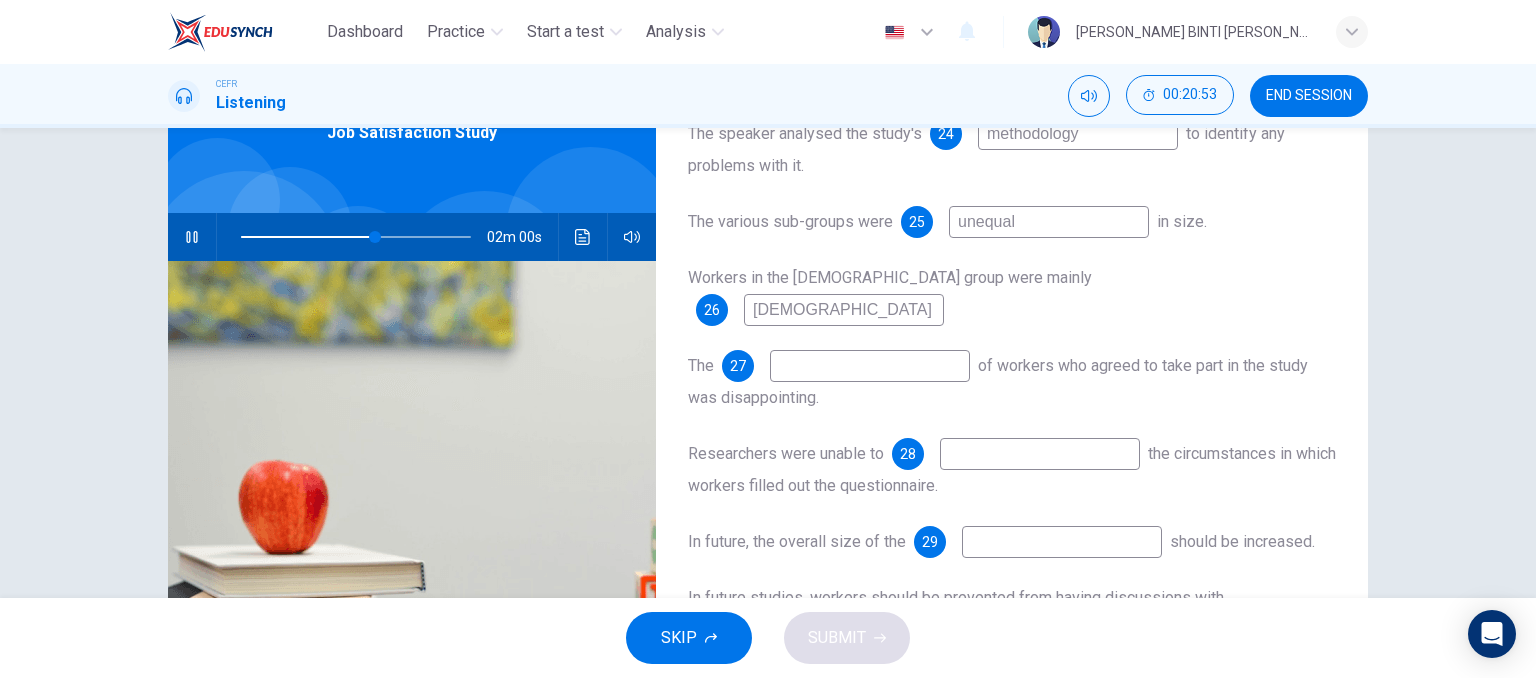 type on "59" 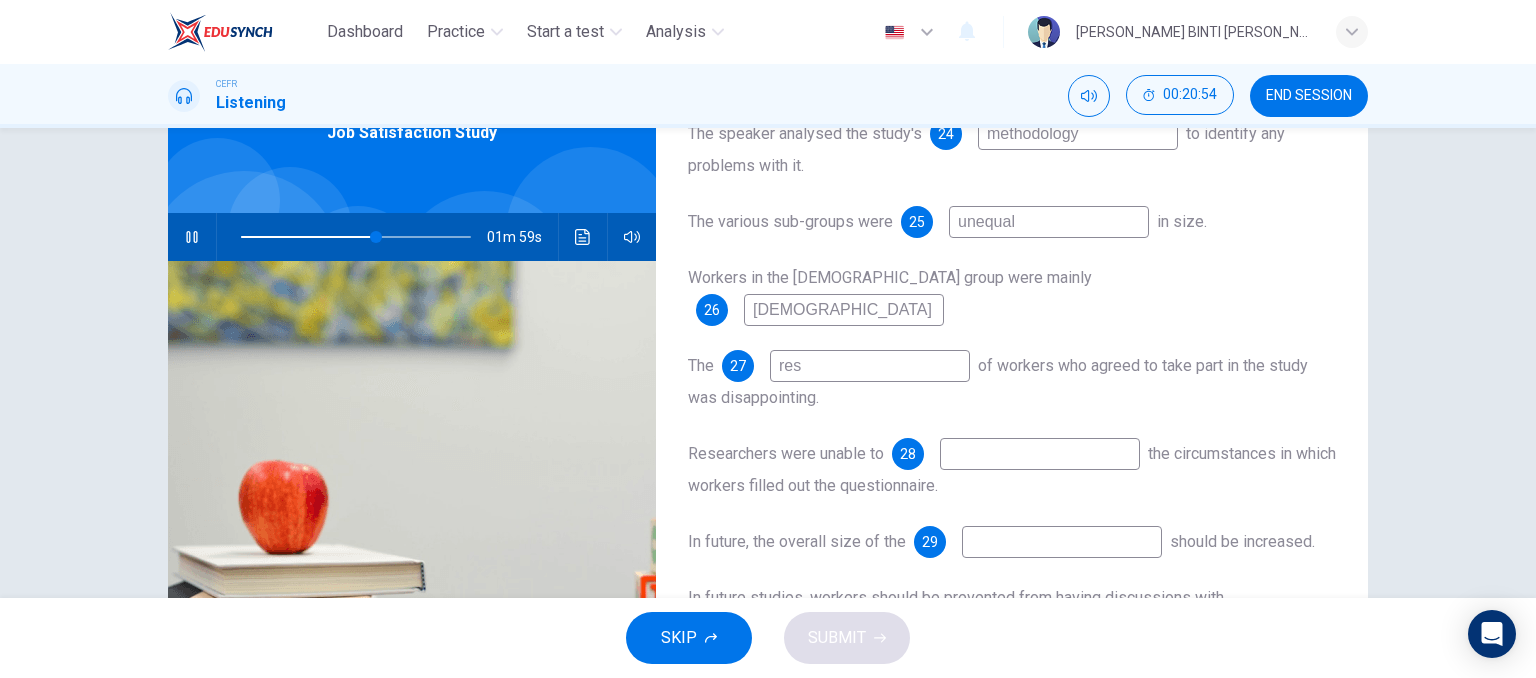 type on "resp" 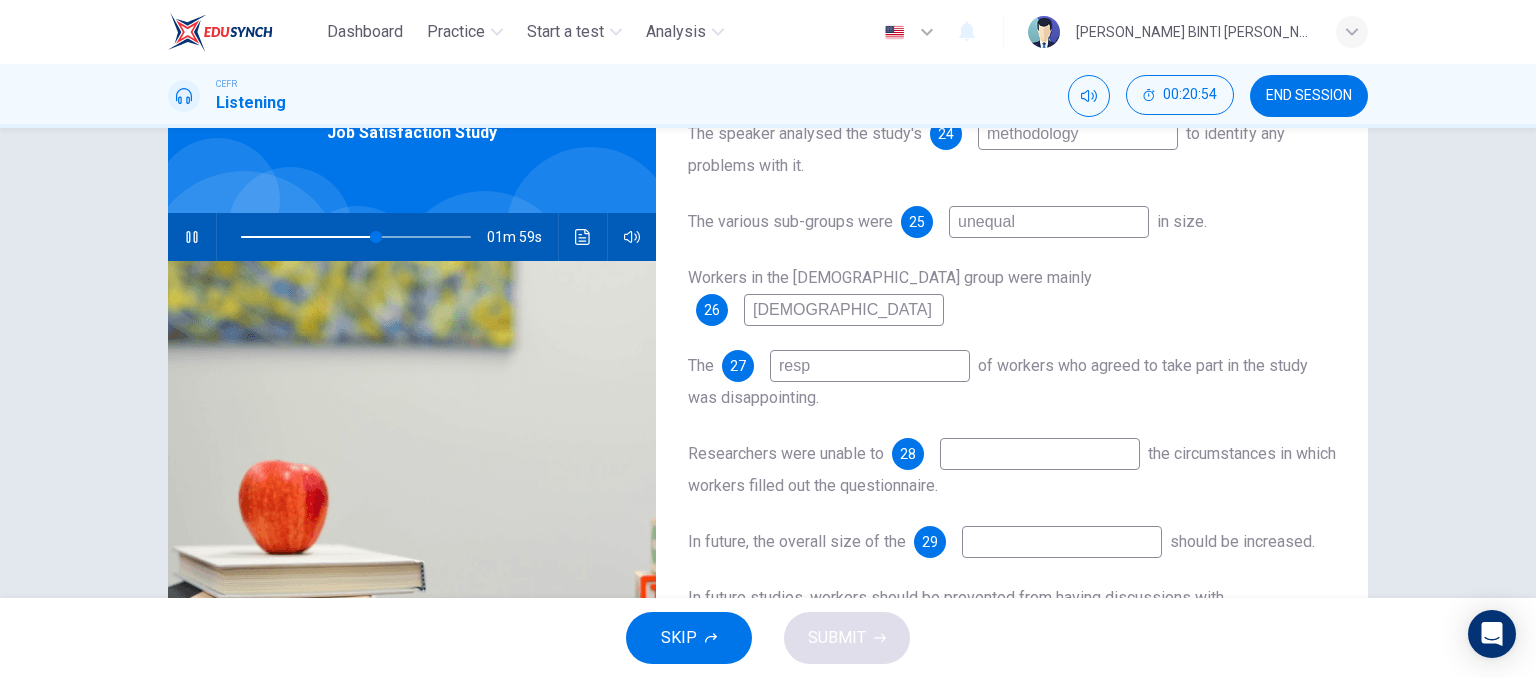 type on "59" 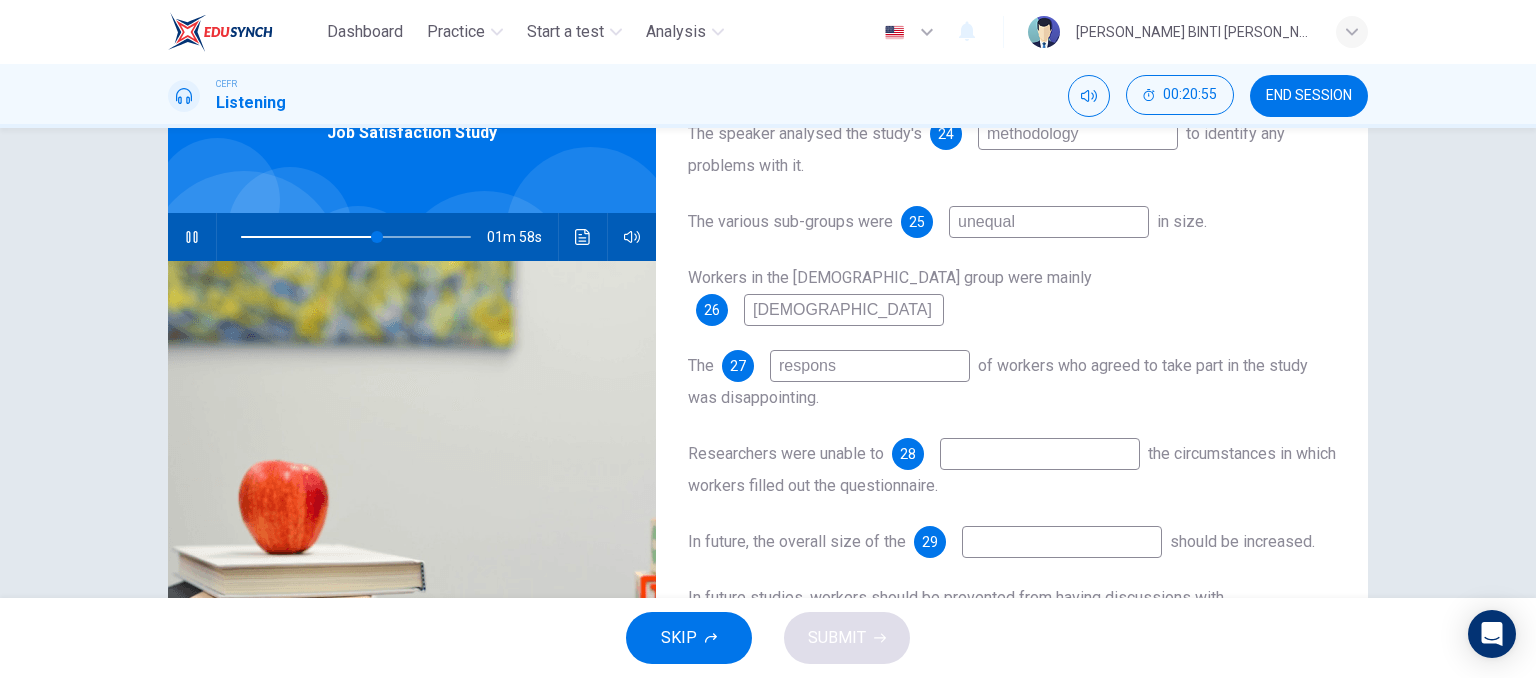 type on "response" 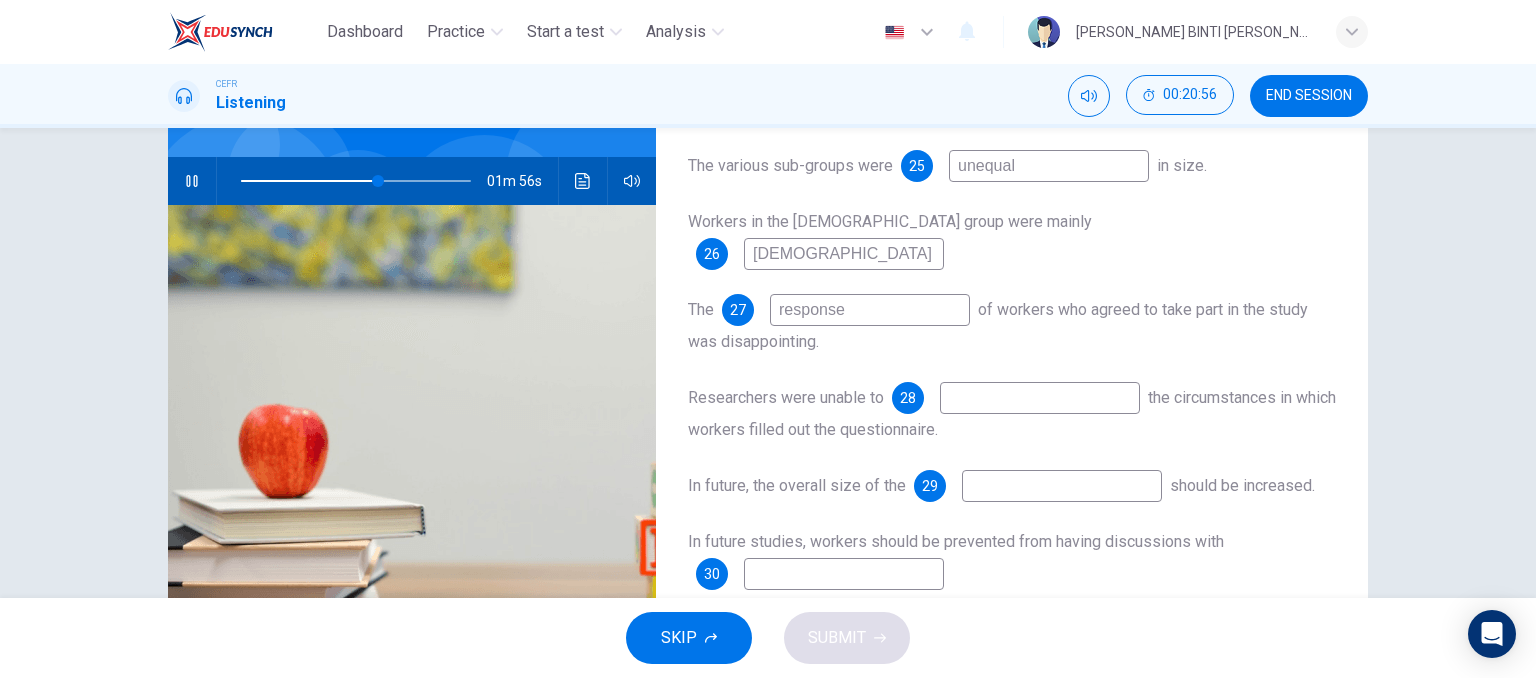 scroll, scrollTop: 172, scrollLeft: 0, axis: vertical 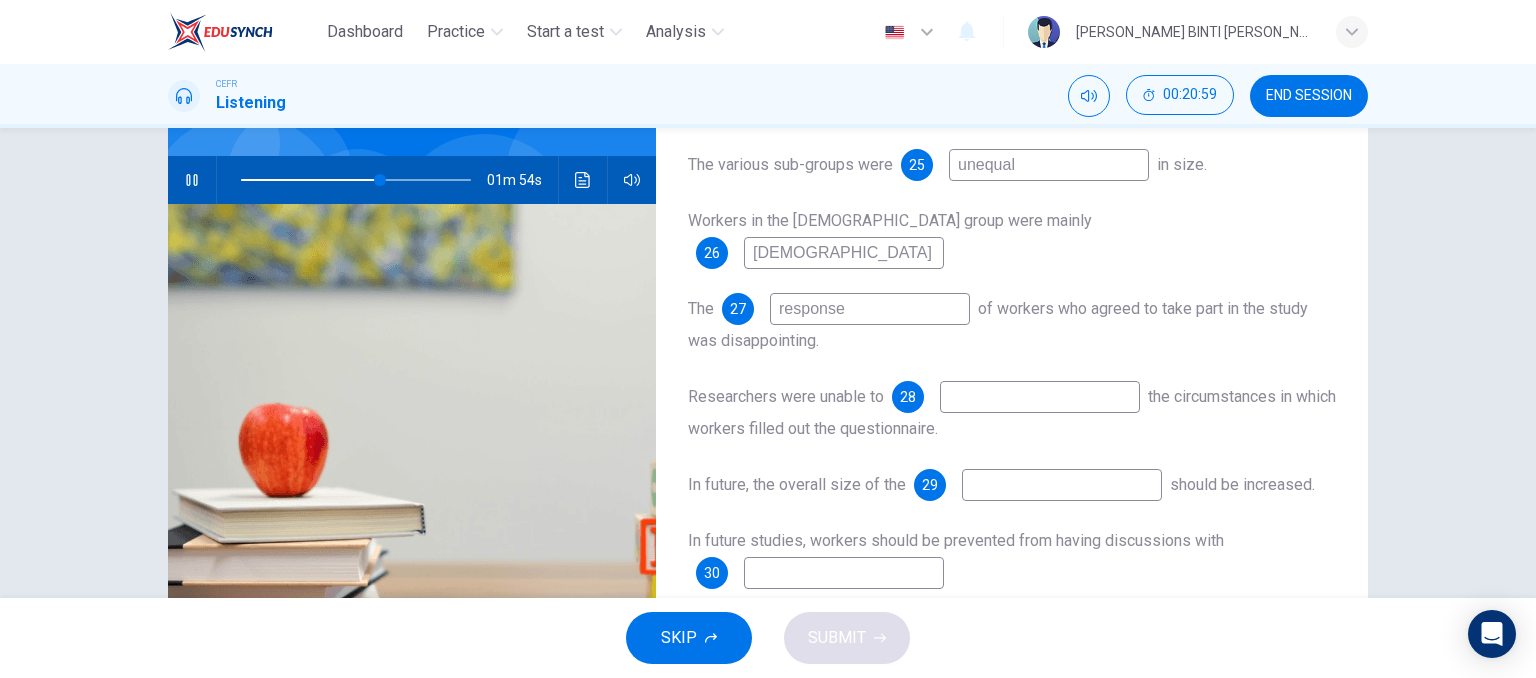 type on "61" 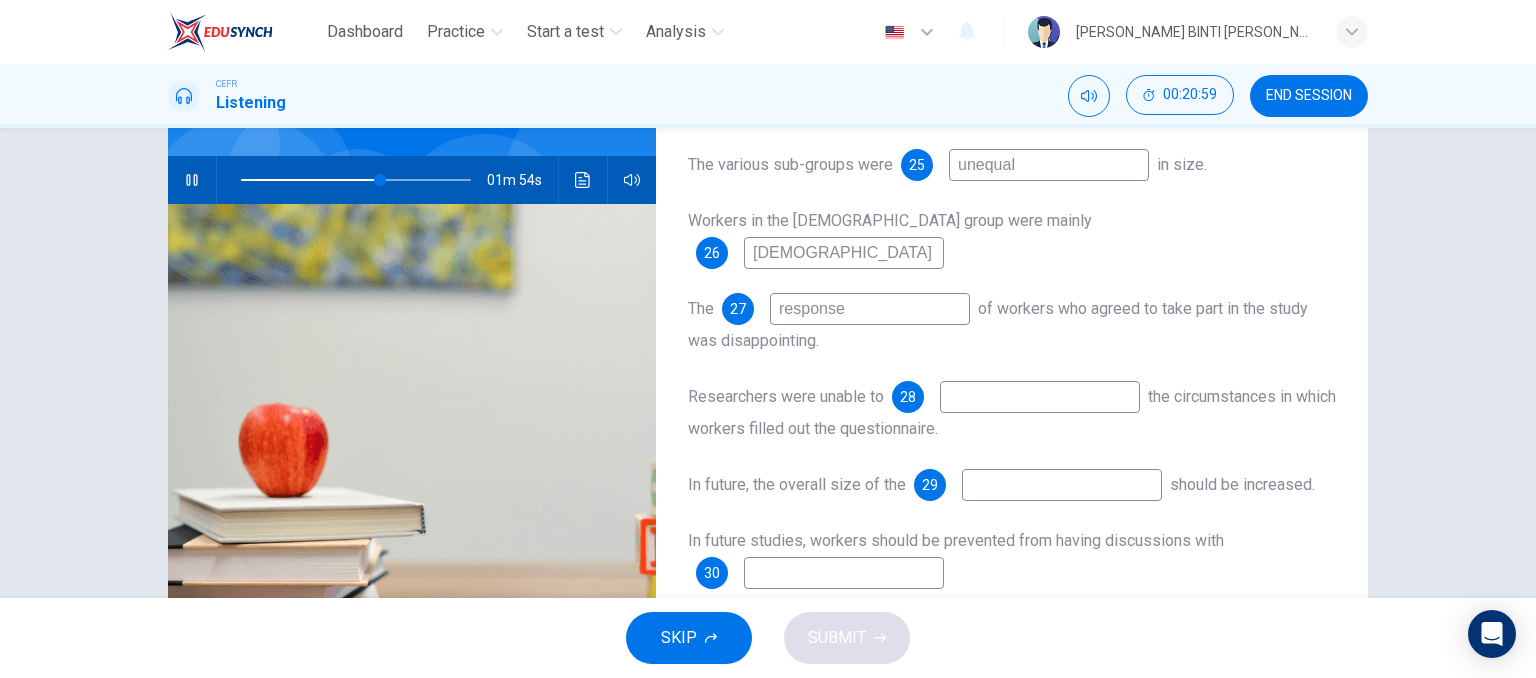 type on "response" 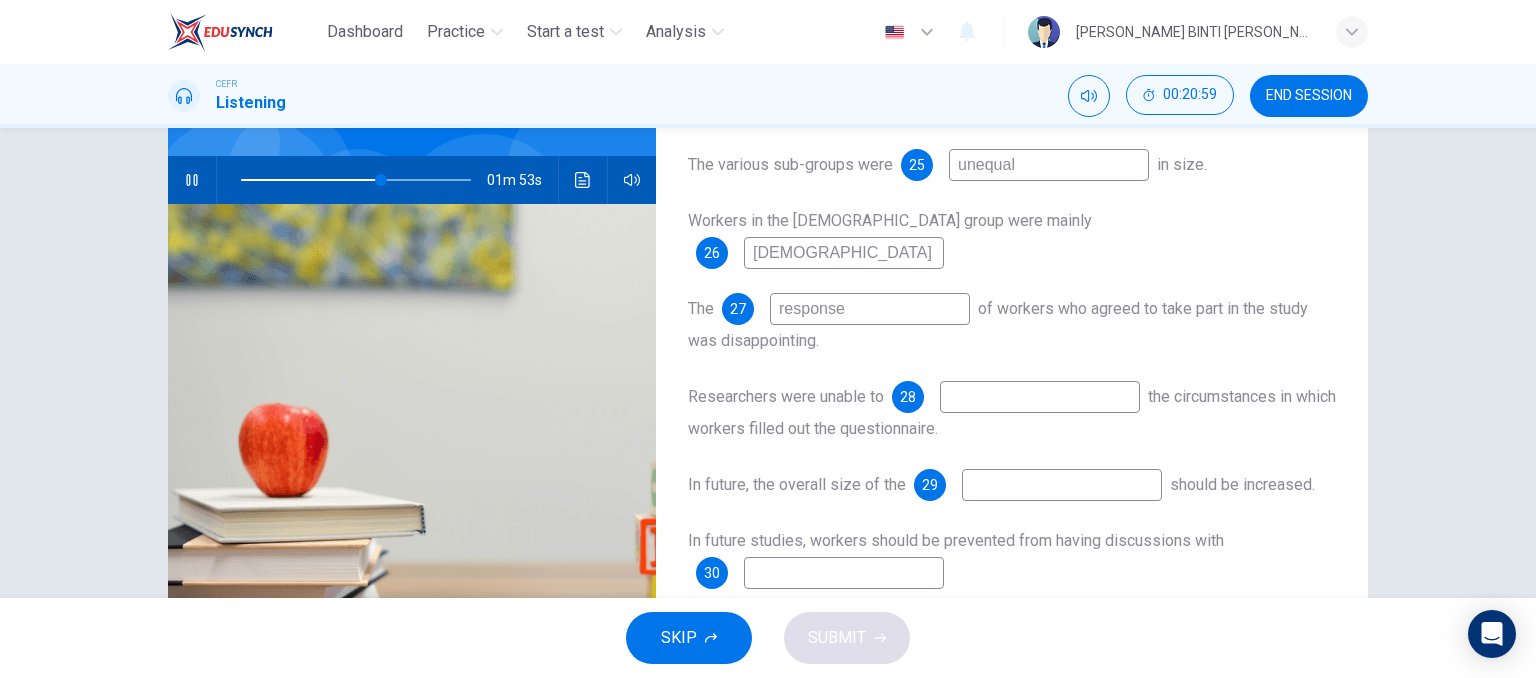 click on "Researchers were unable to  28  the circumstances in which workers filled out the questionnaire." at bounding box center [1012, 413] 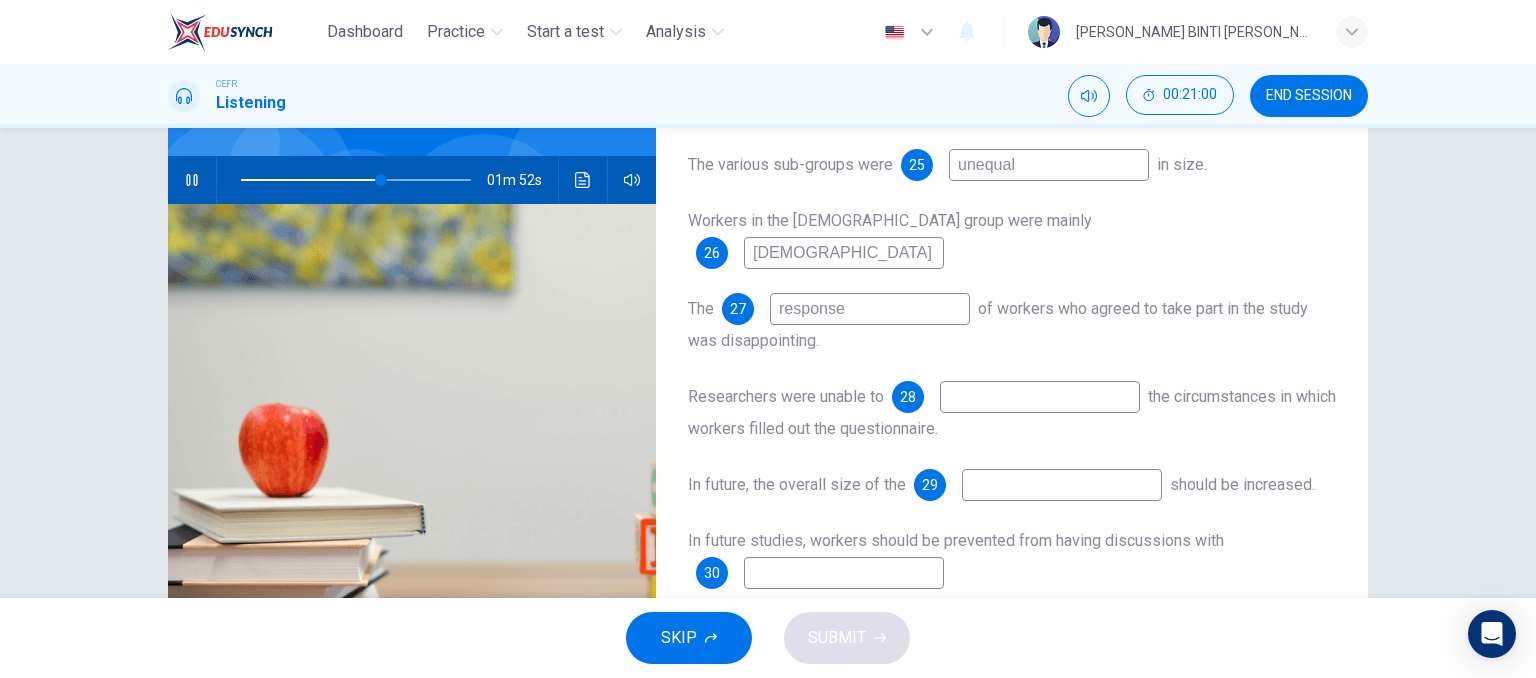 click at bounding box center [1040, 397] 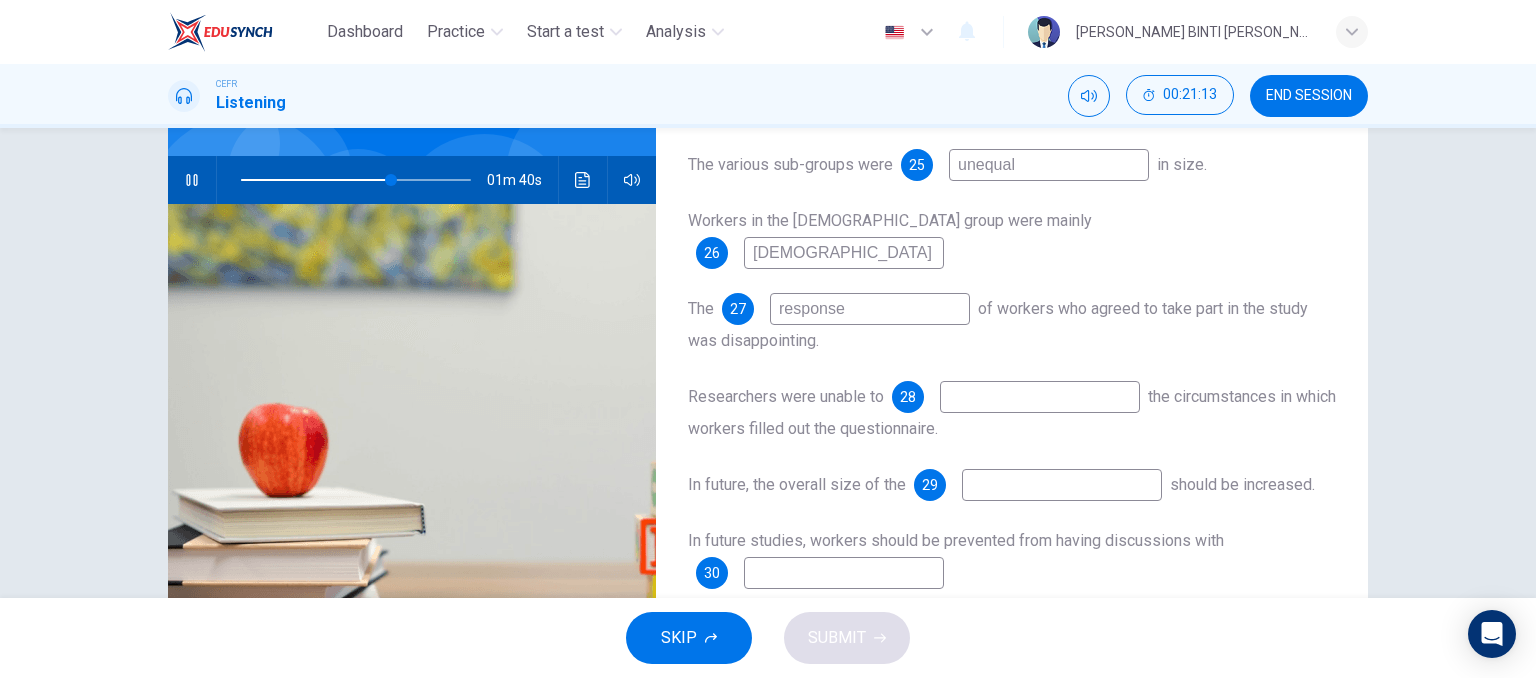 type on "66" 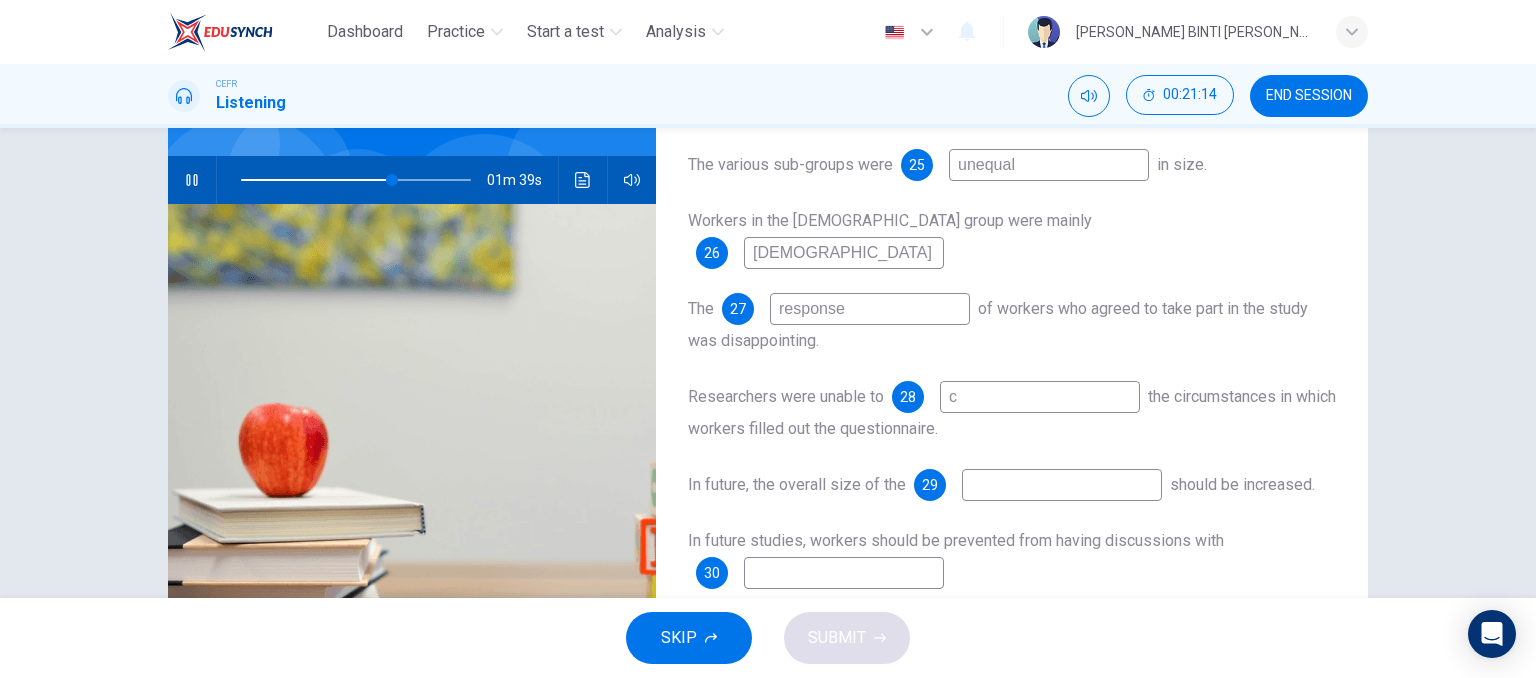 type on "co" 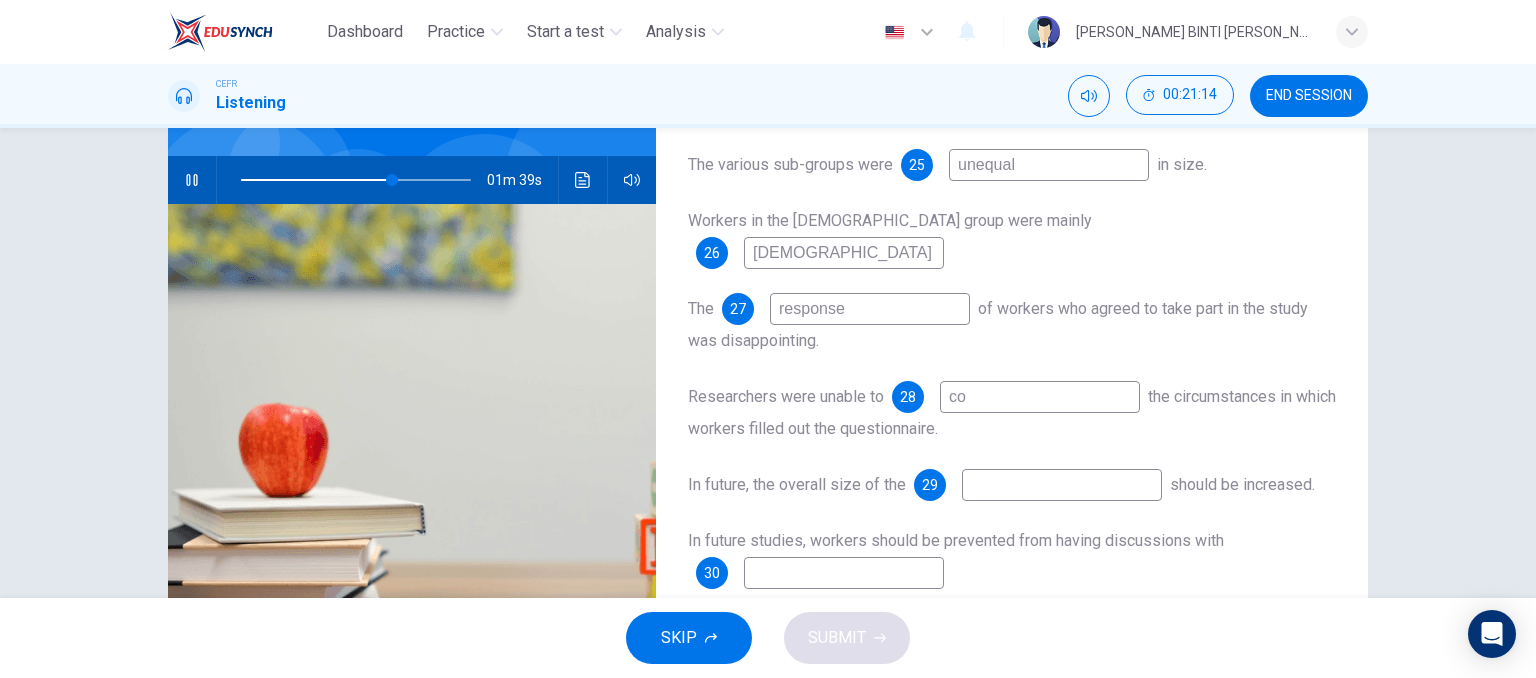 type on "66" 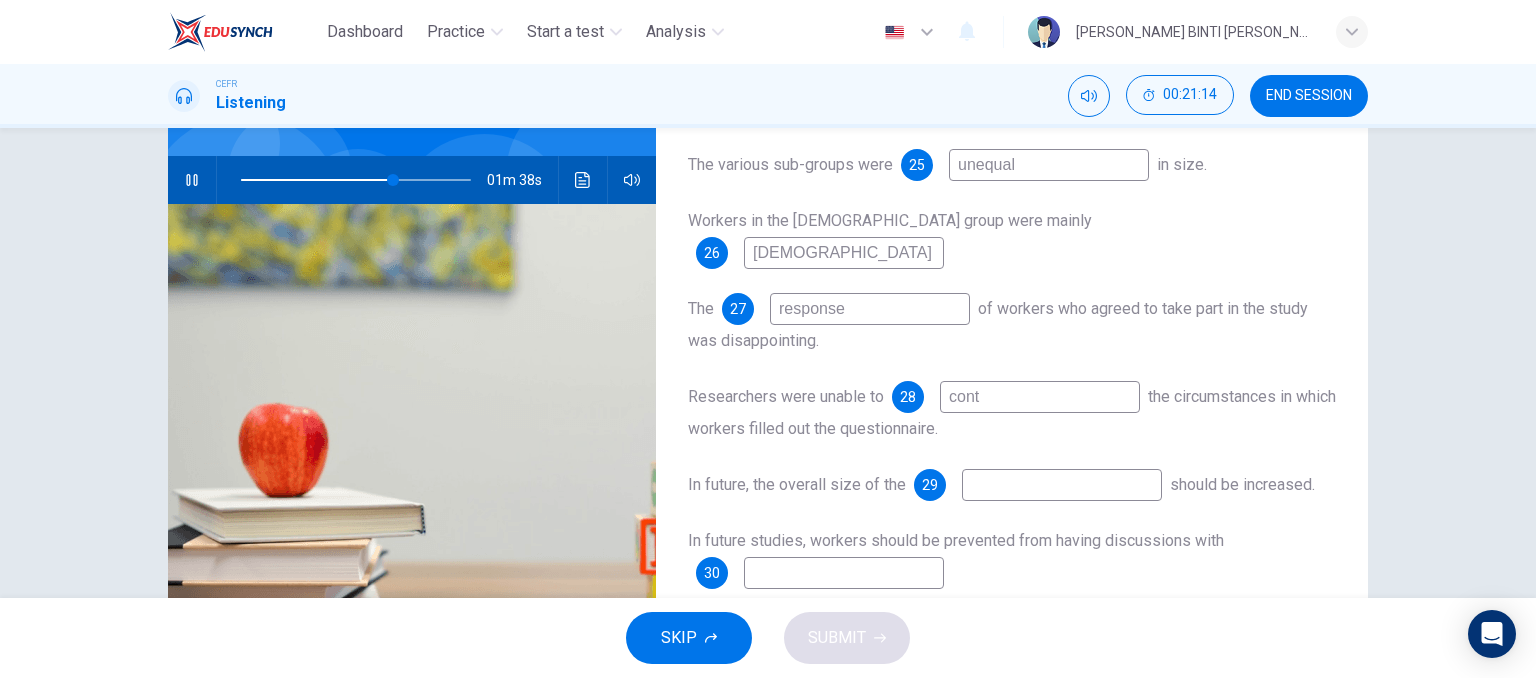 type on "contr" 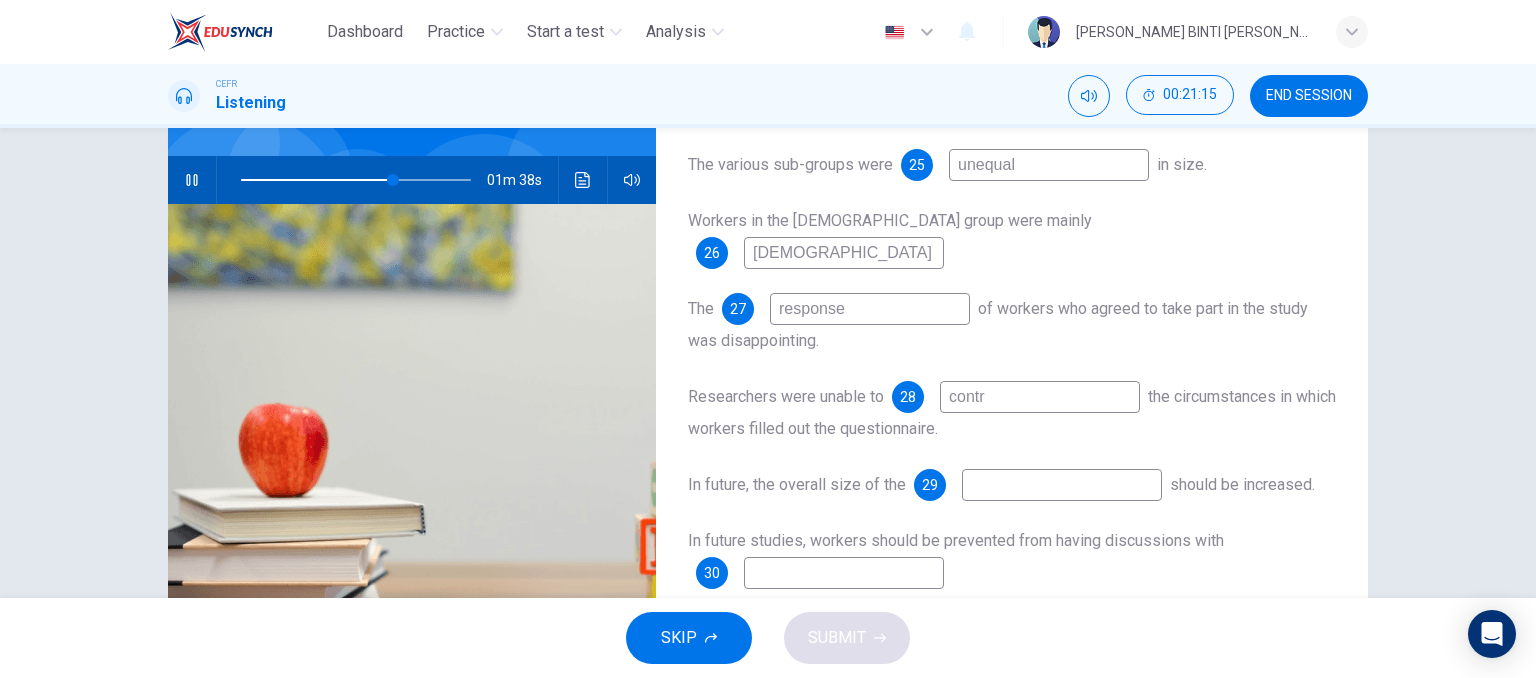type on "66" 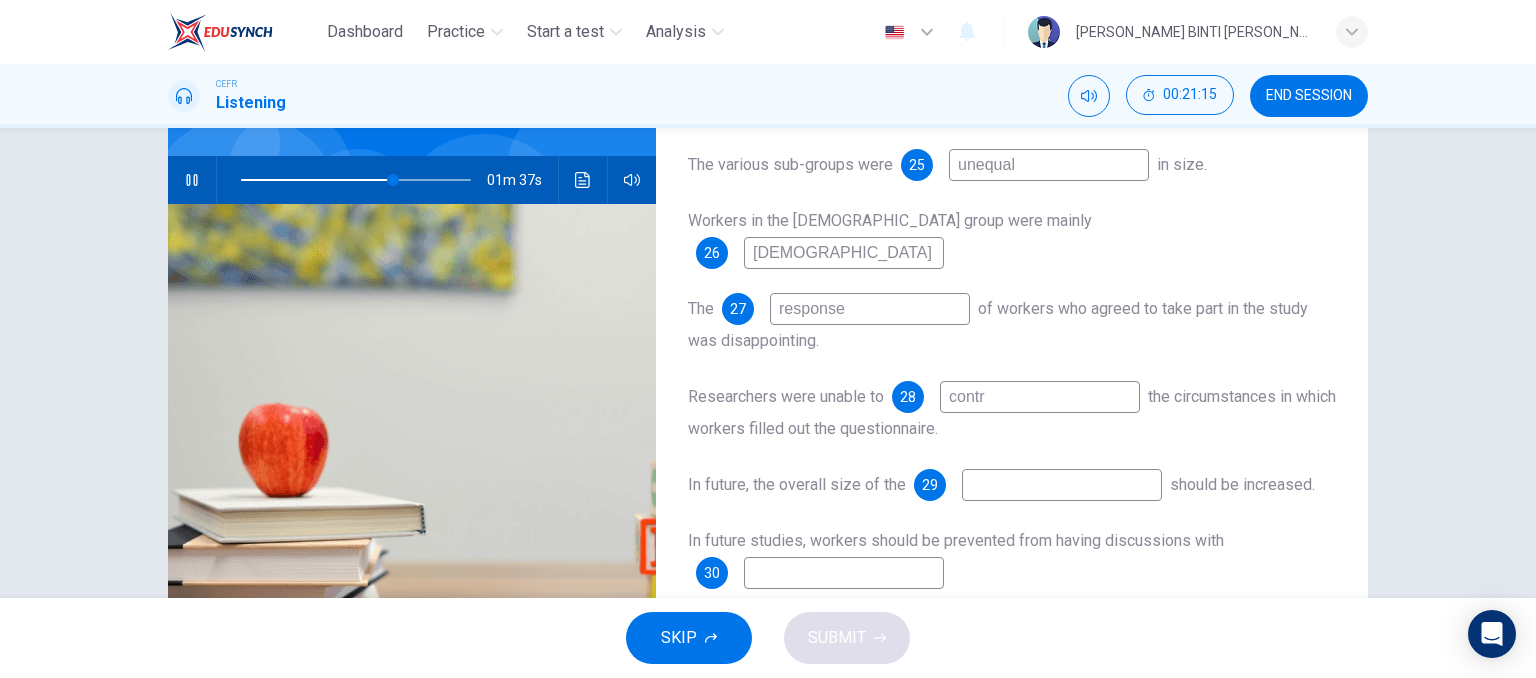 type on "contro" 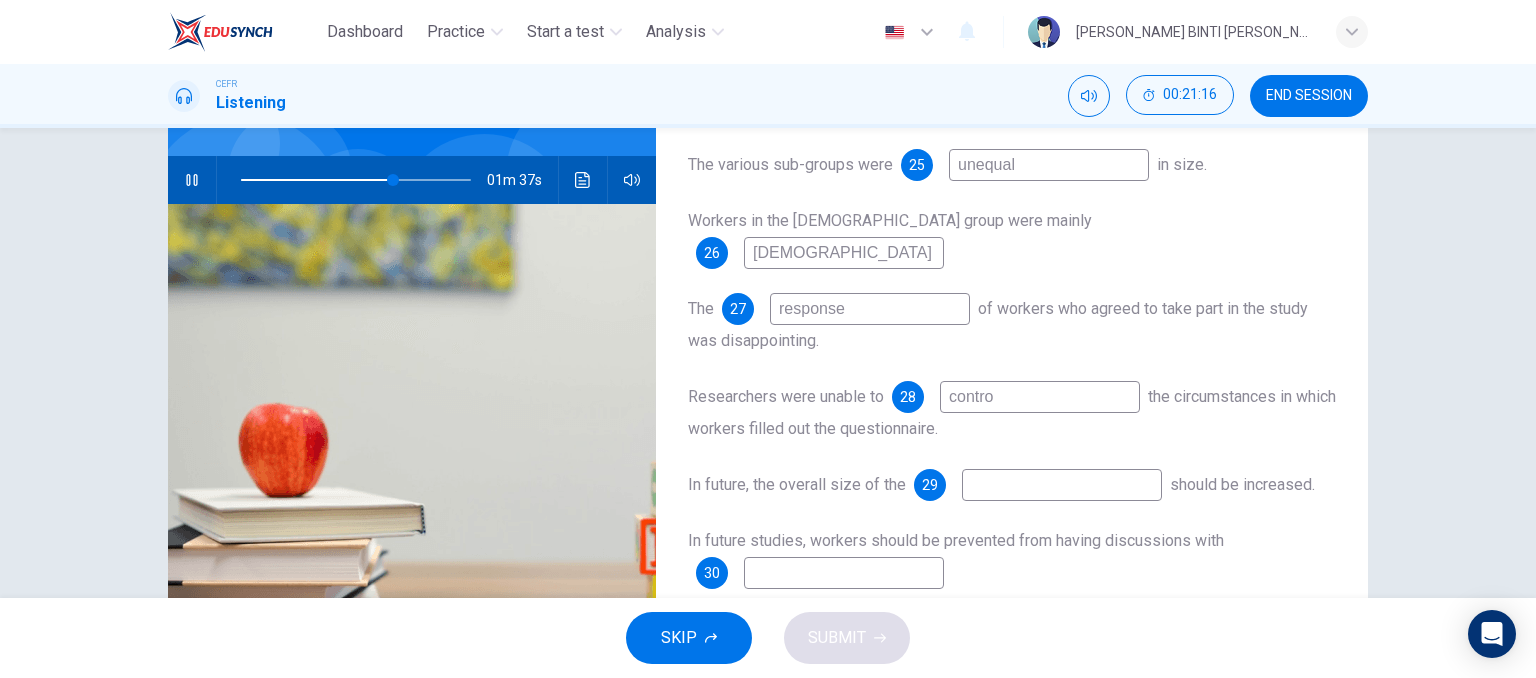 type on "67" 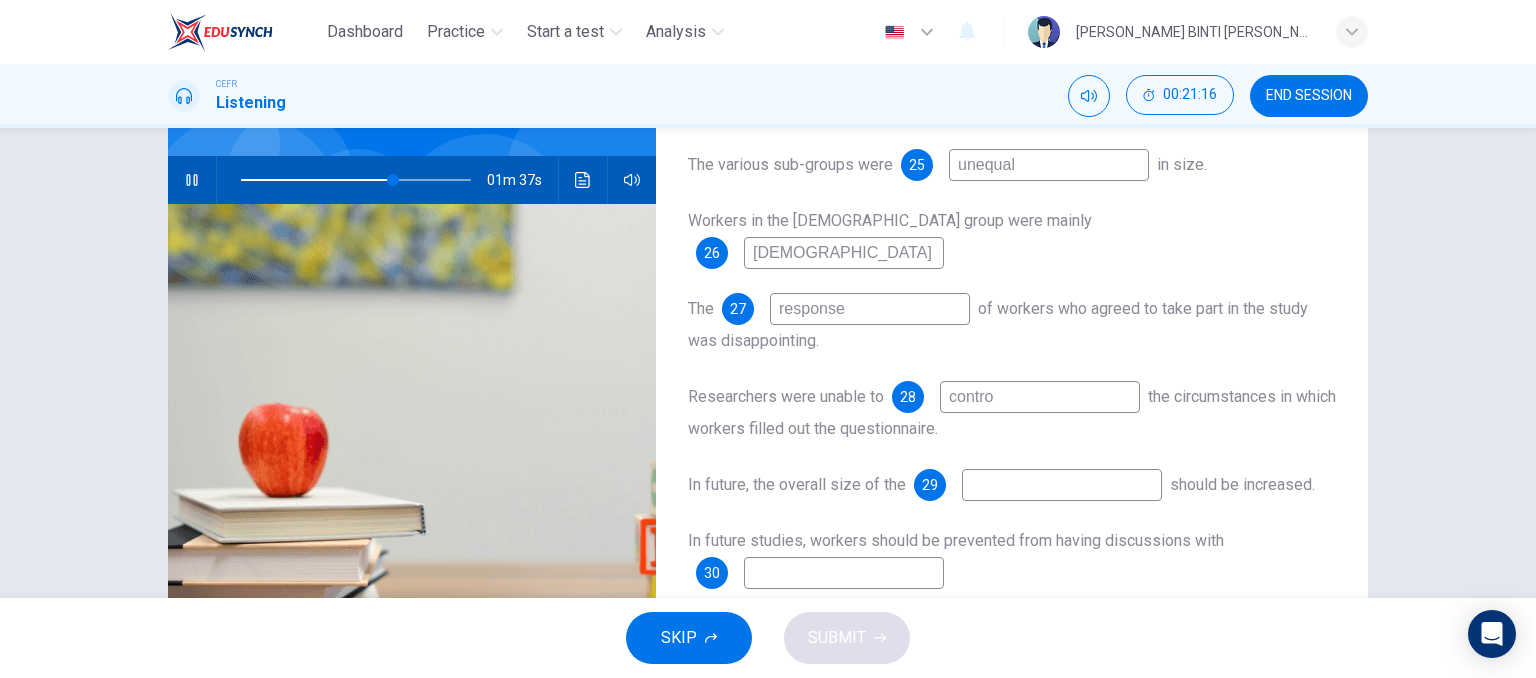 type on "control" 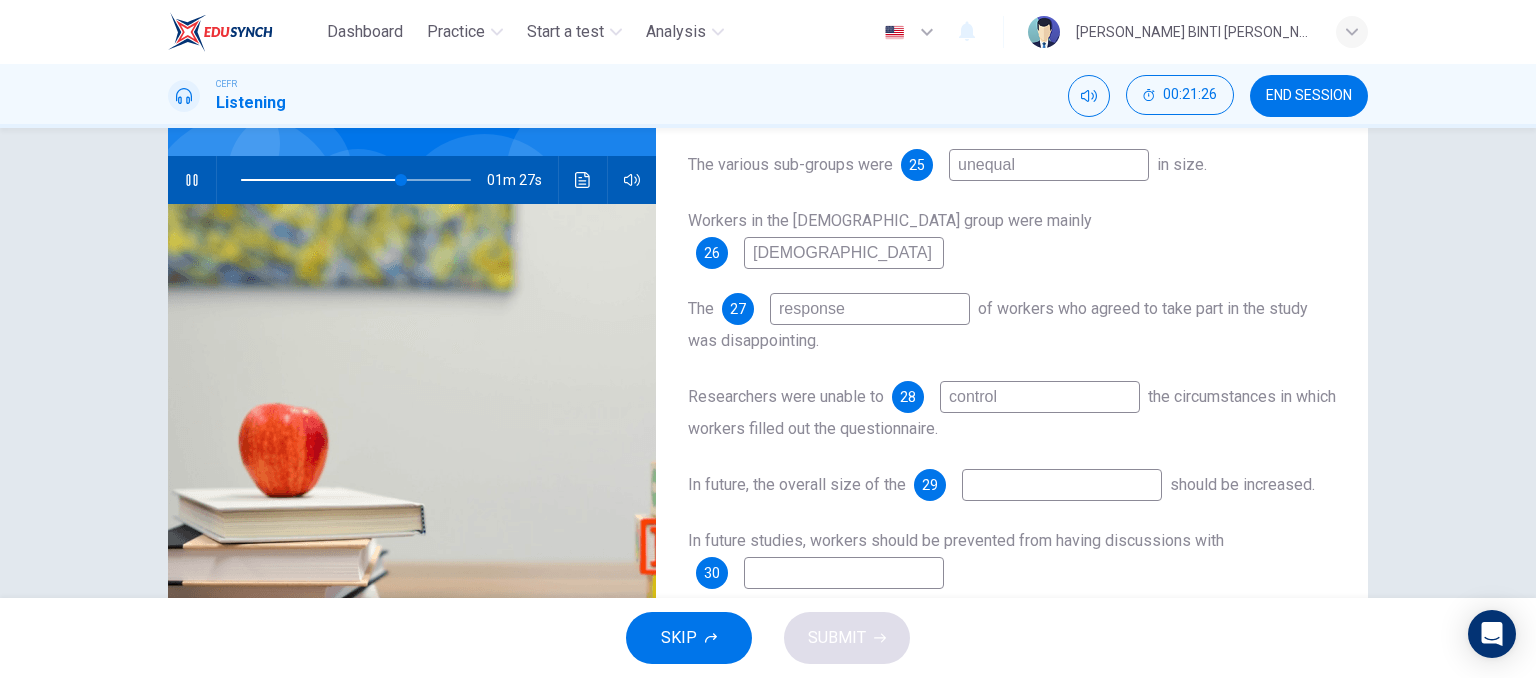 type on "70" 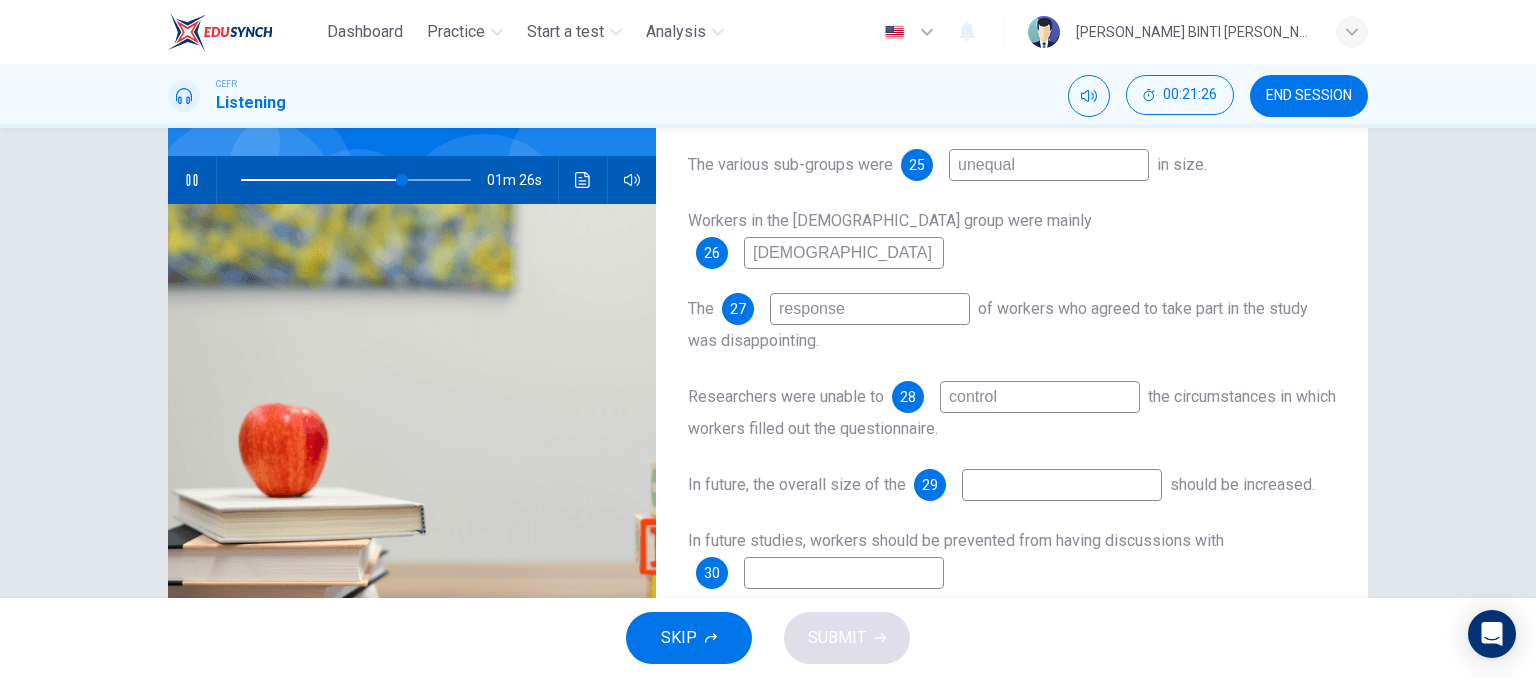 type on "control" 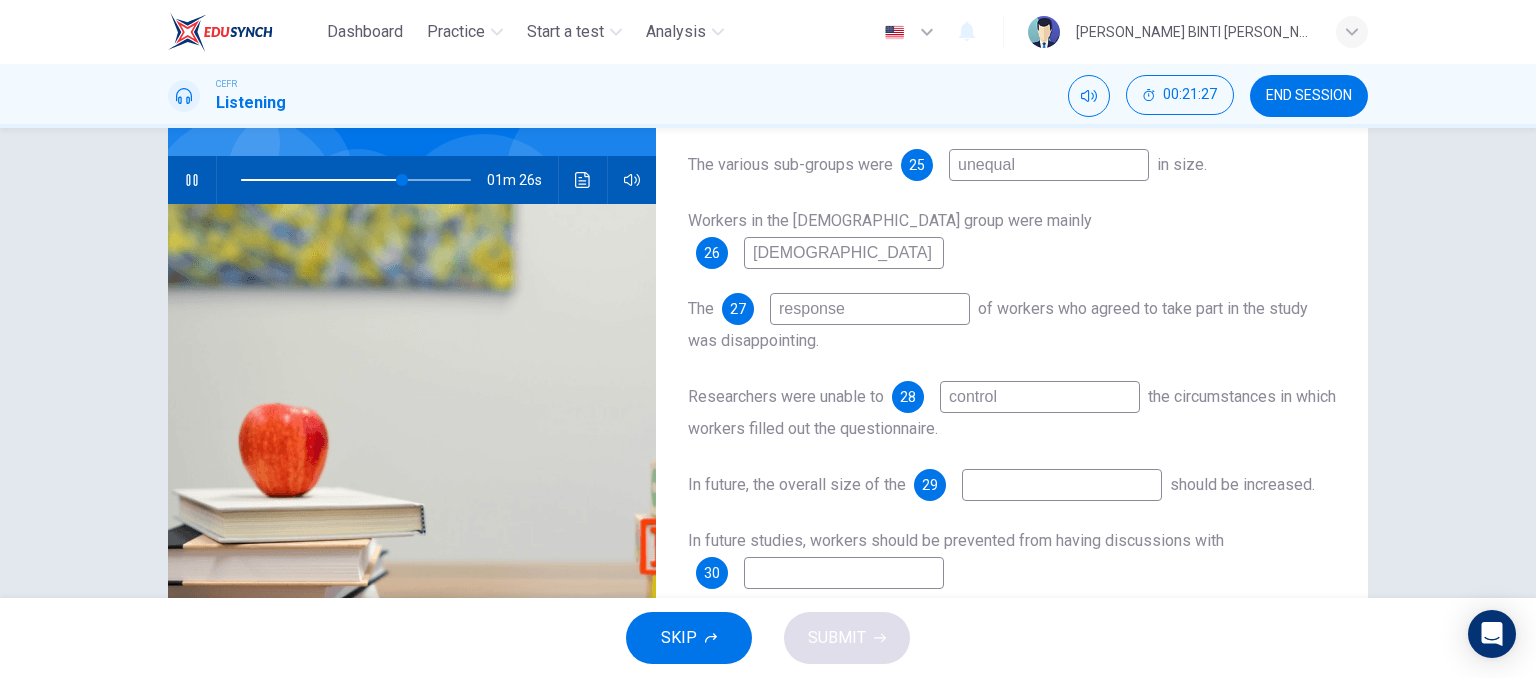 type on "70" 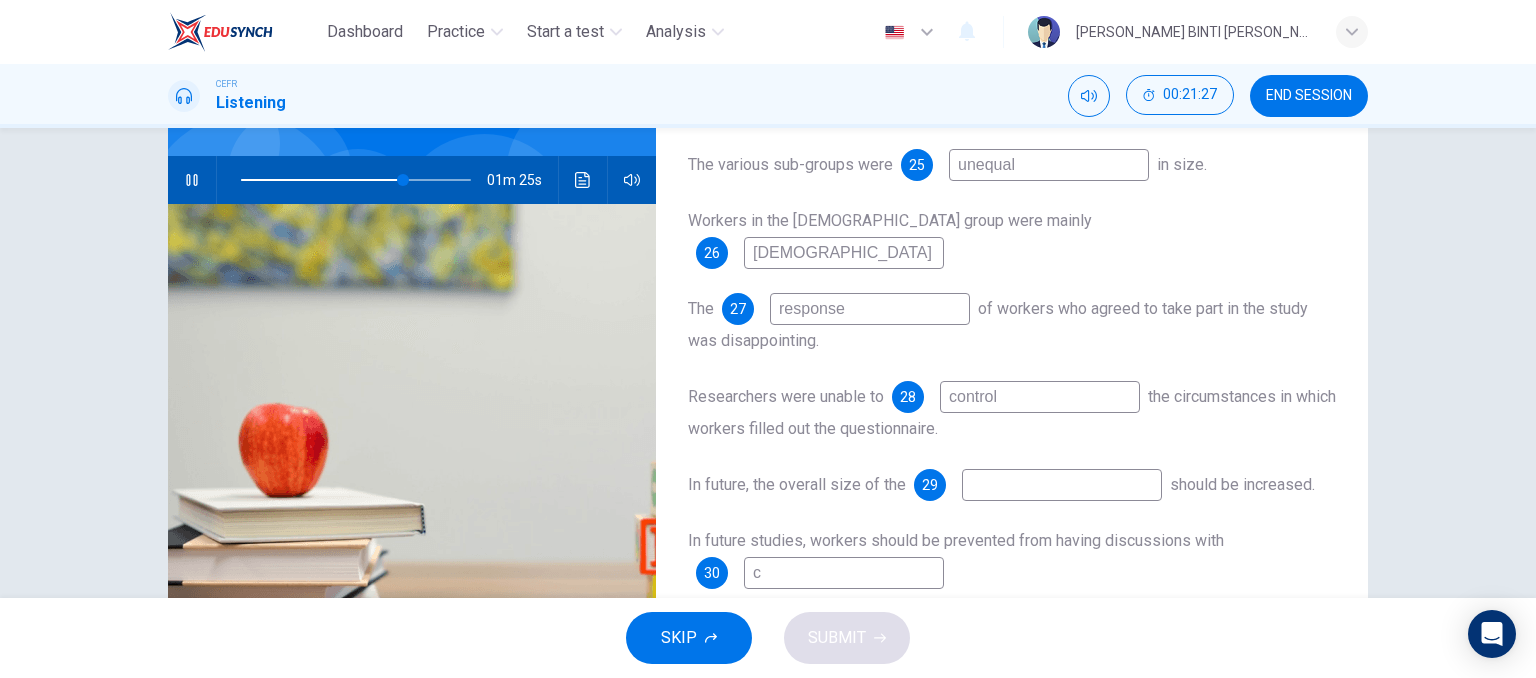 type on "co" 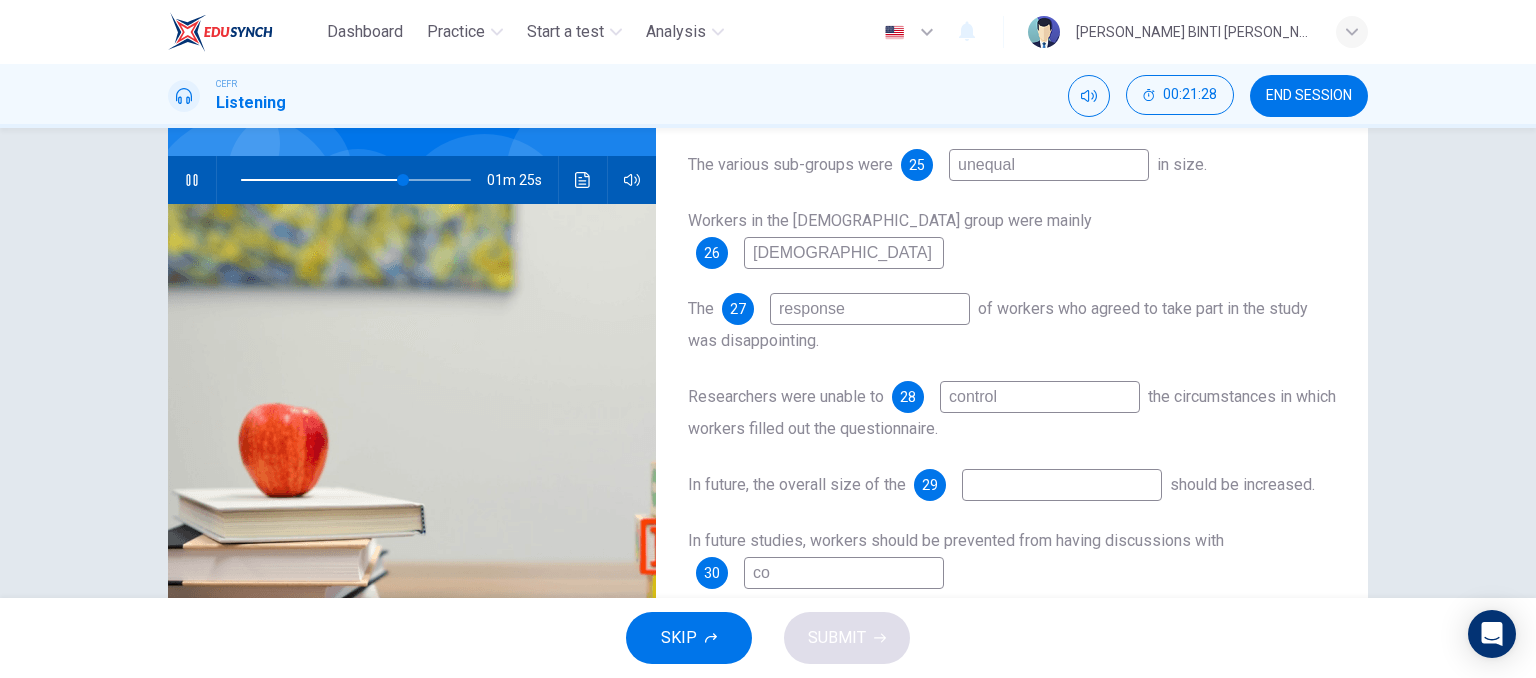 type on "71" 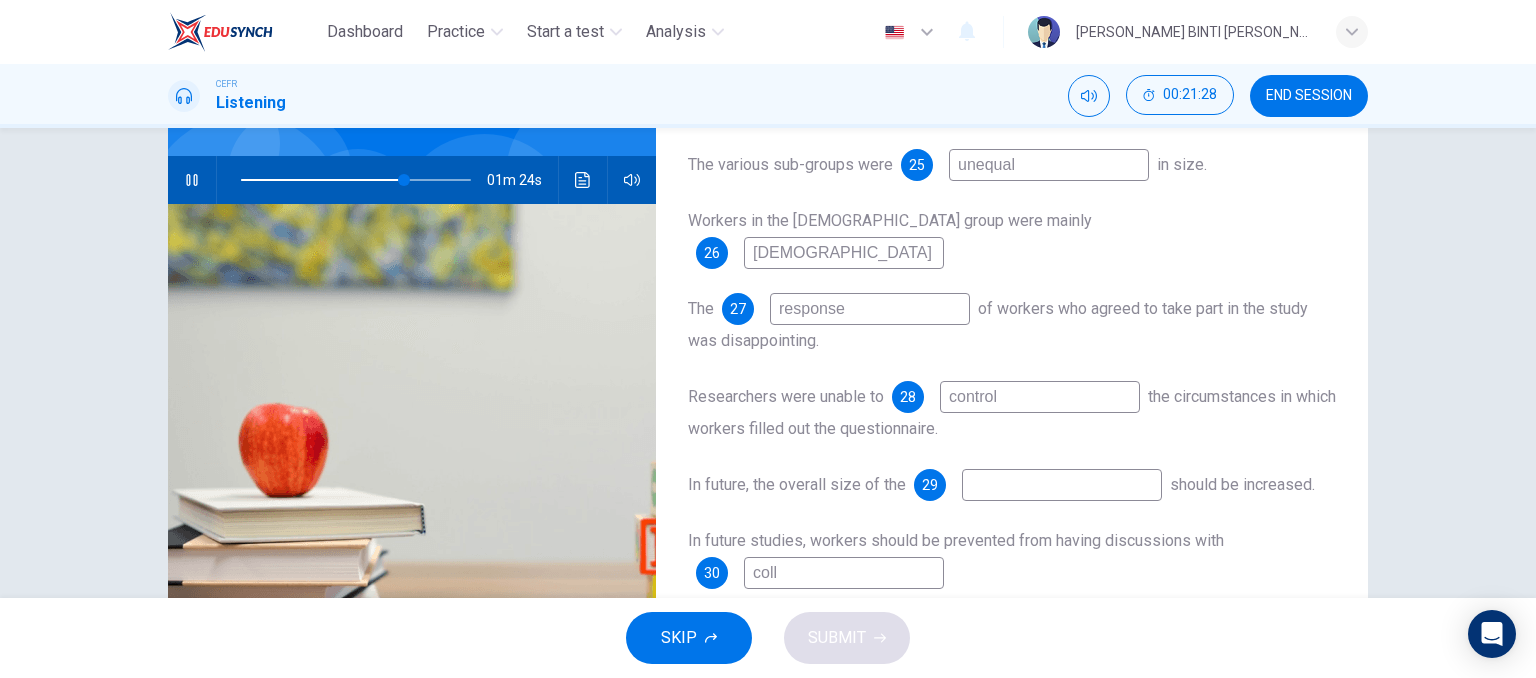 type on "colle" 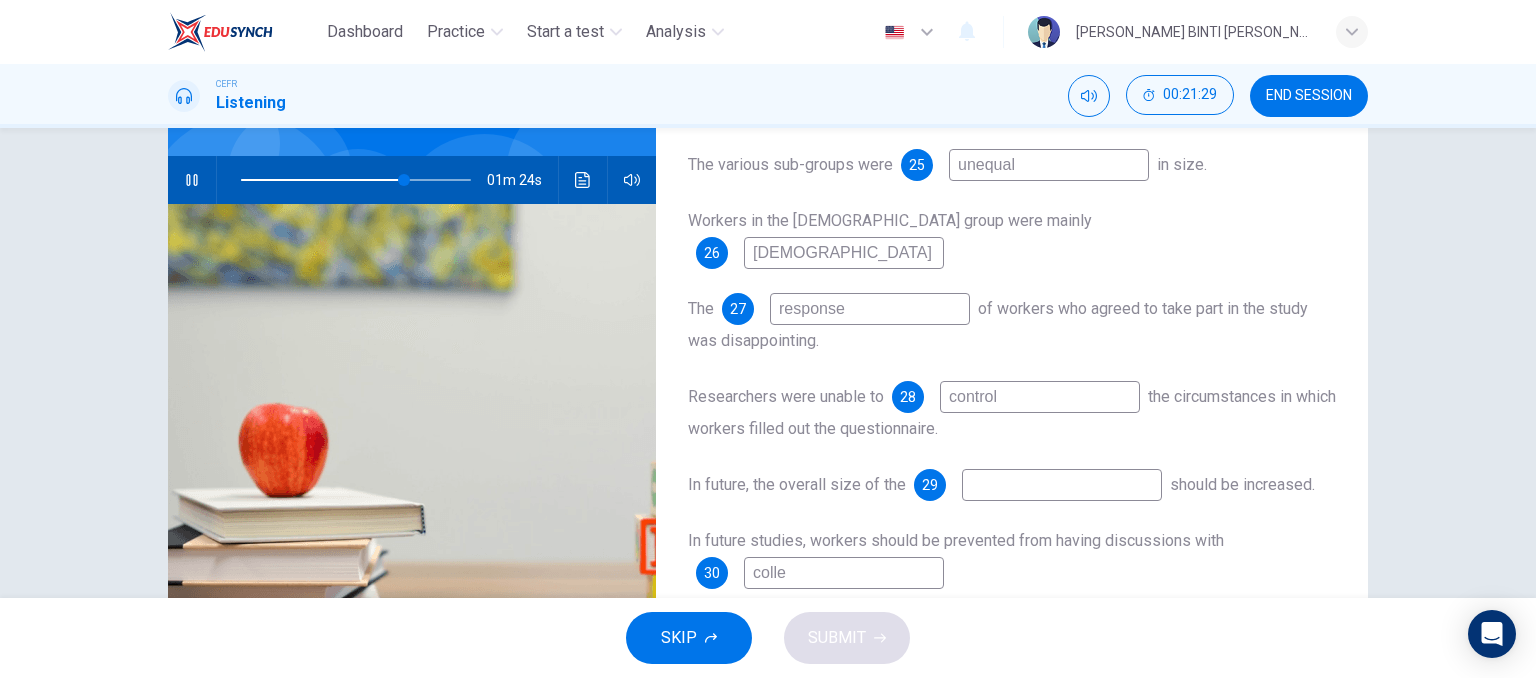 type on "71" 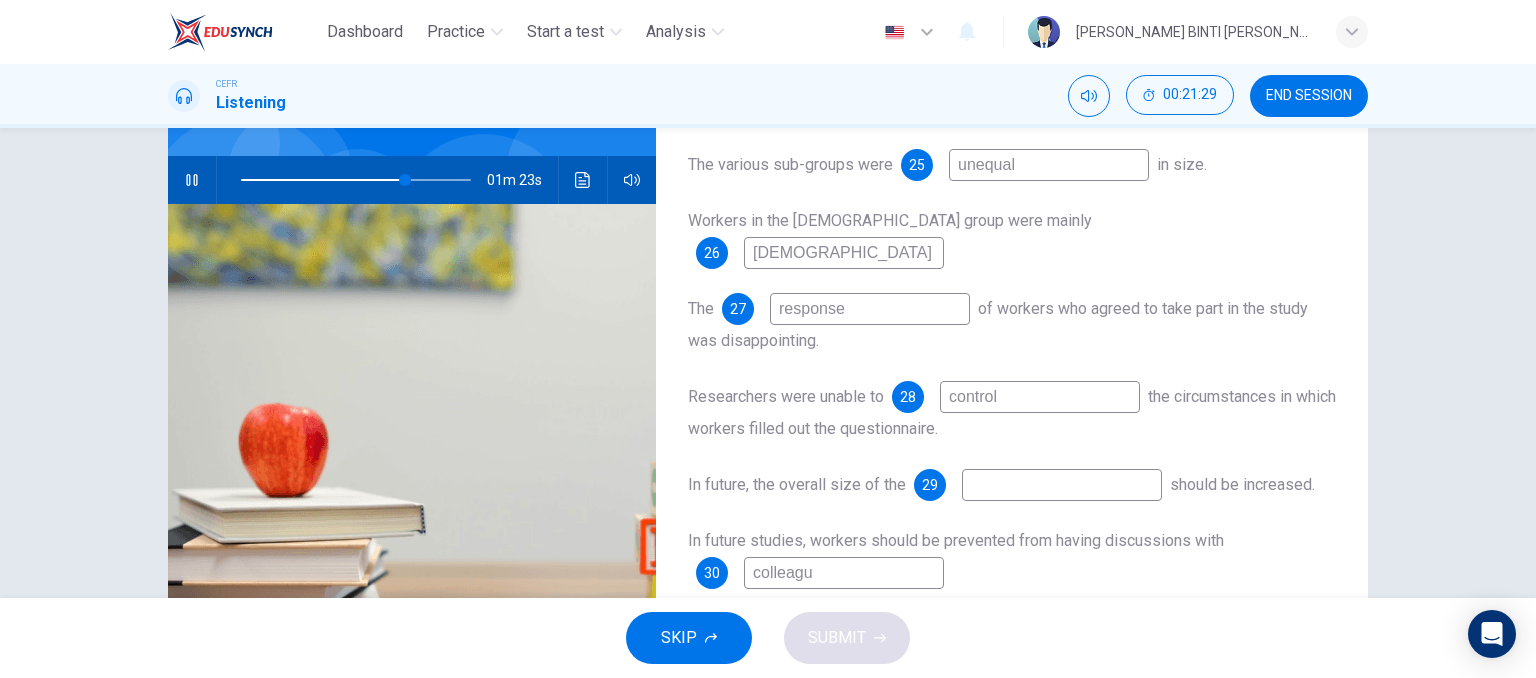 type on "colleague" 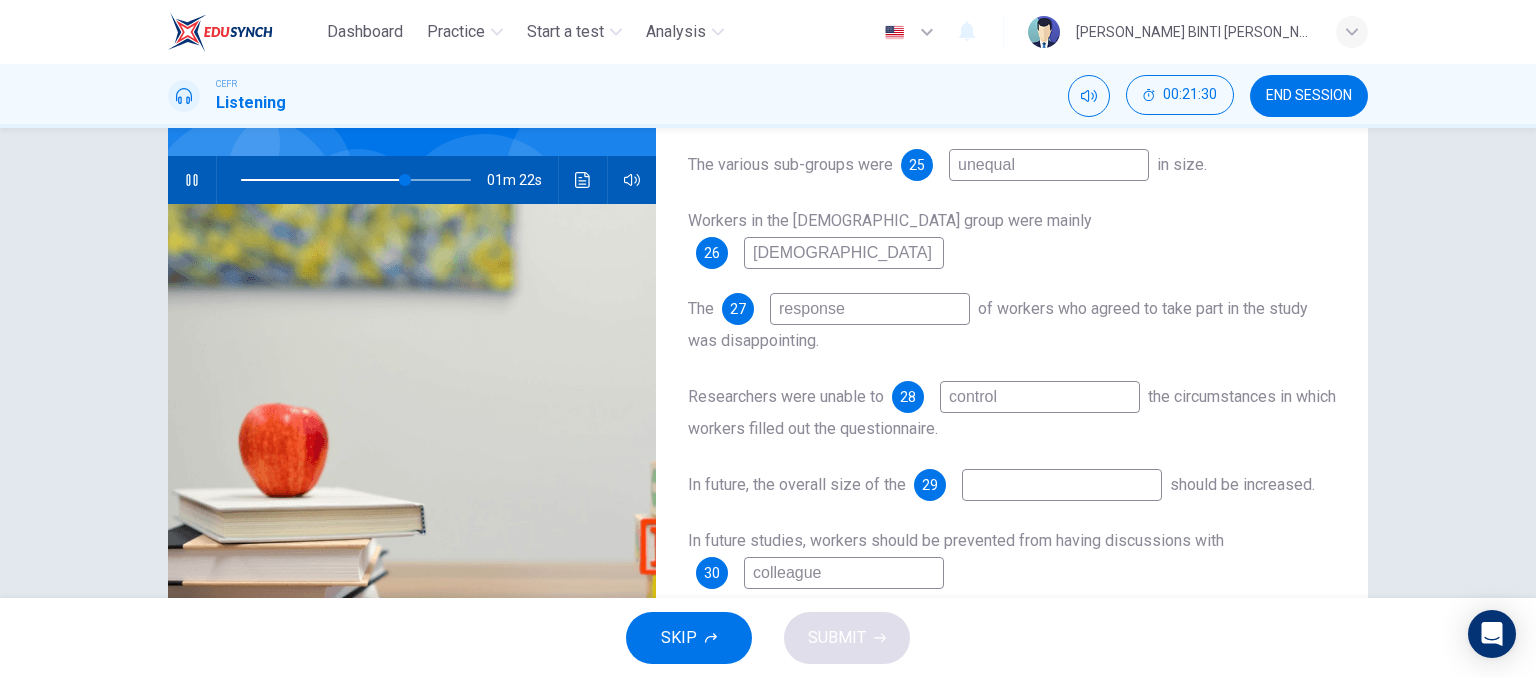 scroll, scrollTop: 271, scrollLeft: 0, axis: vertical 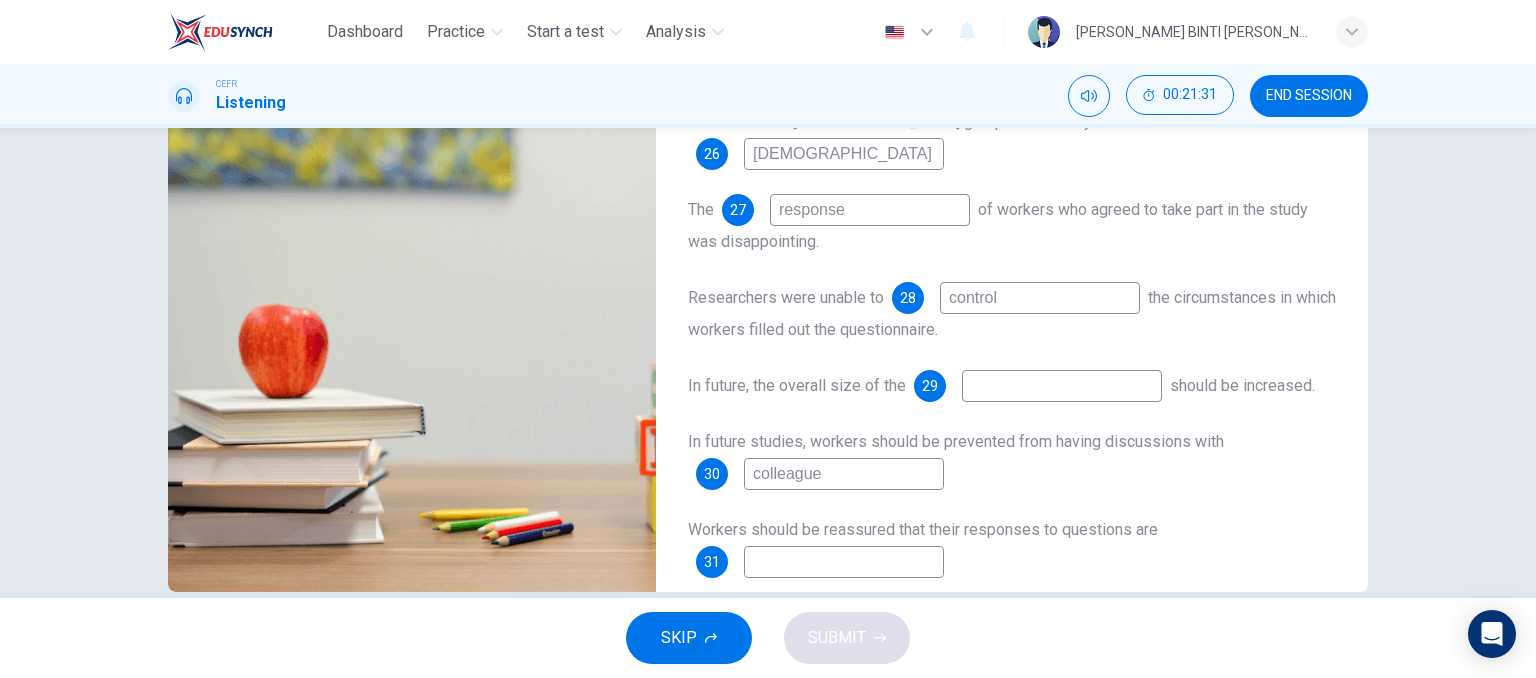 type on "72" 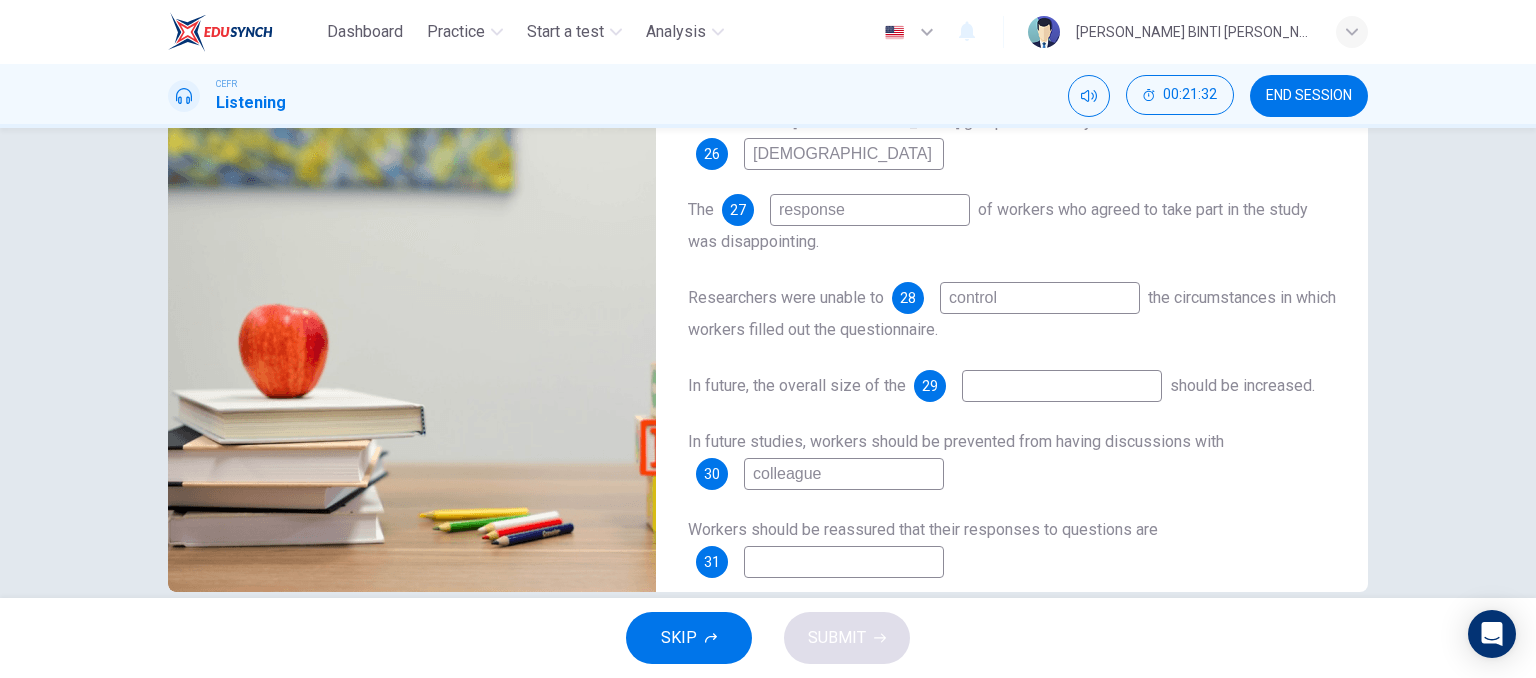 type on "colleague" 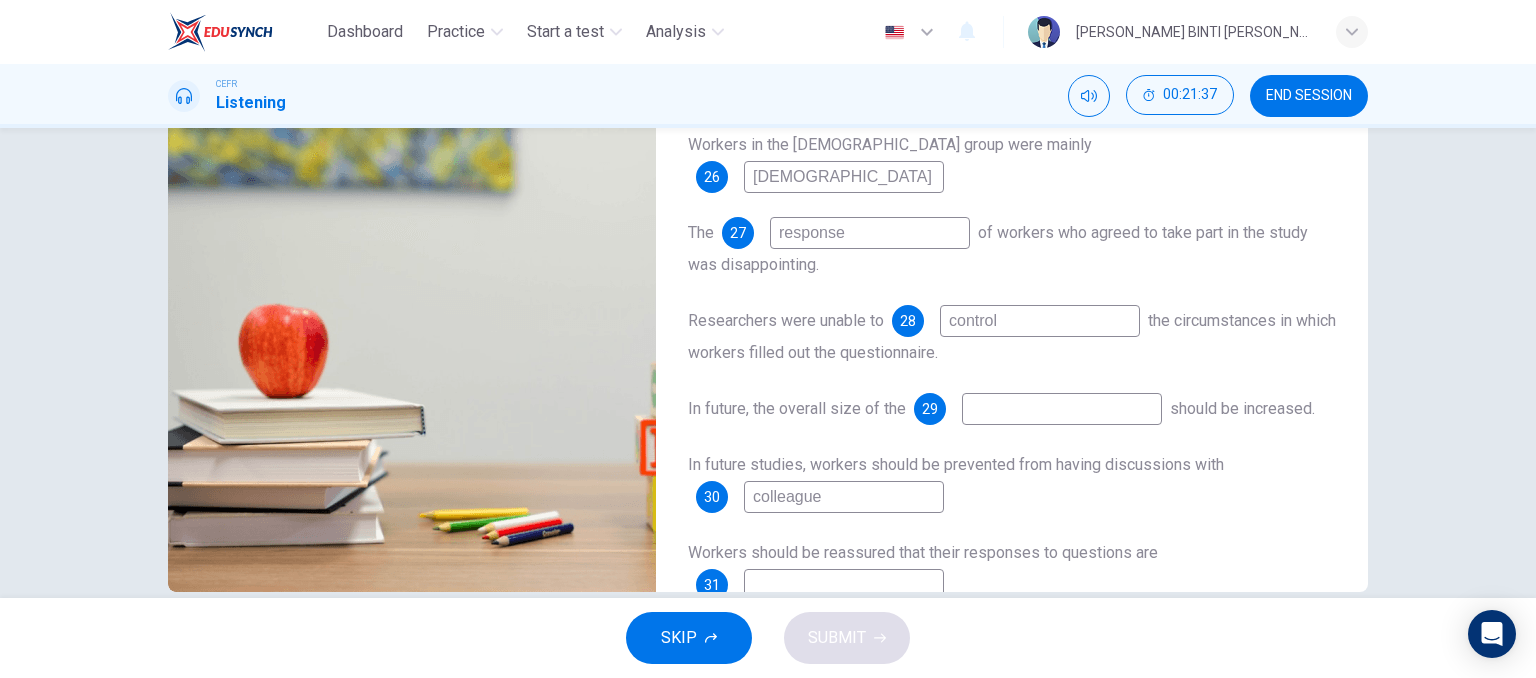 scroll, scrollTop: 287, scrollLeft: 0, axis: vertical 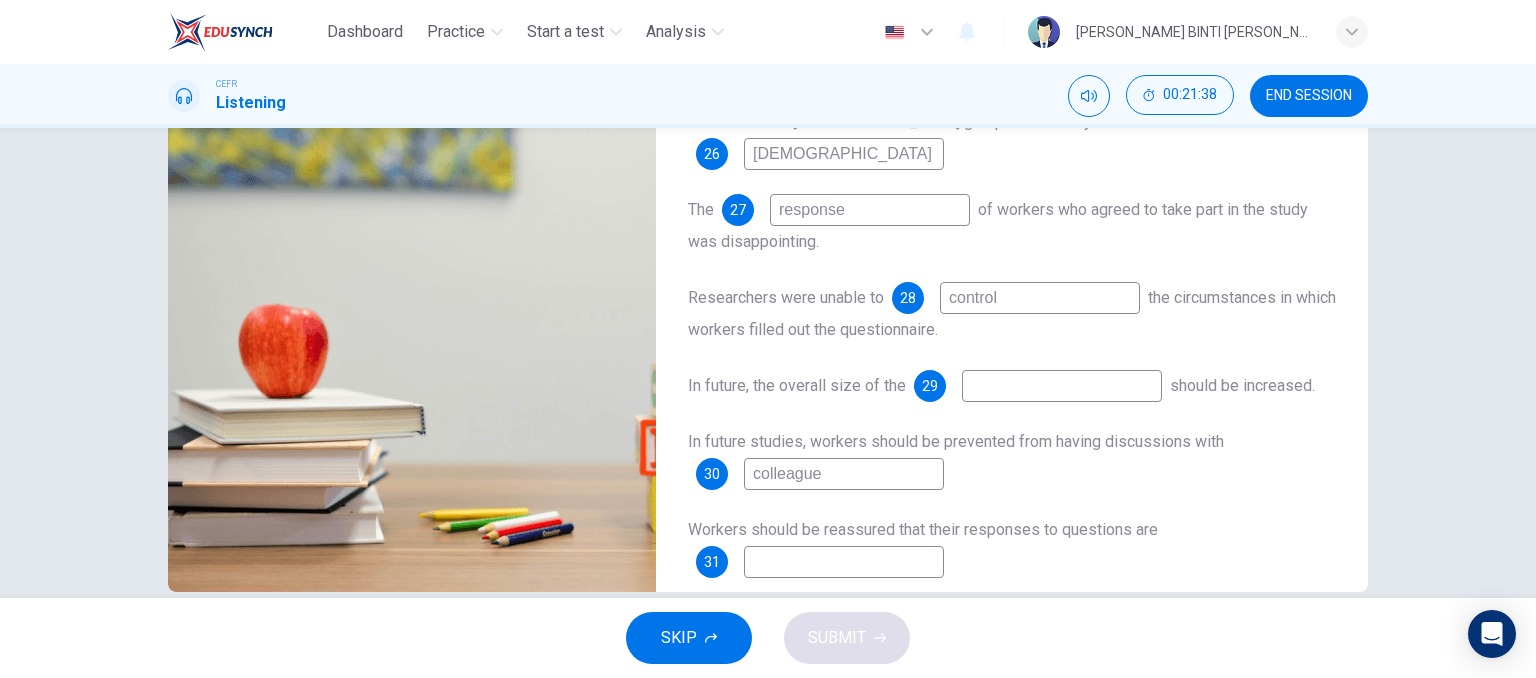 click at bounding box center [844, 562] 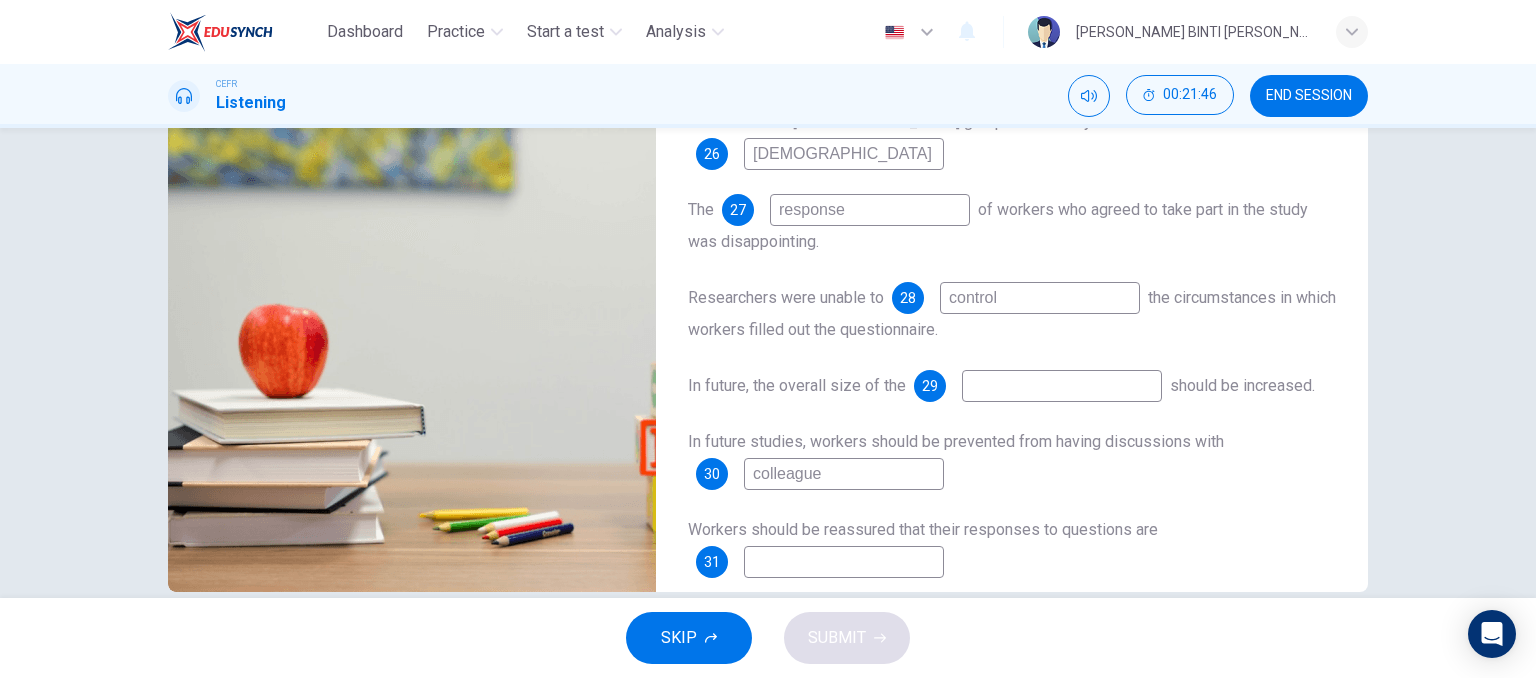 type on "77" 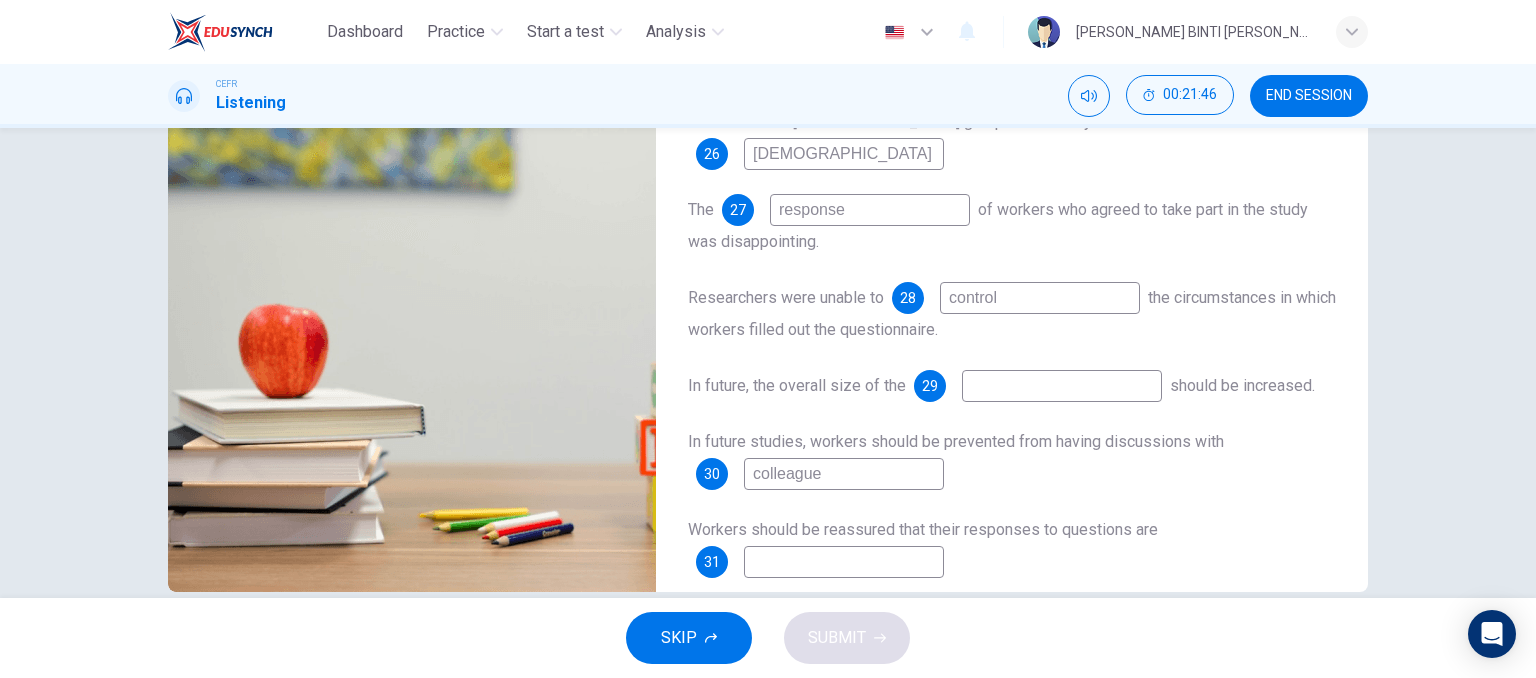 click at bounding box center (1062, 386) 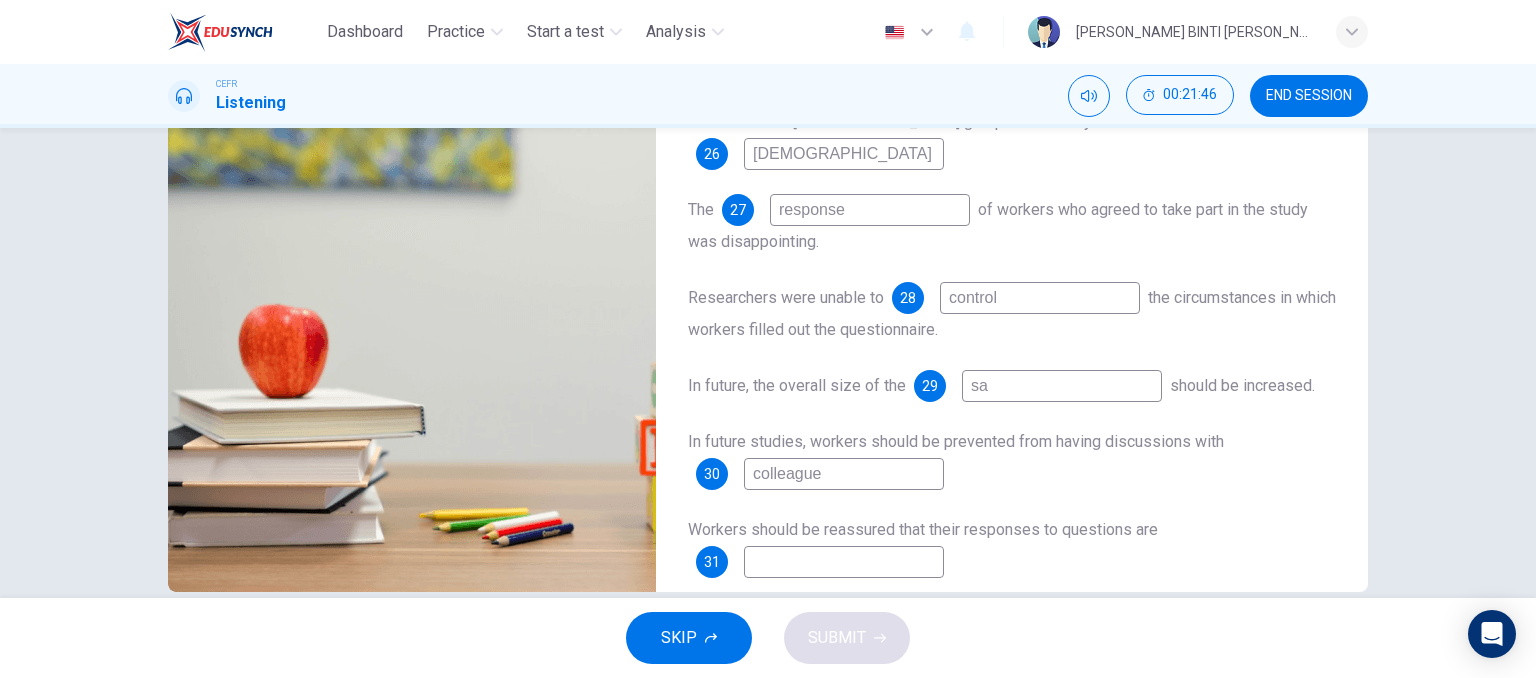 type on "[PERSON_NAME]" 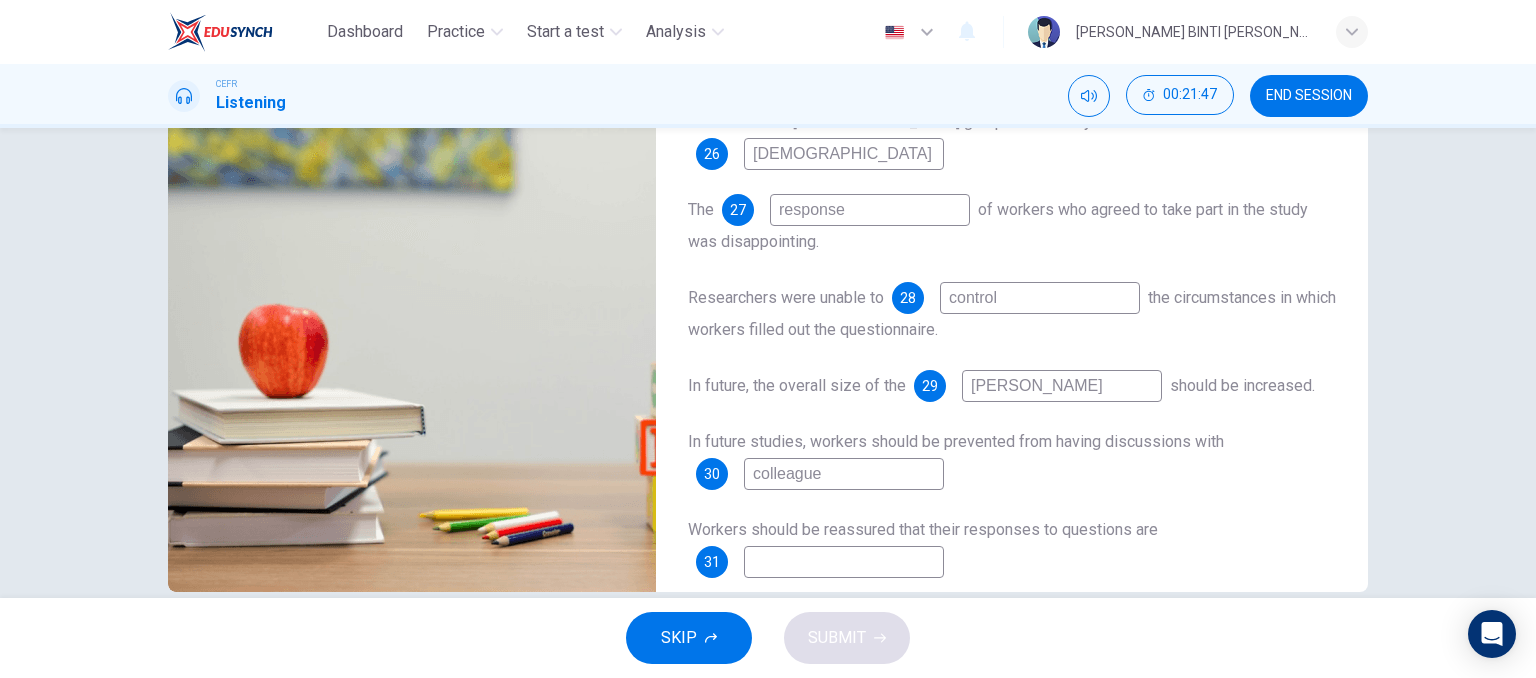 type on "77" 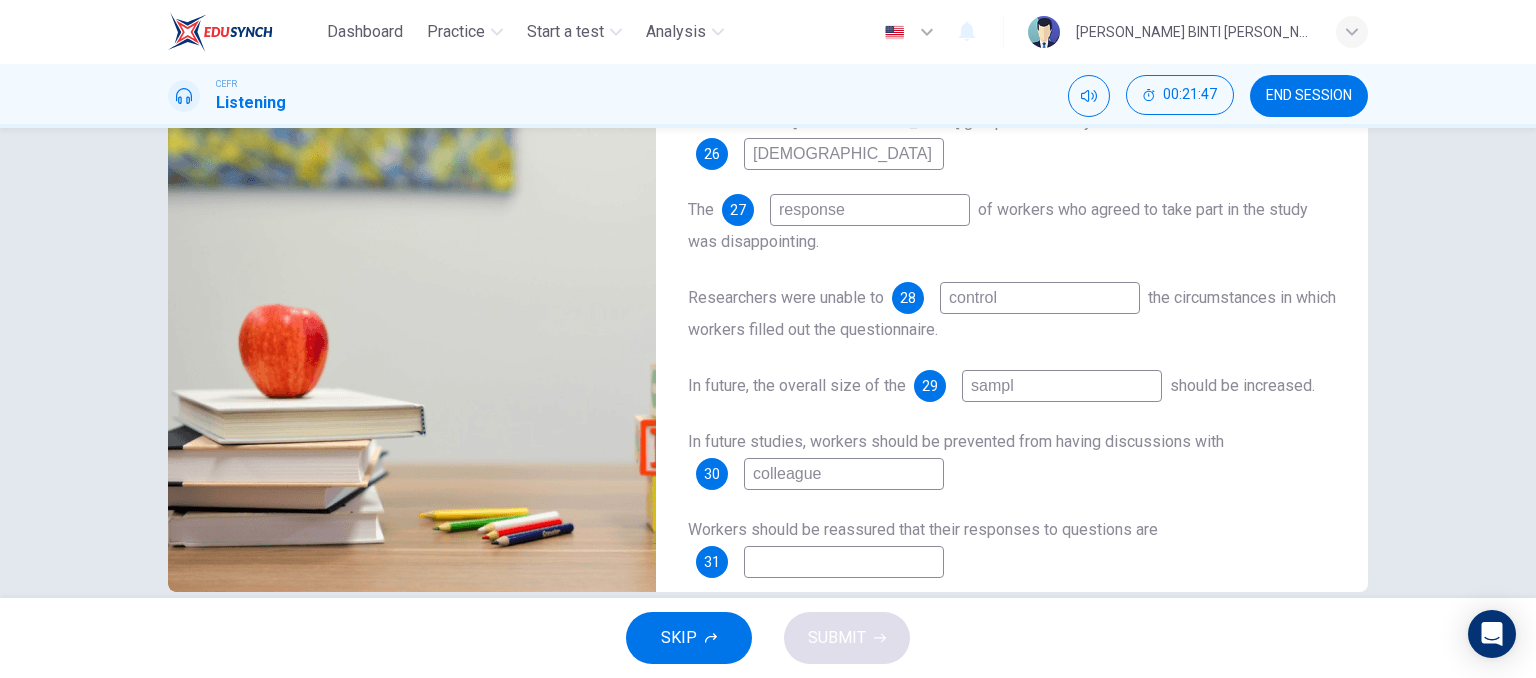 type on "sample" 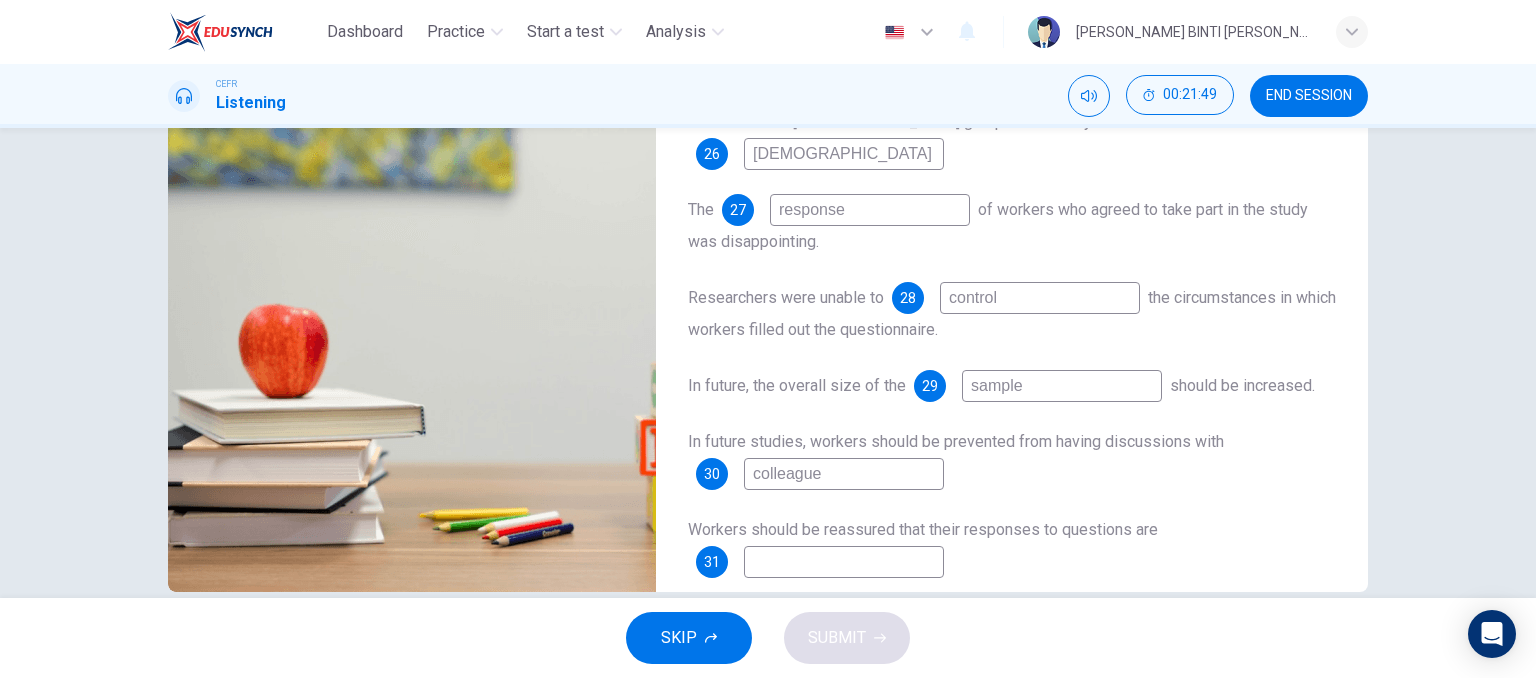 scroll, scrollTop: 305, scrollLeft: 0, axis: vertical 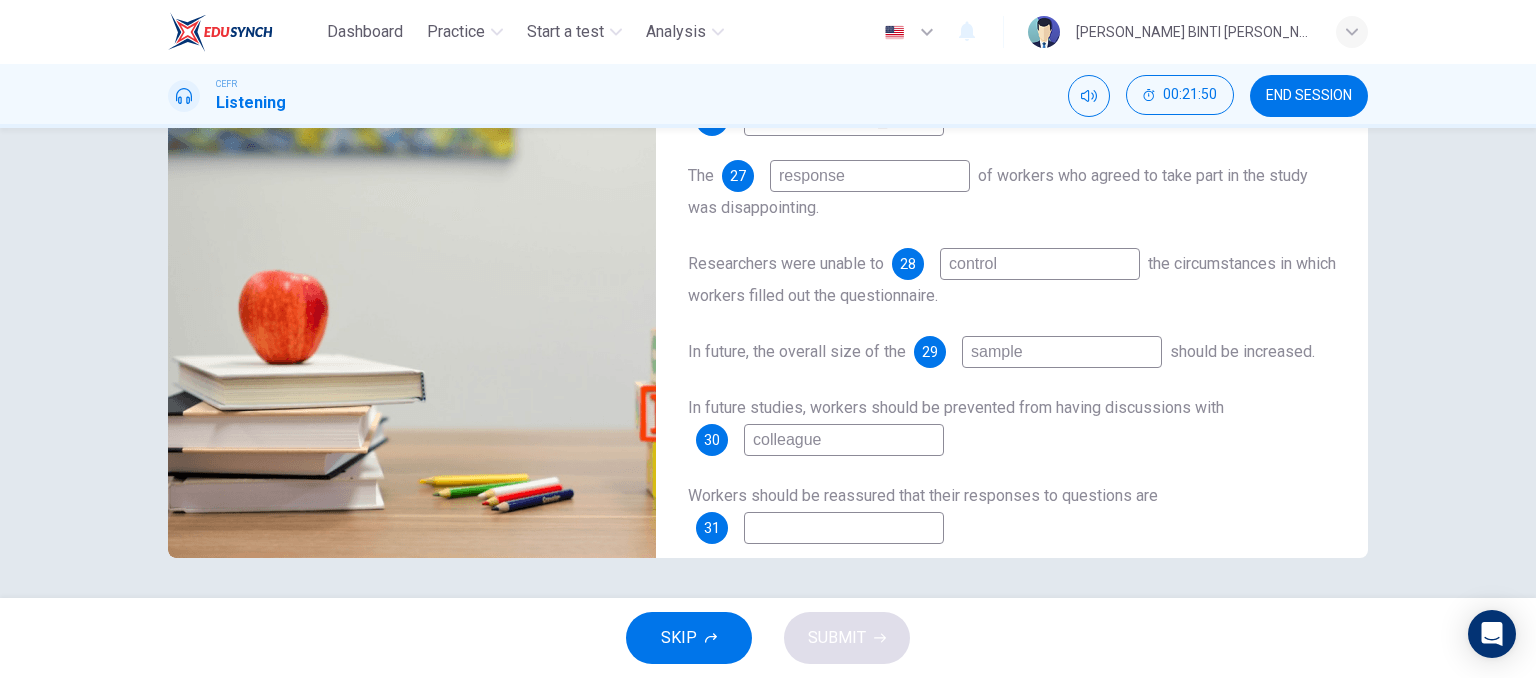type on "78" 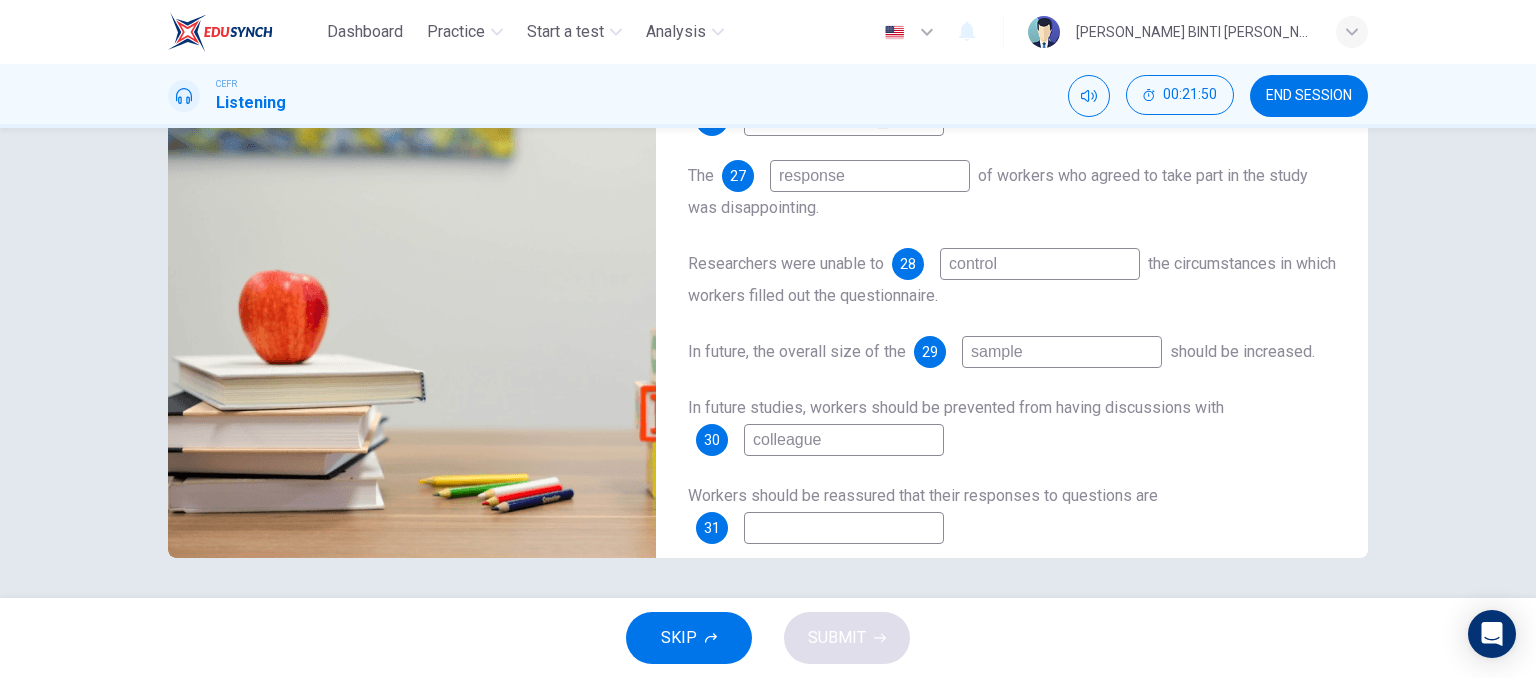 type on "sample" 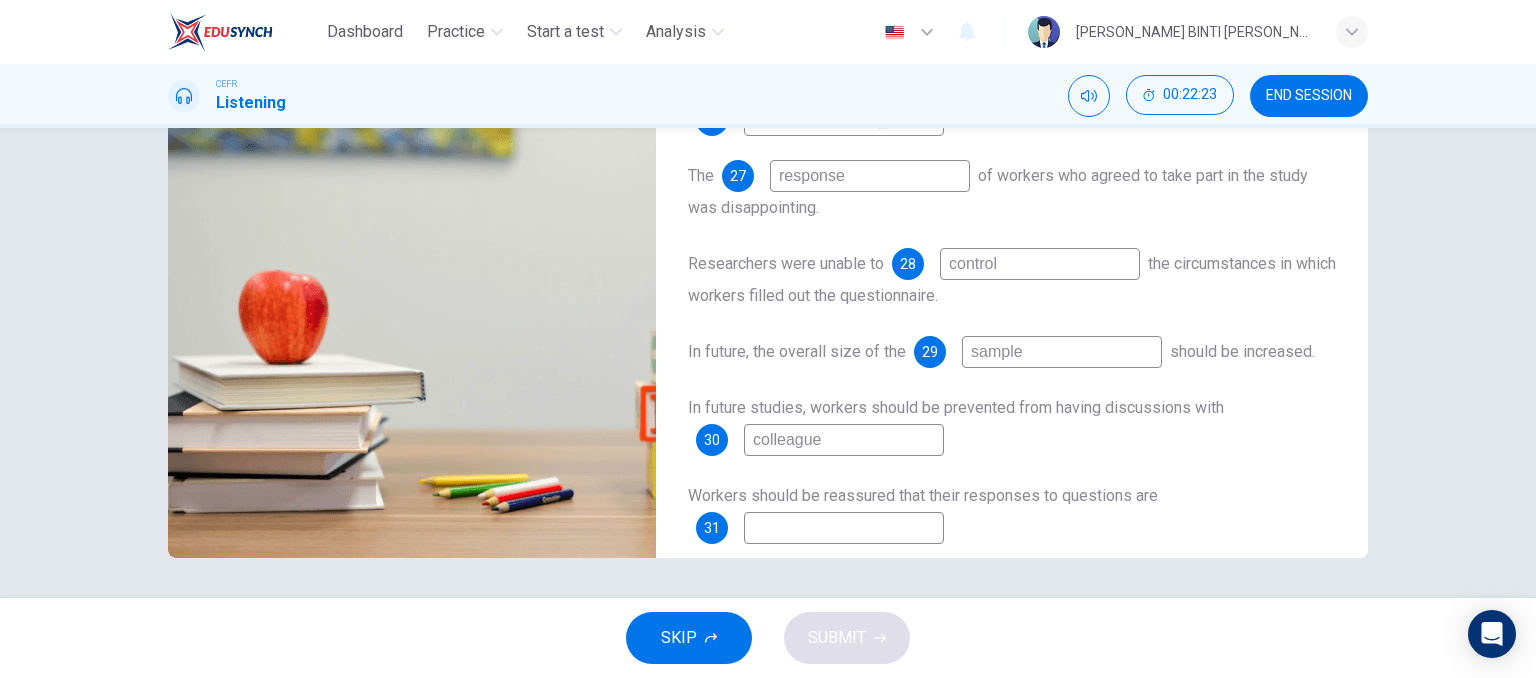 type on "90" 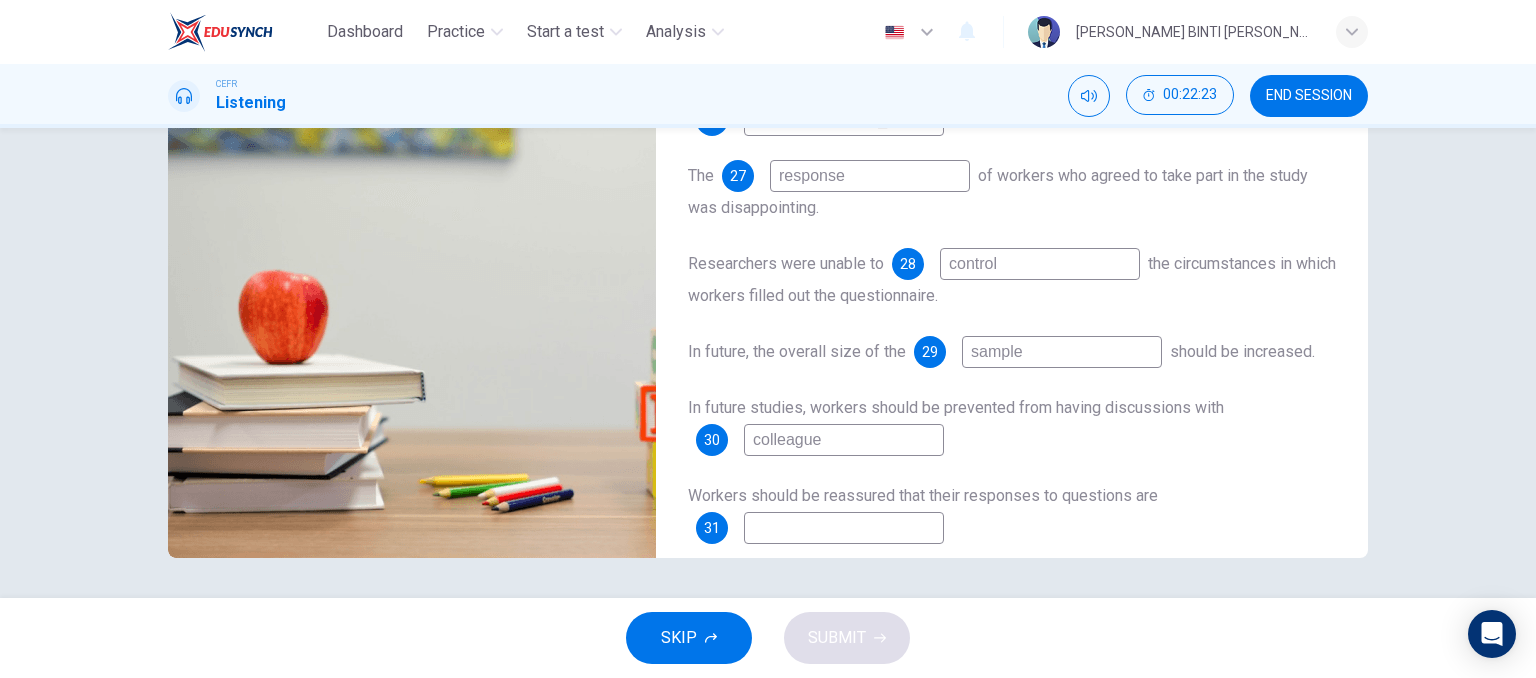 type on "c" 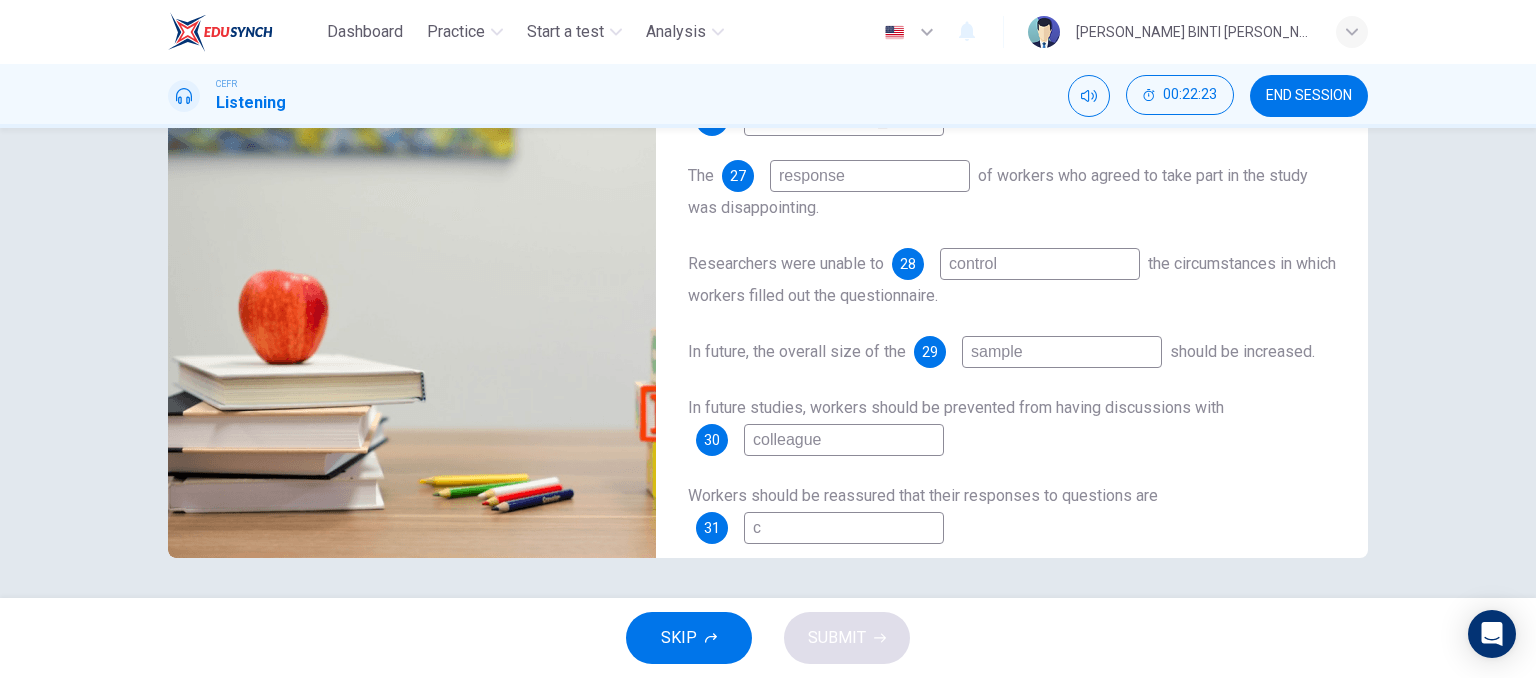 type on "co" 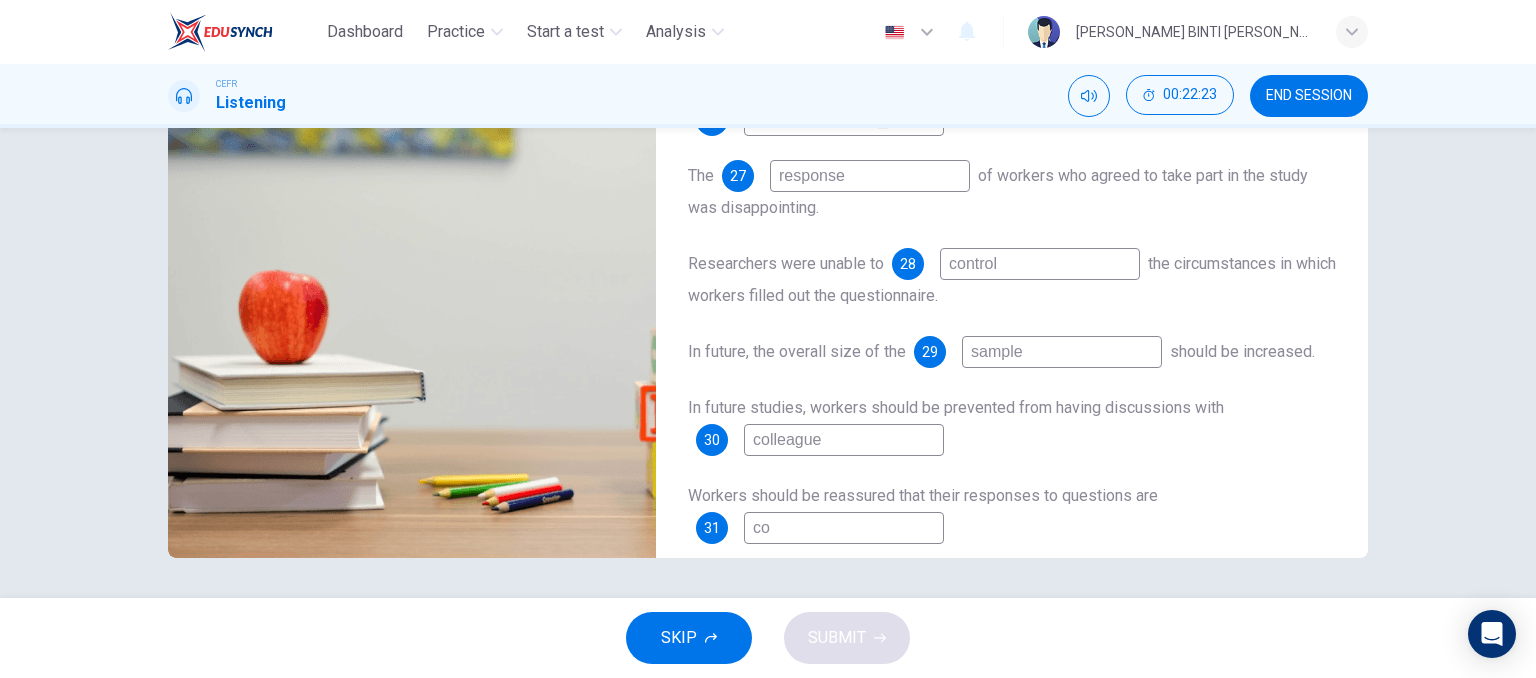 type on "90" 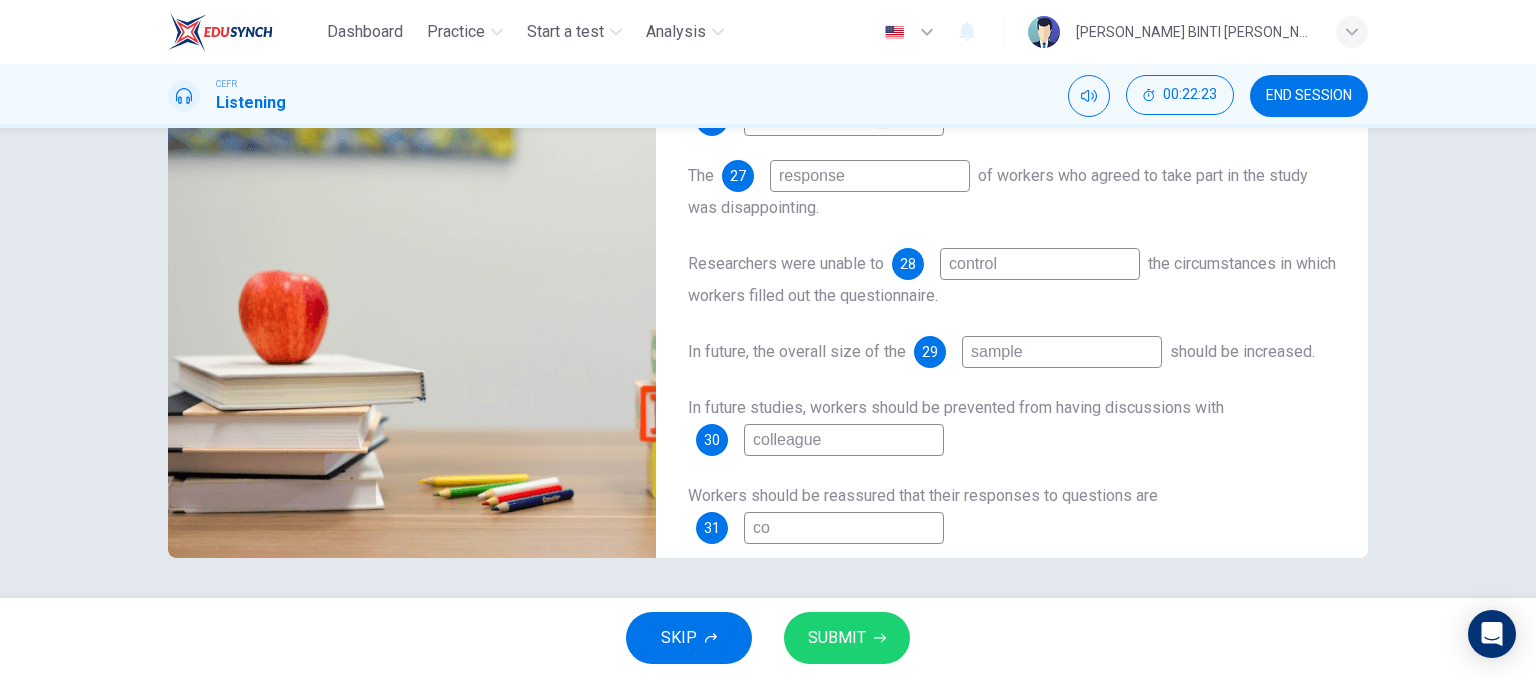type on "con" 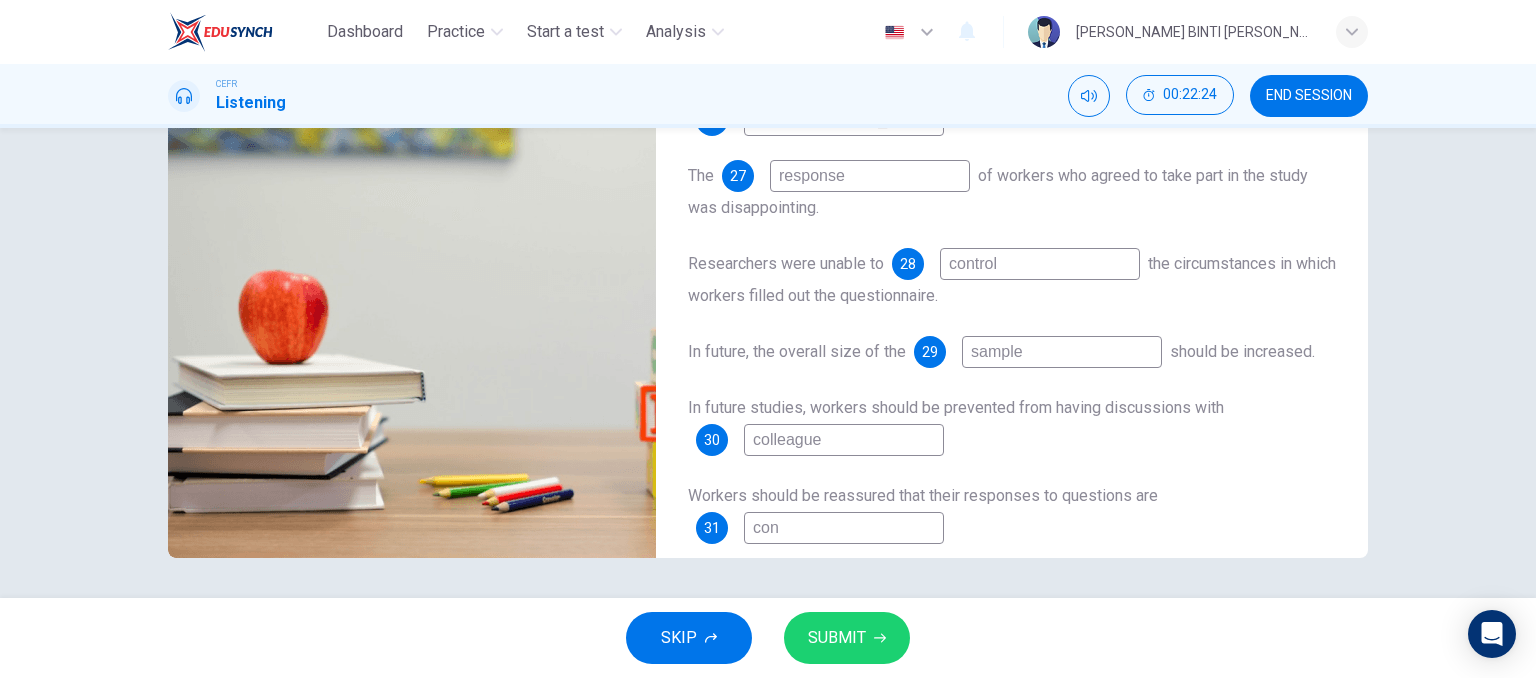 type on "90" 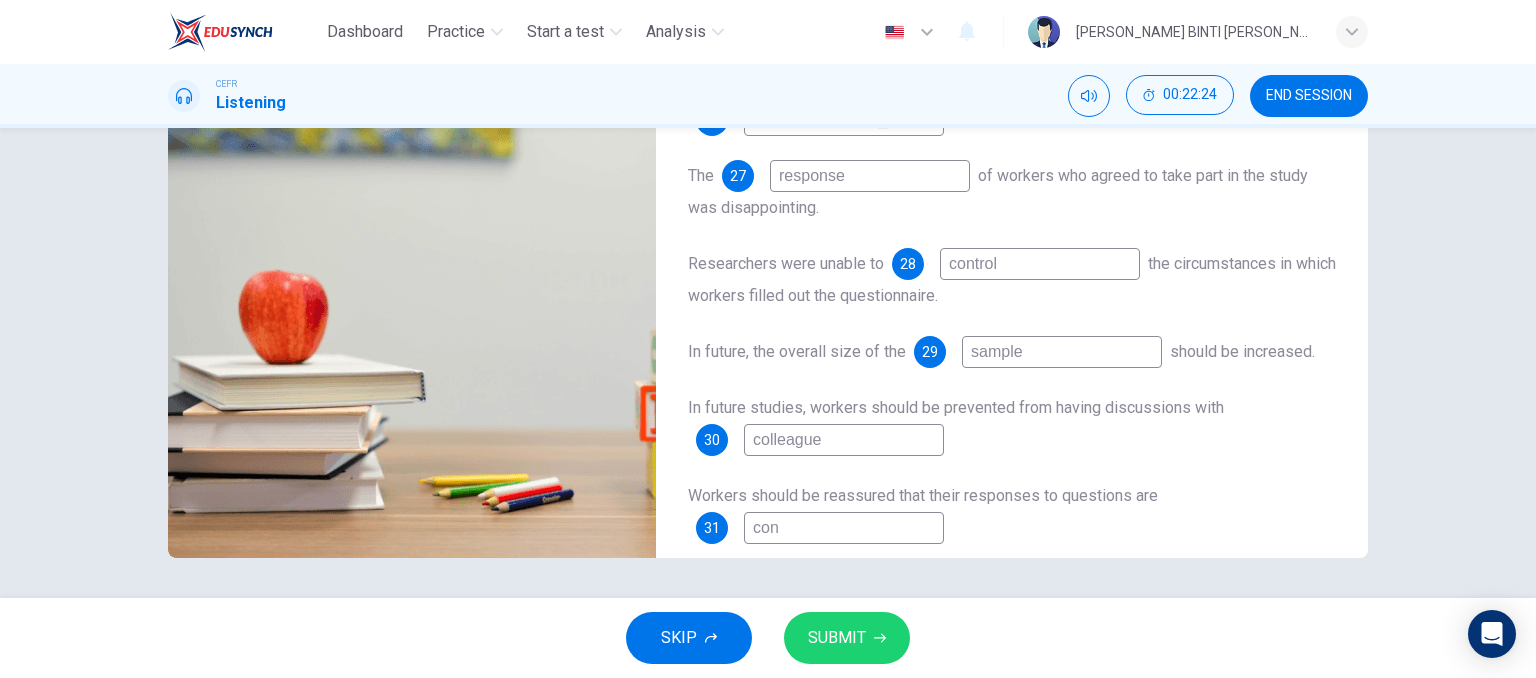 type on "conf" 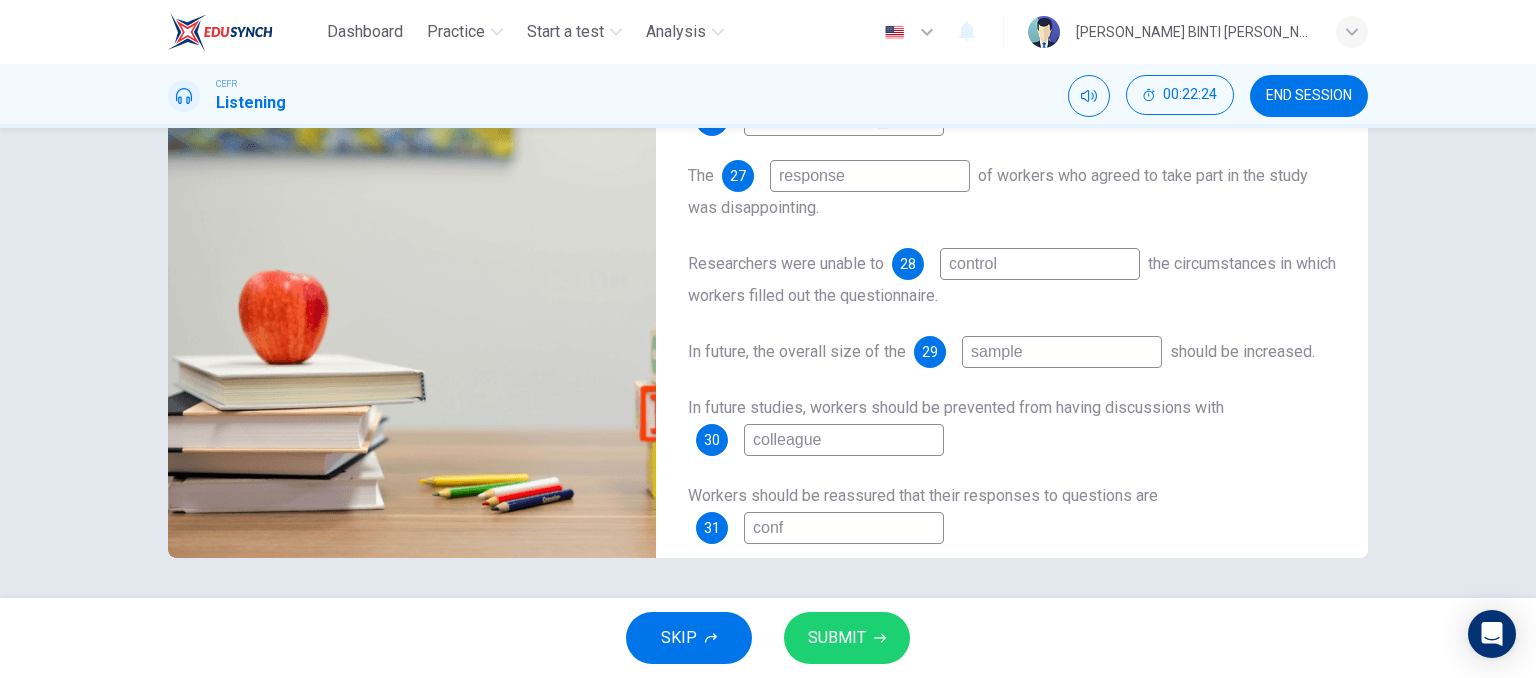 type on "90" 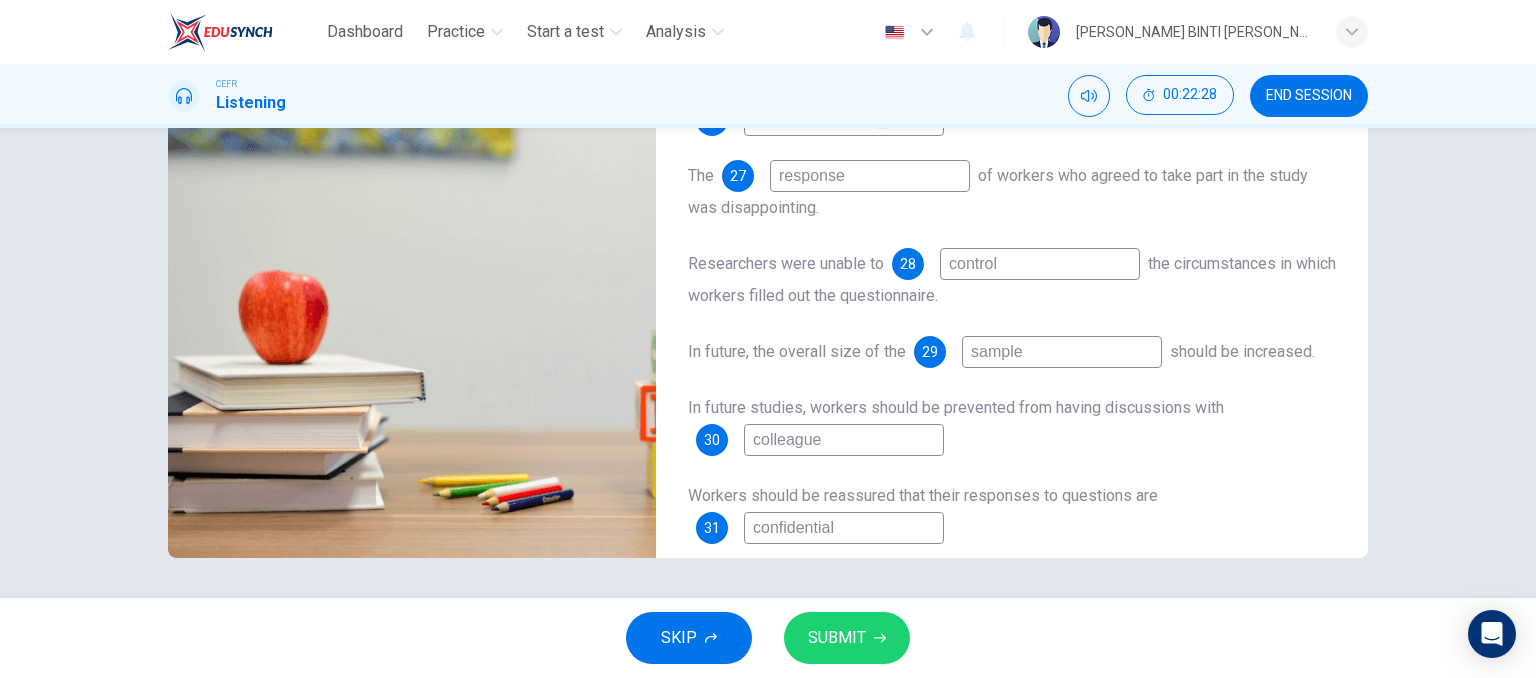 click on "Workers should be reassured that their responses to questions are  31 confidential" at bounding box center [1012, 512] 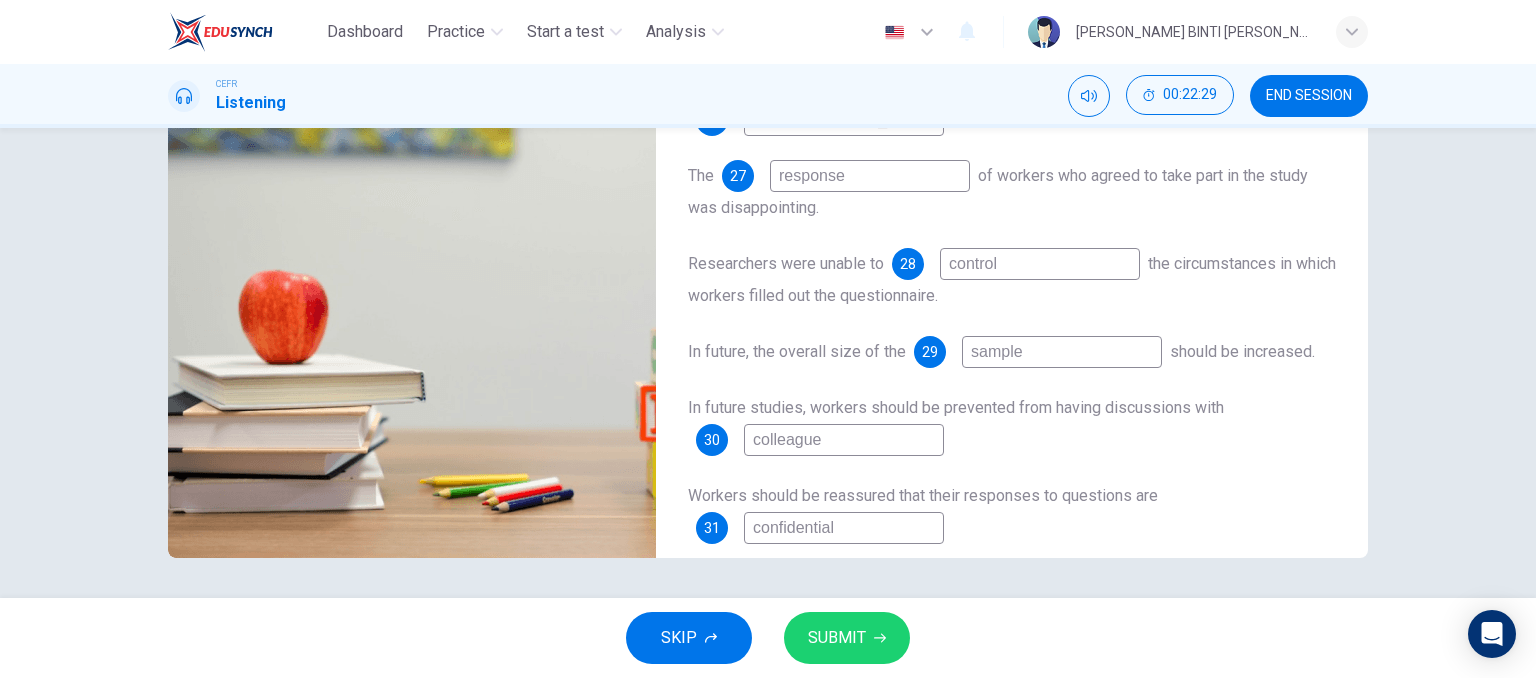 scroll, scrollTop: 0, scrollLeft: 0, axis: both 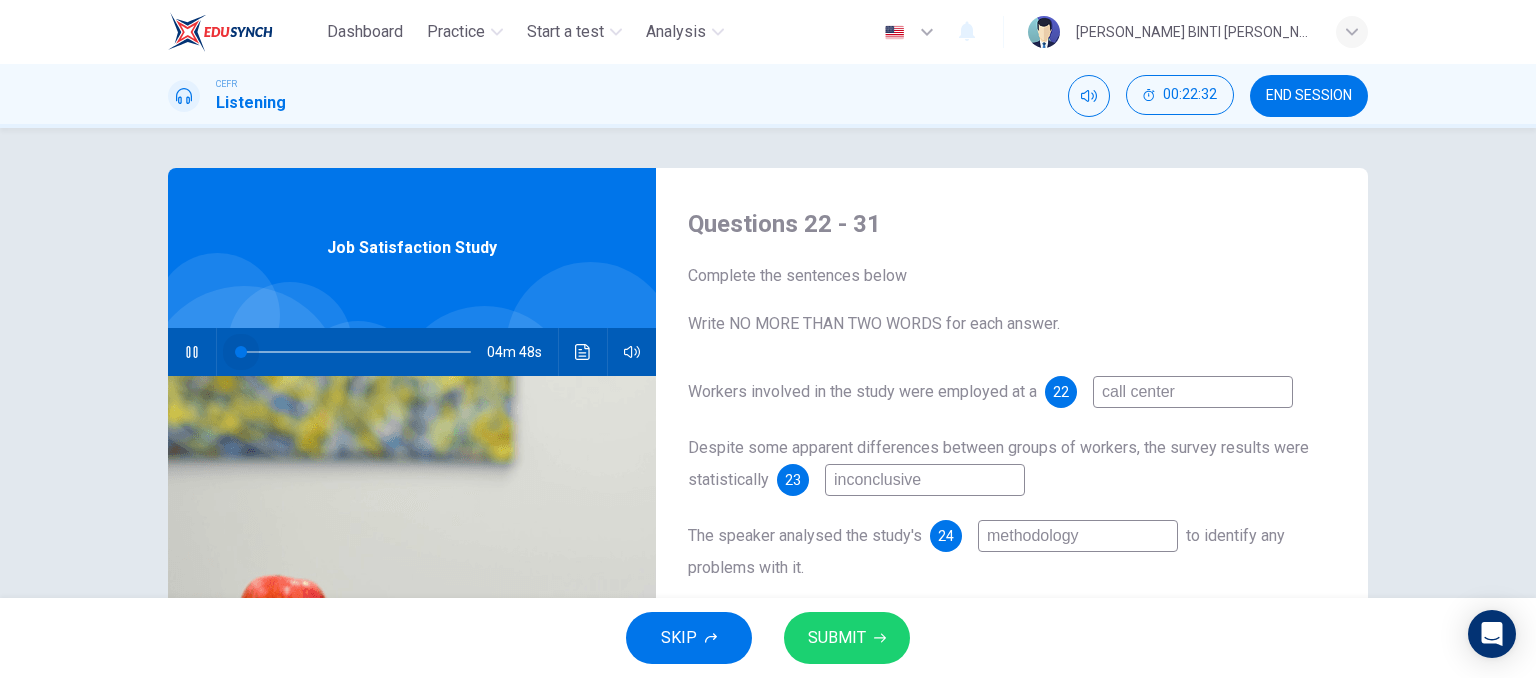 drag, startPoint x: 447, startPoint y: 357, endPoint x: 191, endPoint y: 396, distance: 258.95367 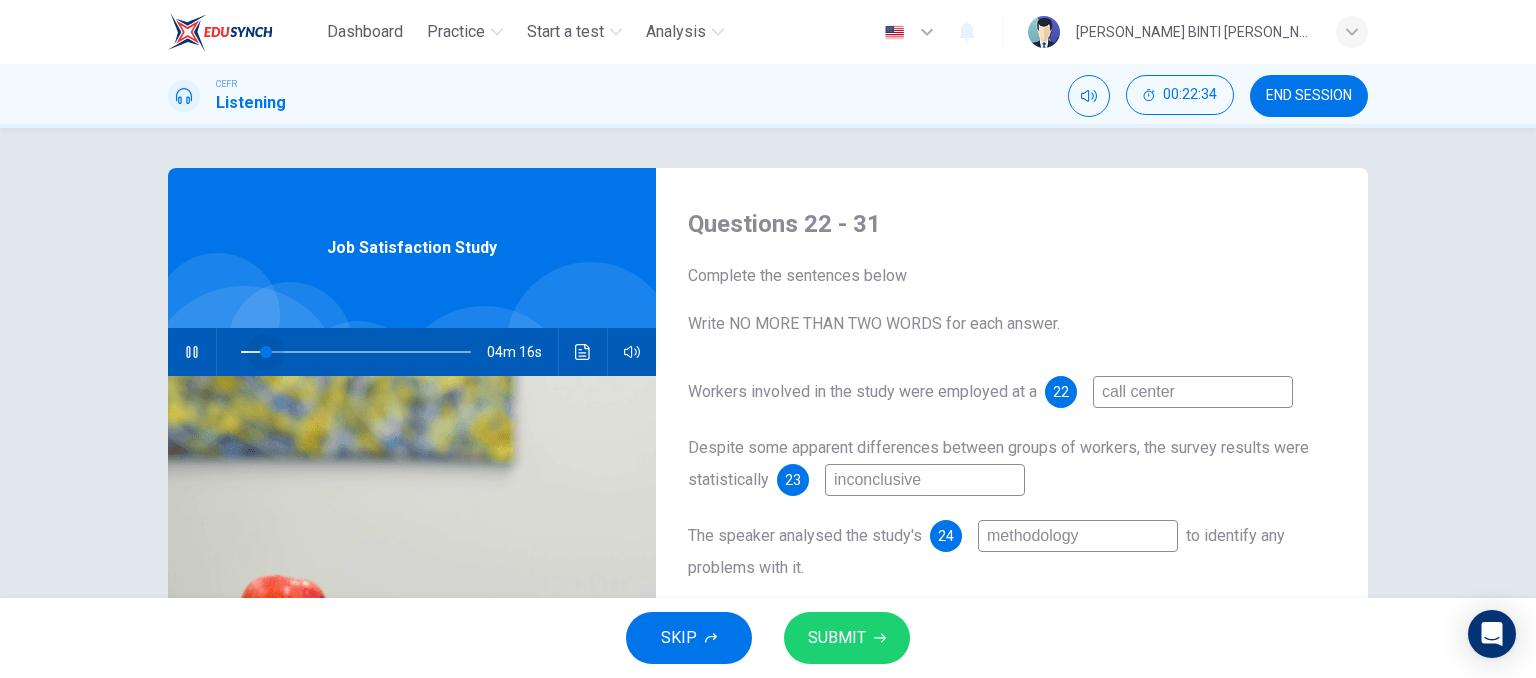click at bounding box center [356, 352] 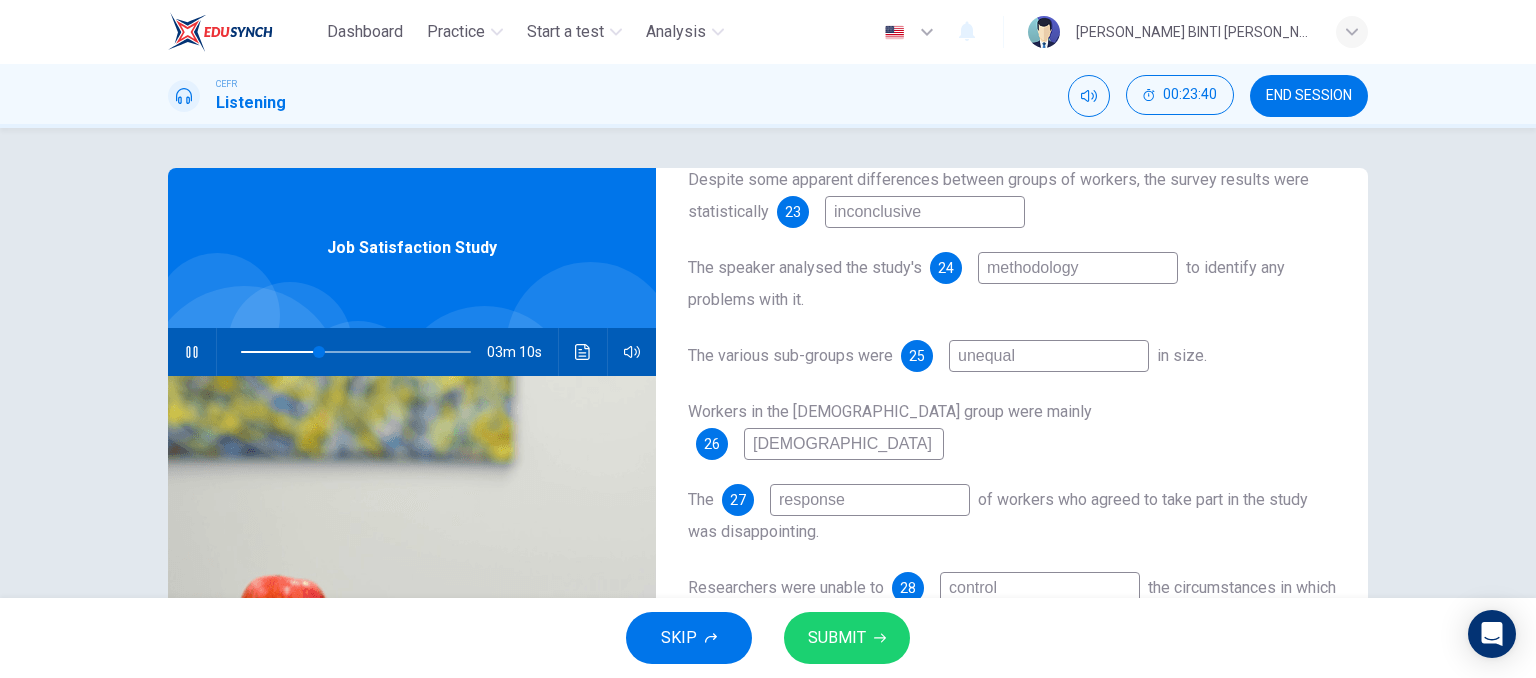 scroll, scrollTop: 287, scrollLeft: 0, axis: vertical 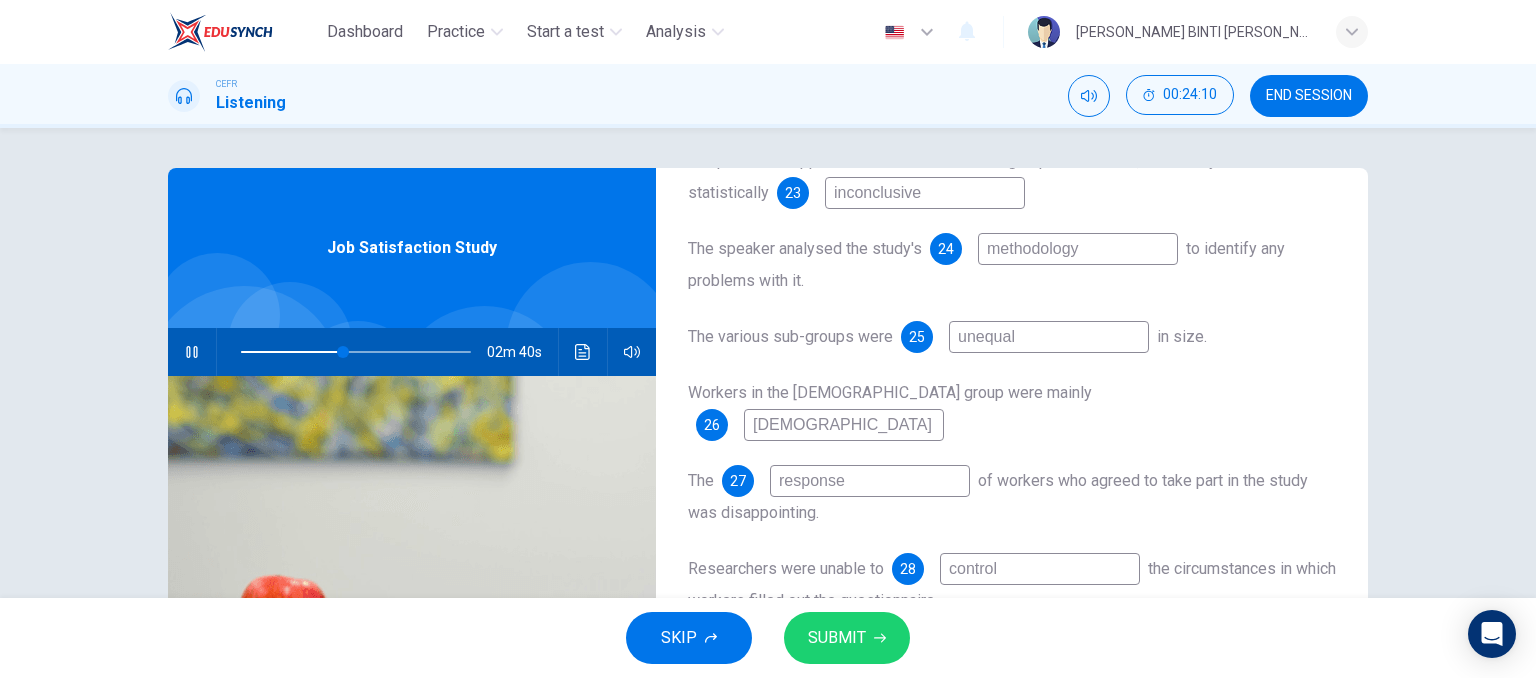 click on "unequal" at bounding box center [1049, 337] 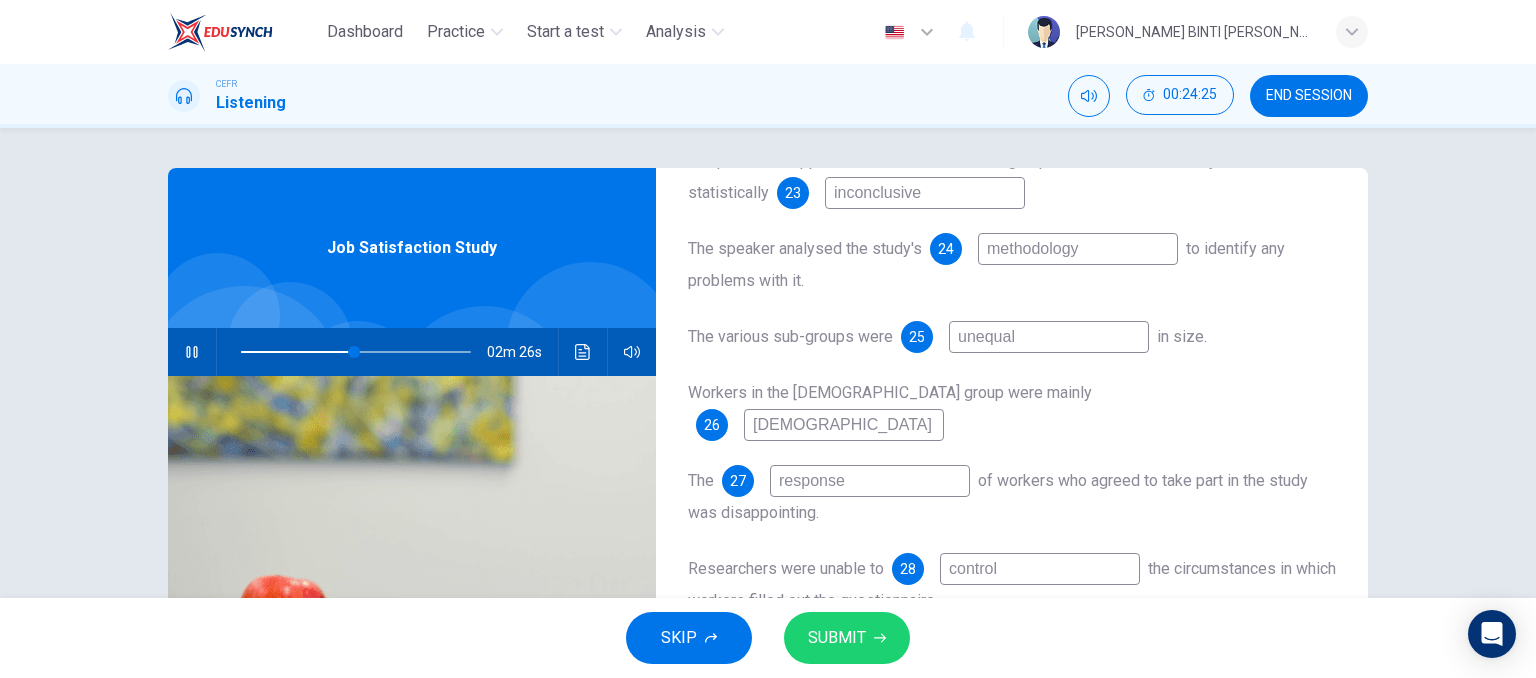 click on "The various sub-groups were  25 unequal  in size." at bounding box center (1012, 337) 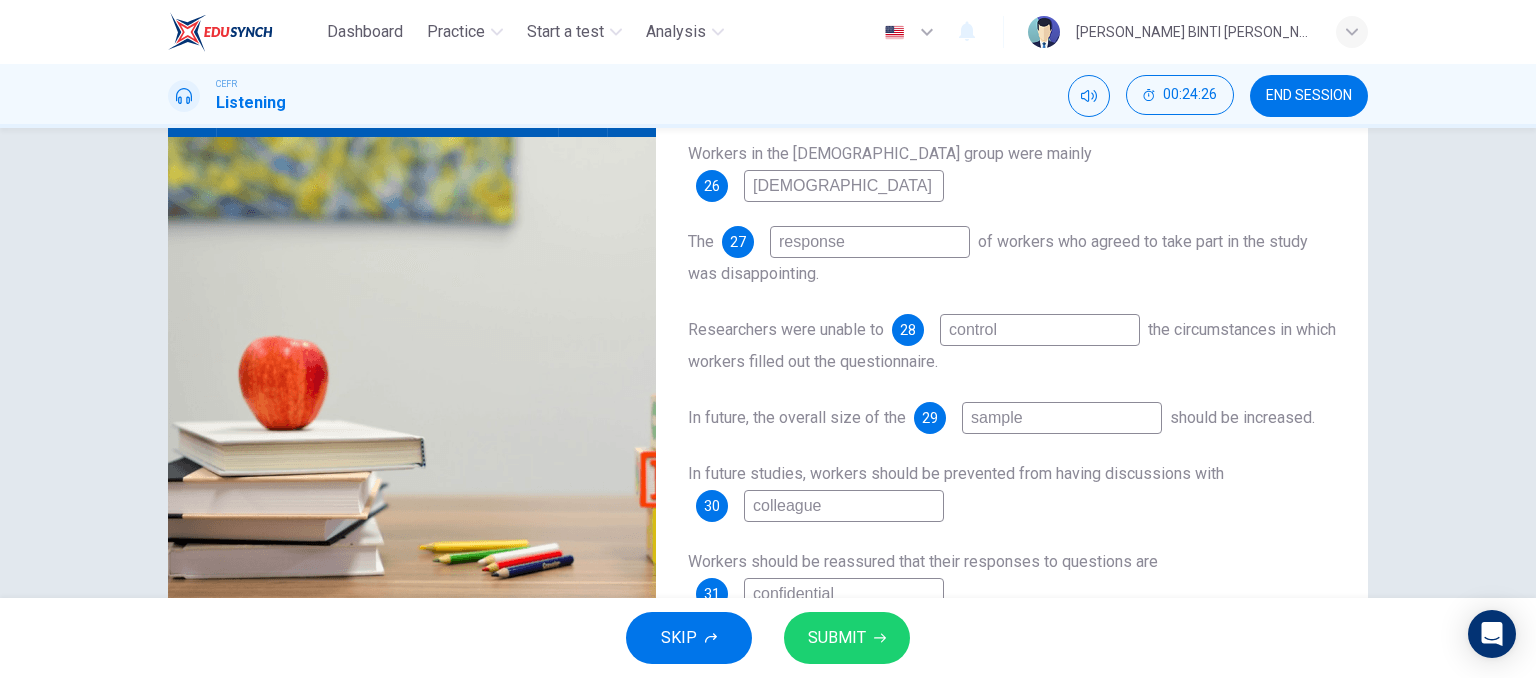scroll, scrollTop: 248, scrollLeft: 0, axis: vertical 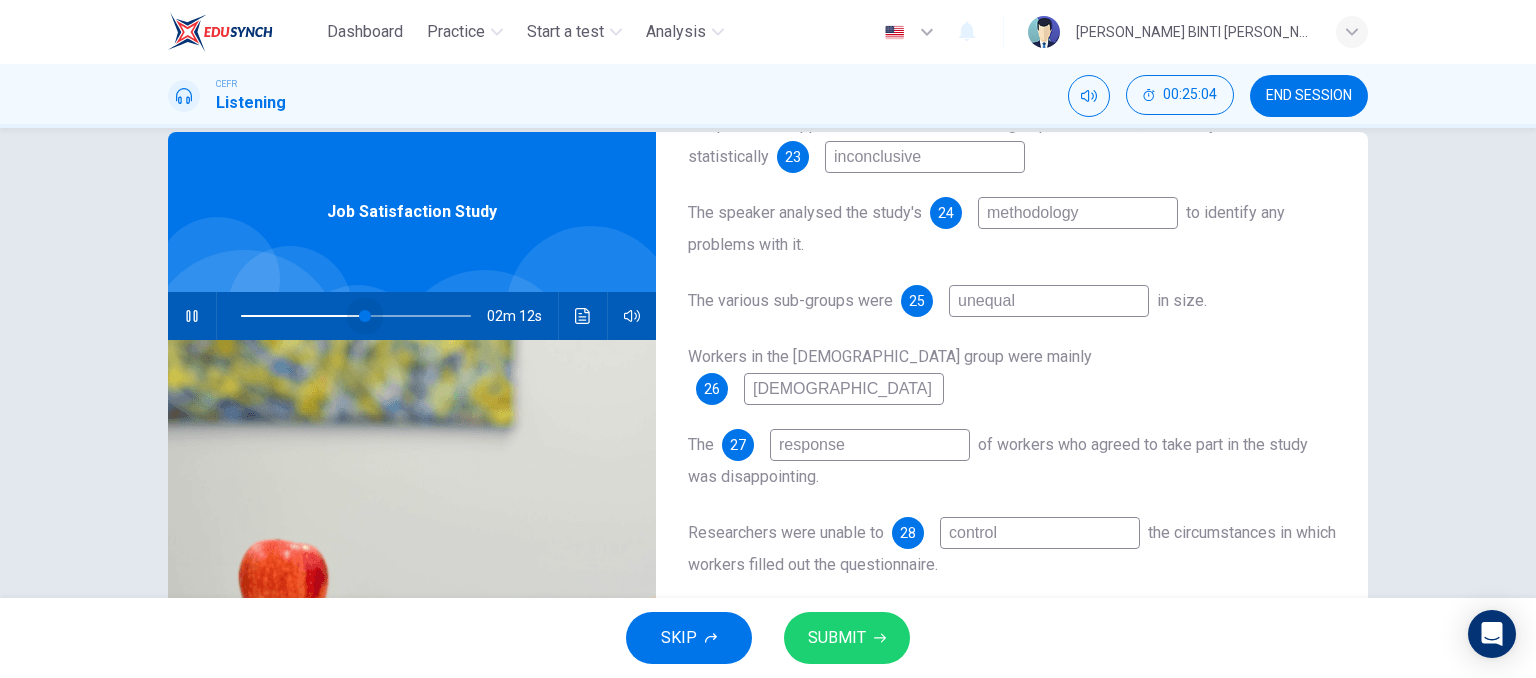 click at bounding box center [365, 316] 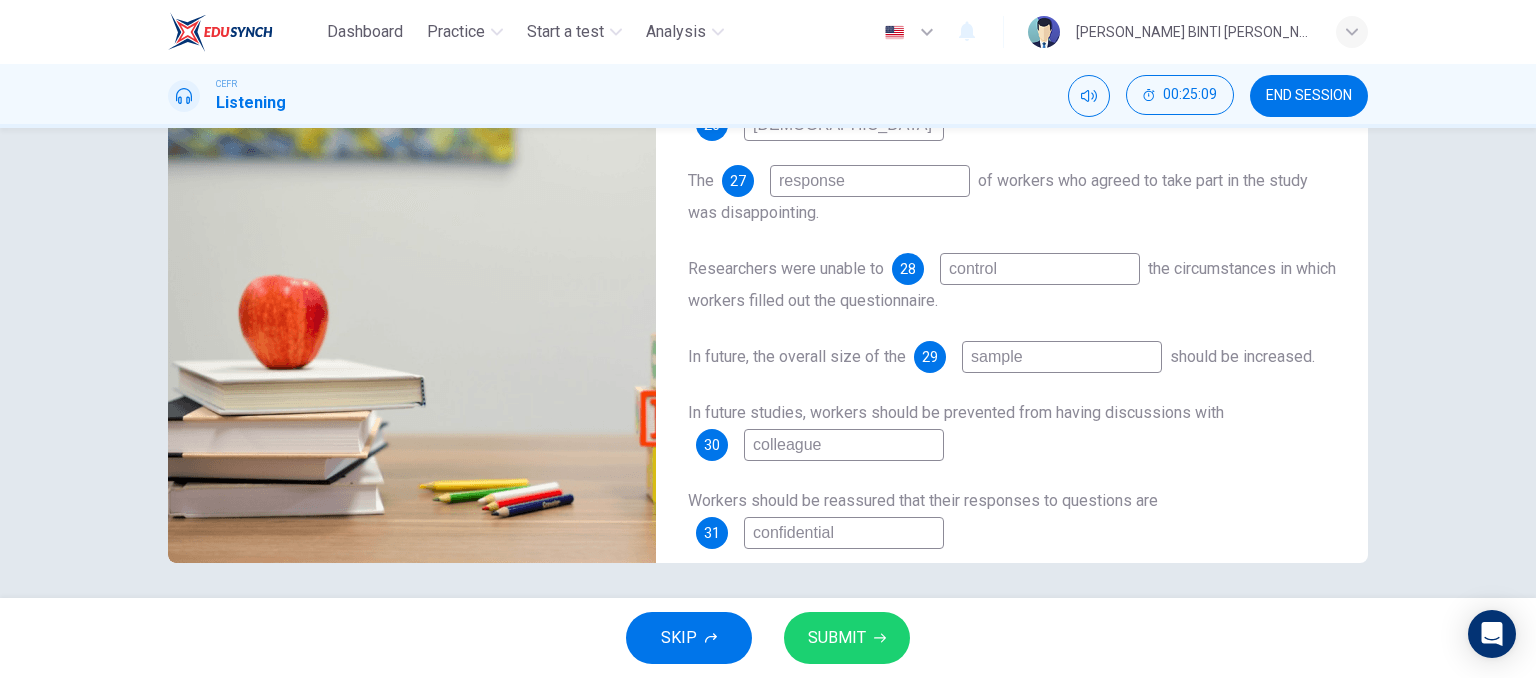 scroll, scrollTop: 292, scrollLeft: 0, axis: vertical 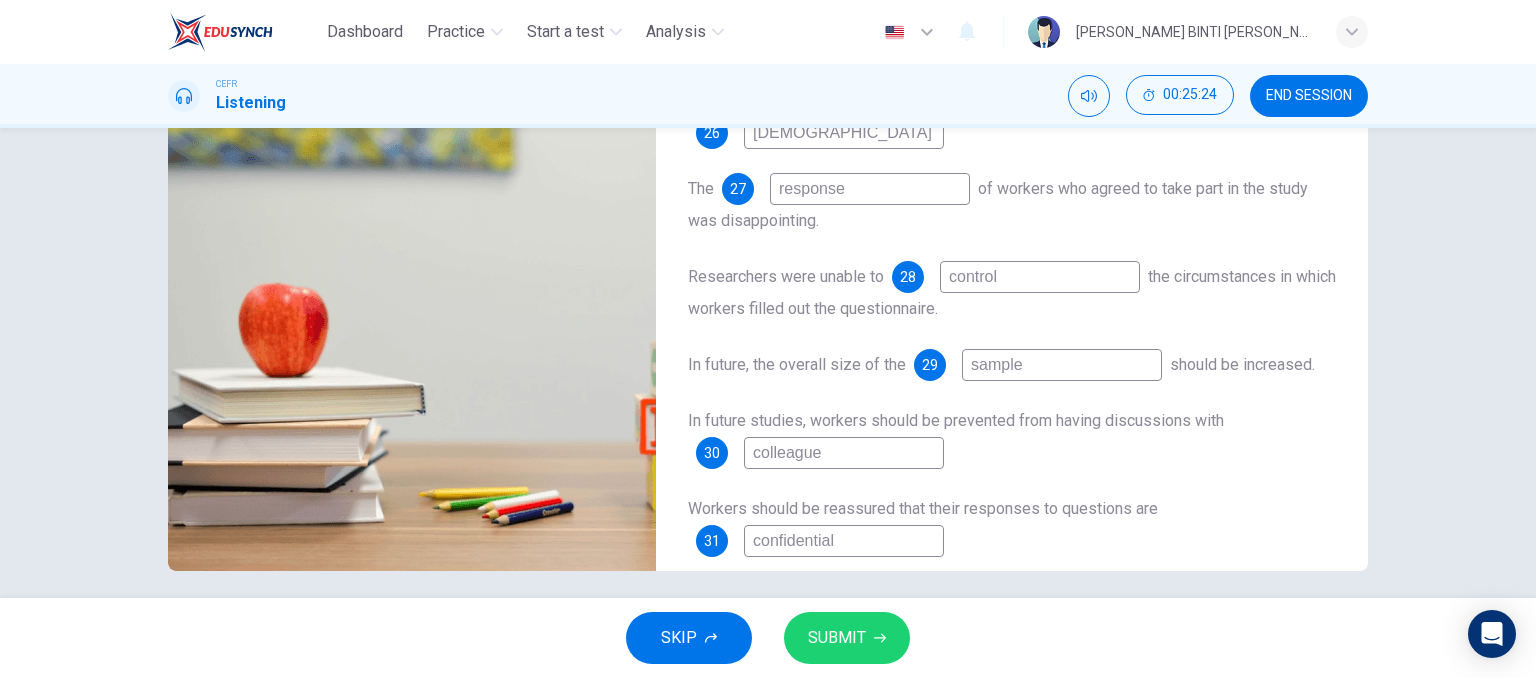 click on "response" at bounding box center (870, 189) 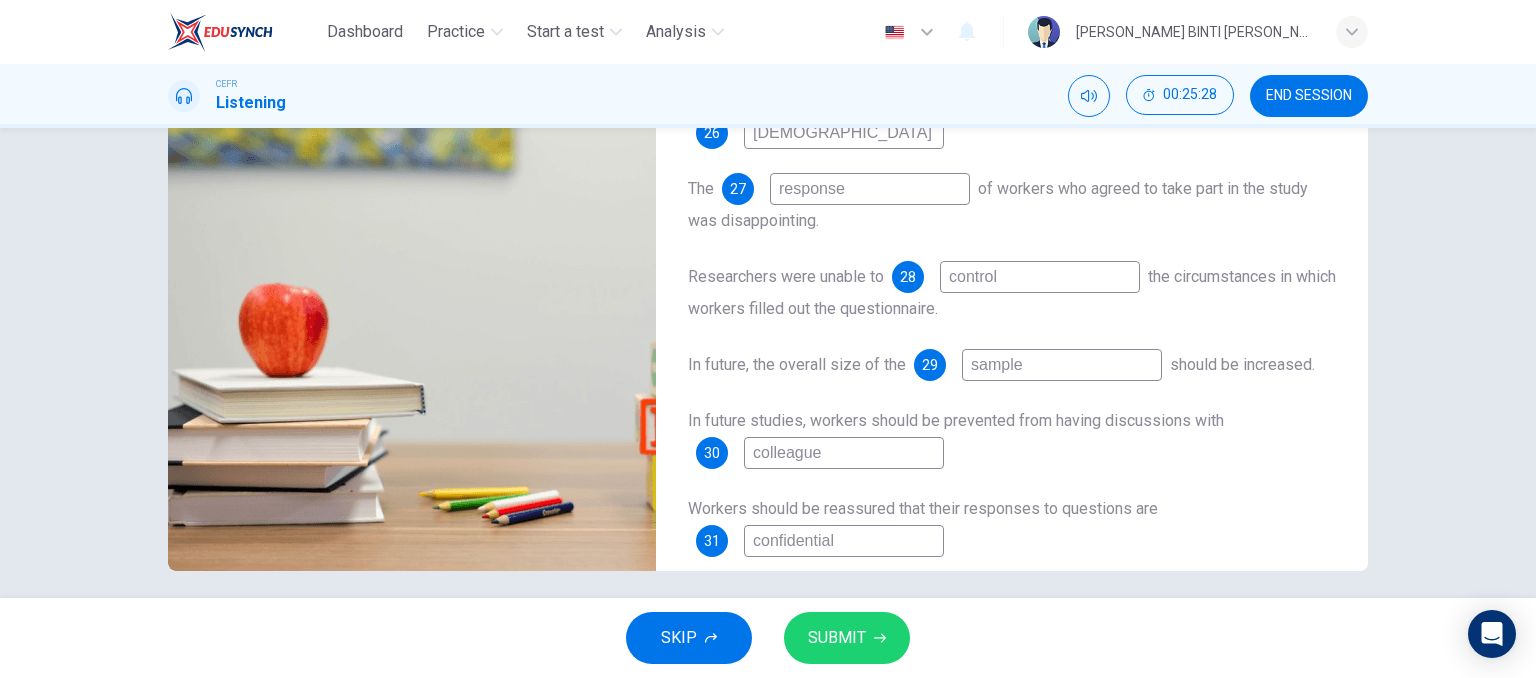 scroll, scrollTop: 305, scrollLeft: 0, axis: vertical 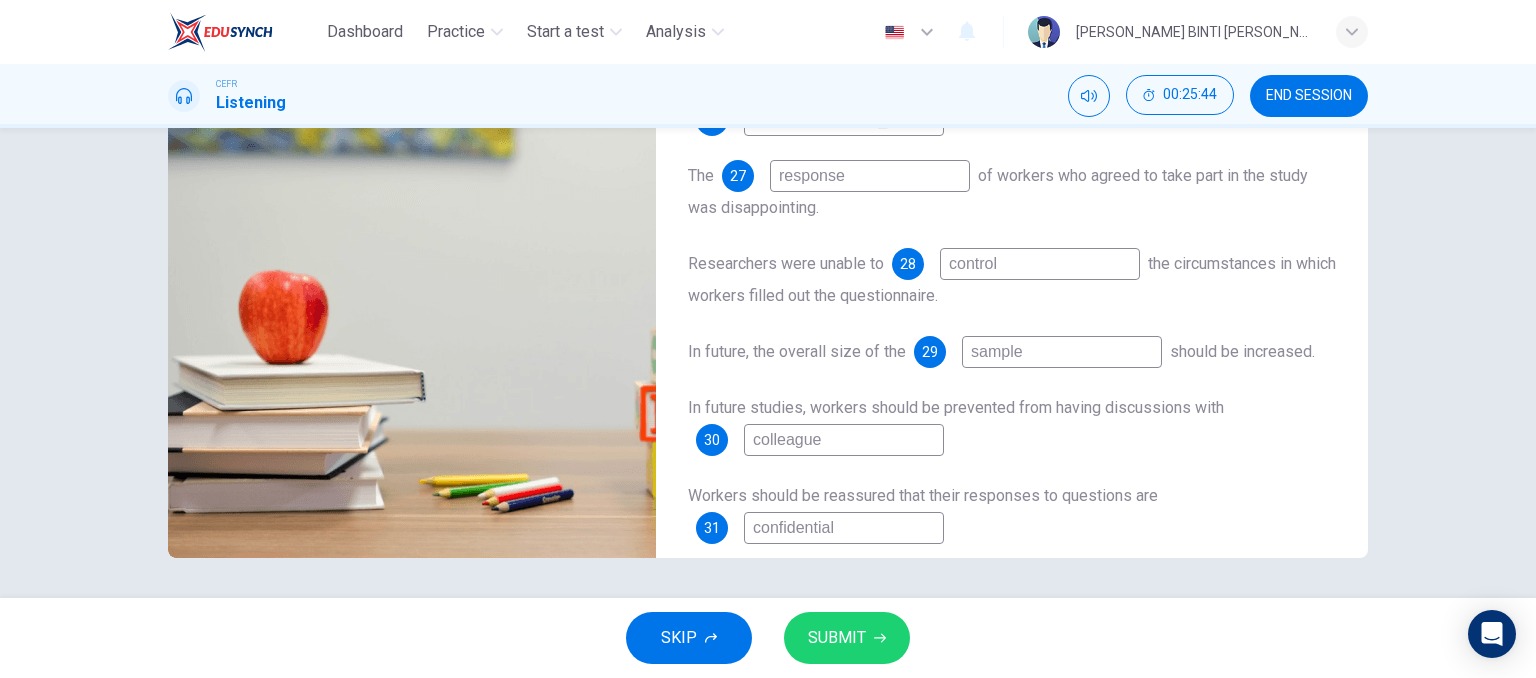 click on "Workers involved in the study were employed at a  22 call center Despite some apparent differences between groups of workers, the survey results were statistically  23 inconclusive The speaker analysed the study's  24 methodology  to identify any problems with it.
The various sub-groups were  25 unequal  in size. Workers in the [DEMOGRAPHIC_DATA] group were mainly  26 [DEMOGRAPHIC_DATA] The  27 response  of workers who agreed to take part in the study was disappointing.
Researchers were unable to  28 control  the circumstances in which workers filled out the questionnaire.
In future, the overall size of the  29 sample  should be increased.
In future studies, workers should be prevented from having discussions with  30 colleague Workers should be reassured that their responses to questions are  31 confidential" at bounding box center (1012, 184) 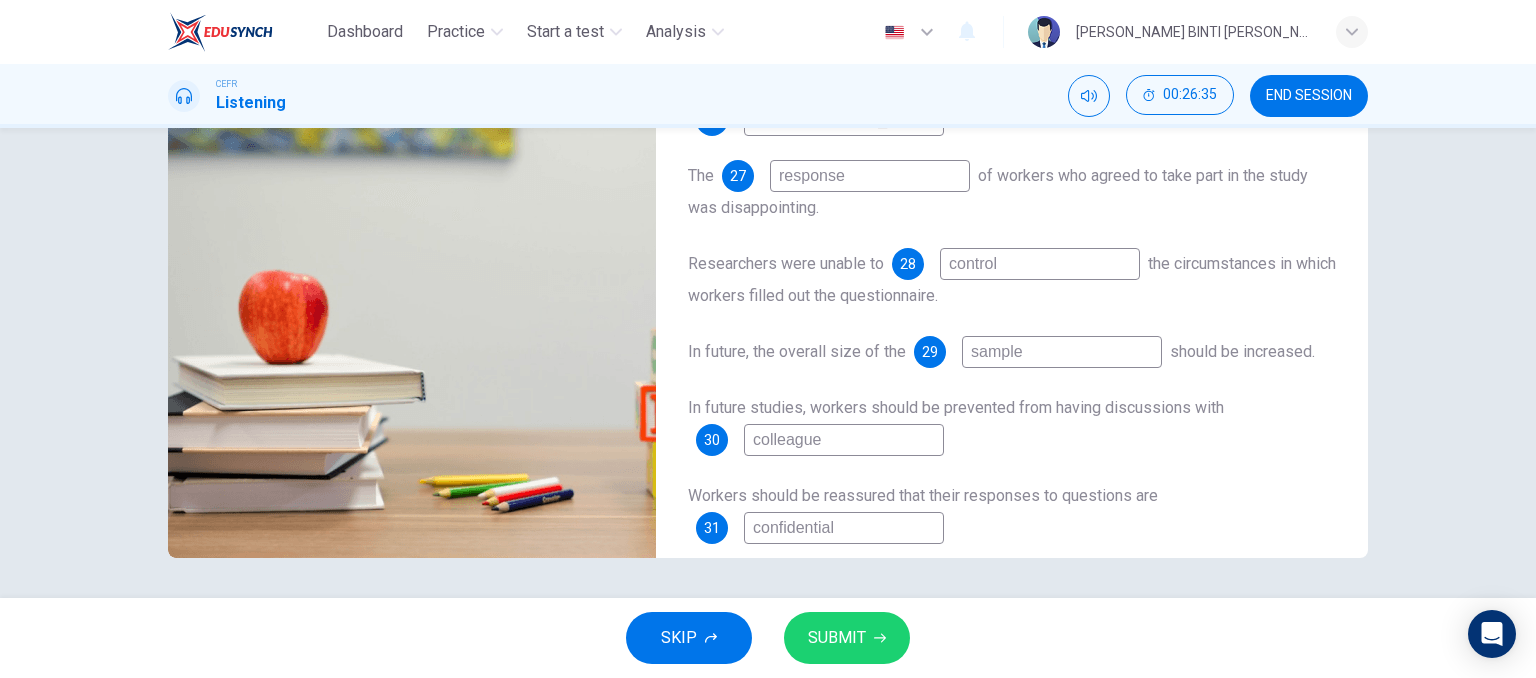 click on "colleague" at bounding box center (844, 440) 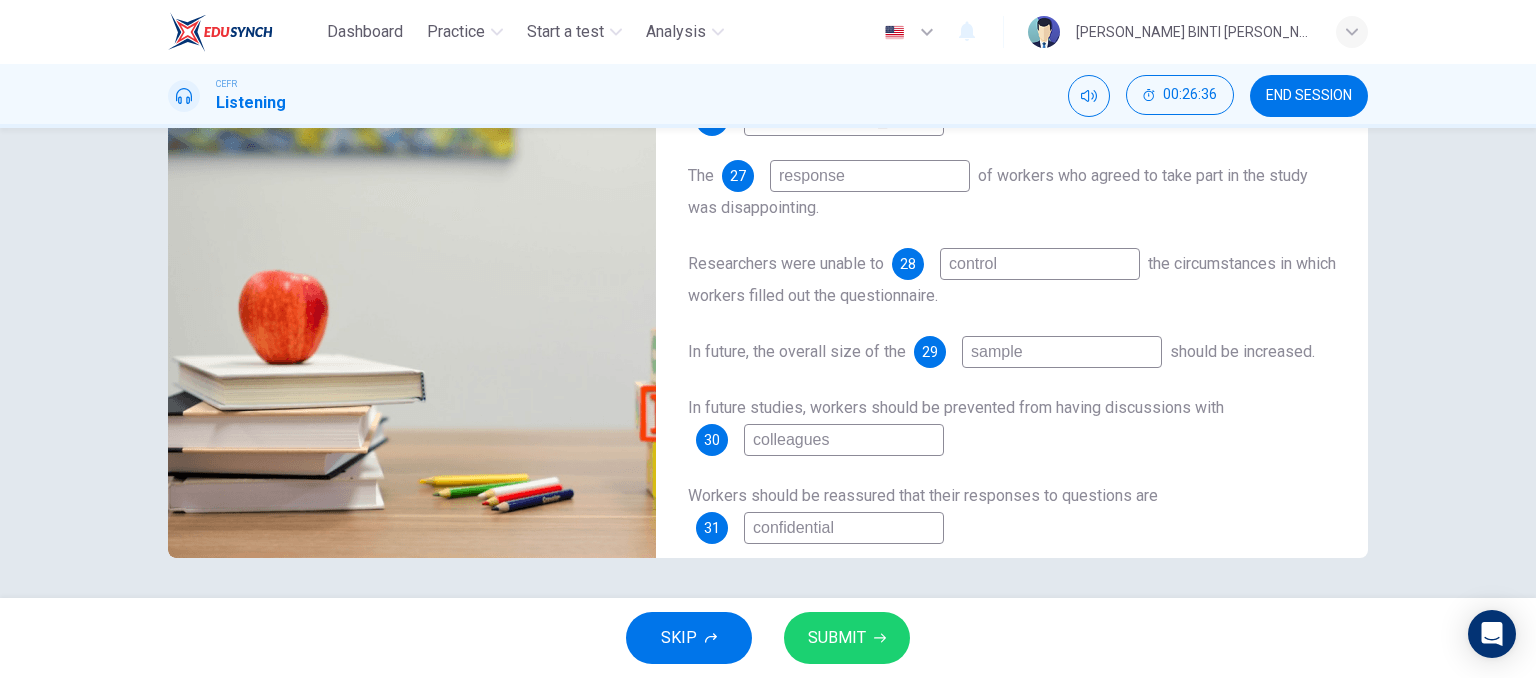 click on "Workers involved in the study were employed at a  22 call center Despite some apparent differences between groups of workers, the survey results were statistically  23 inconclusive The speaker analysed the study's  24 methodology  to identify any problems with it.
The various sub-groups were  25 unequal  in size. Workers in the [DEMOGRAPHIC_DATA] group were mainly  26 [DEMOGRAPHIC_DATA] The  27 response  of workers who agreed to take part in the study was disappointing.
Researchers were unable to  28 control  the circumstances in which workers filled out the questionnaire.
In future, the overall size of the  29 sample  should be increased.
In future studies, workers should be prevented from having discussions with  30 colleagues Workers should be reassured that their responses to questions are  31 confidential" at bounding box center (1012, 184) 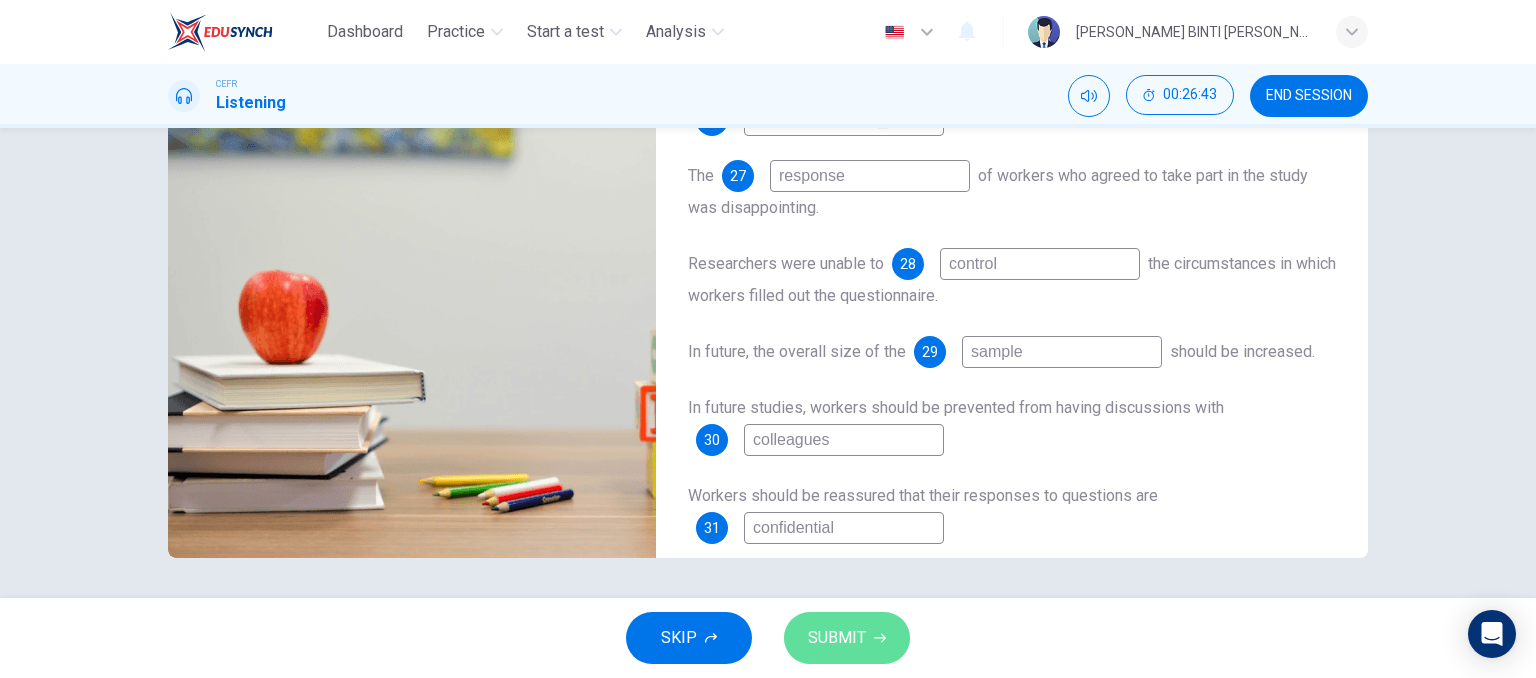 click on "SUBMIT" at bounding box center (837, 638) 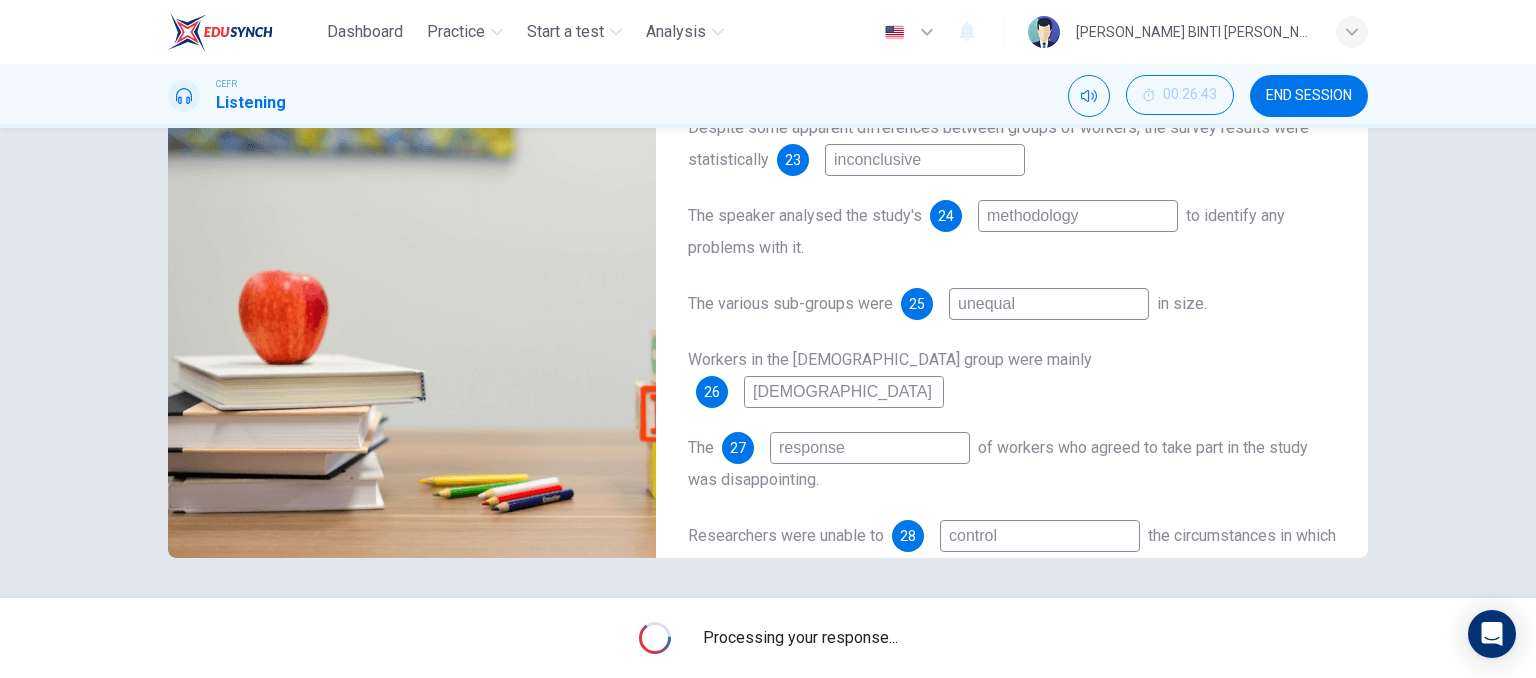 scroll, scrollTop: 0, scrollLeft: 0, axis: both 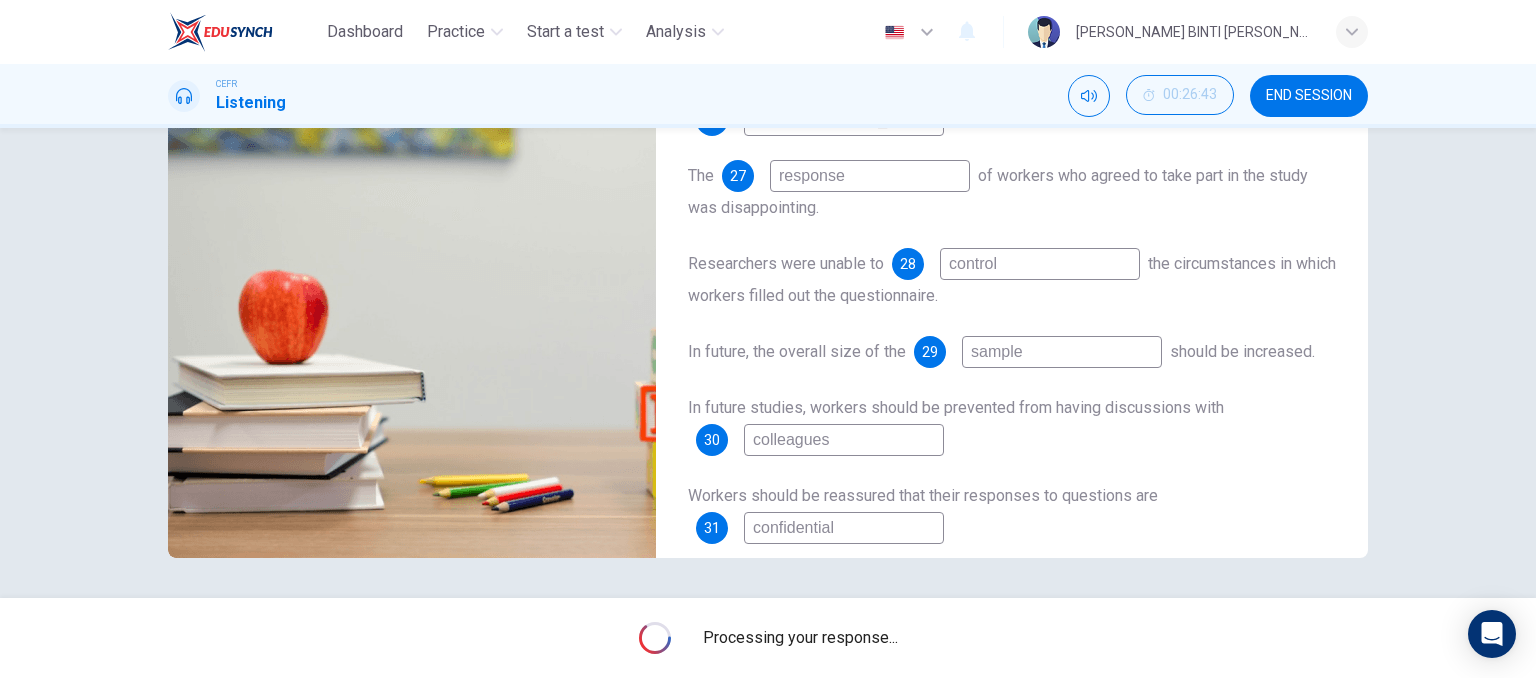 click on "Processing your response..." at bounding box center [800, 638] 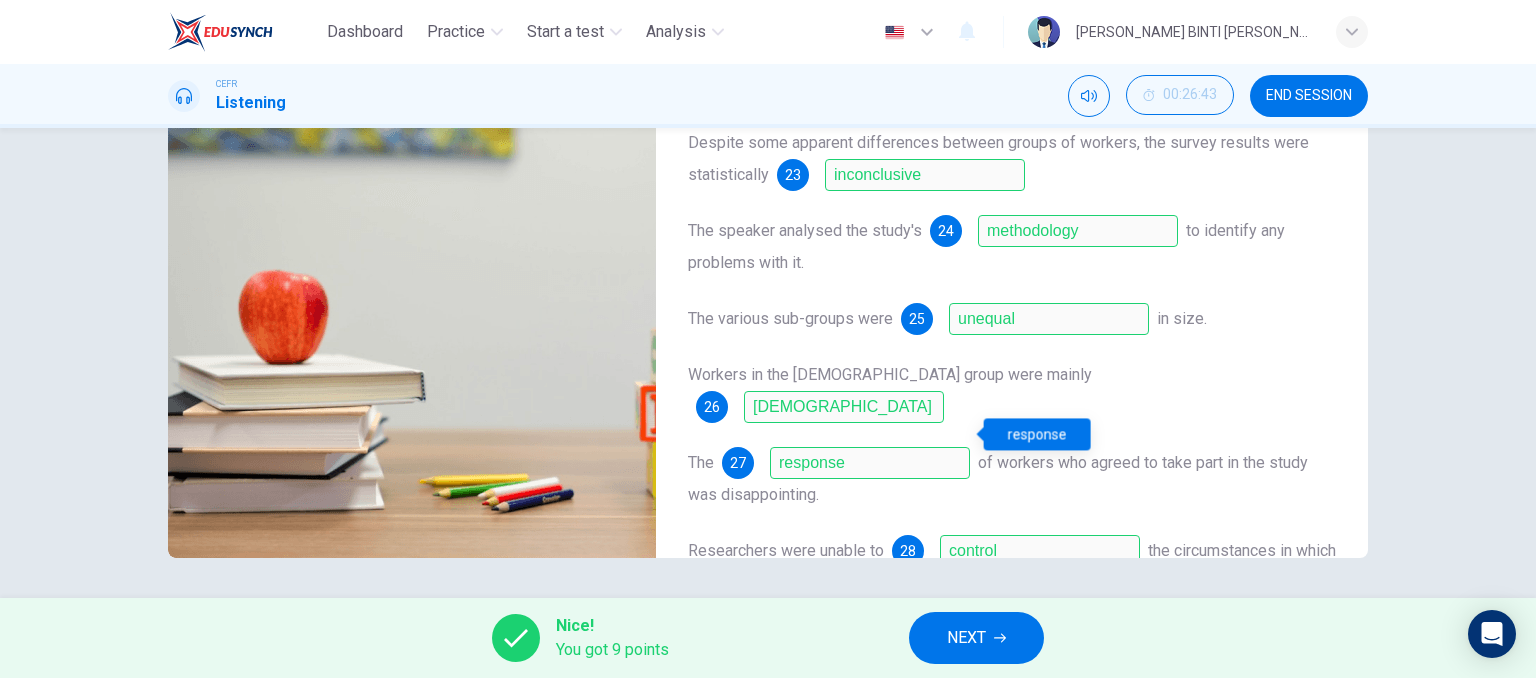 scroll, scrollTop: 0, scrollLeft: 0, axis: both 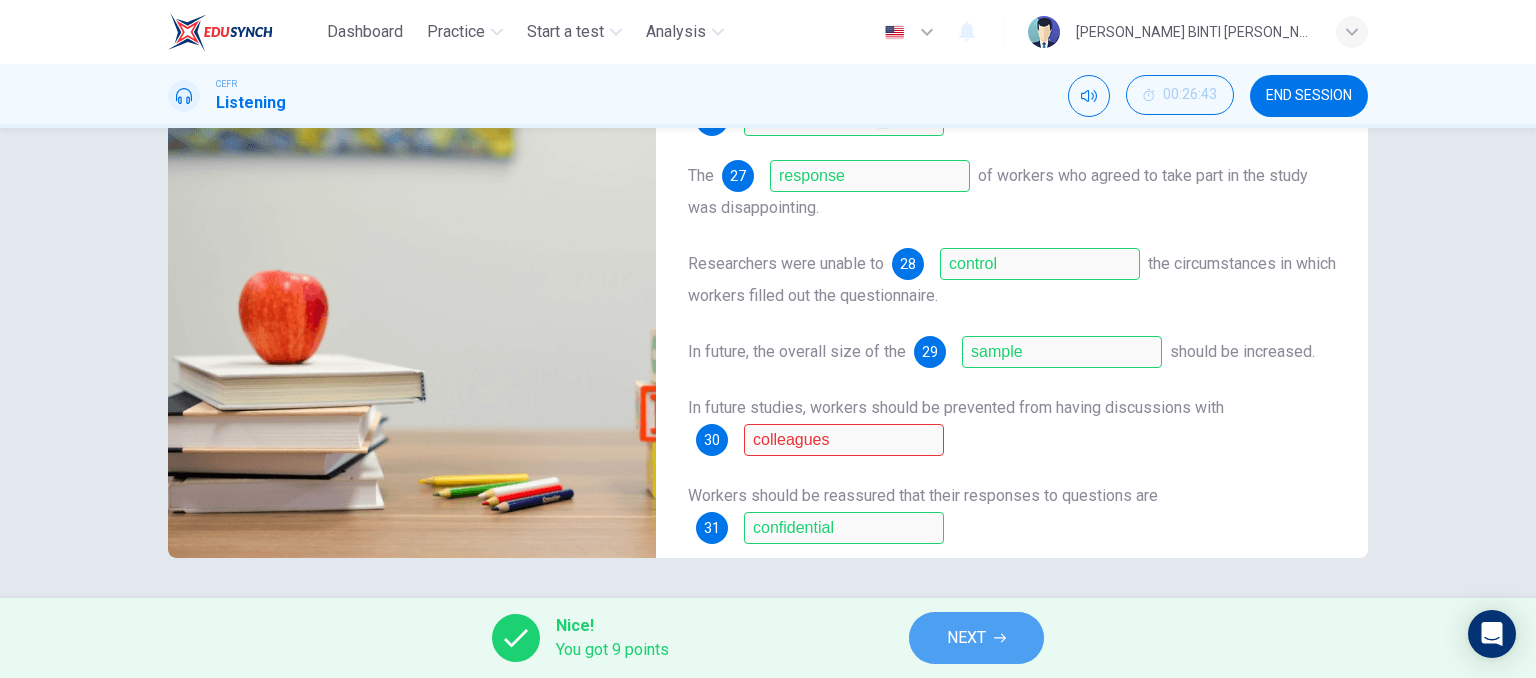 click on "NEXT" at bounding box center (976, 638) 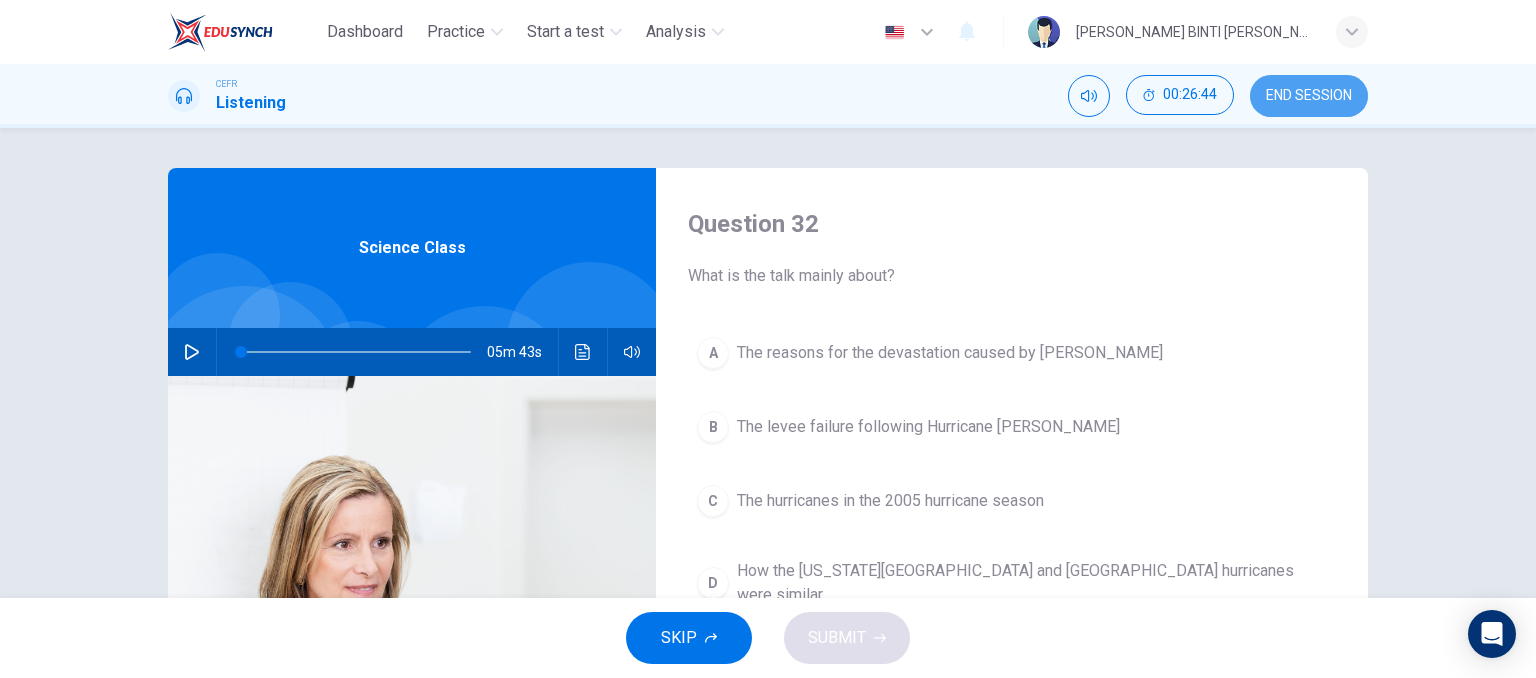 click on "END SESSION" at bounding box center [1309, 96] 